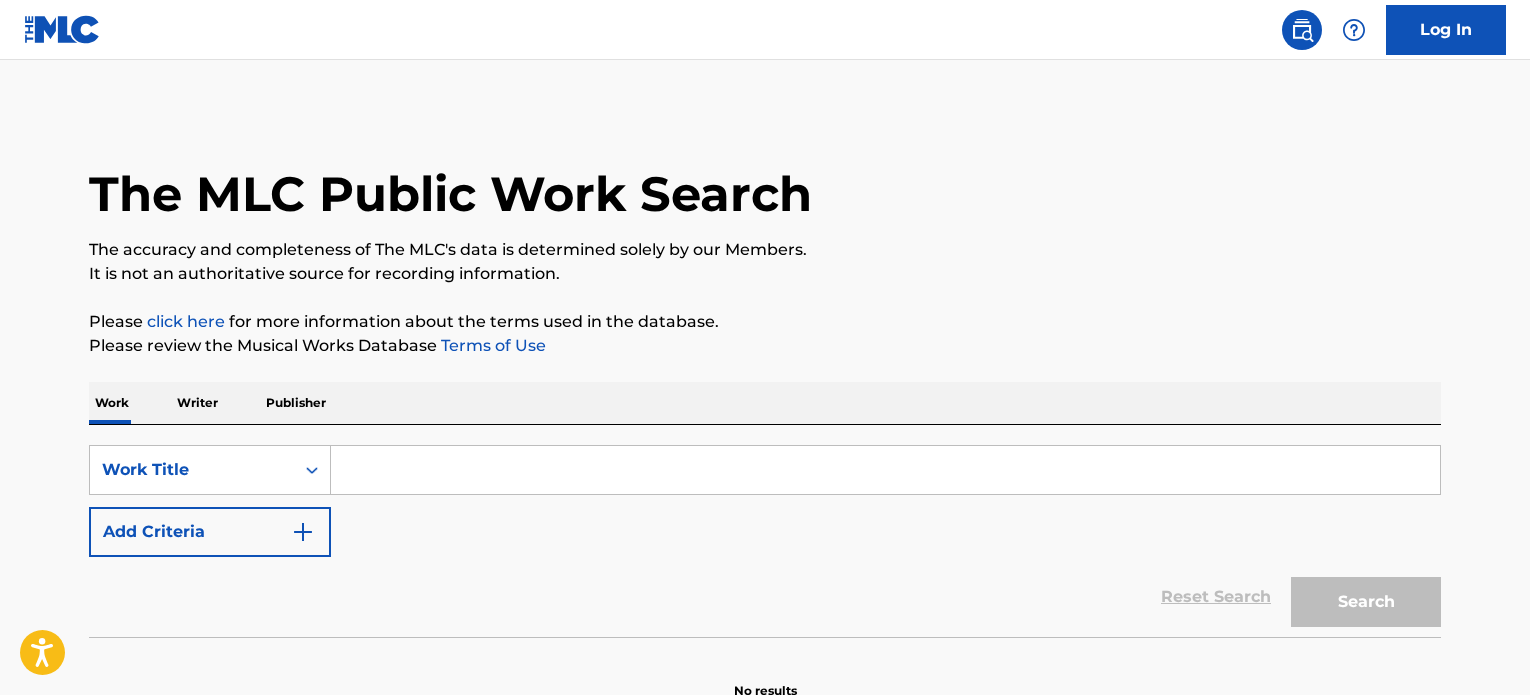 scroll, scrollTop: 0, scrollLeft: 0, axis: both 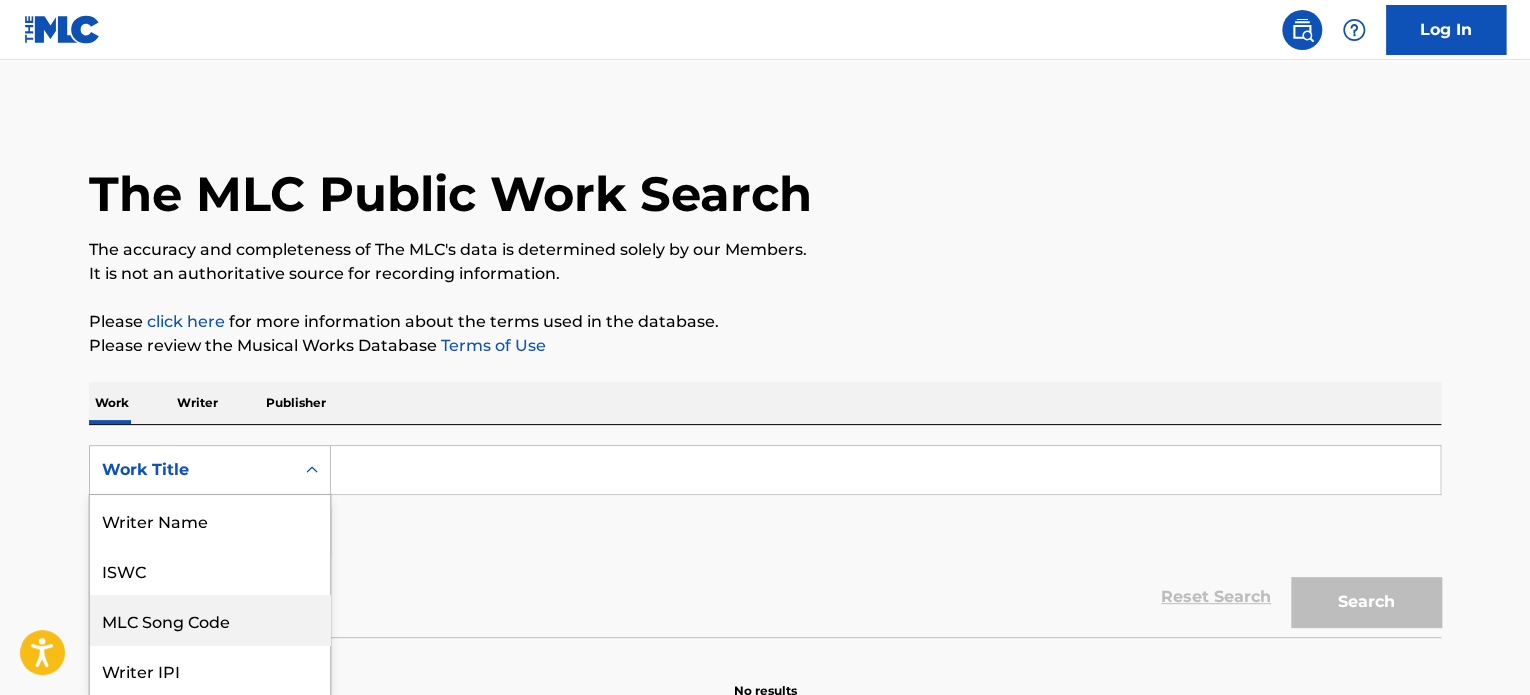 click on "8 results available. Use Up and Down to choose options, press Enter to select the currently focused option, press Escape to exit the menu, press Tab to select the option and exit the menu. Work Title Writer Name ISWC MLC Song Code Writer IPI Publisher Name Publisher IPI MLC Publisher Number Work Title" at bounding box center [210, 470] 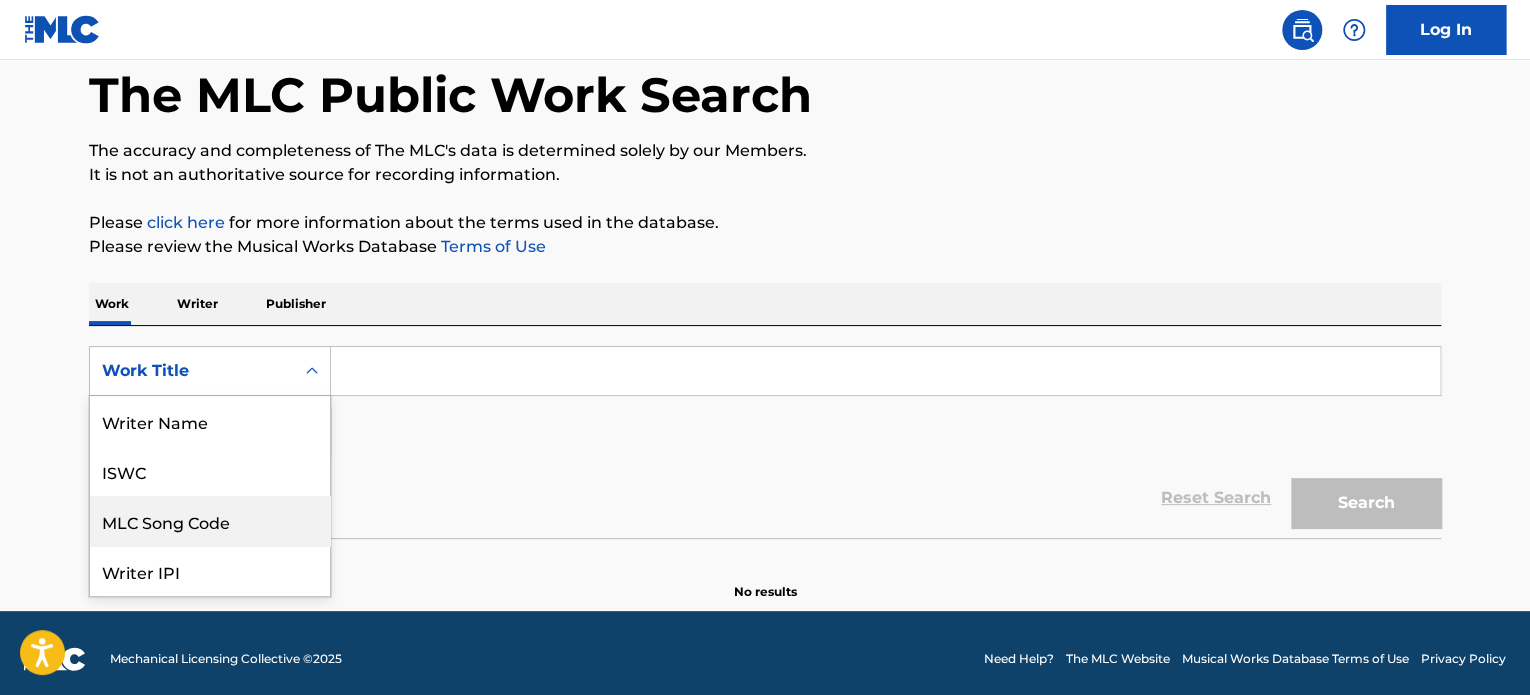 scroll, scrollTop: 100, scrollLeft: 0, axis: vertical 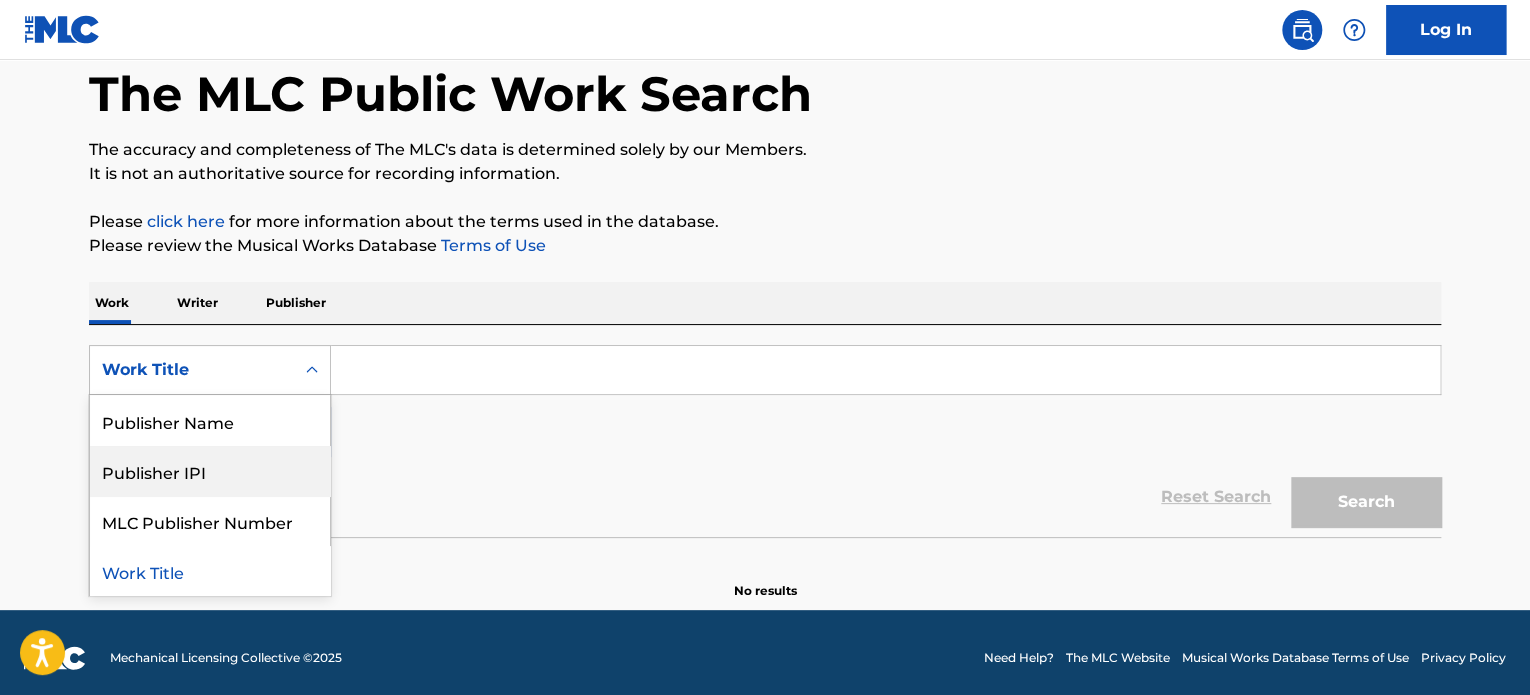 click on "Publisher IPI" at bounding box center (210, 471) 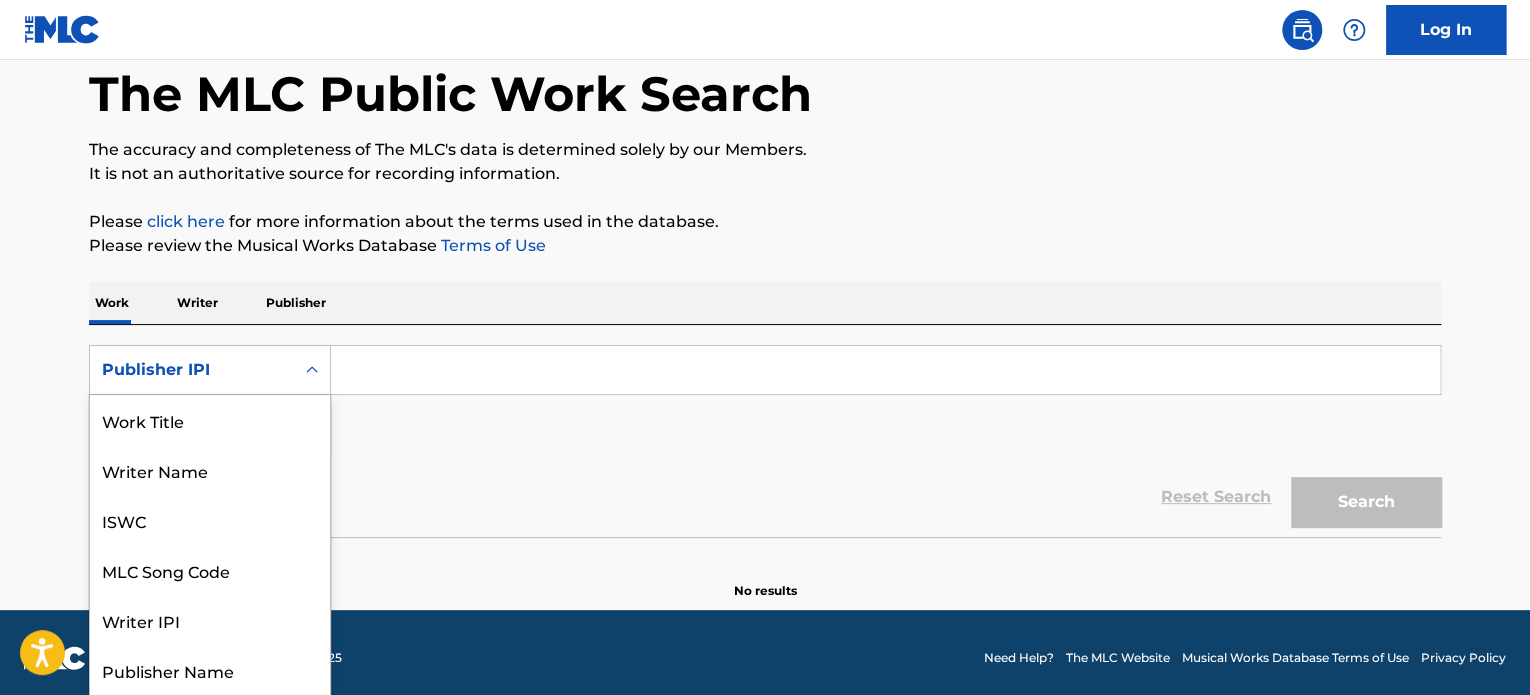 click on "Publisher IPI" at bounding box center (192, 370) 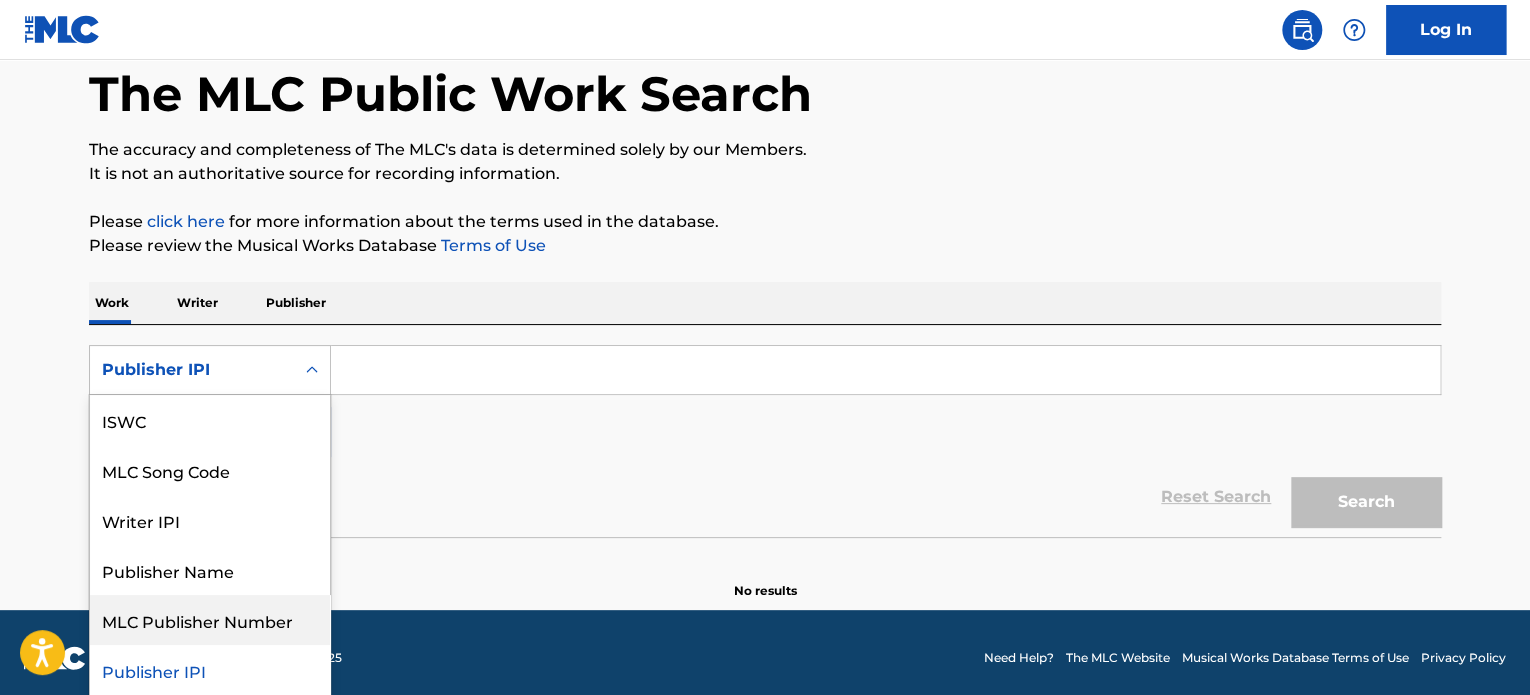 click on "MLC Publisher Number" at bounding box center (210, 620) 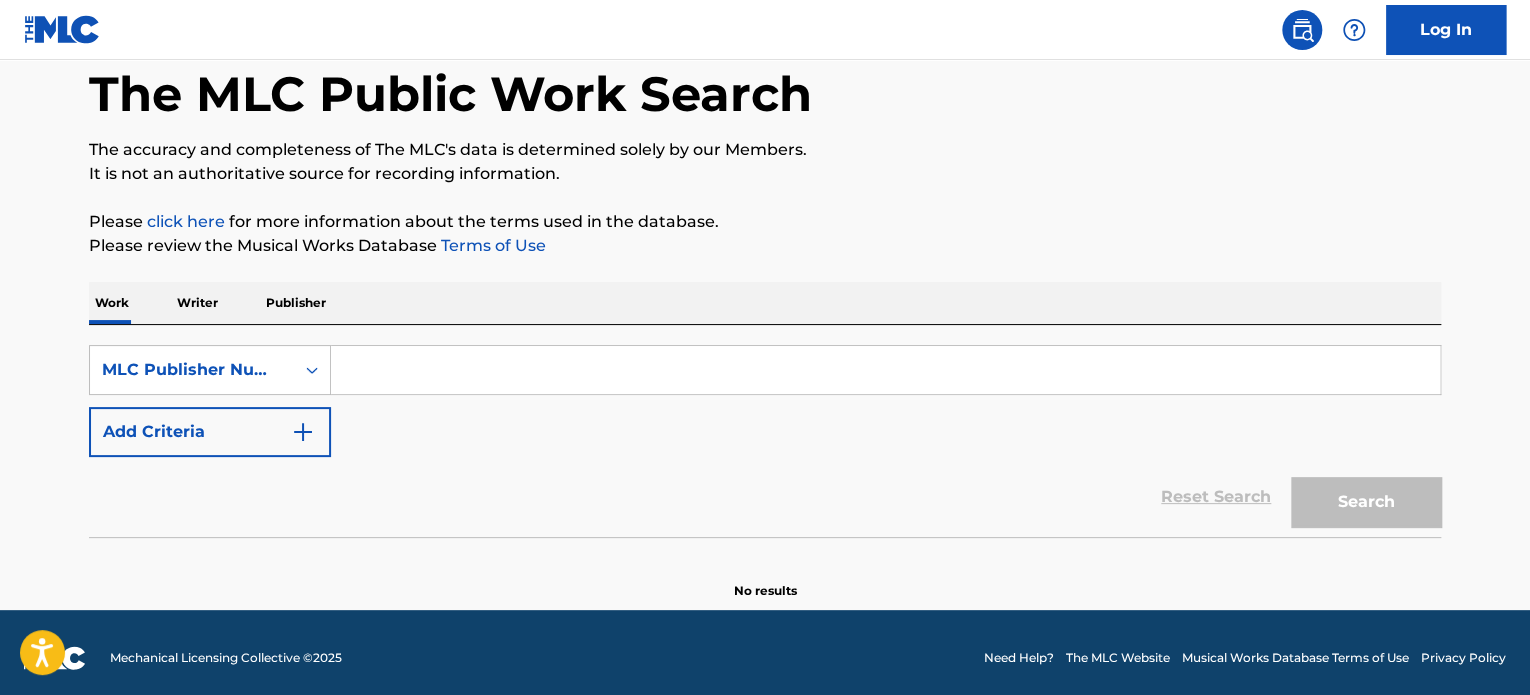 click at bounding box center (885, 370) 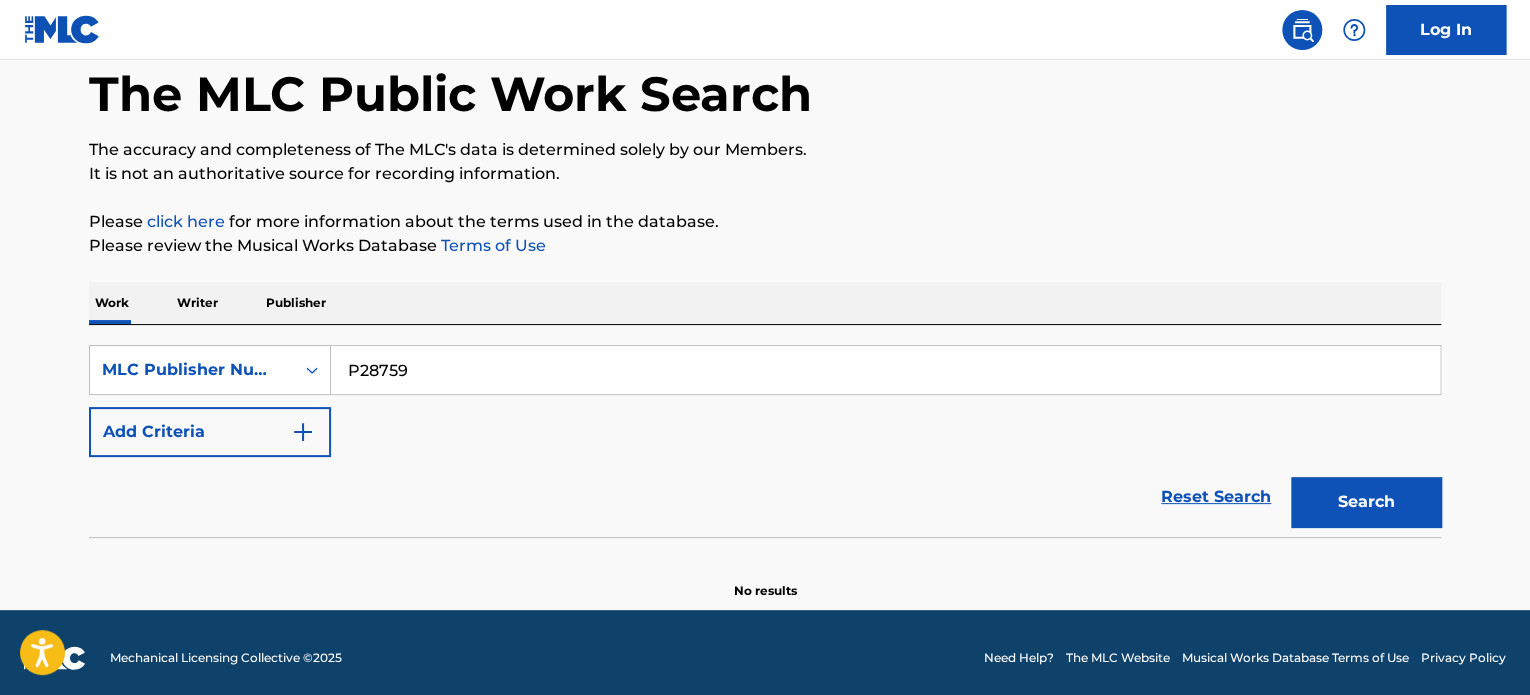 click on "Search" at bounding box center [1366, 502] 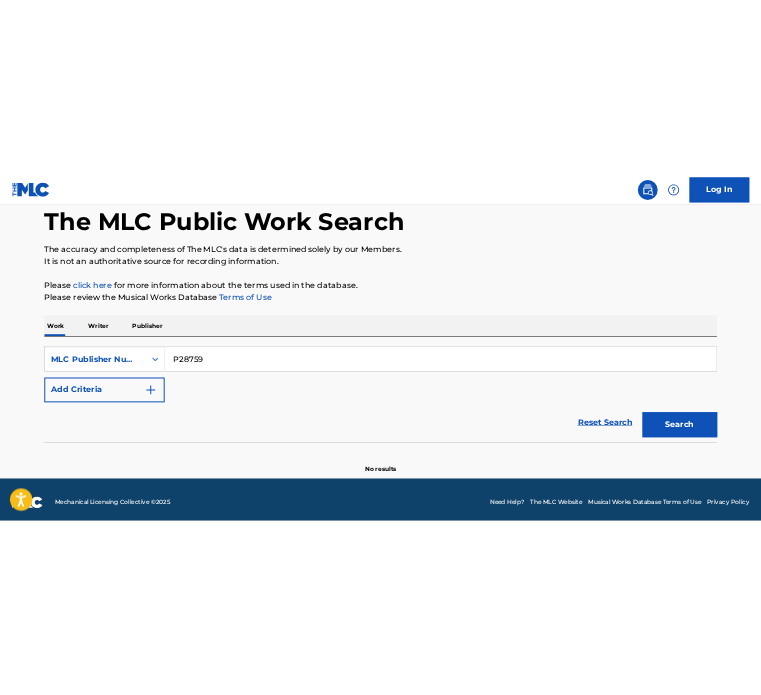 scroll, scrollTop: 110, scrollLeft: 0, axis: vertical 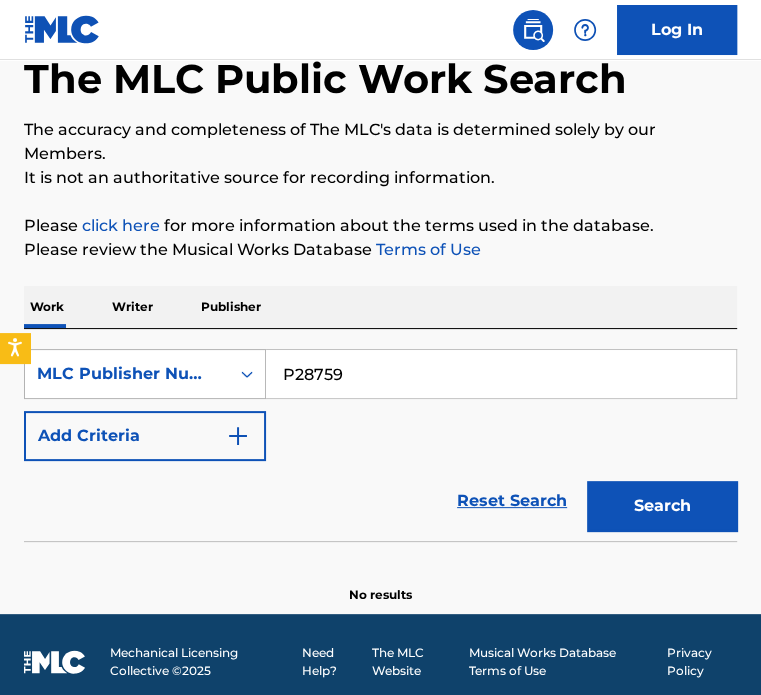 drag, startPoint x: 368, startPoint y: 379, endPoint x: 220, endPoint y: 366, distance: 148.56985 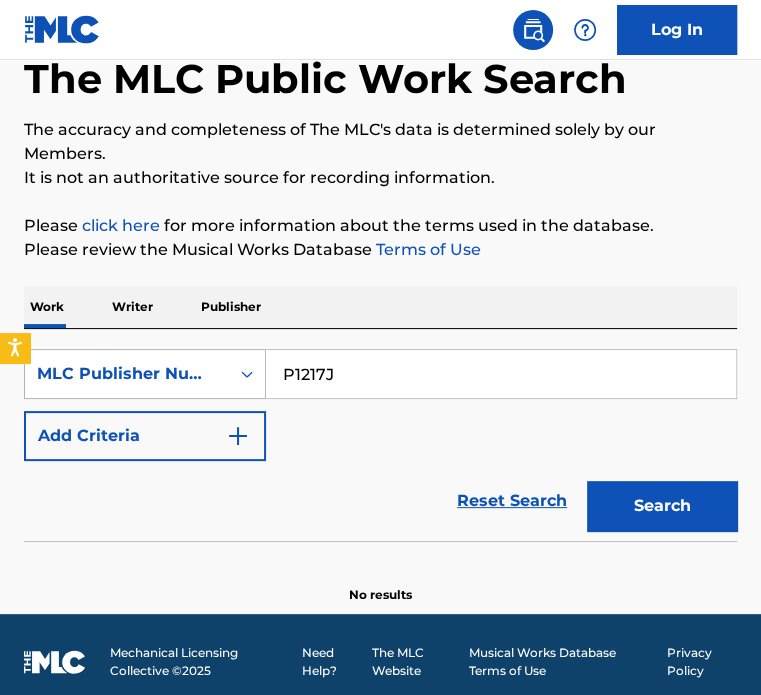 type on "P1217J" 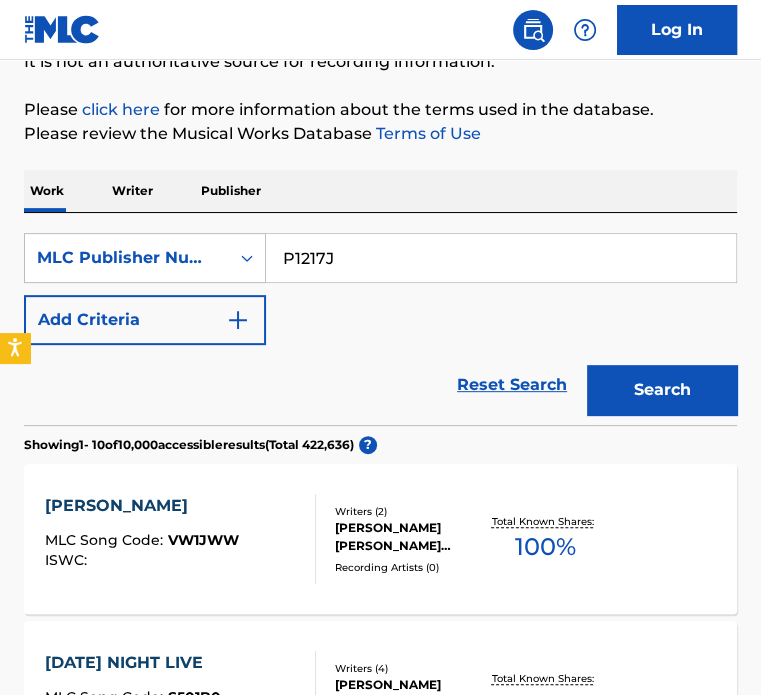 scroll, scrollTop: 171, scrollLeft: 0, axis: vertical 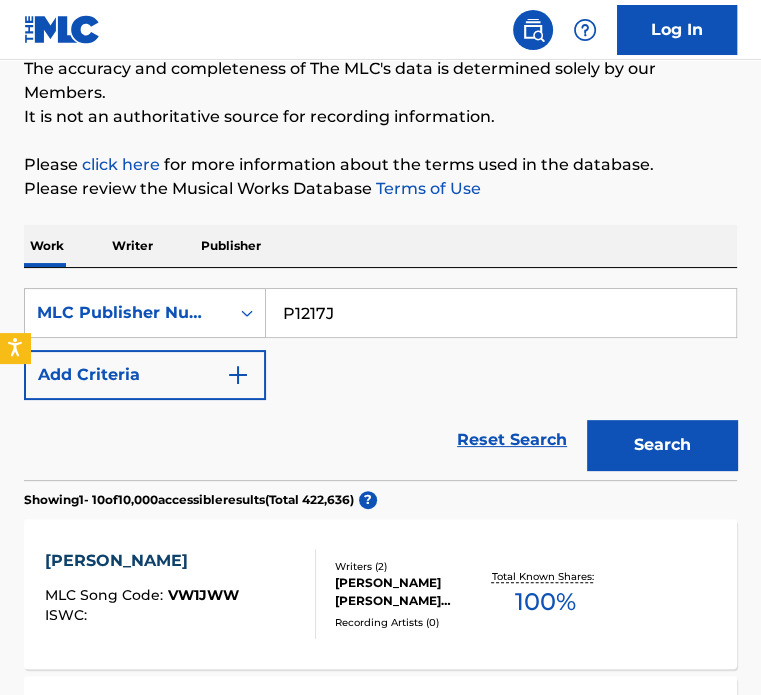 click on "Publisher" at bounding box center [231, 246] 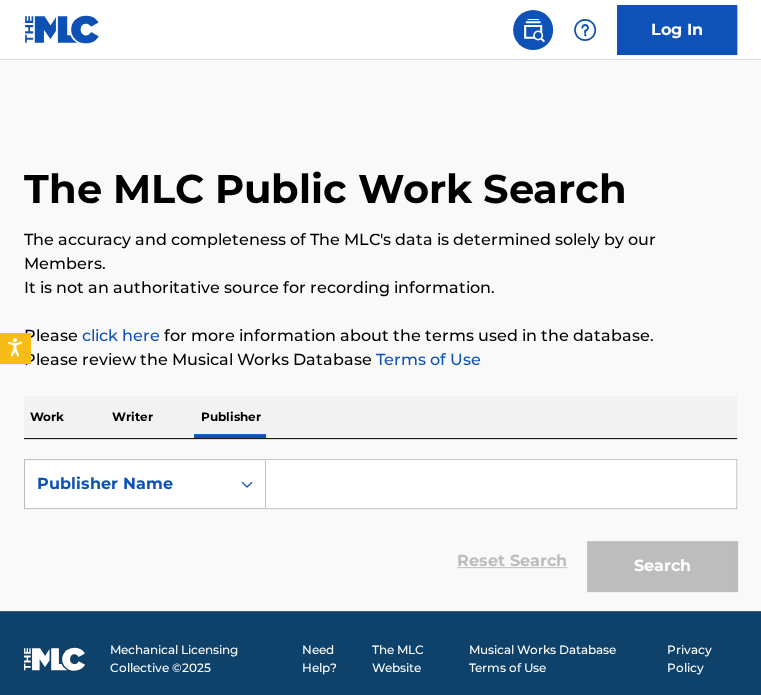 click at bounding box center (501, 484) 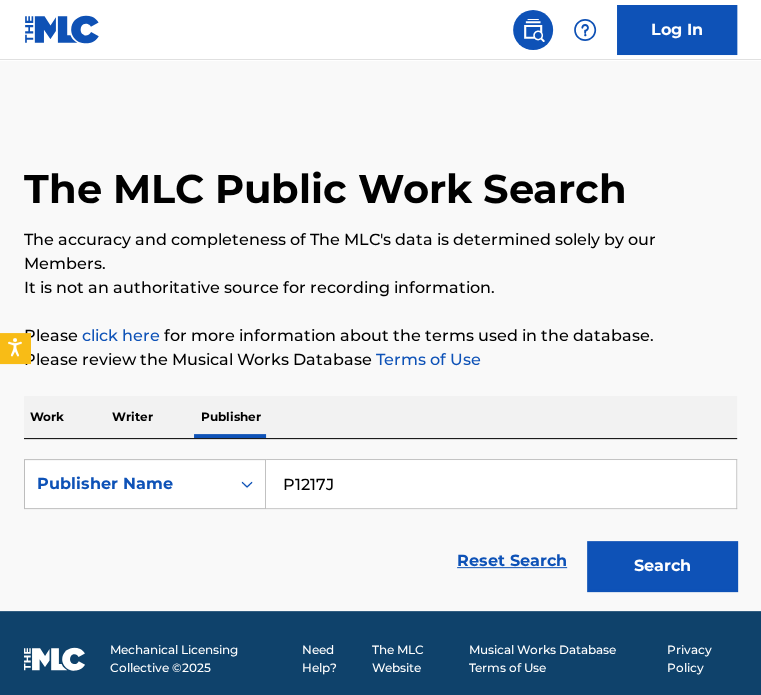 type on "P1217J" 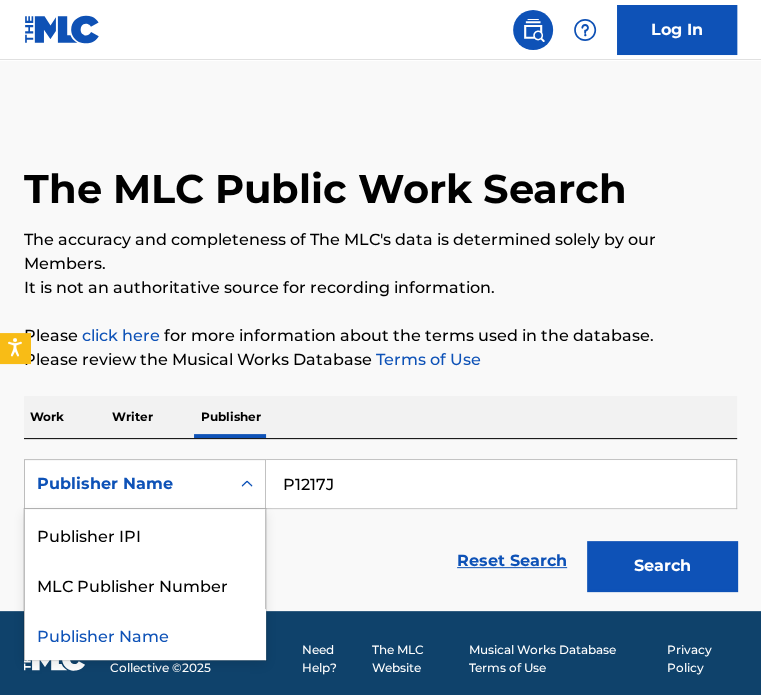 click on "Publisher Name" at bounding box center (145, 484) 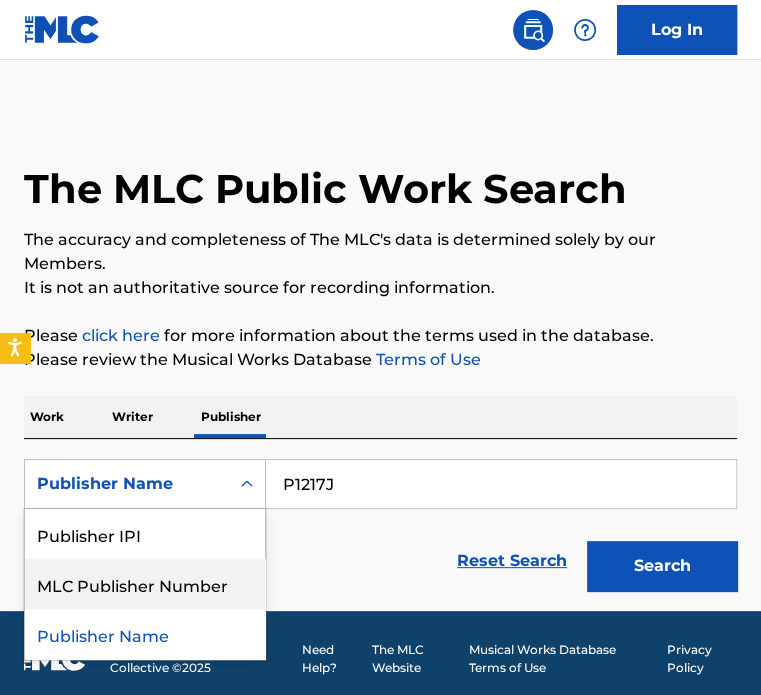 click on "MLC Publisher Number" at bounding box center (145, 584) 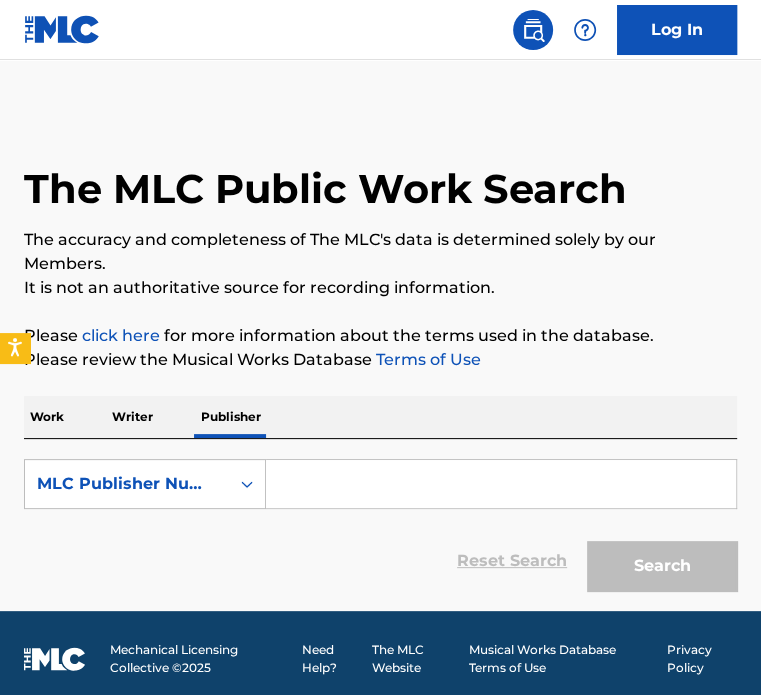 click at bounding box center (501, 484) 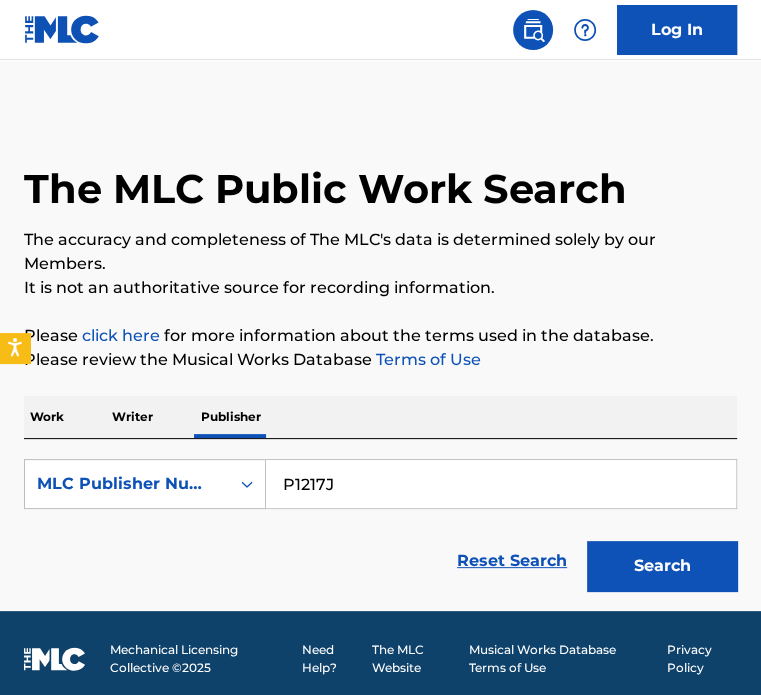 click on "Search" at bounding box center (662, 566) 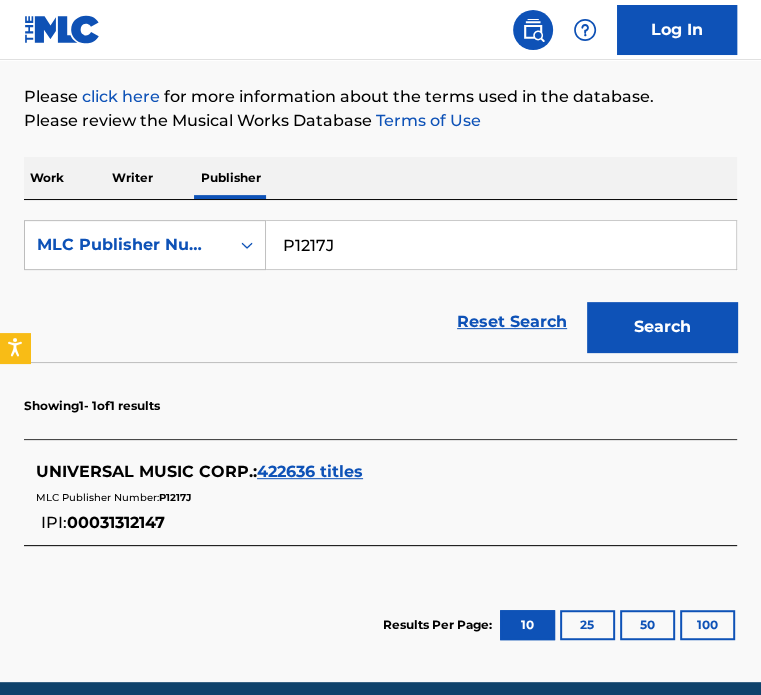 scroll, scrollTop: 240, scrollLeft: 0, axis: vertical 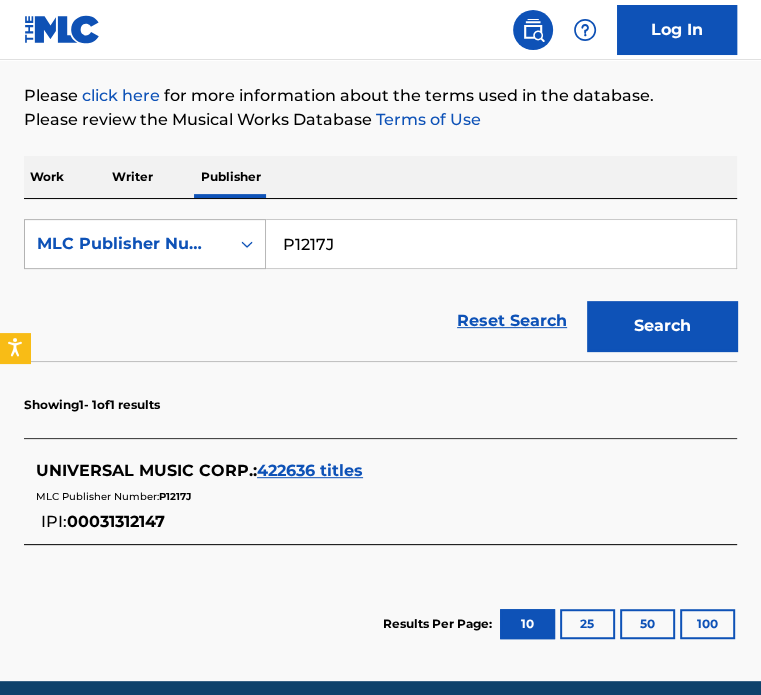 drag, startPoint x: 280, startPoint y: 237, endPoint x: 220, endPoint y: 223, distance: 61.611687 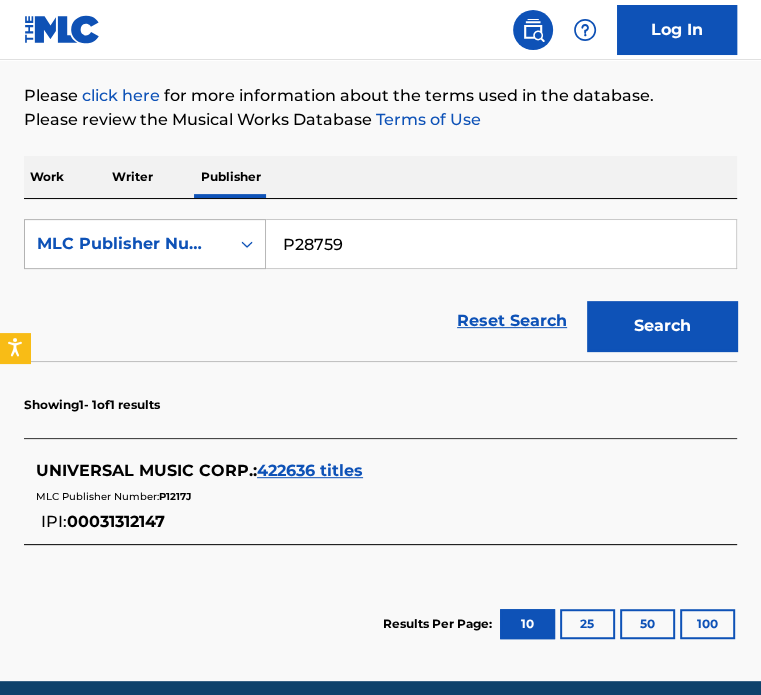 click on "Search" at bounding box center [662, 326] 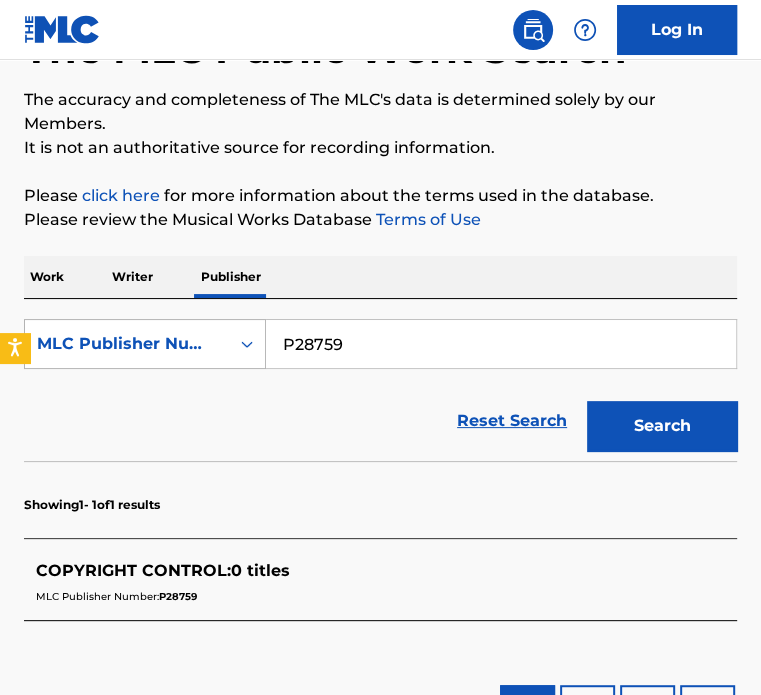 scroll, scrollTop: 240, scrollLeft: 0, axis: vertical 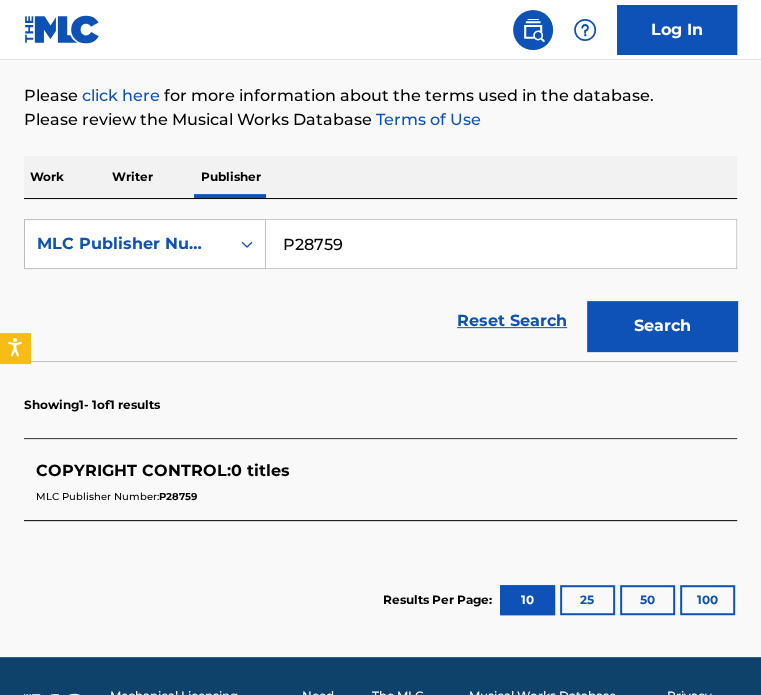 drag, startPoint x: 388, startPoint y: 255, endPoint x: 272, endPoint y: 251, distance: 116.06895 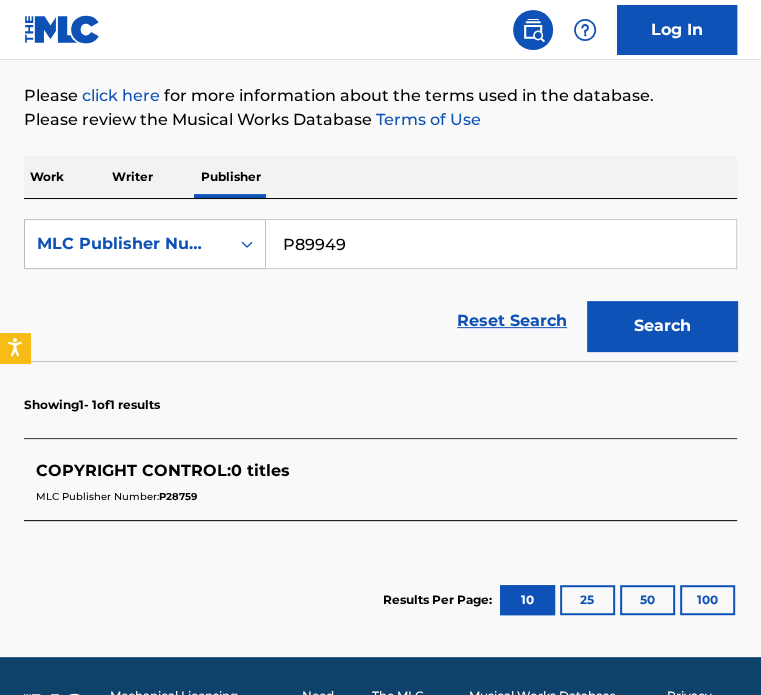 click on "Search" at bounding box center [662, 326] 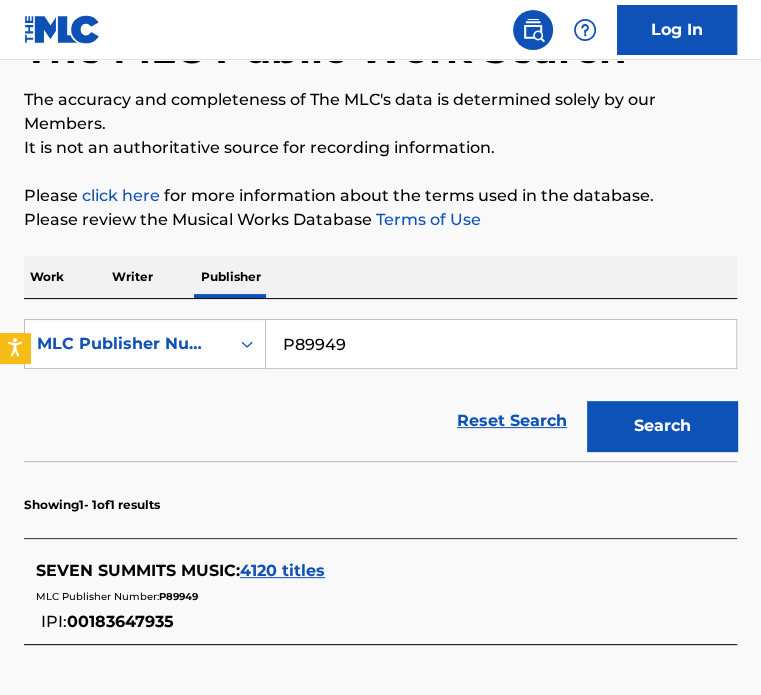 scroll, scrollTop: 240, scrollLeft: 0, axis: vertical 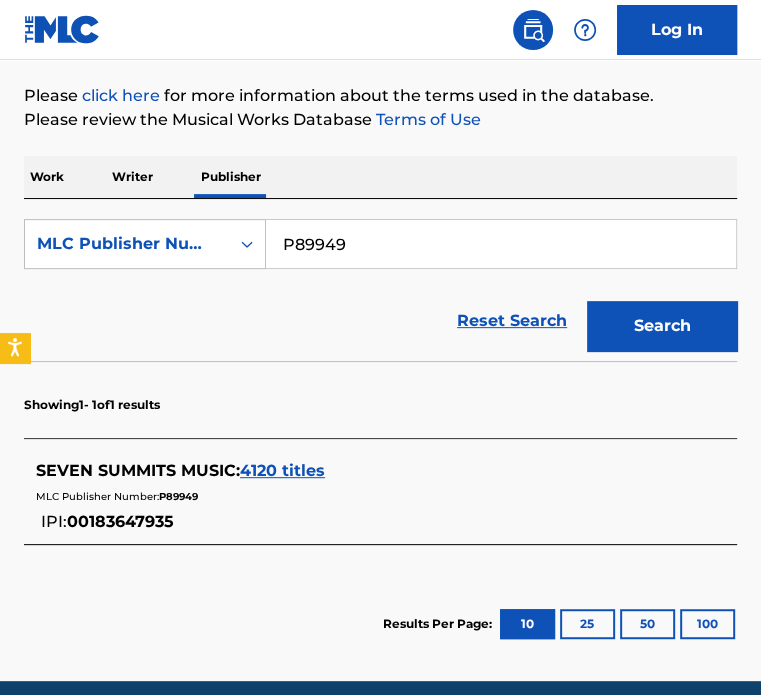 drag, startPoint x: 332, startPoint y: 248, endPoint x: 266, endPoint y: 235, distance: 67.26812 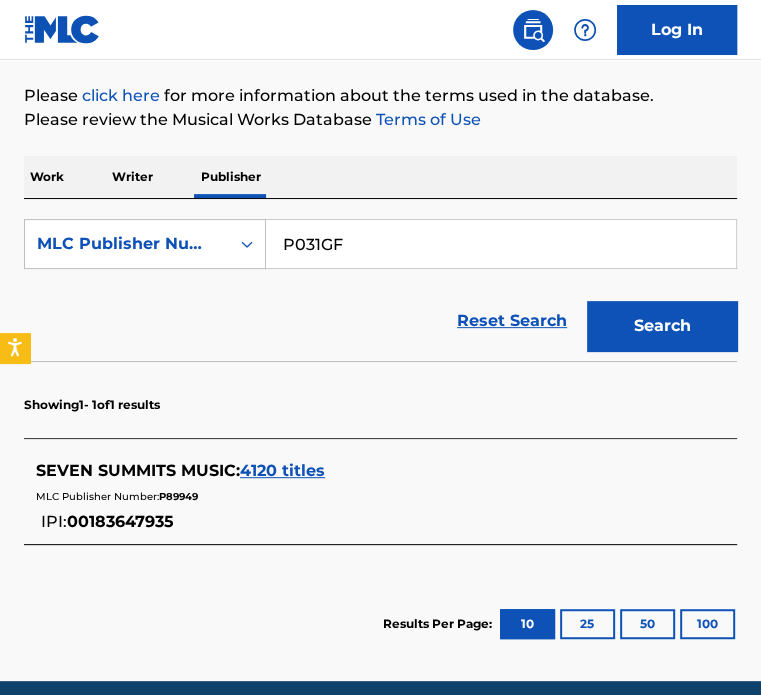 click on "Search" at bounding box center [662, 326] 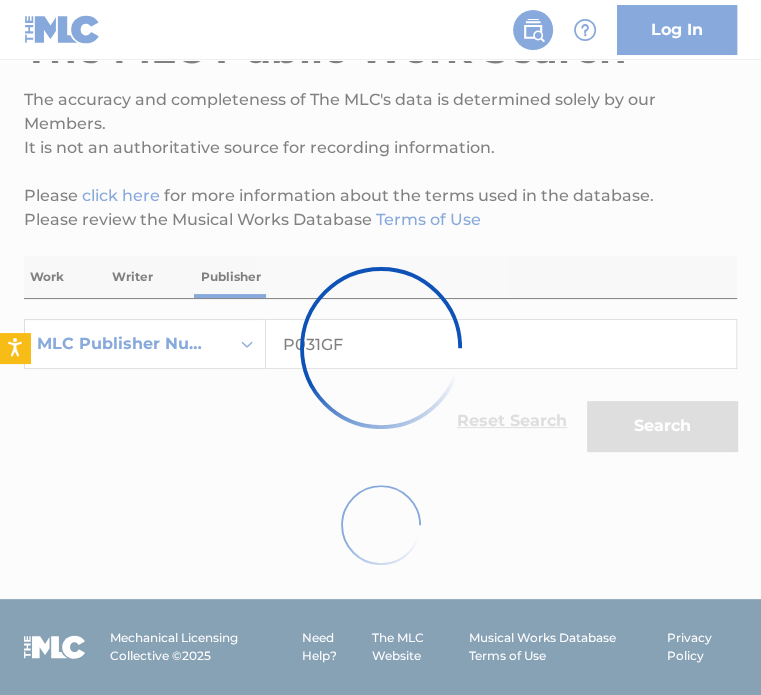 scroll, scrollTop: 12, scrollLeft: 0, axis: vertical 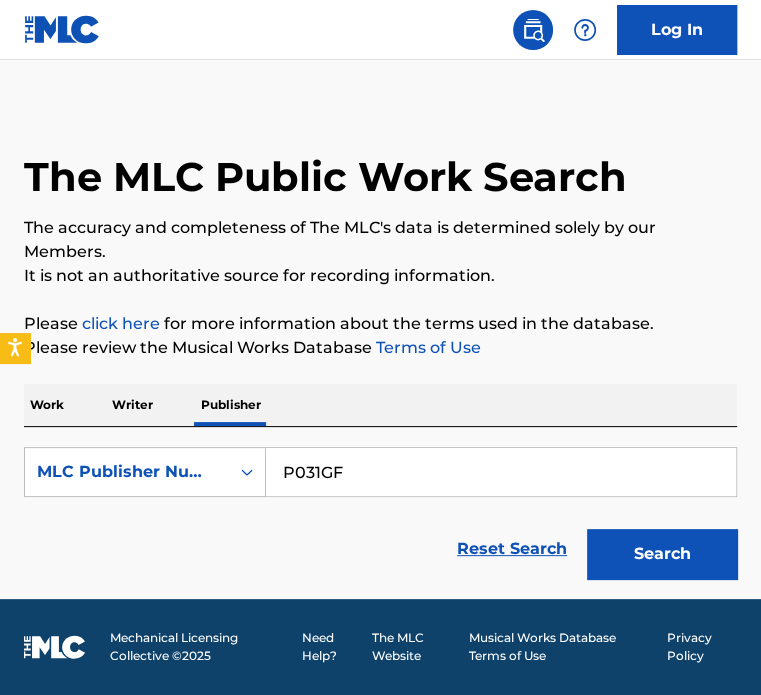 drag, startPoint x: 368, startPoint y: 491, endPoint x: 283, endPoint y: 481, distance: 85.58621 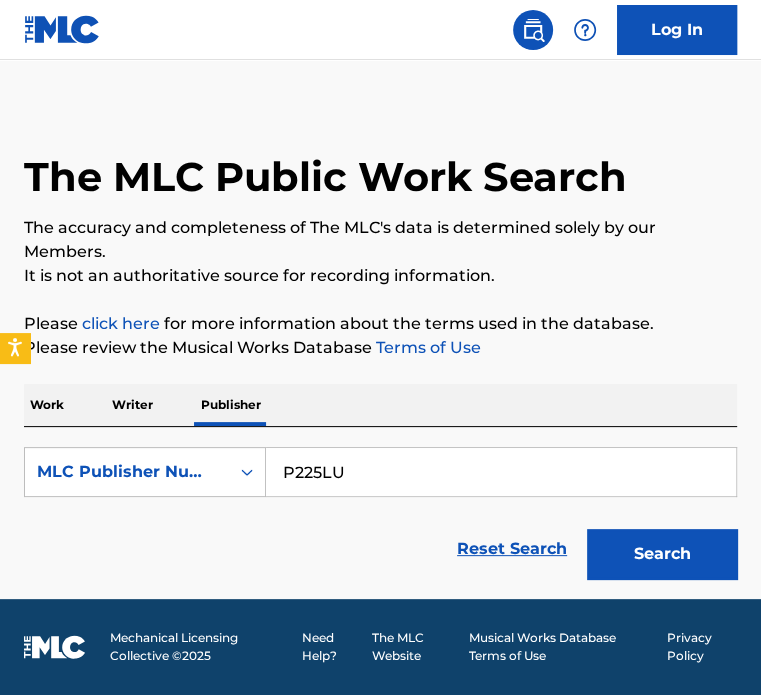 type on "P225LU" 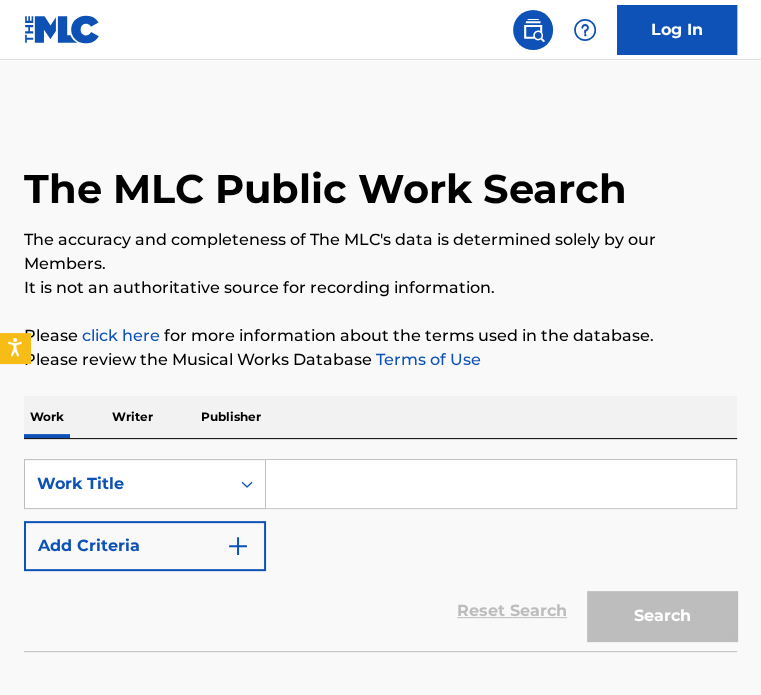 scroll, scrollTop: 124, scrollLeft: 0, axis: vertical 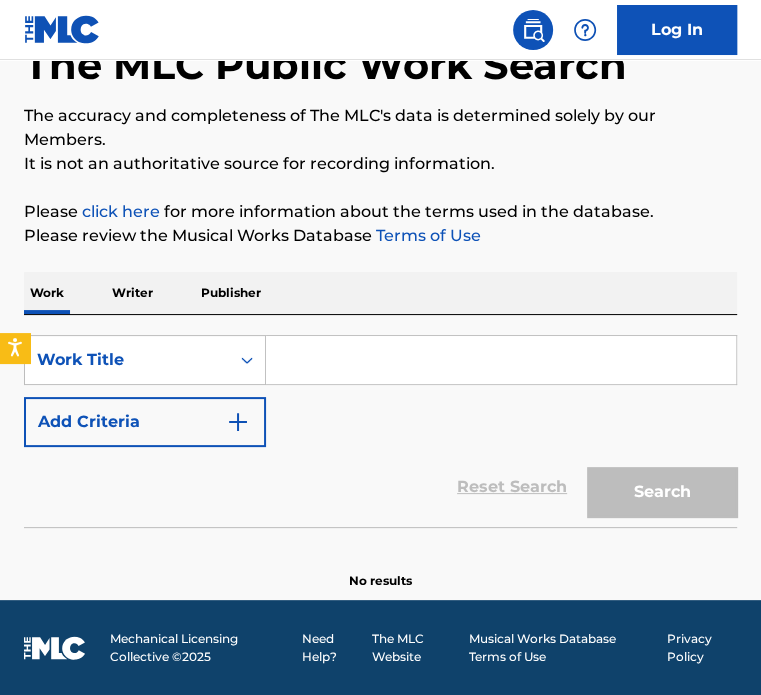 click at bounding box center [501, 360] 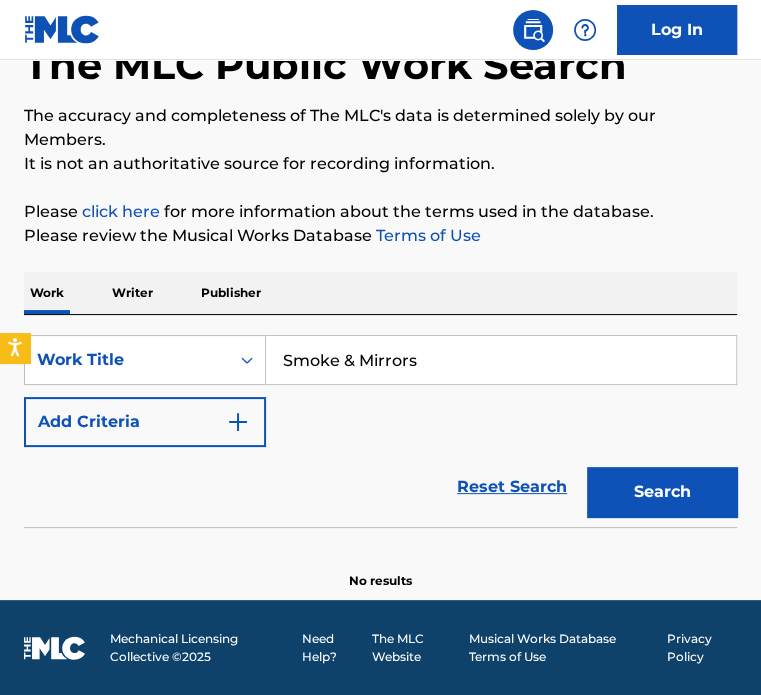 type on "Smoke & Mirrors" 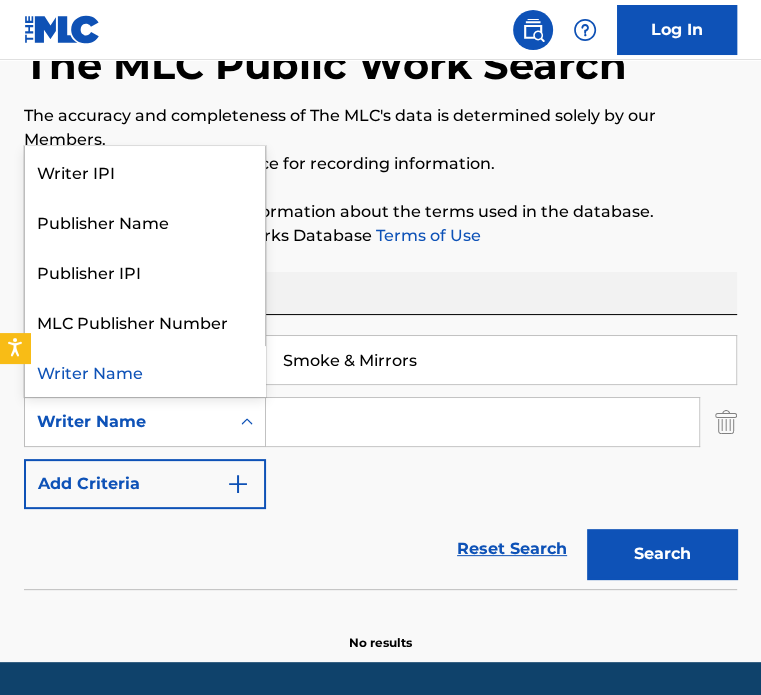 click on "Writer Name" at bounding box center [127, 422] 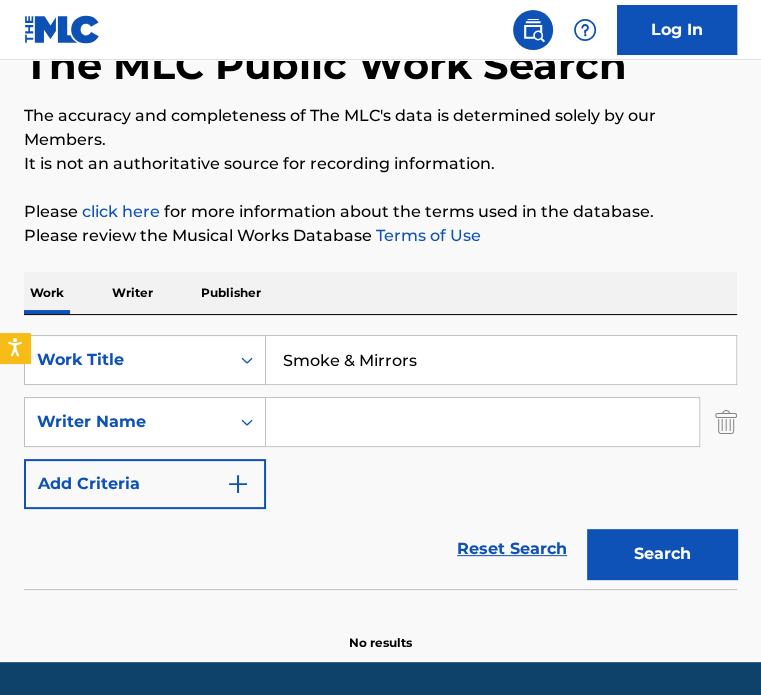 click on "SearchWithCriteriac64fa5c6-2f39-4051-803e-4a75e96118d3 Work Title Smoke & Mirrors SearchWithCriteriae822feeb-f076-4582-ab26-64a520d0b5fc Writer Name Add Criteria" at bounding box center [380, 422] 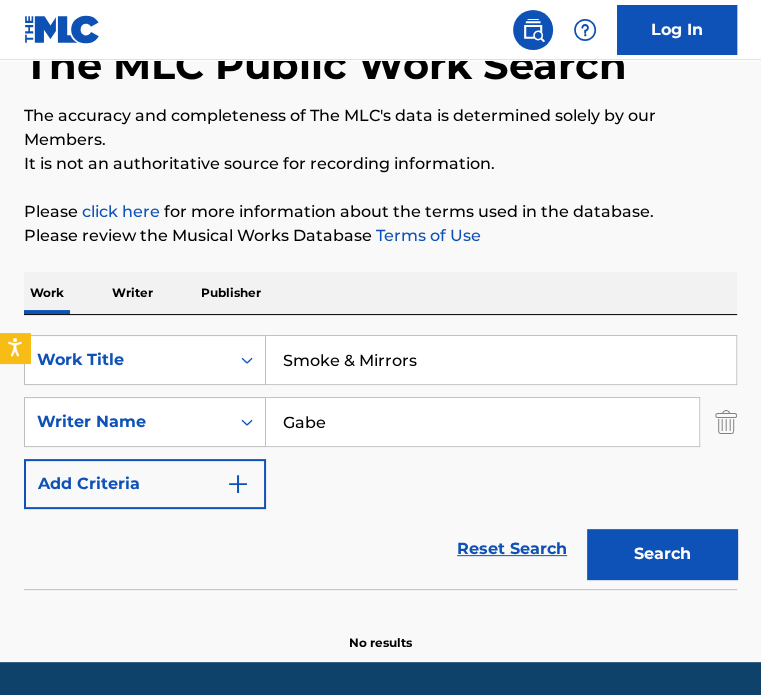 type on "Gabe" 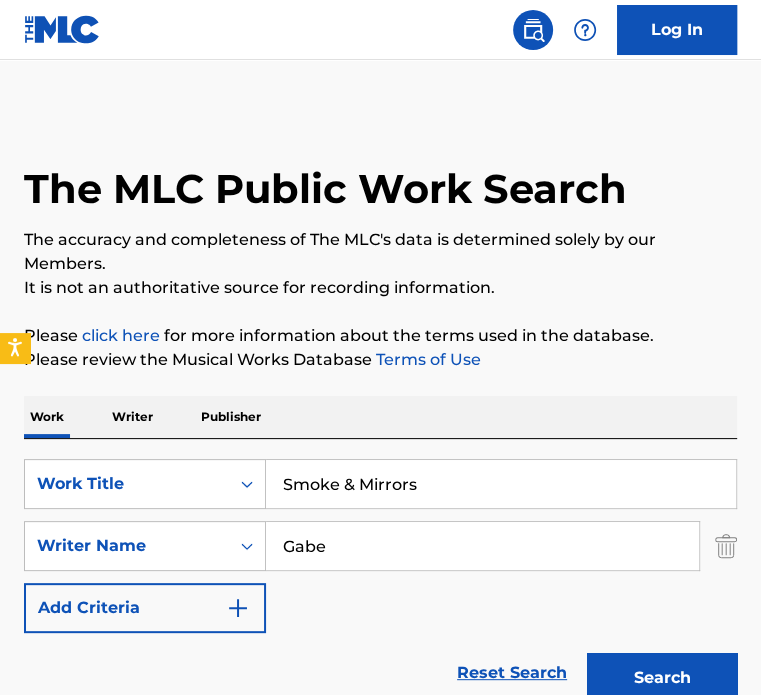 scroll, scrollTop: 148, scrollLeft: 0, axis: vertical 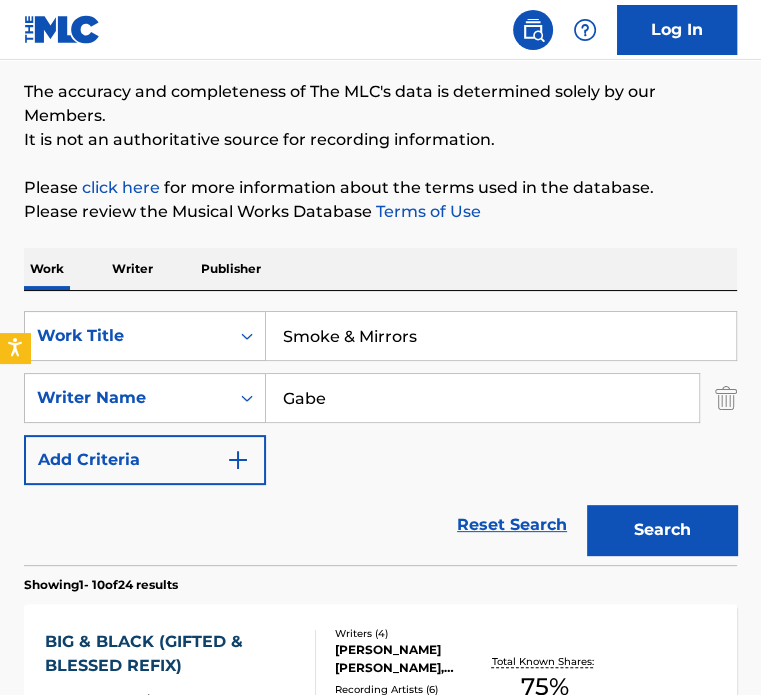 click at bounding box center (726, 398) 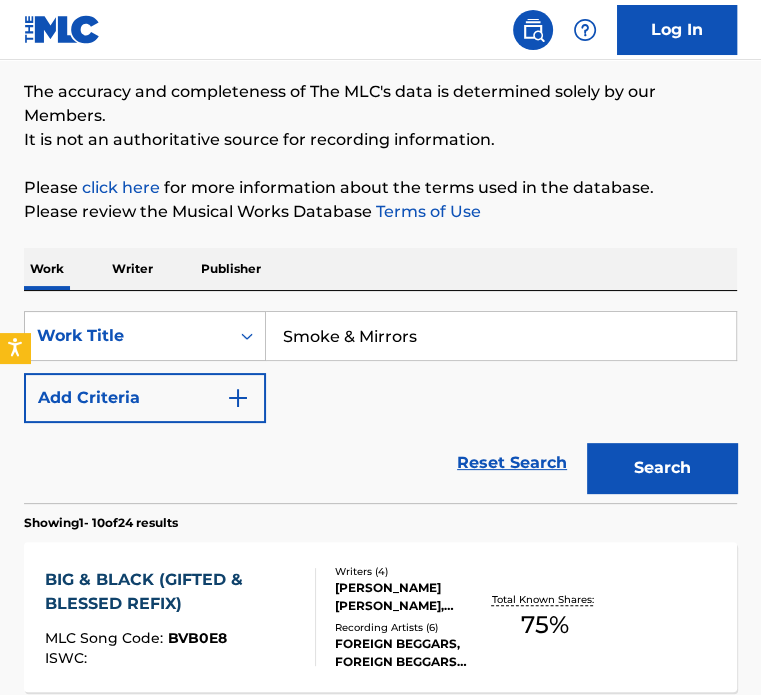 click on "Search" at bounding box center (662, 468) 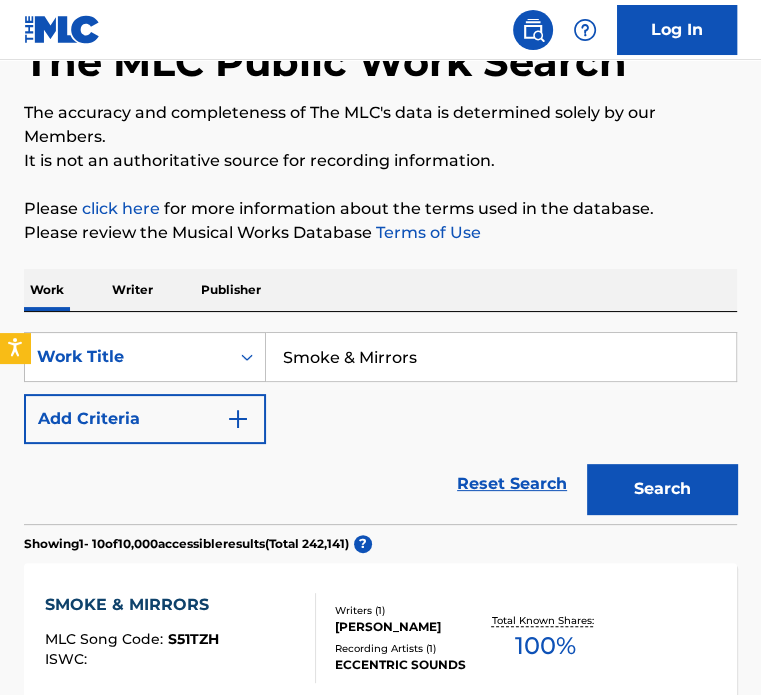 scroll, scrollTop: 0, scrollLeft: 0, axis: both 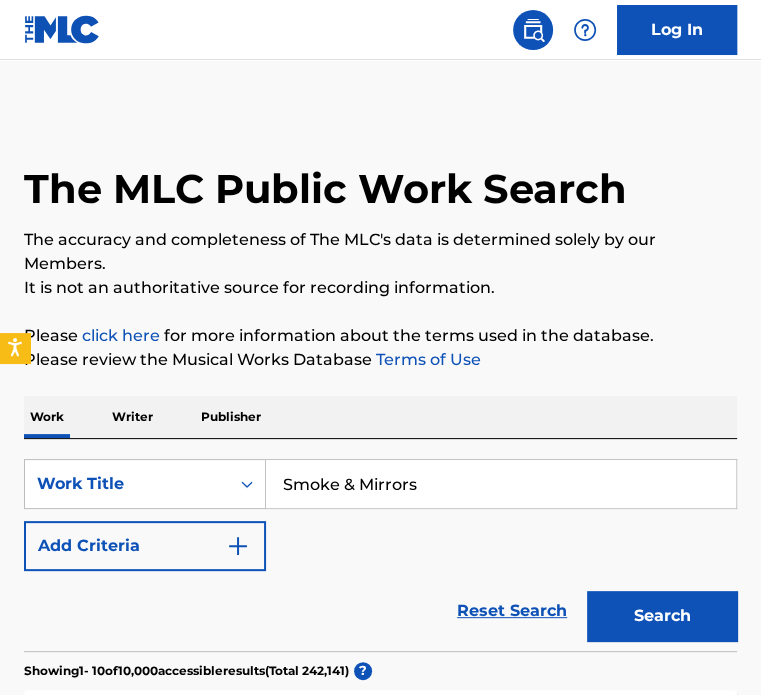 click on "Add Criteria" at bounding box center [145, 546] 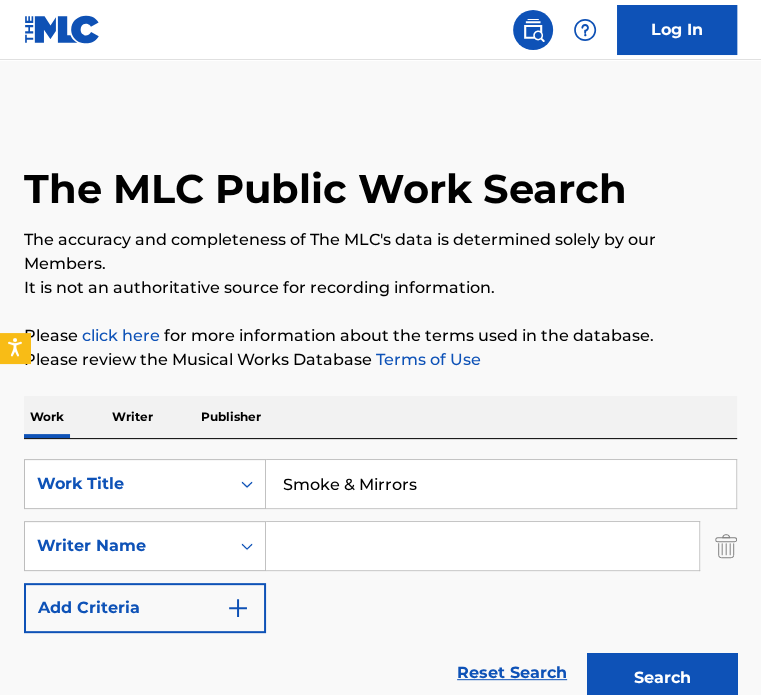 click on "Writer Name" at bounding box center (127, 546) 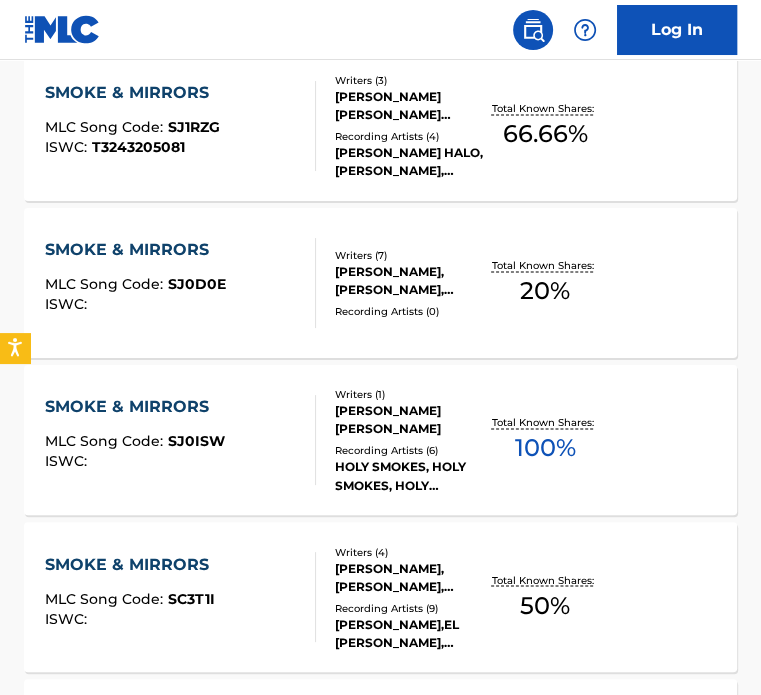 scroll, scrollTop: 1766, scrollLeft: 0, axis: vertical 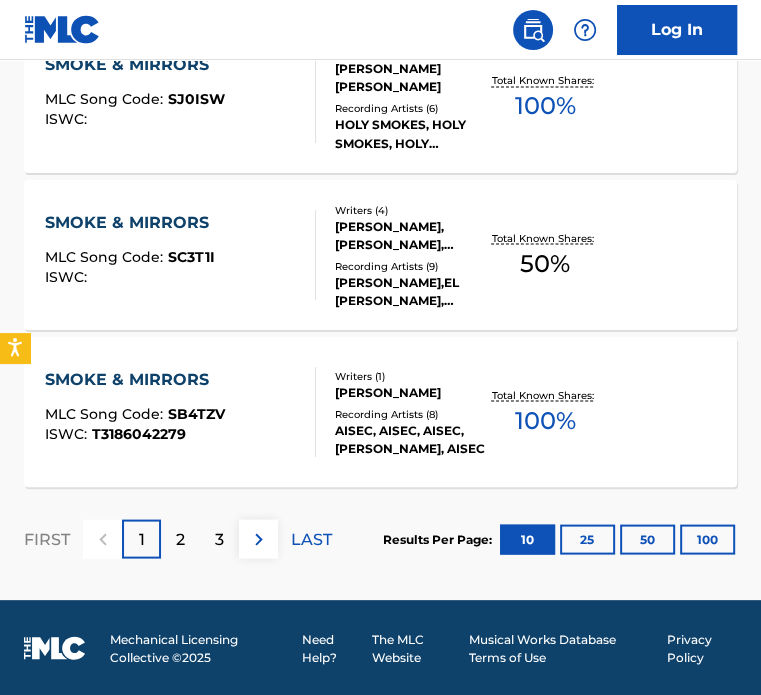 click on "2" at bounding box center (180, 539) 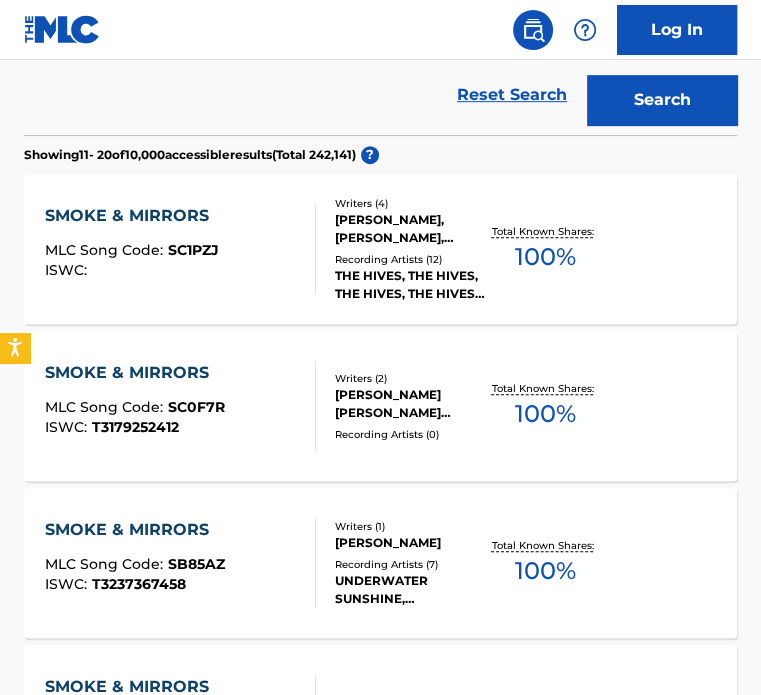 scroll, scrollTop: 100, scrollLeft: 0, axis: vertical 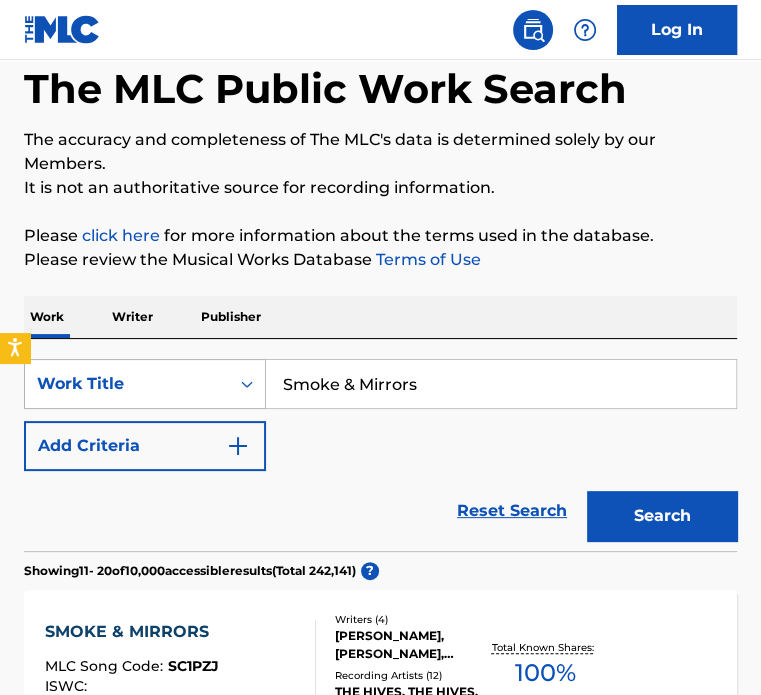 click on "Work Title" at bounding box center (145, 384) 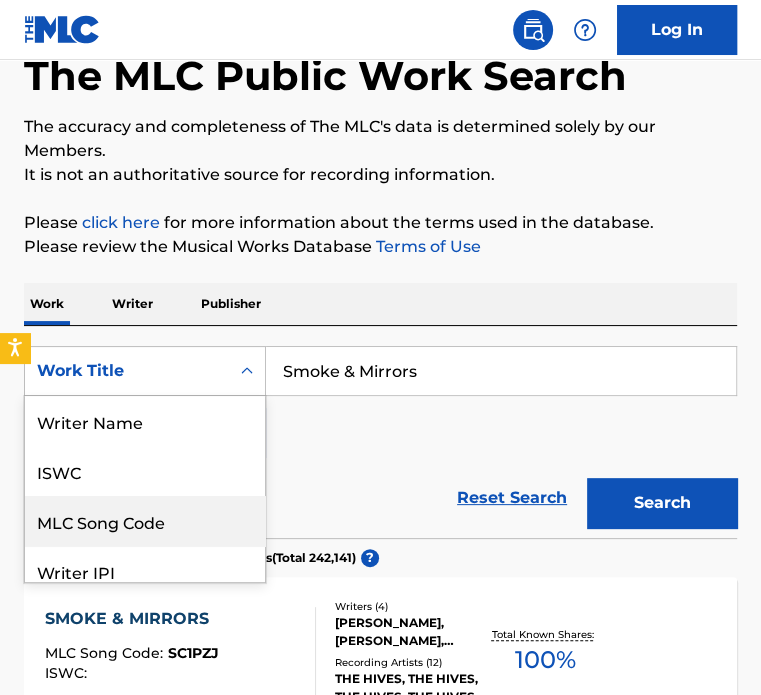 scroll, scrollTop: 114, scrollLeft: 0, axis: vertical 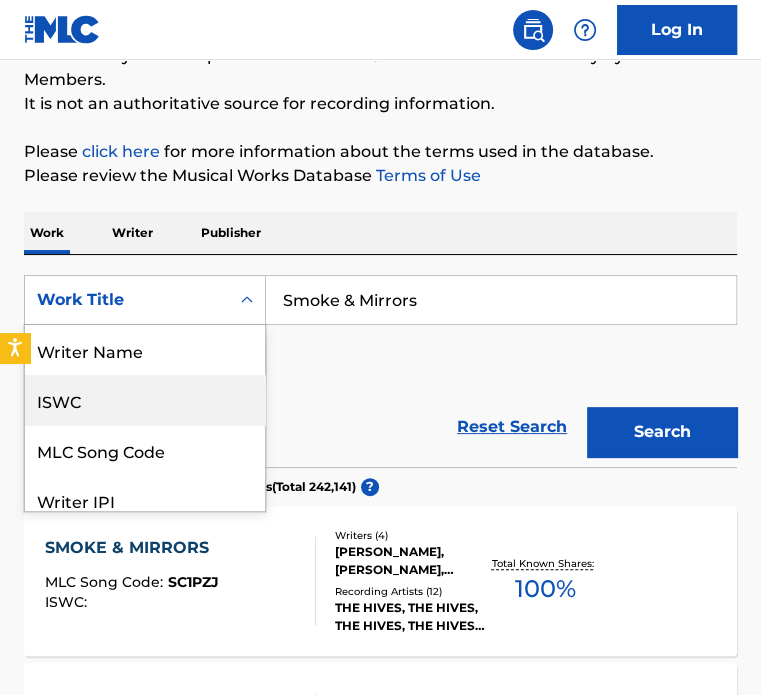 click on "ISWC" at bounding box center (145, 400) 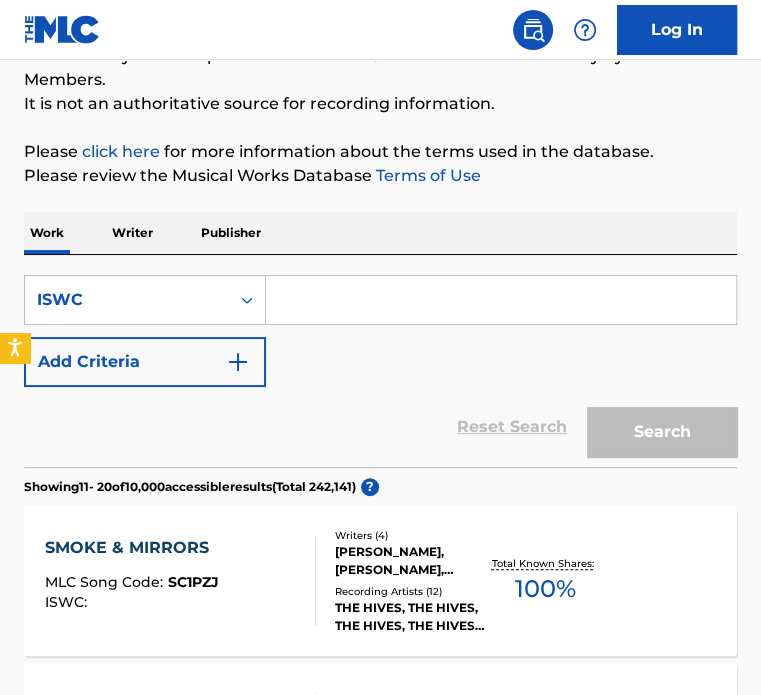 scroll, scrollTop: 134, scrollLeft: 0, axis: vertical 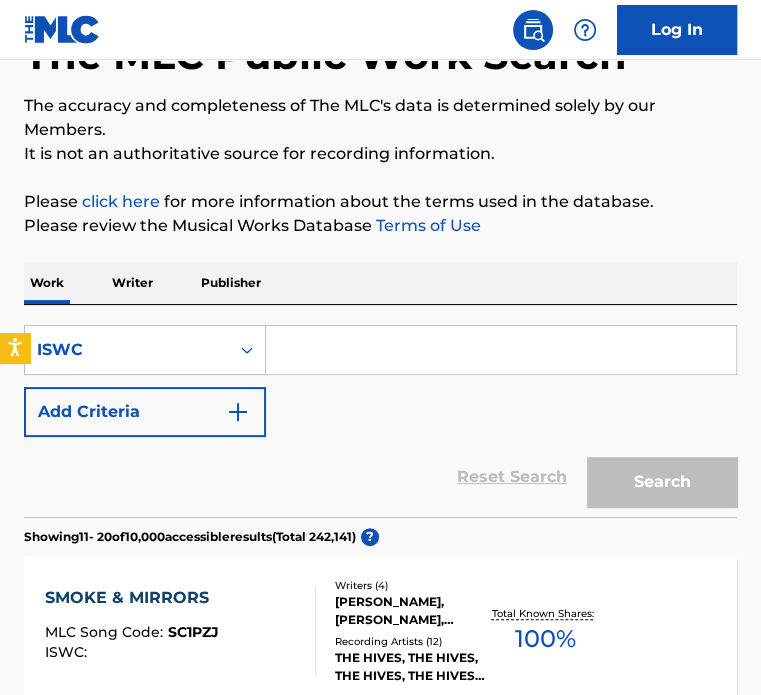 click at bounding box center (501, 350) 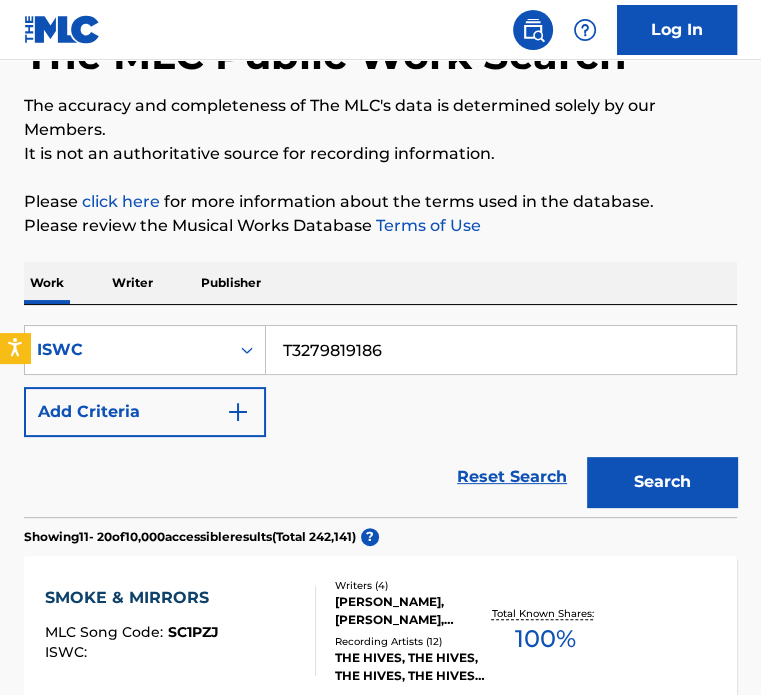 type on "T3279819186" 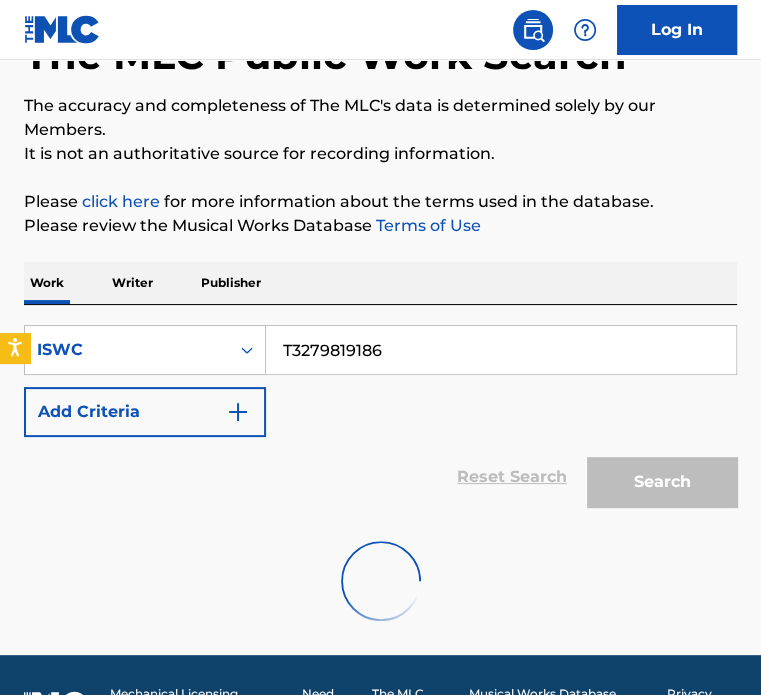 scroll, scrollTop: 124, scrollLeft: 0, axis: vertical 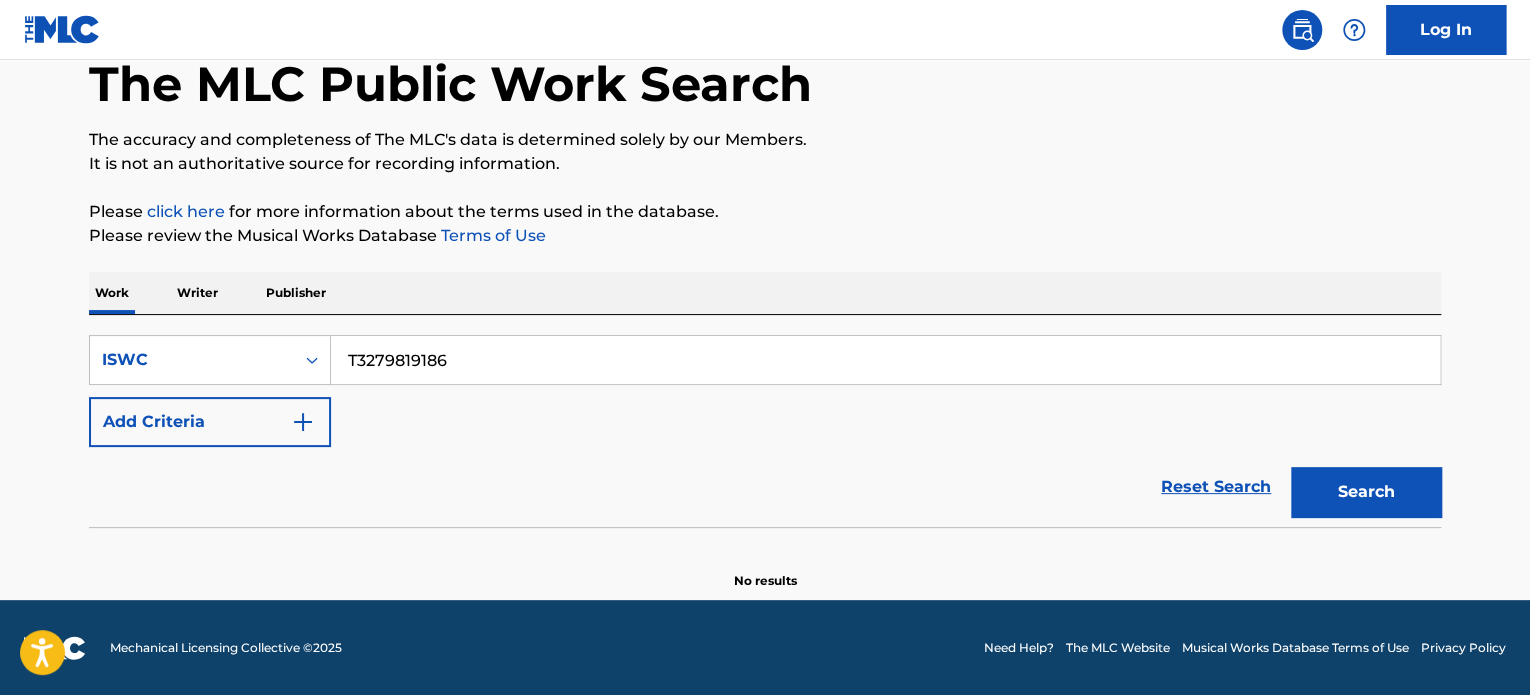 click on "No results" at bounding box center (765, 564) 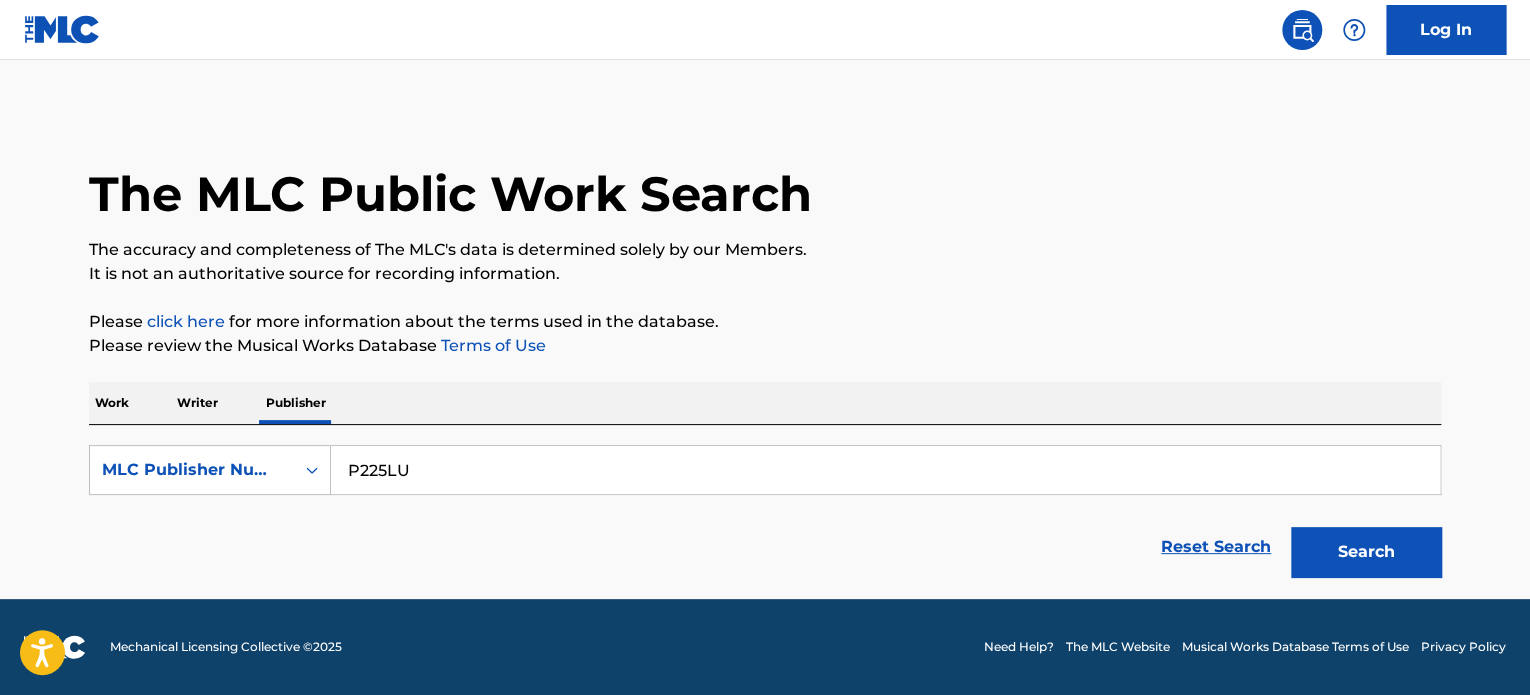 scroll, scrollTop: 0, scrollLeft: 0, axis: both 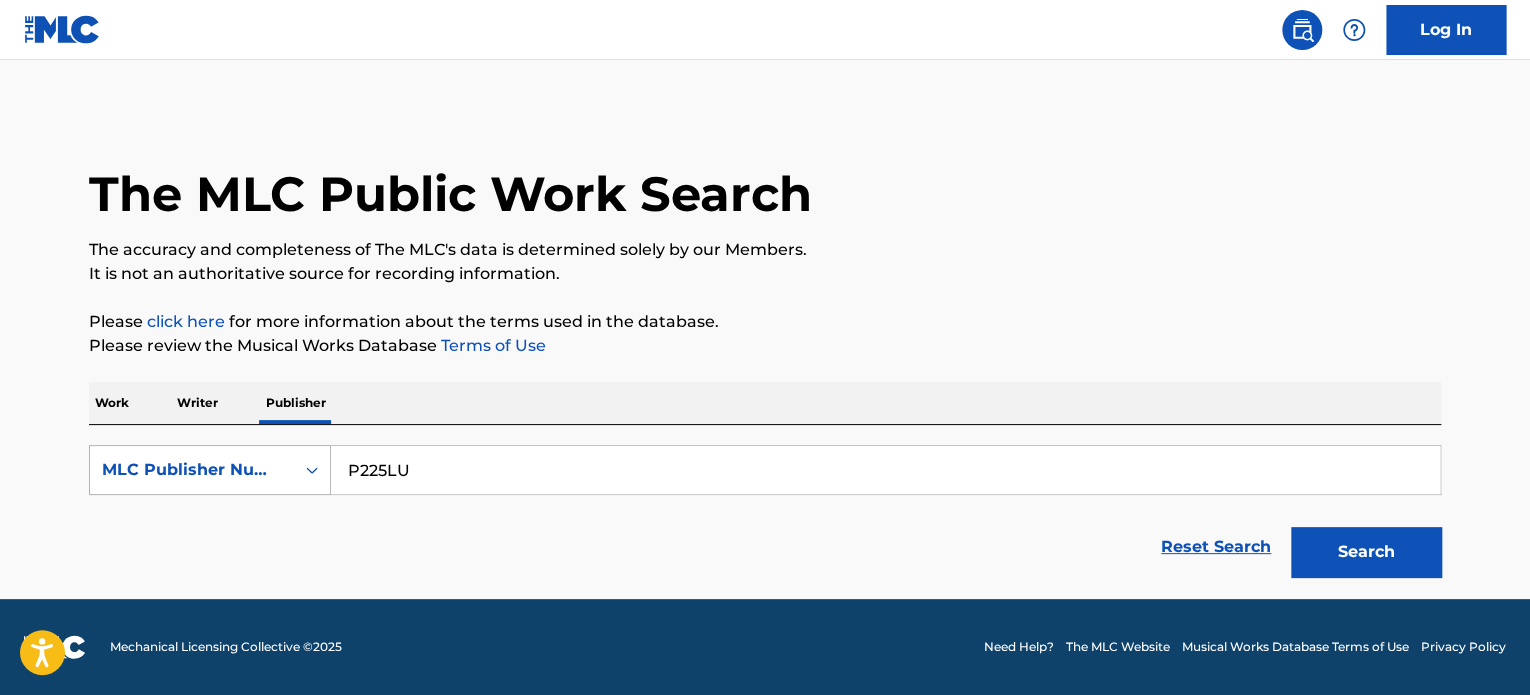 drag, startPoint x: 482, startPoint y: 471, endPoint x: 260, endPoint y: 462, distance: 222.18236 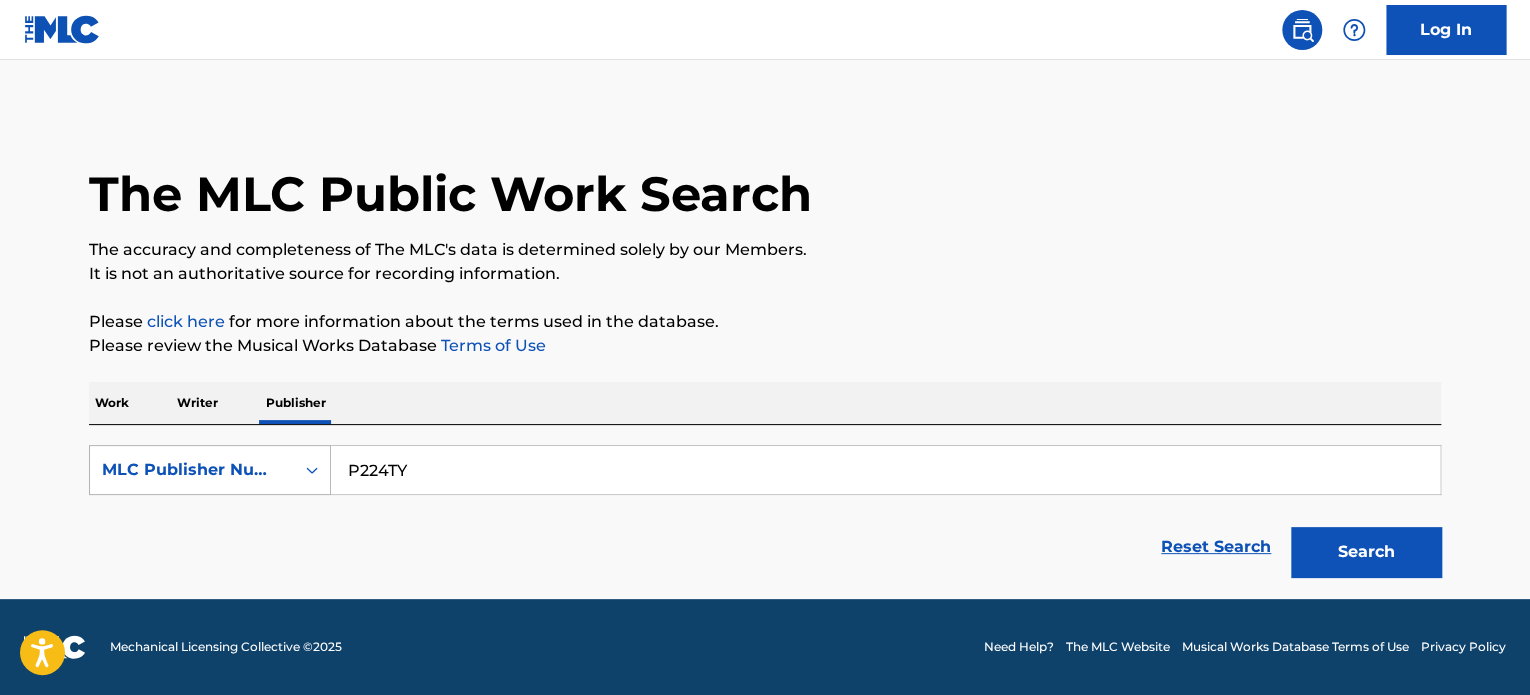 type on "P224TY" 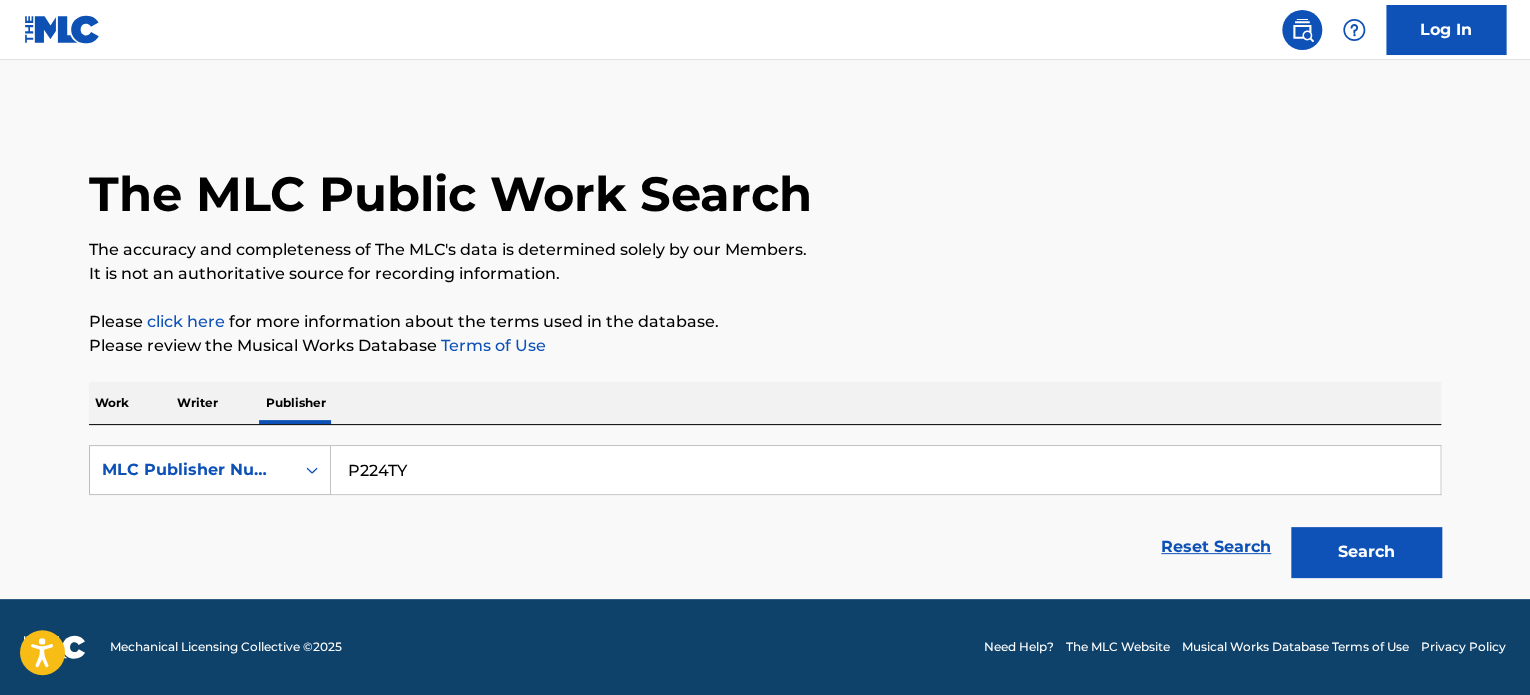 click on "Search" at bounding box center (1366, 552) 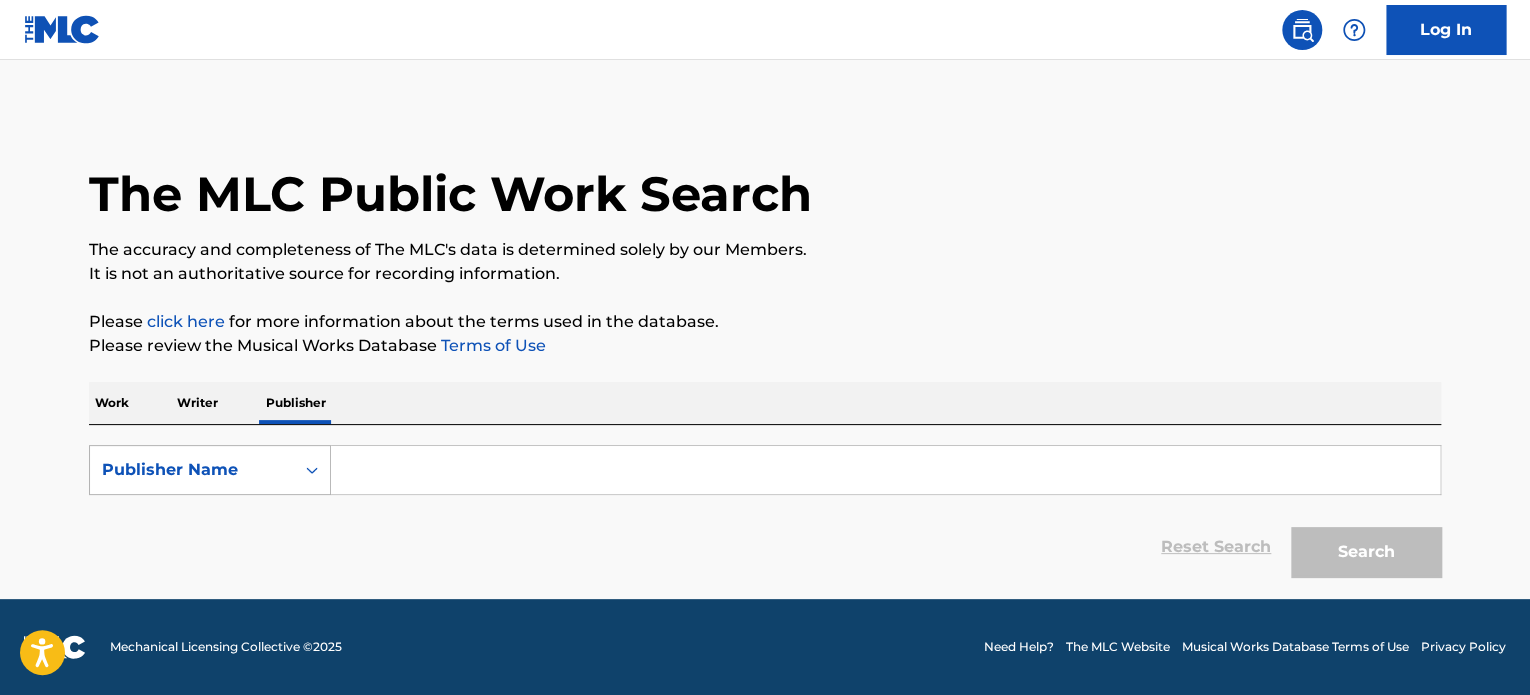 click on "Publisher Name" at bounding box center [192, 470] 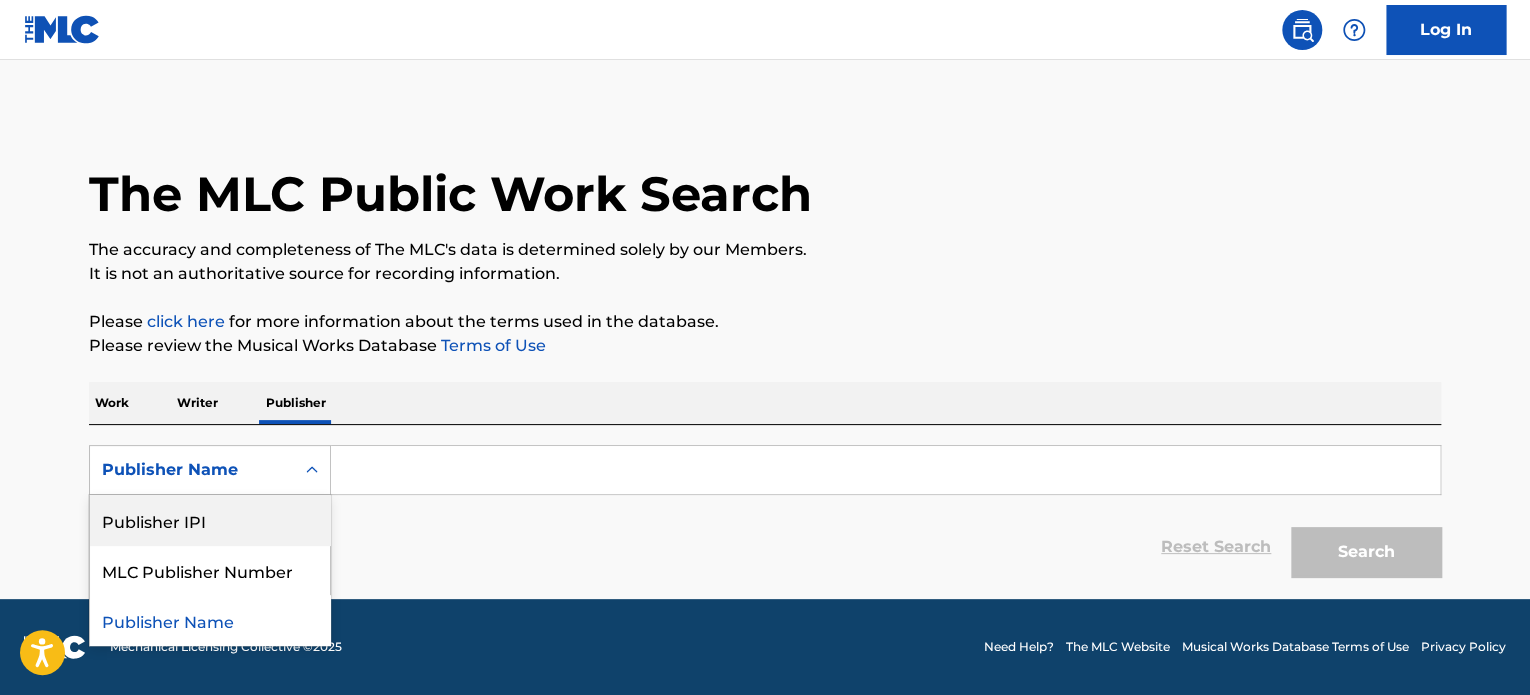 click on "Publisher IPI" at bounding box center (210, 520) 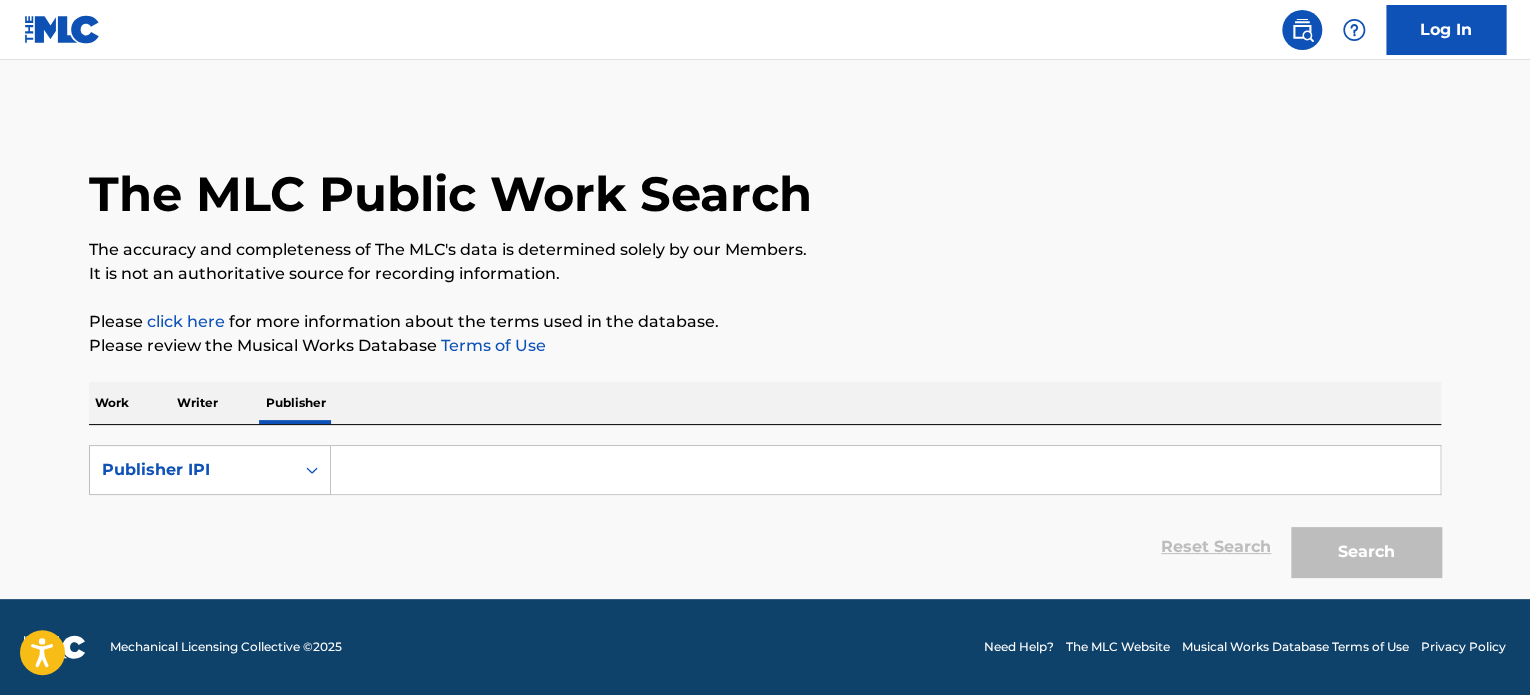 click at bounding box center (885, 470) 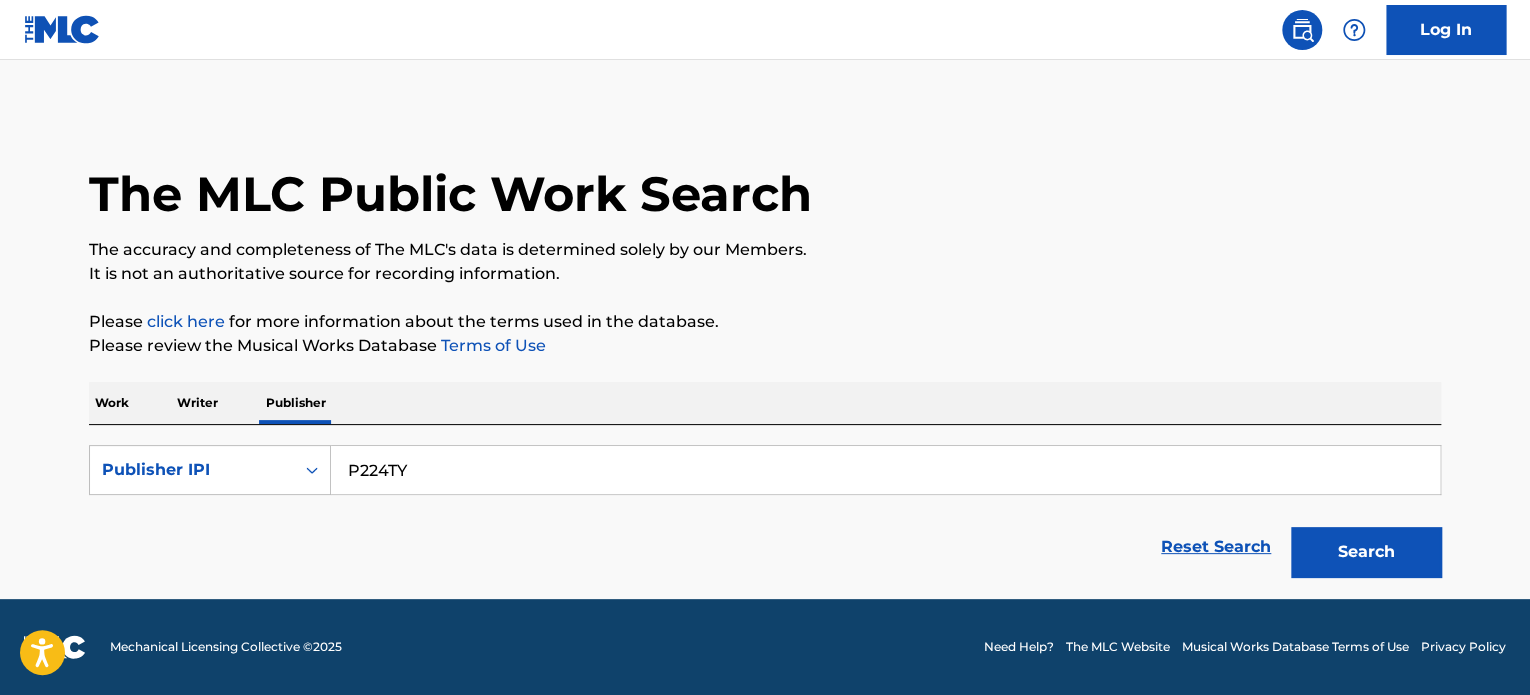 type on "P224TY" 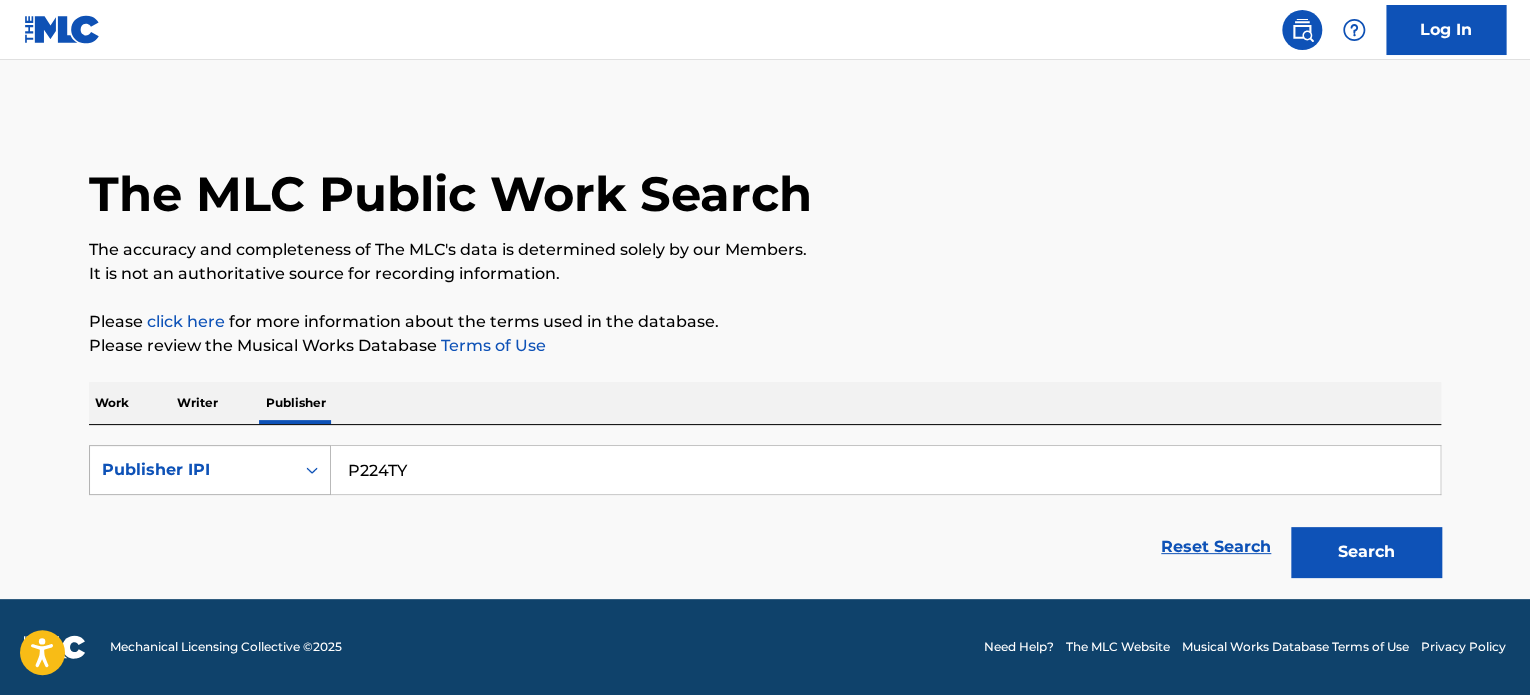 click on "Publisher IPI" at bounding box center [192, 470] 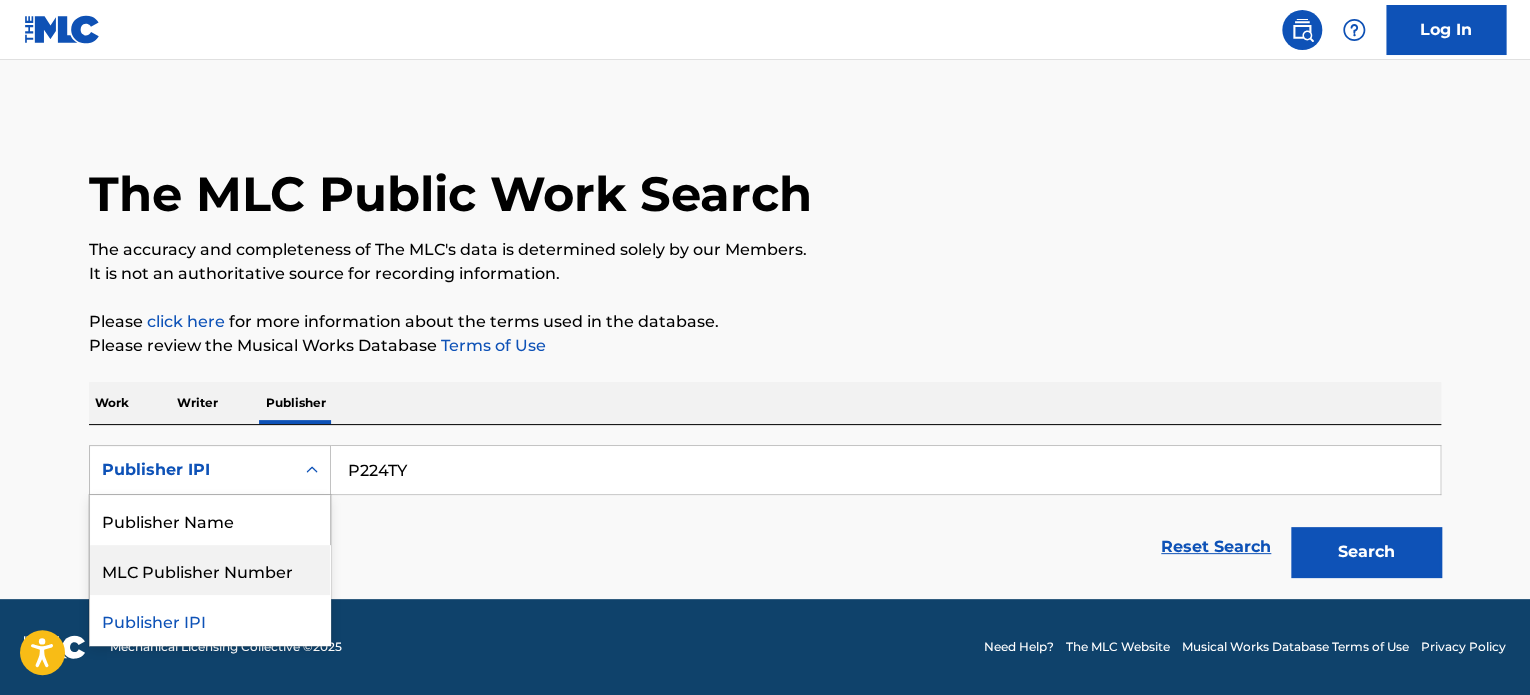 click on "MLC Publisher Number" at bounding box center [210, 570] 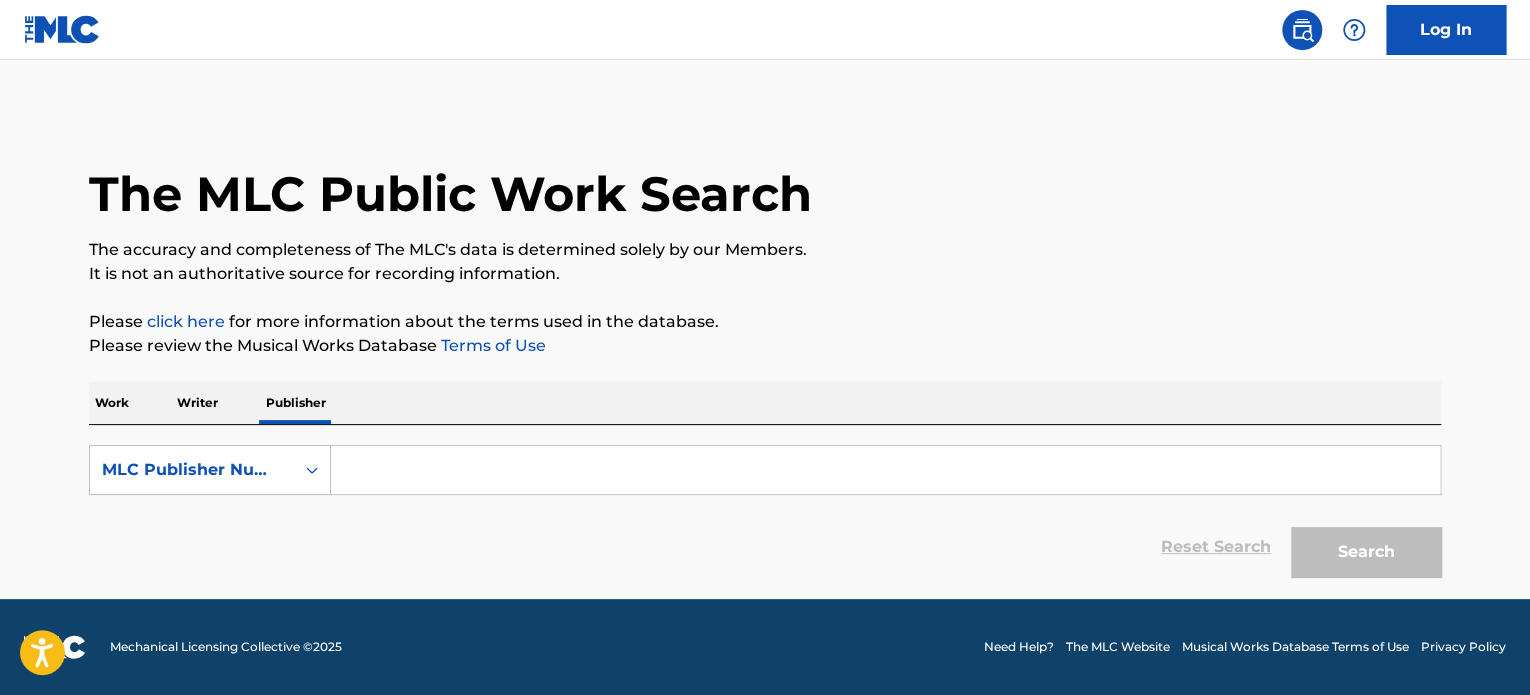 click at bounding box center (885, 470) 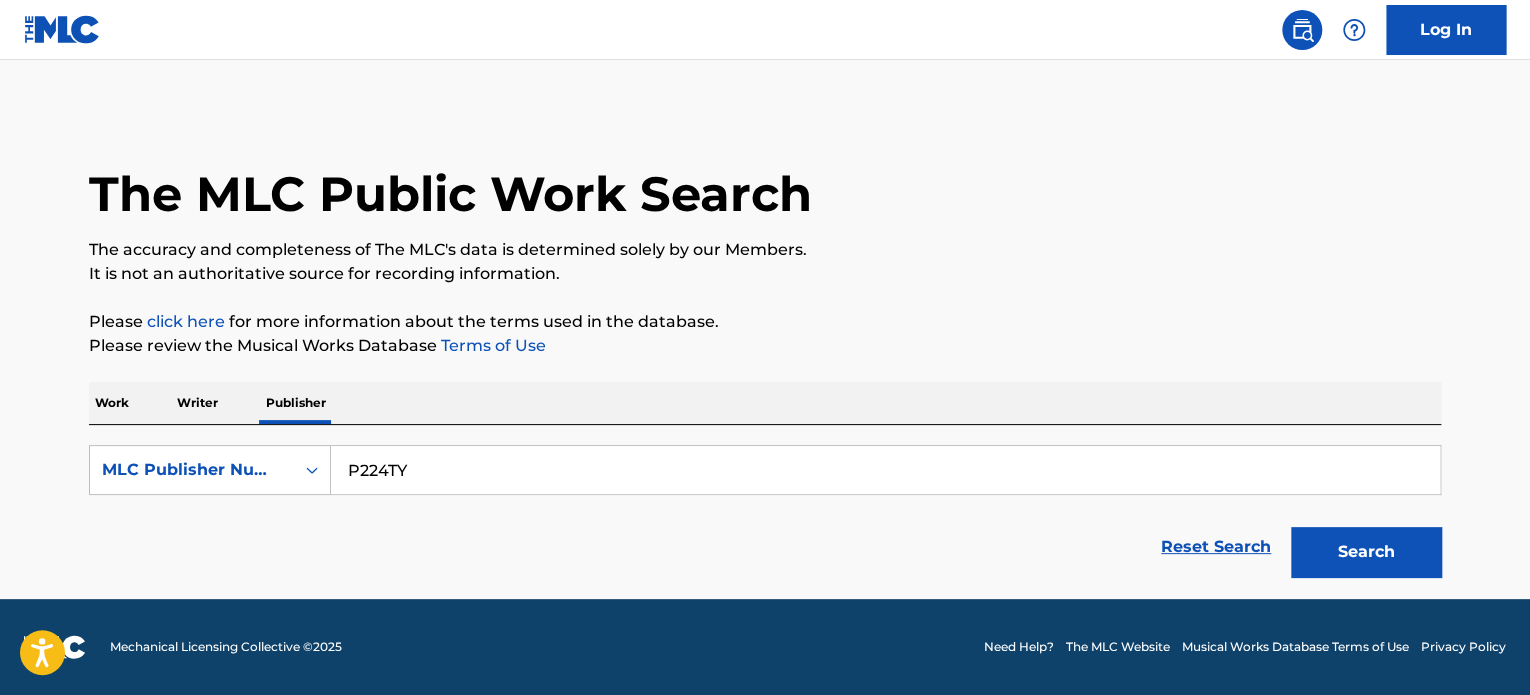 type on "P224TY" 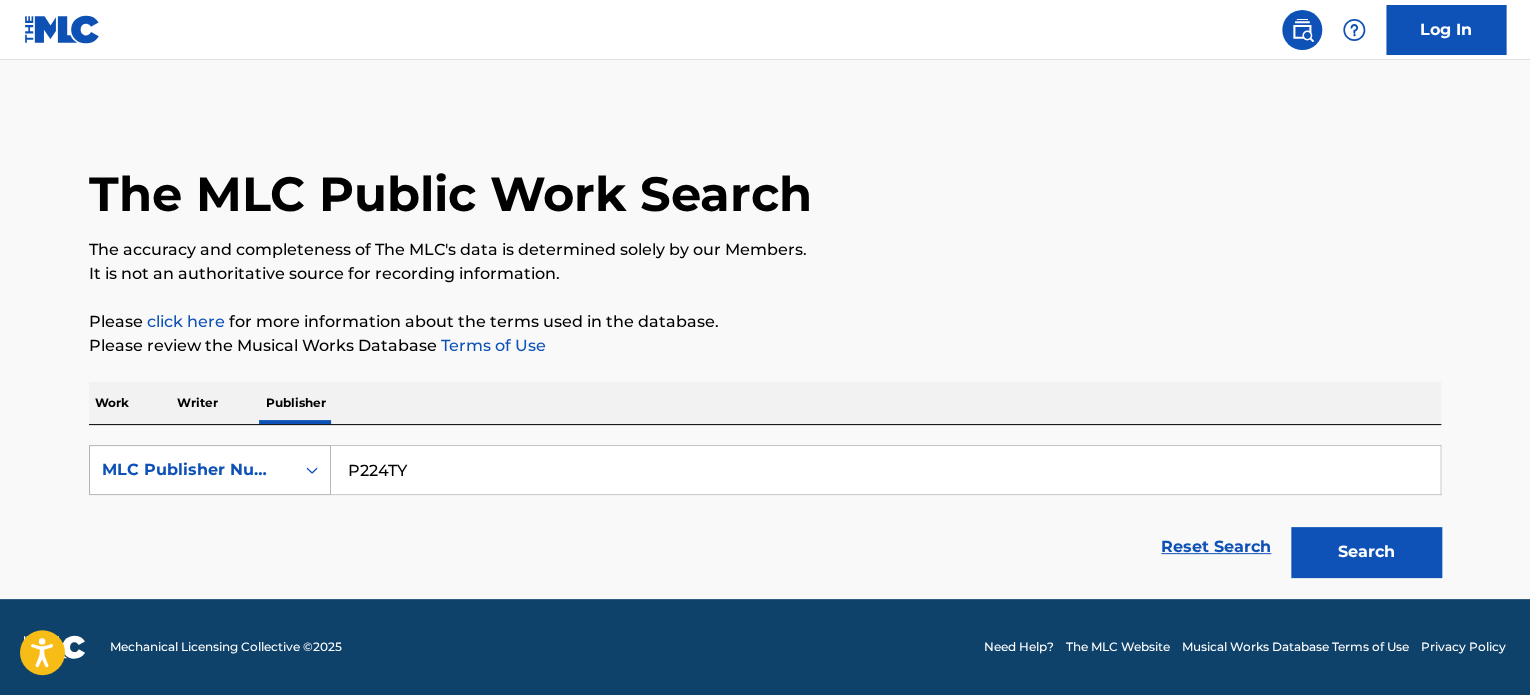 click at bounding box center [312, 470] 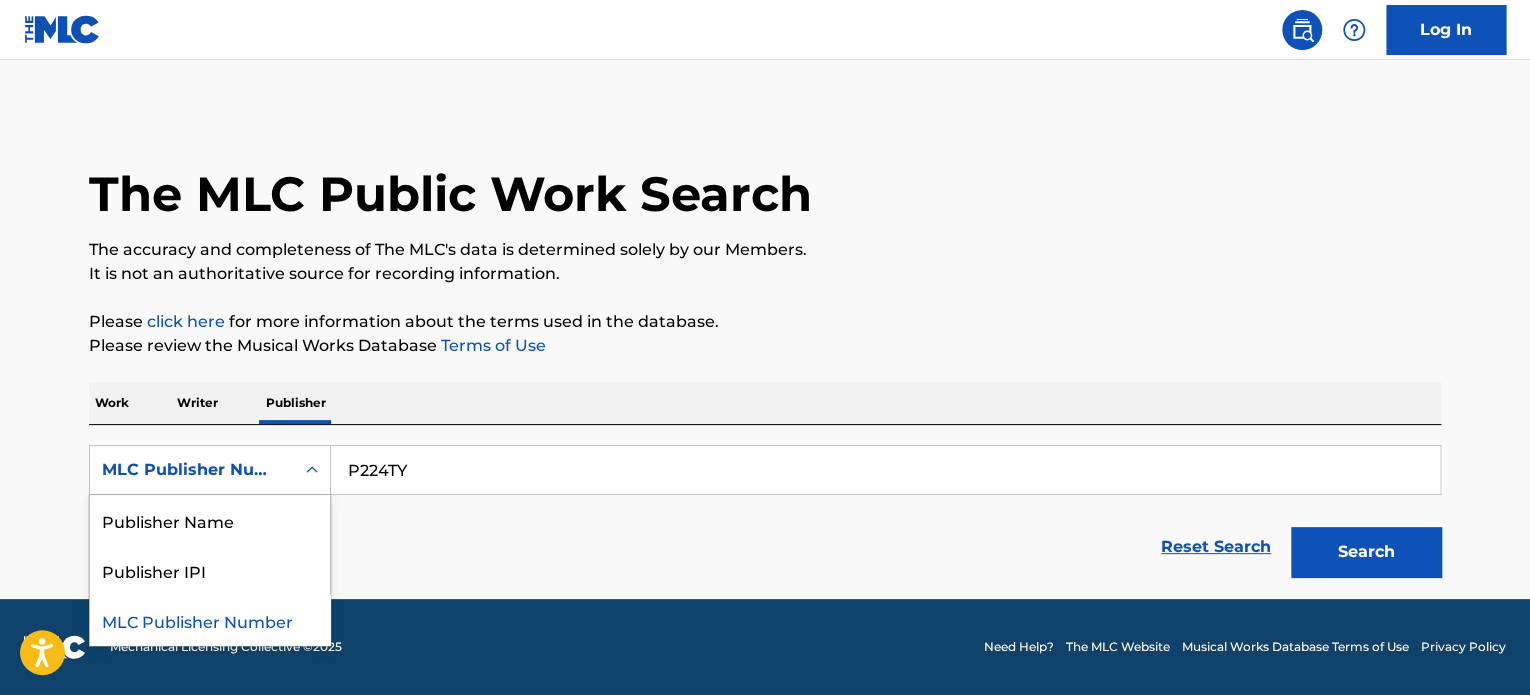 click on "Please   click here   for more information about the terms used in the database." at bounding box center [765, 322] 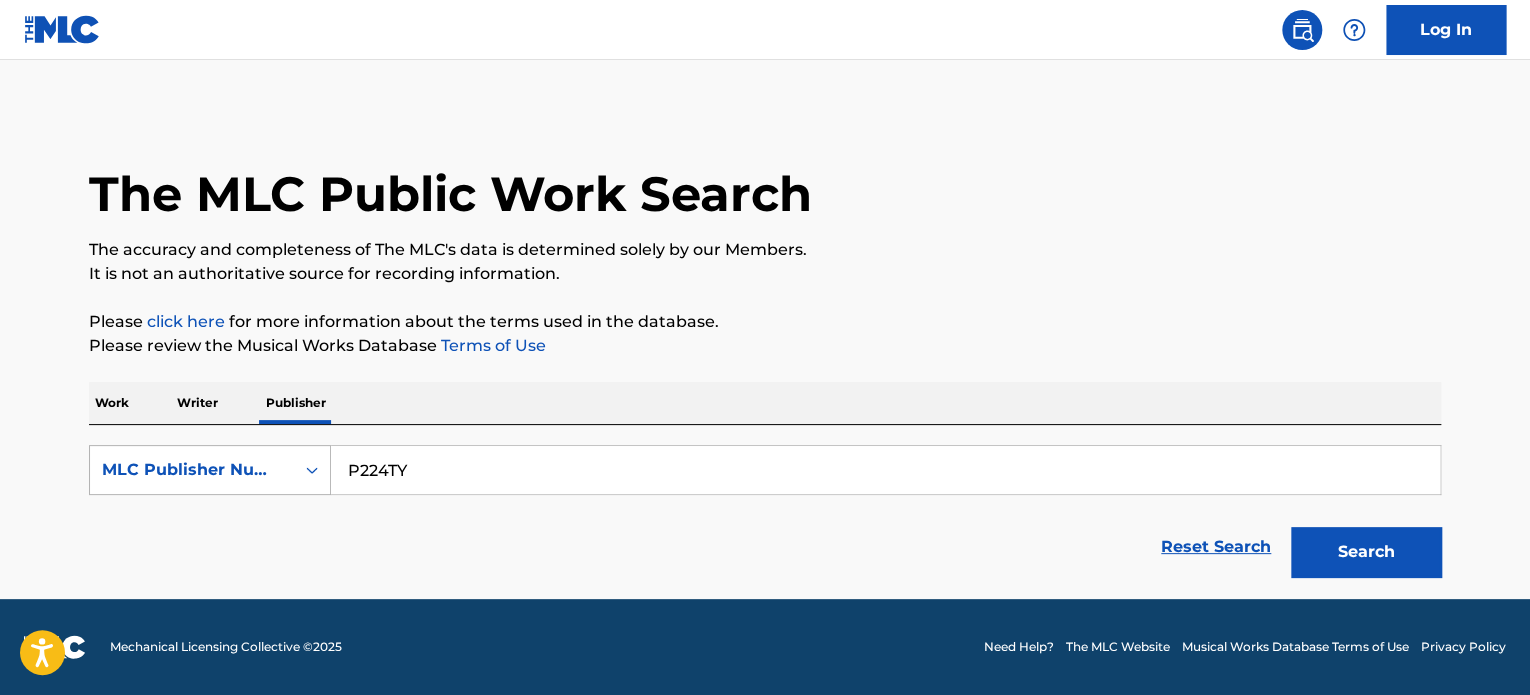 click on "MLC Publisher Number" at bounding box center [192, 470] 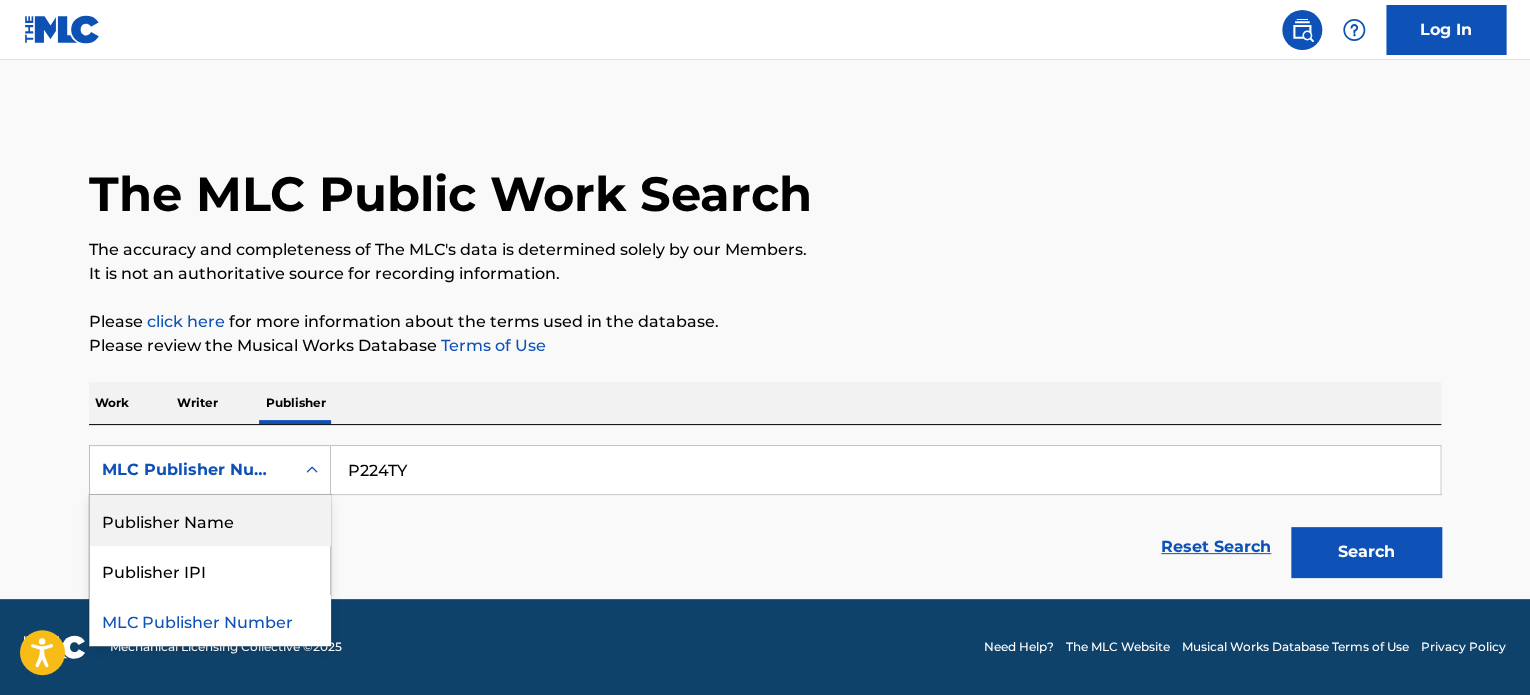 click on "Publisher Name" at bounding box center [210, 520] 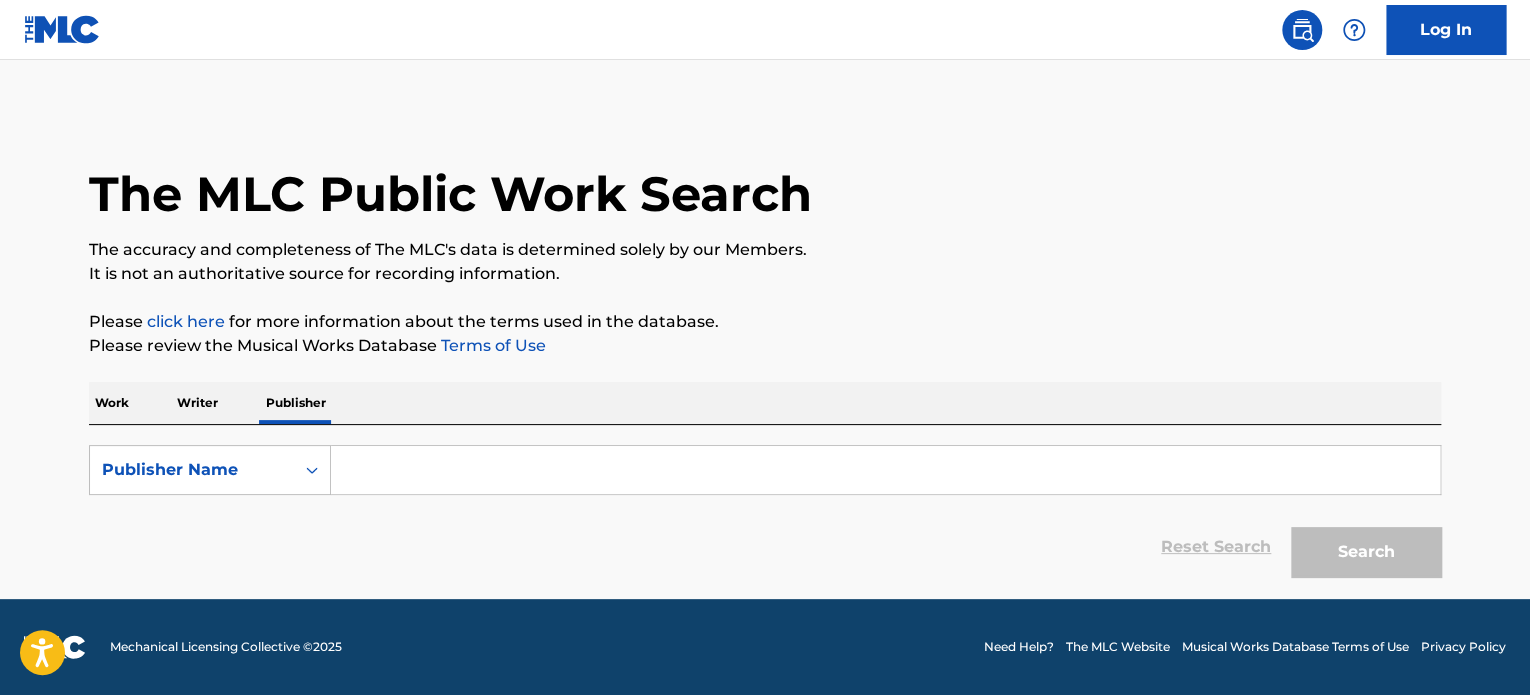 click at bounding box center (885, 470) 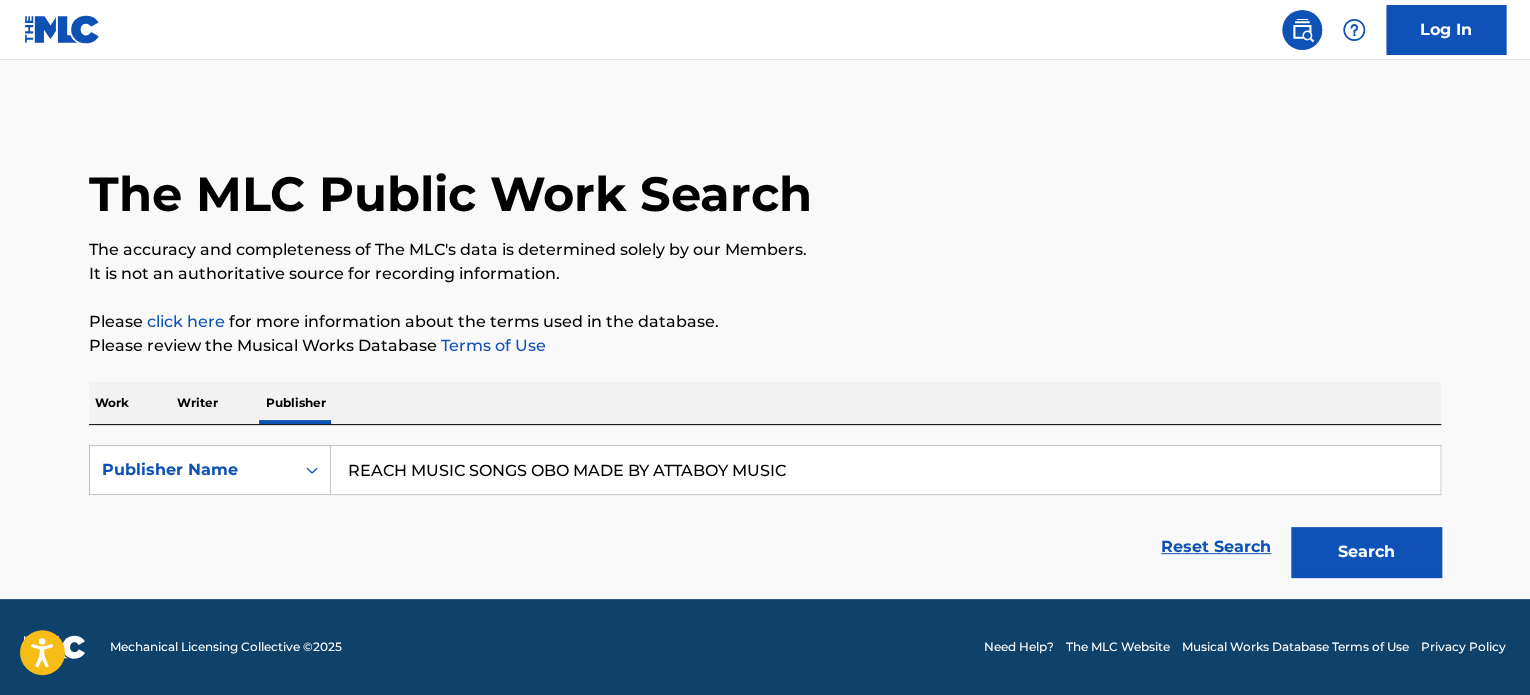 type on "REACH MUSIC SONGS OBO MADE BY ATTABOY MUSIC" 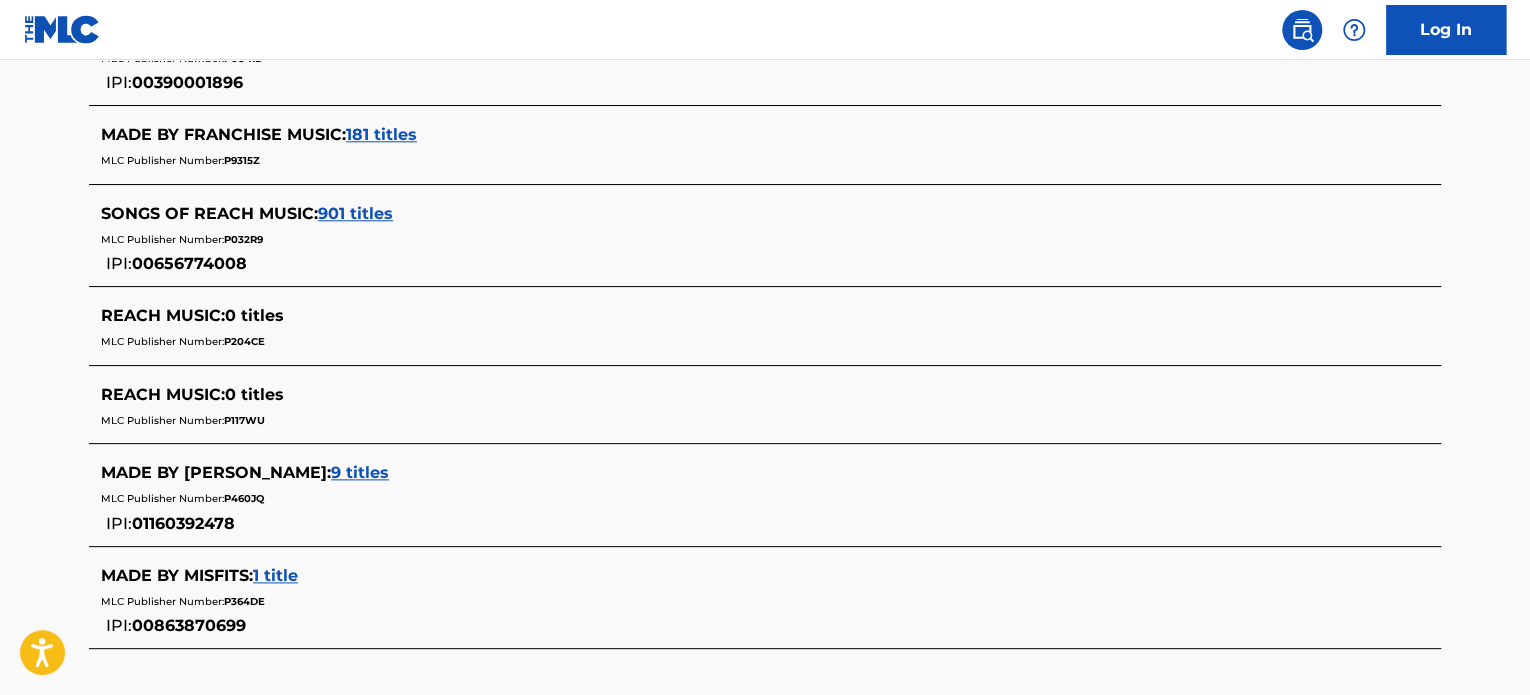 scroll, scrollTop: 0, scrollLeft: 0, axis: both 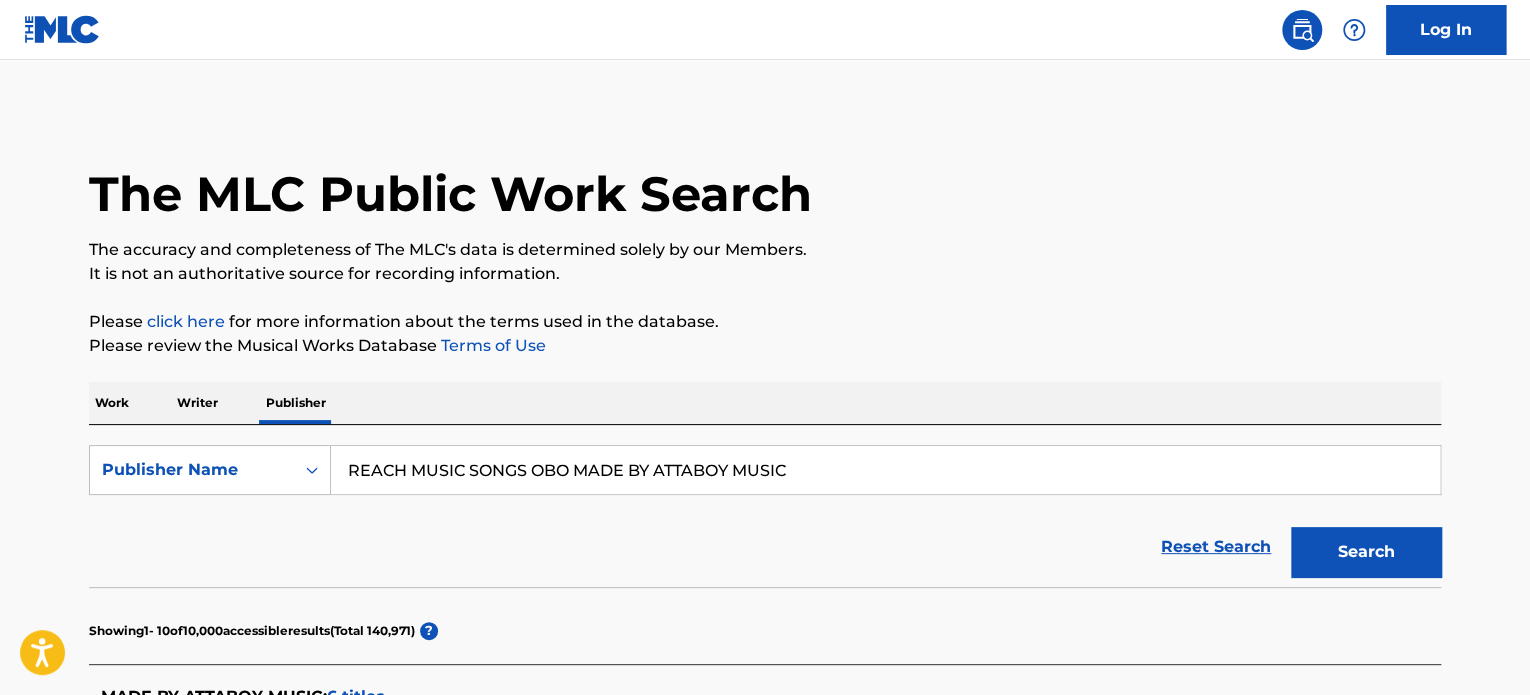 click on "Work" at bounding box center (112, 403) 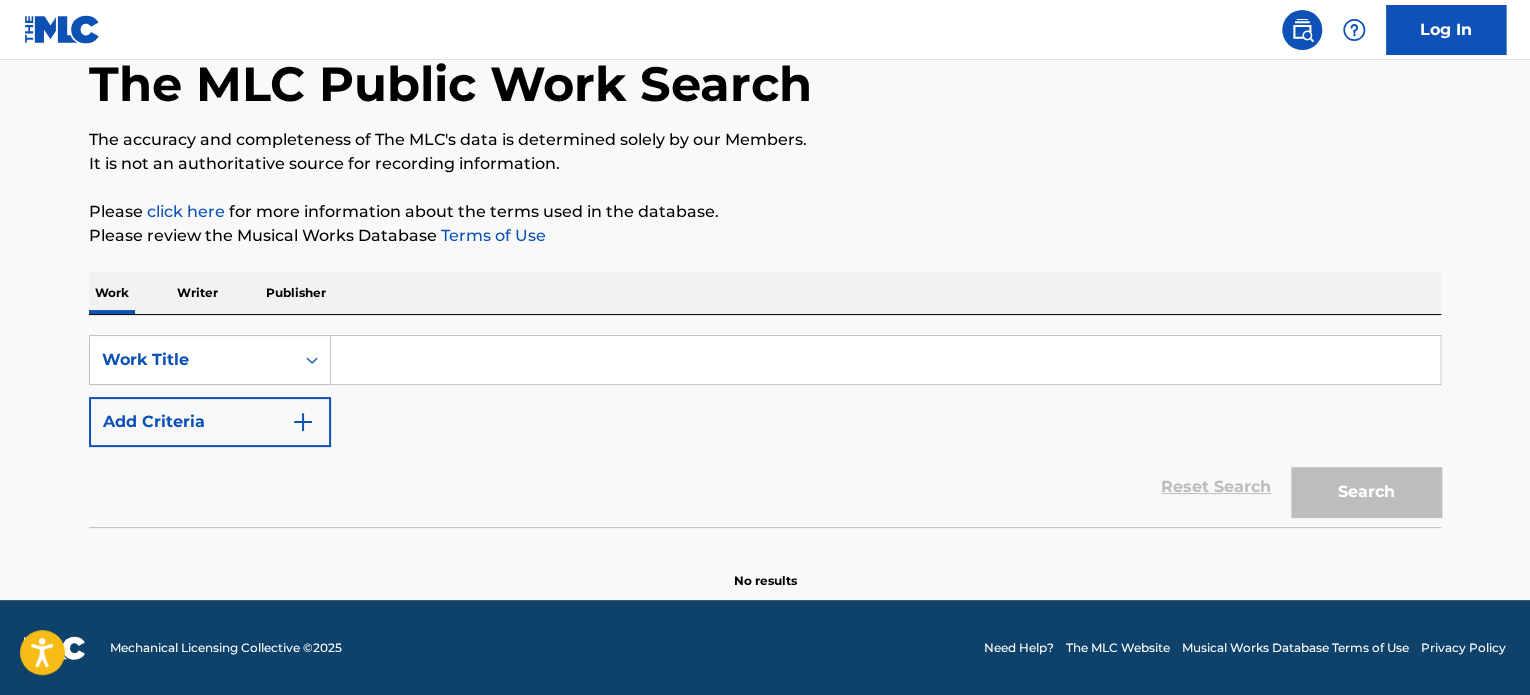 scroll, scrollTop: 109, scrollLeft: 0, axis: vertical 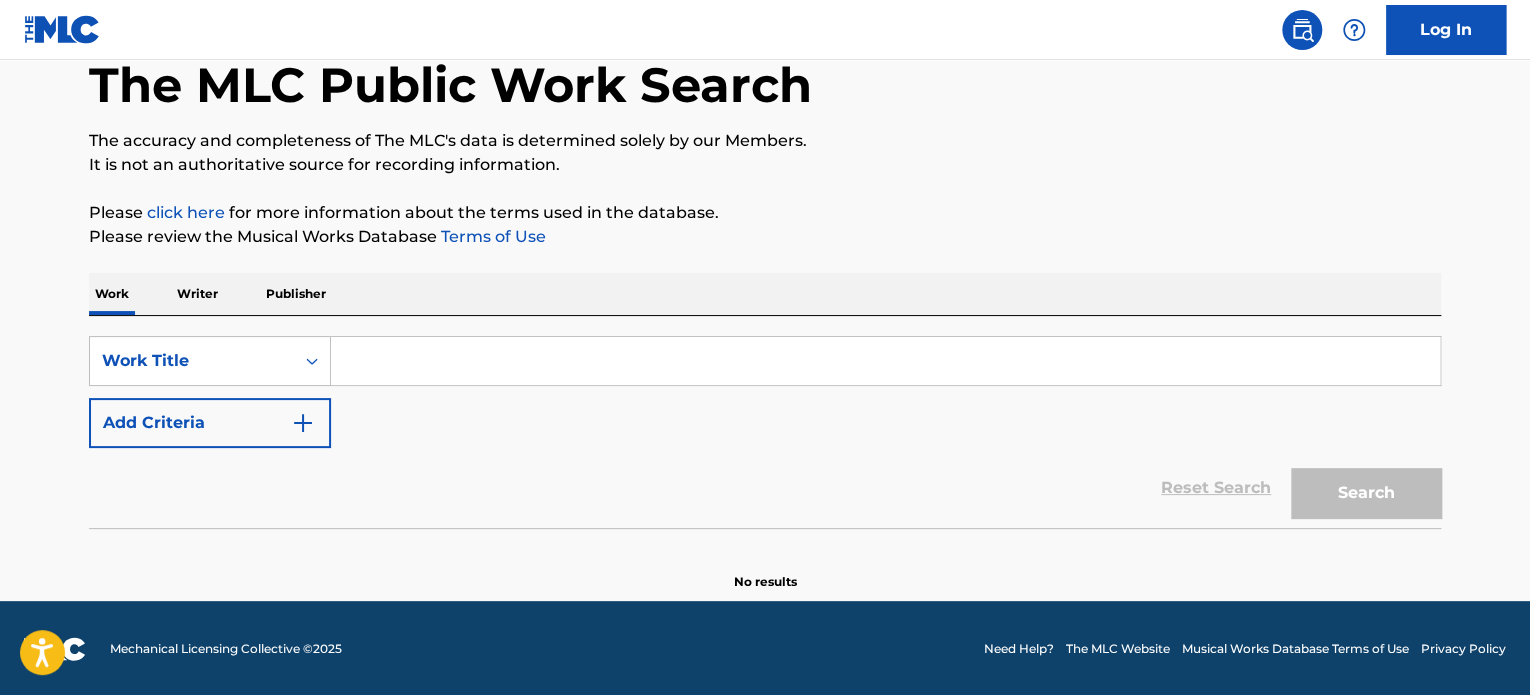 click at bounding box center (885, 361) 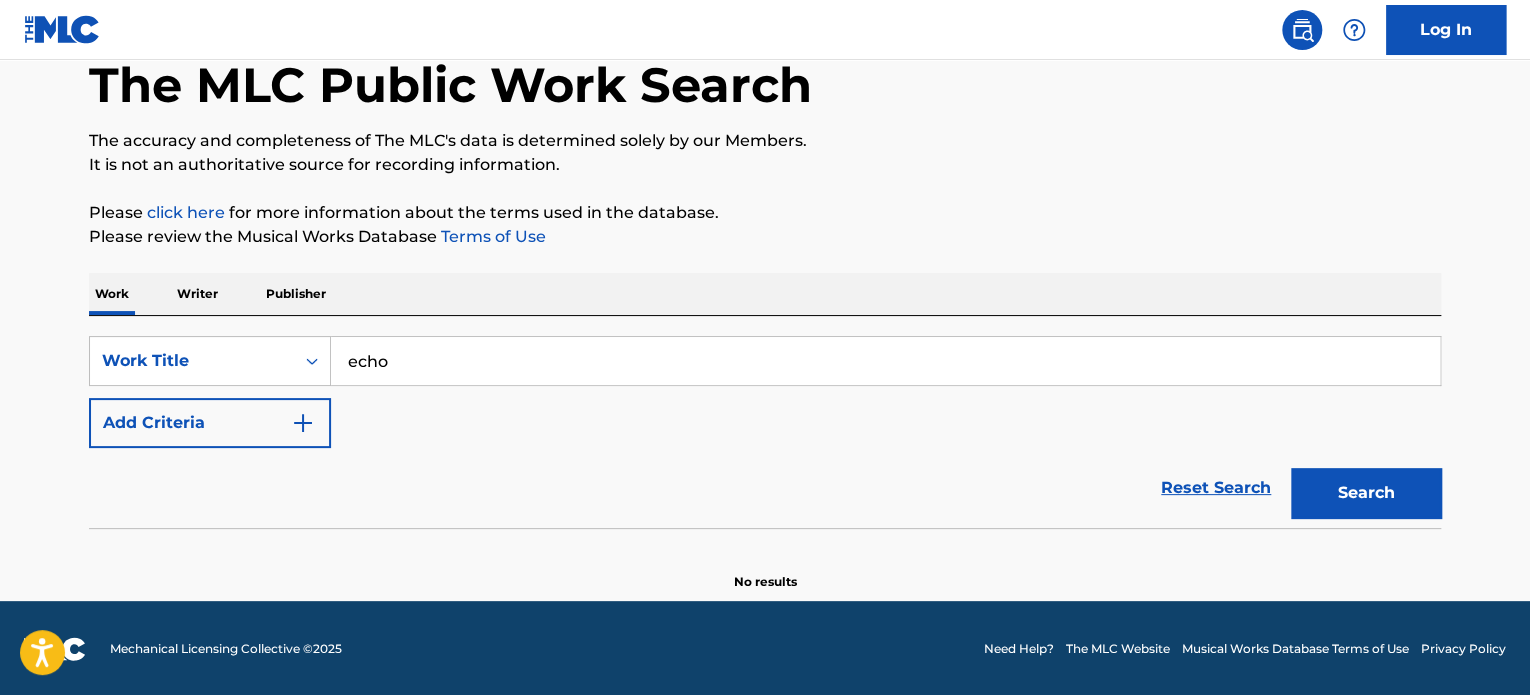 type on "echo" 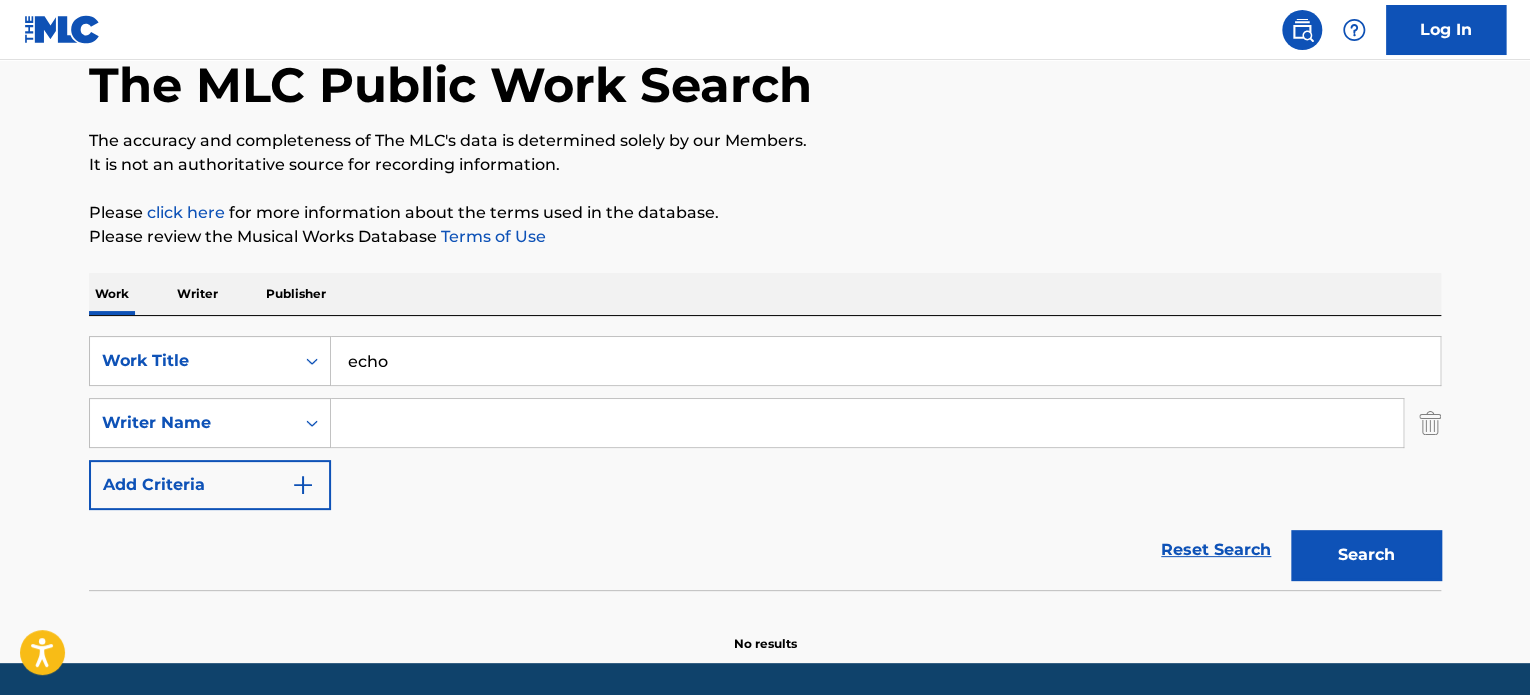 click at bounding box center [867, 423] 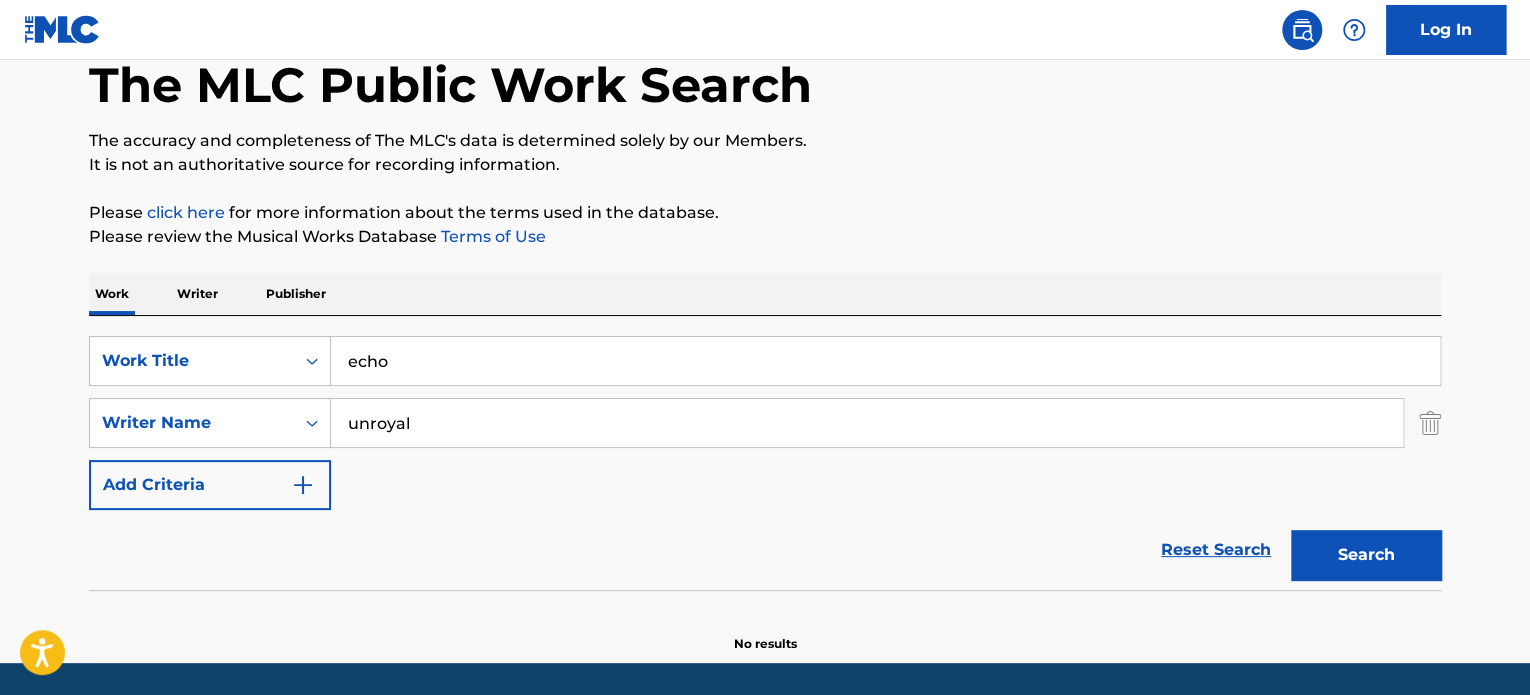 type on "unroyal" 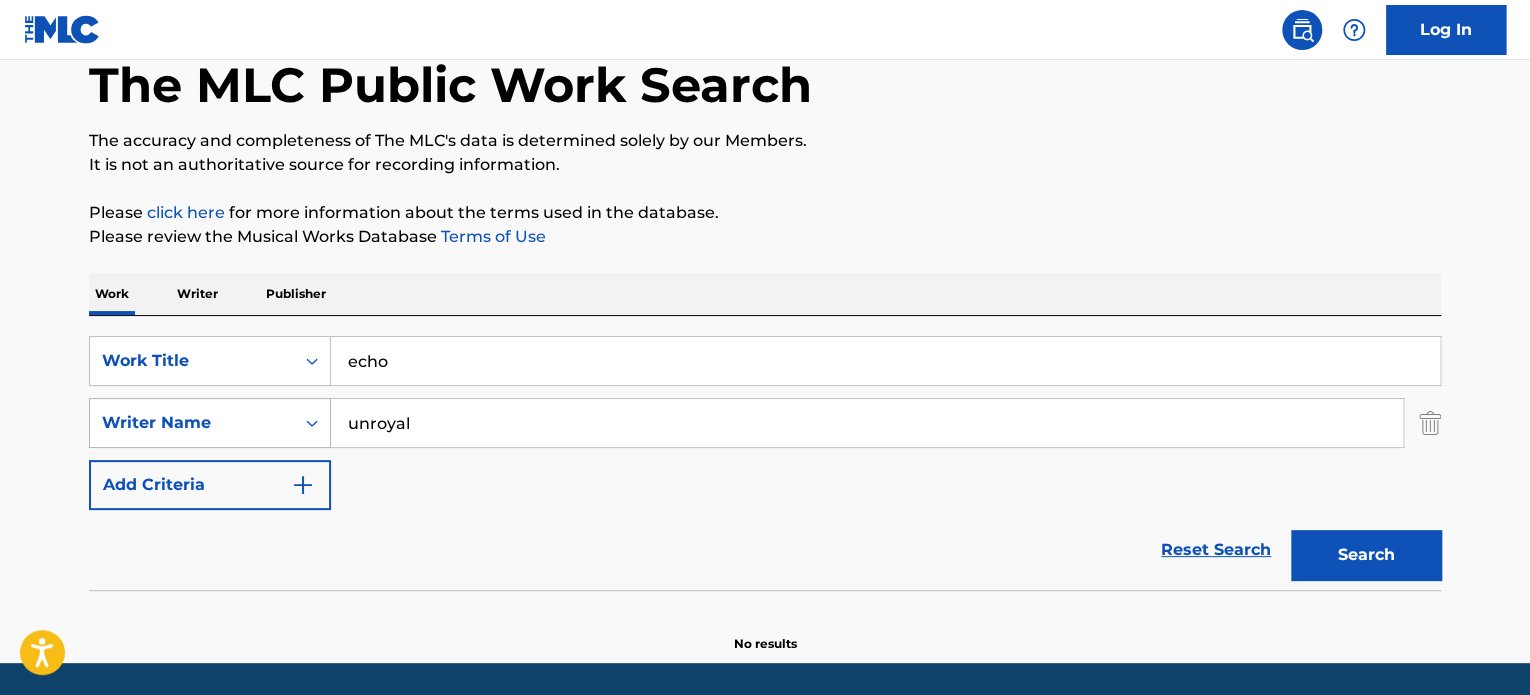 click at bounding box center (312, 423) 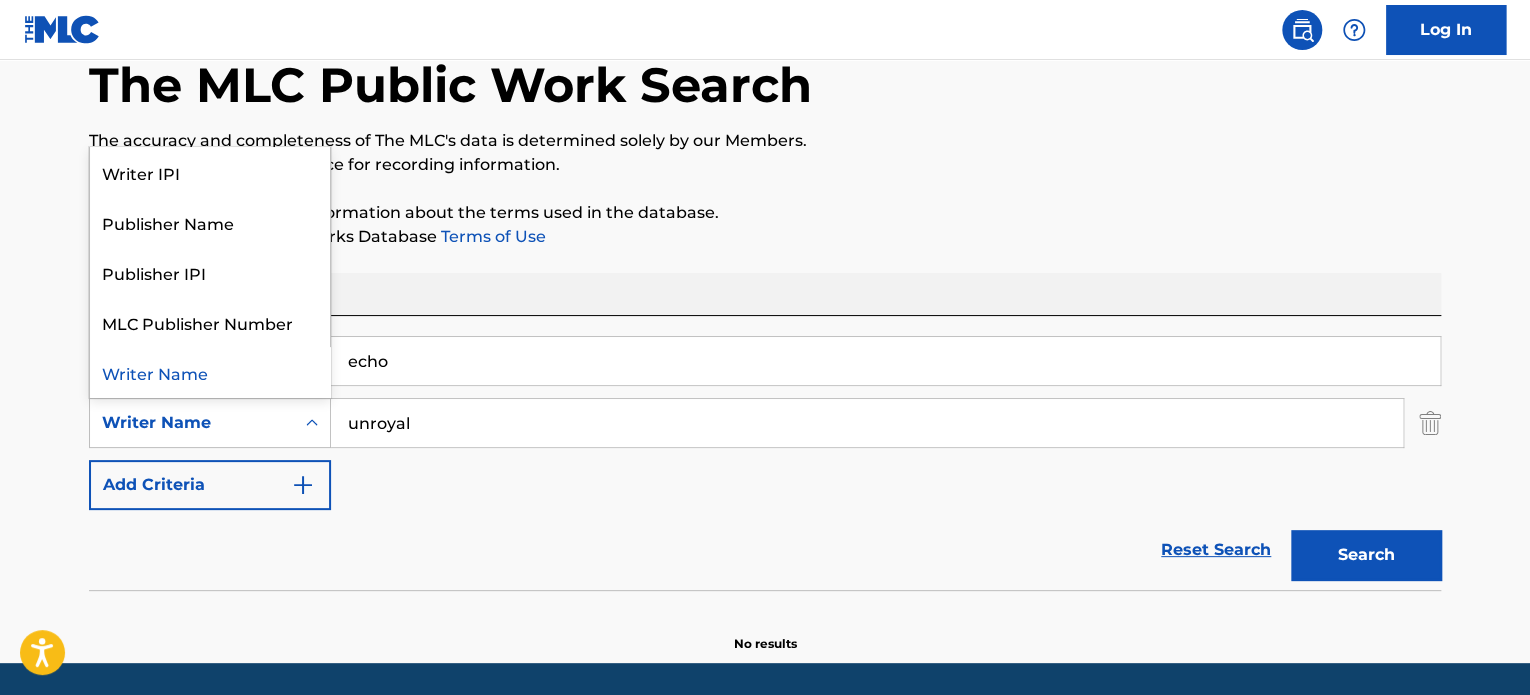 click at bounding box center (1430, 423) 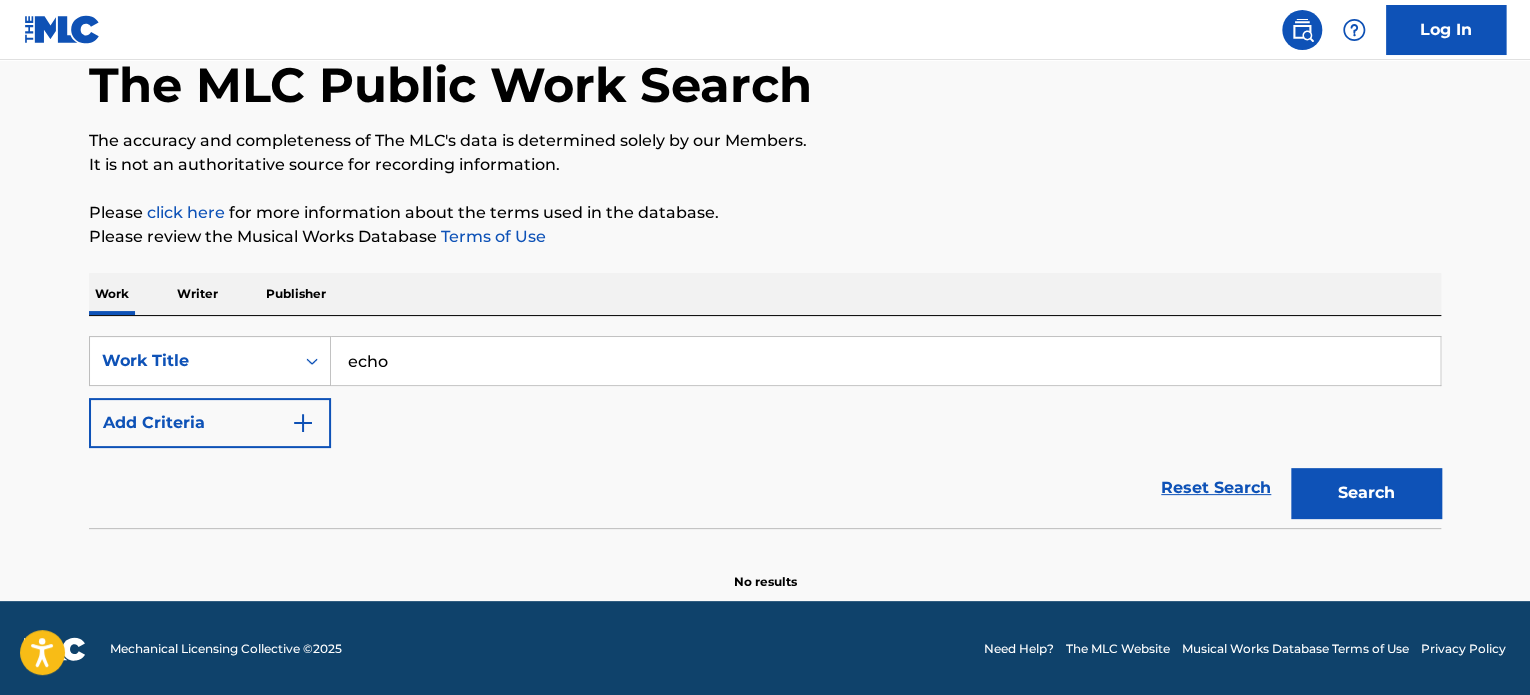 click on "Add Criteria" at bounding box center (210, 423) 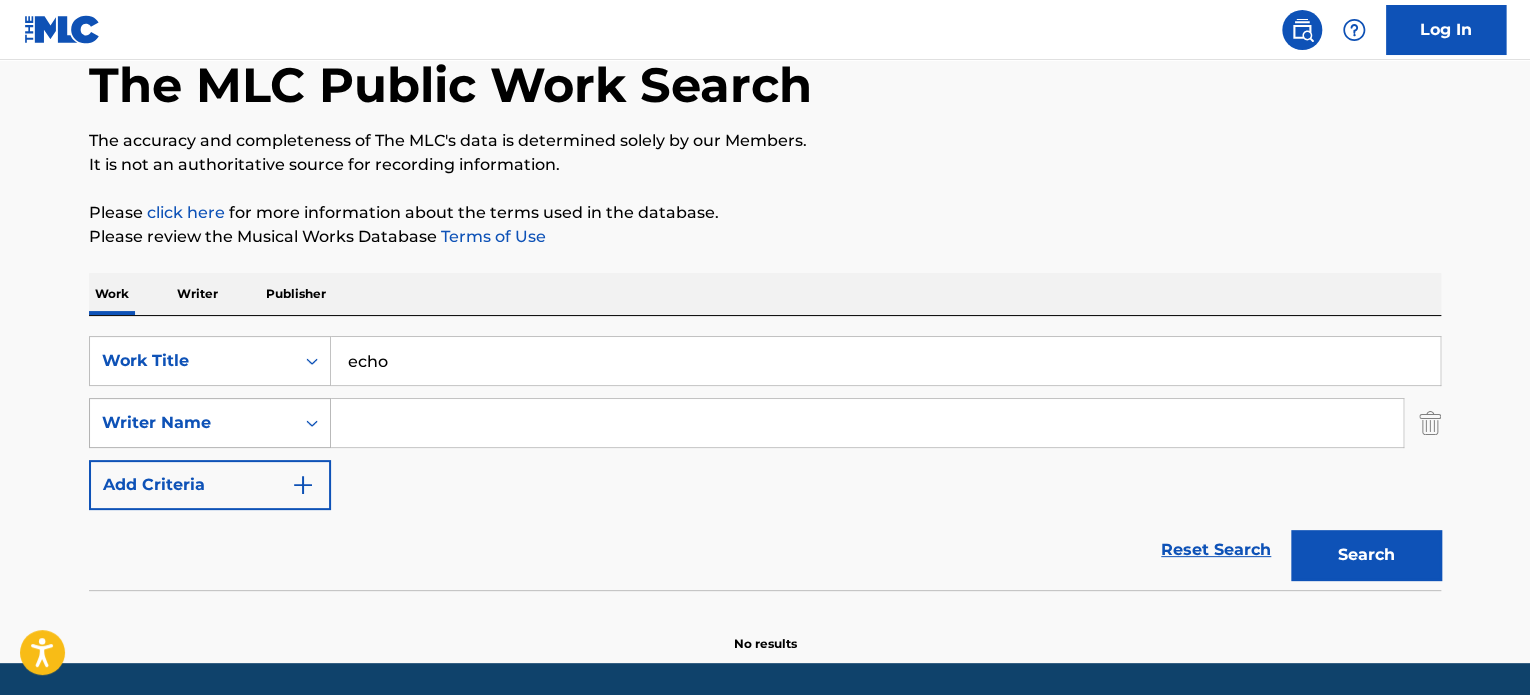 click on "Writer Name" at bounding box center [192, 423] 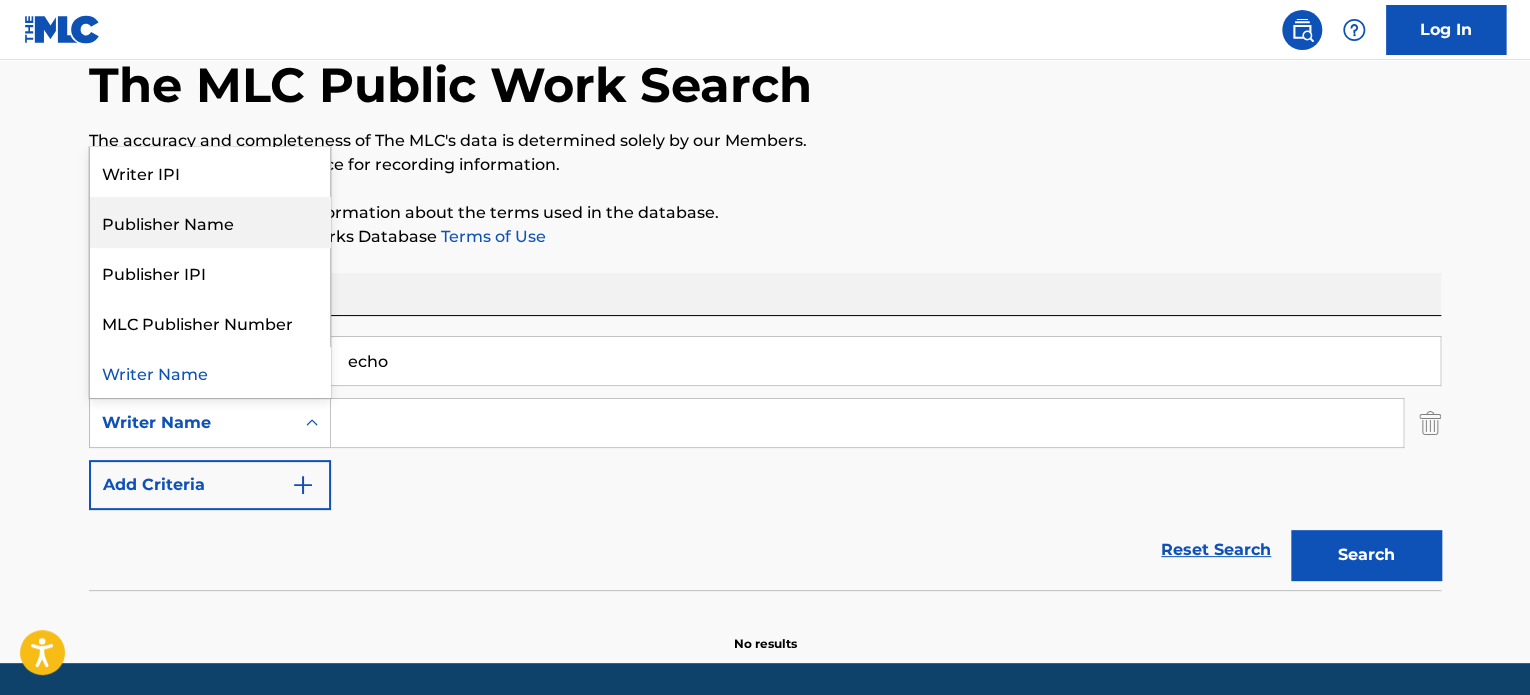 click on "Publisher Name" at bounding box center (210, 222) 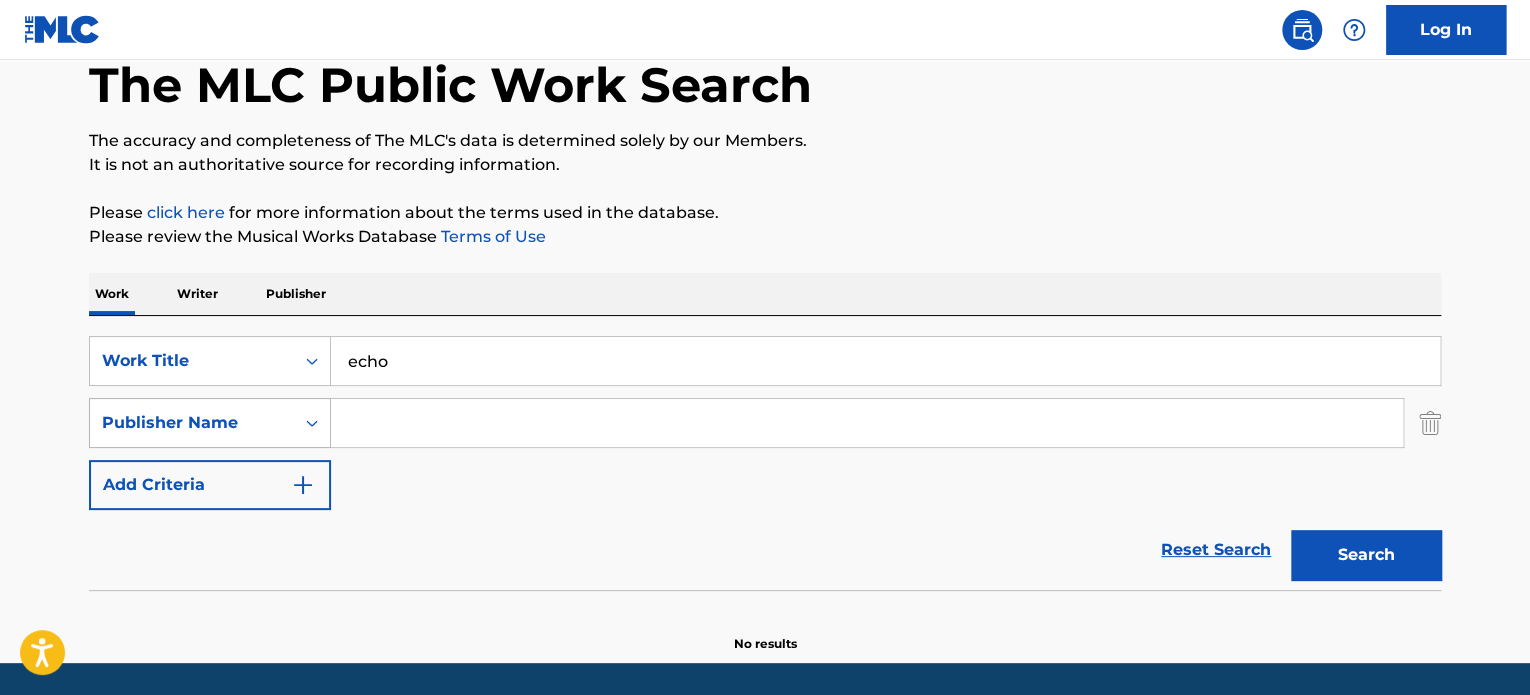 click on "Publisher Name" at bounding box center [192, 423] 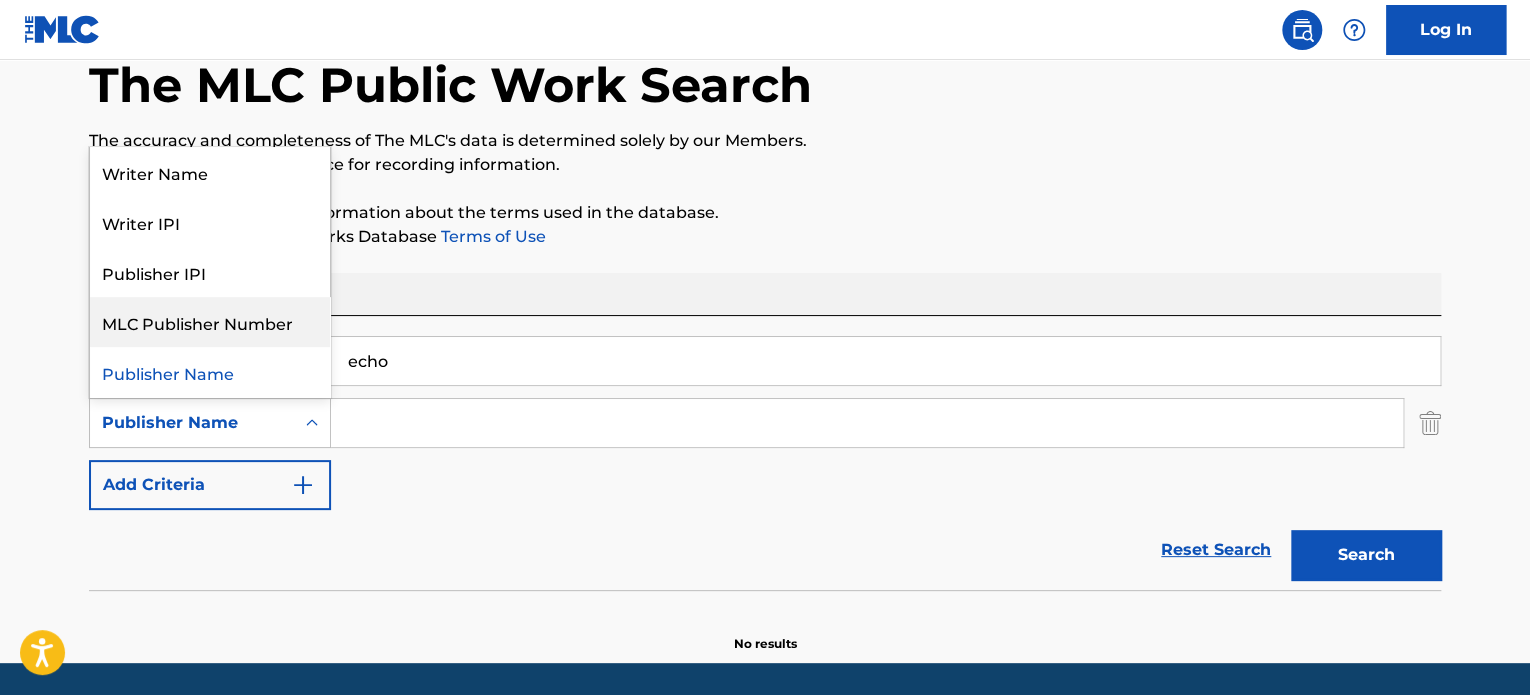 click on "MLC Publisher Number" at bounding box center [210, 322] 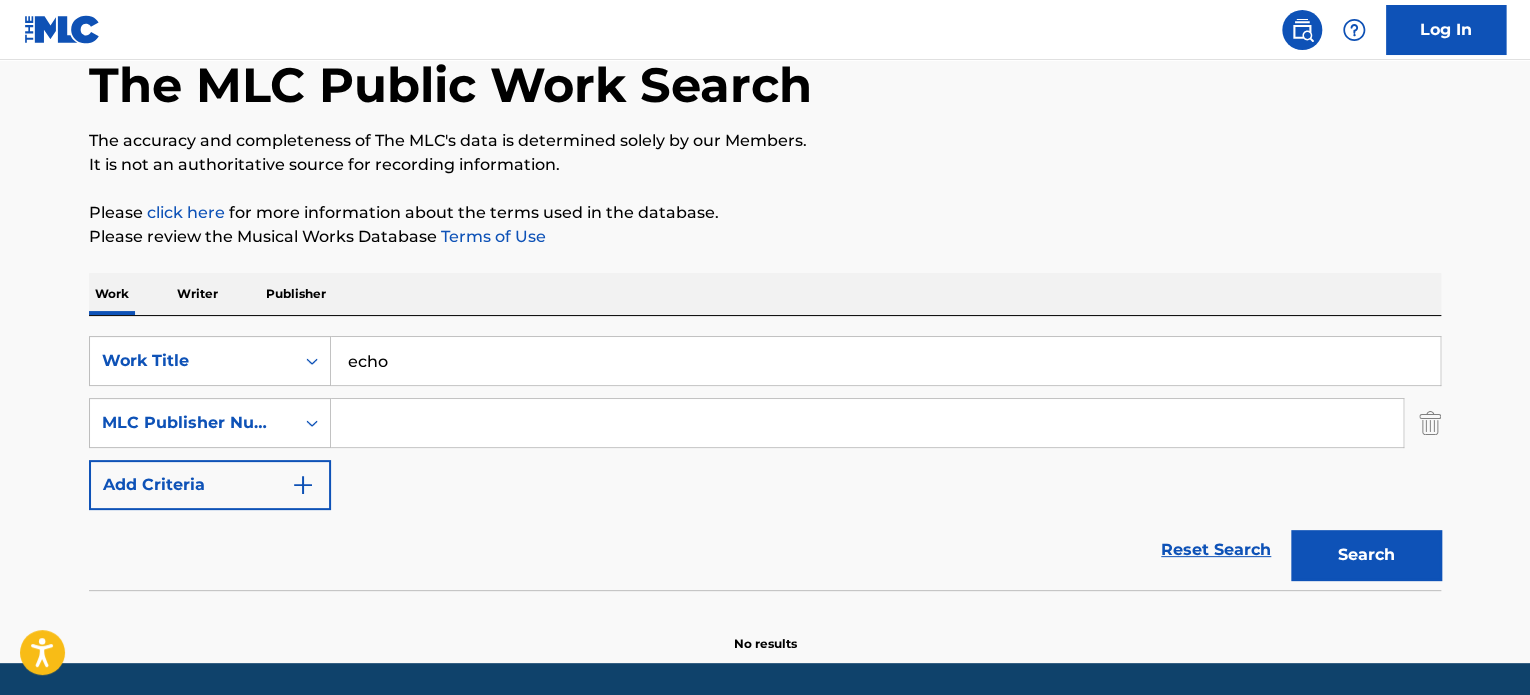 click at bounding box center (867, 423) 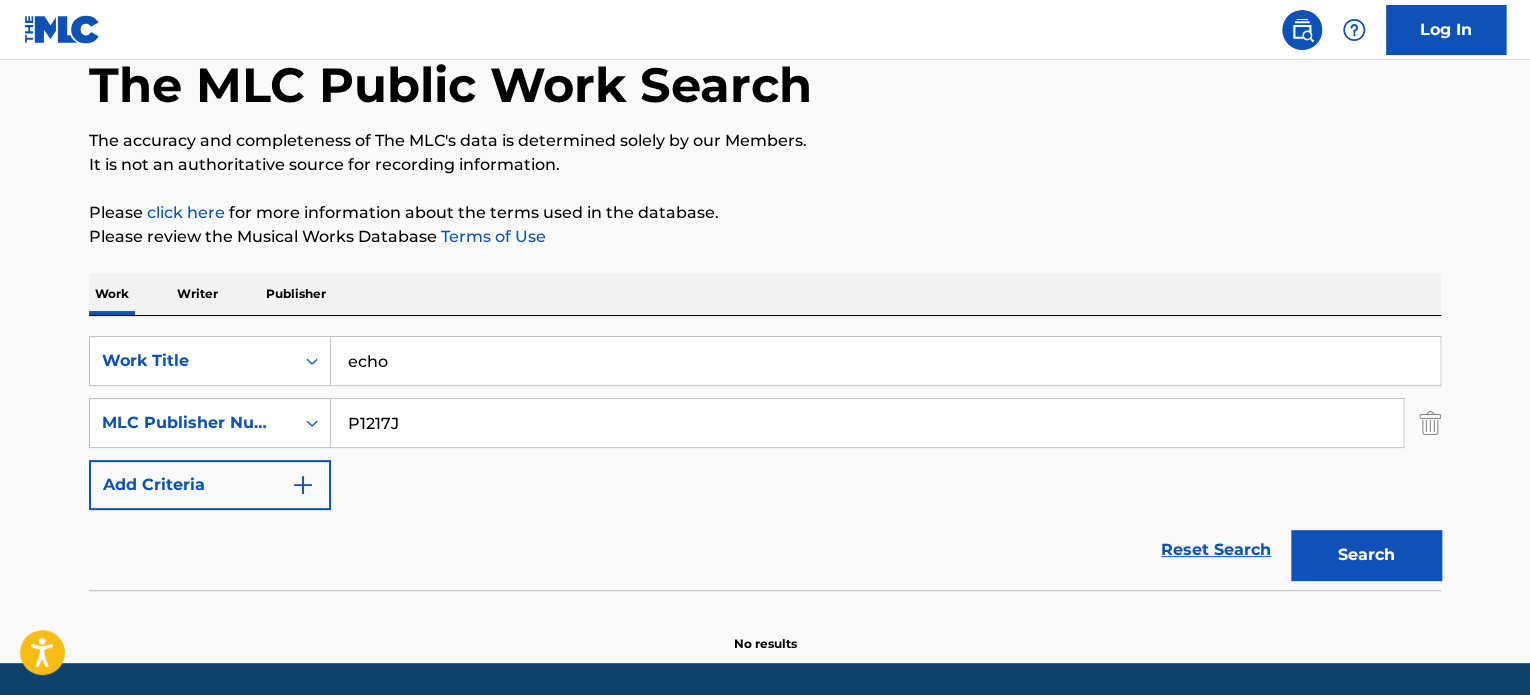 type on "P1217J" 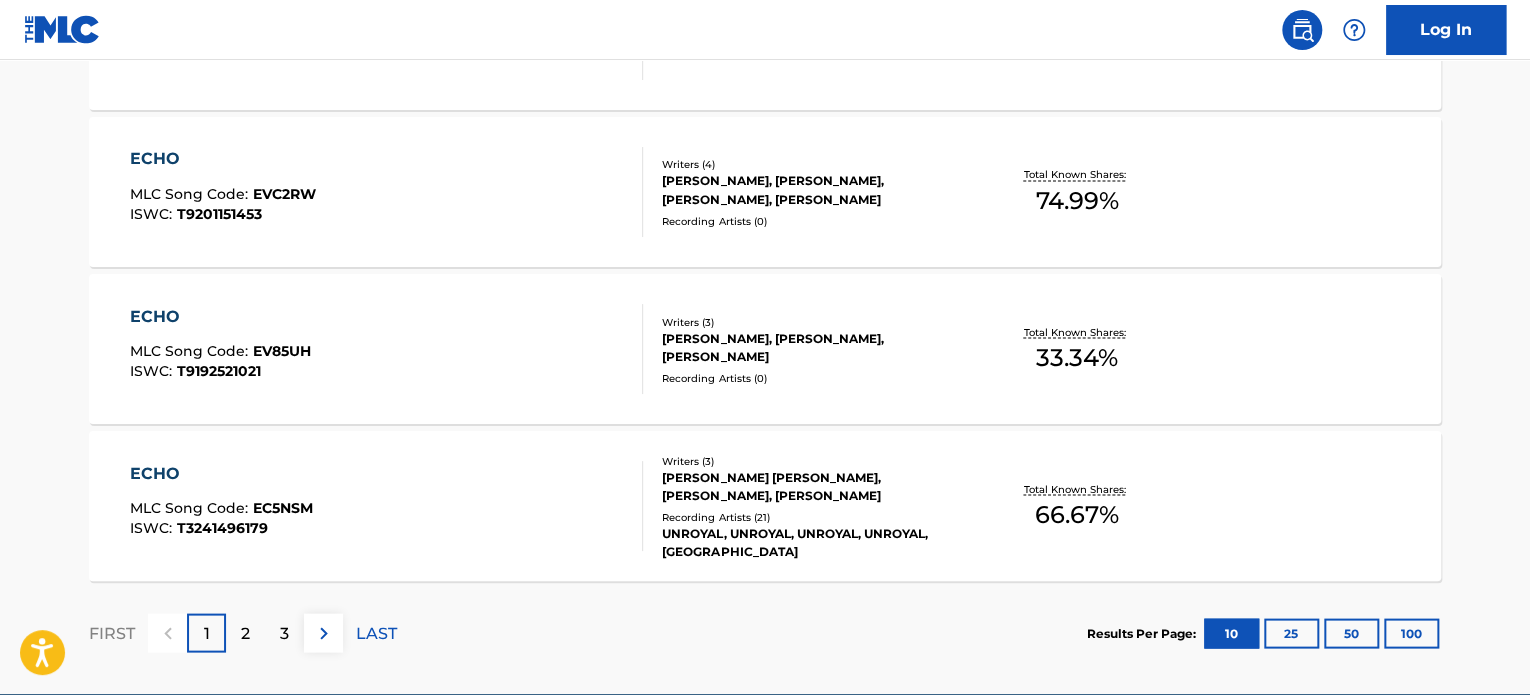 scroll, scrollTop: 1720, scrollLeft: 0, axis: vertical 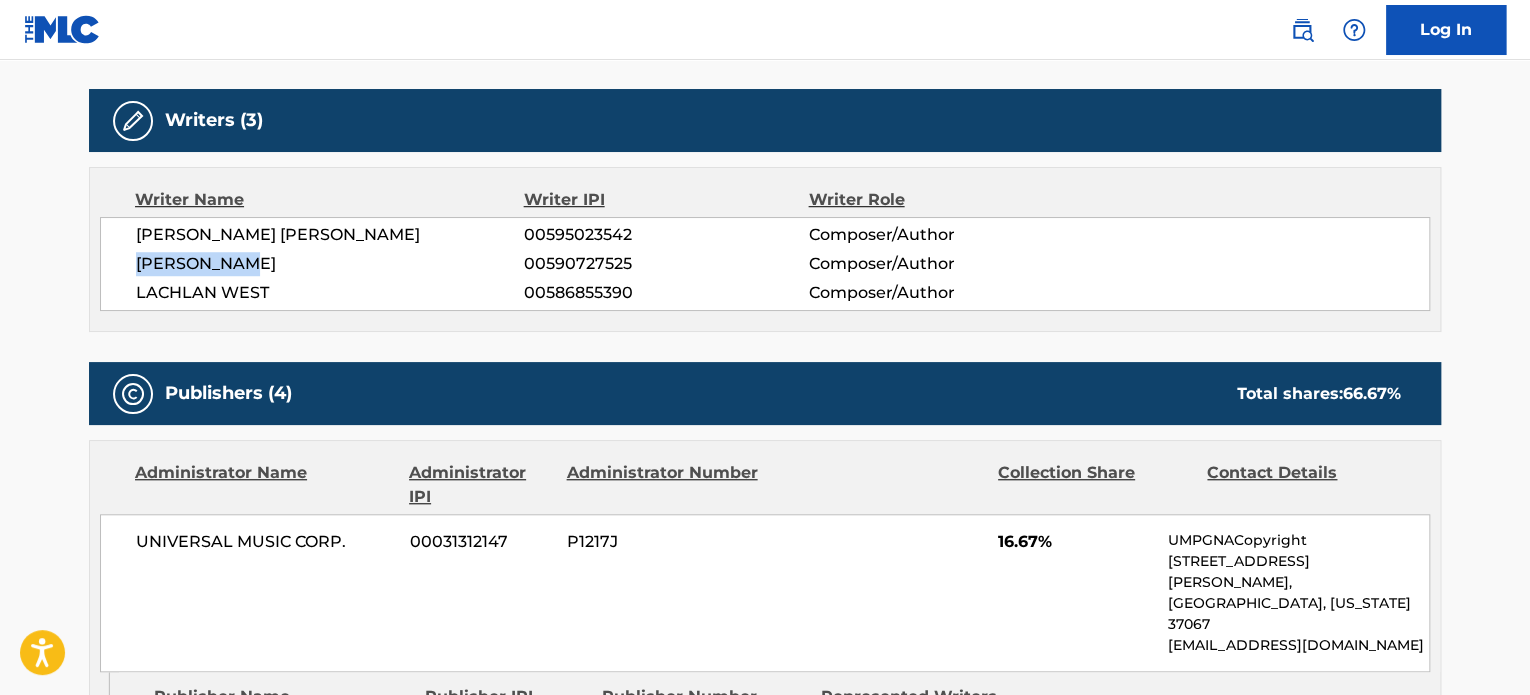 drag, startPoint x: 241, startPoint y: 264, endPoint x: 90, endPoint y: 270, distance: 151.11916 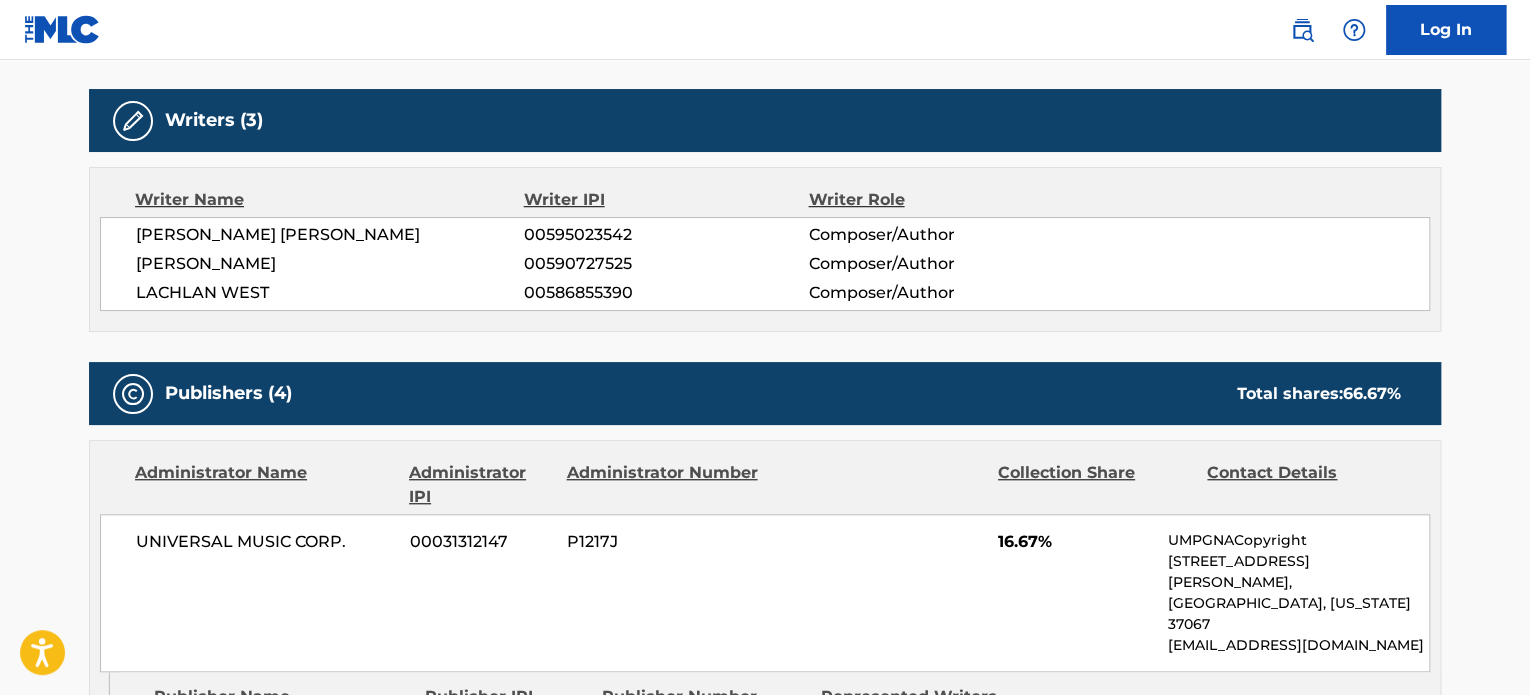 click at bounding box center [879, 485] 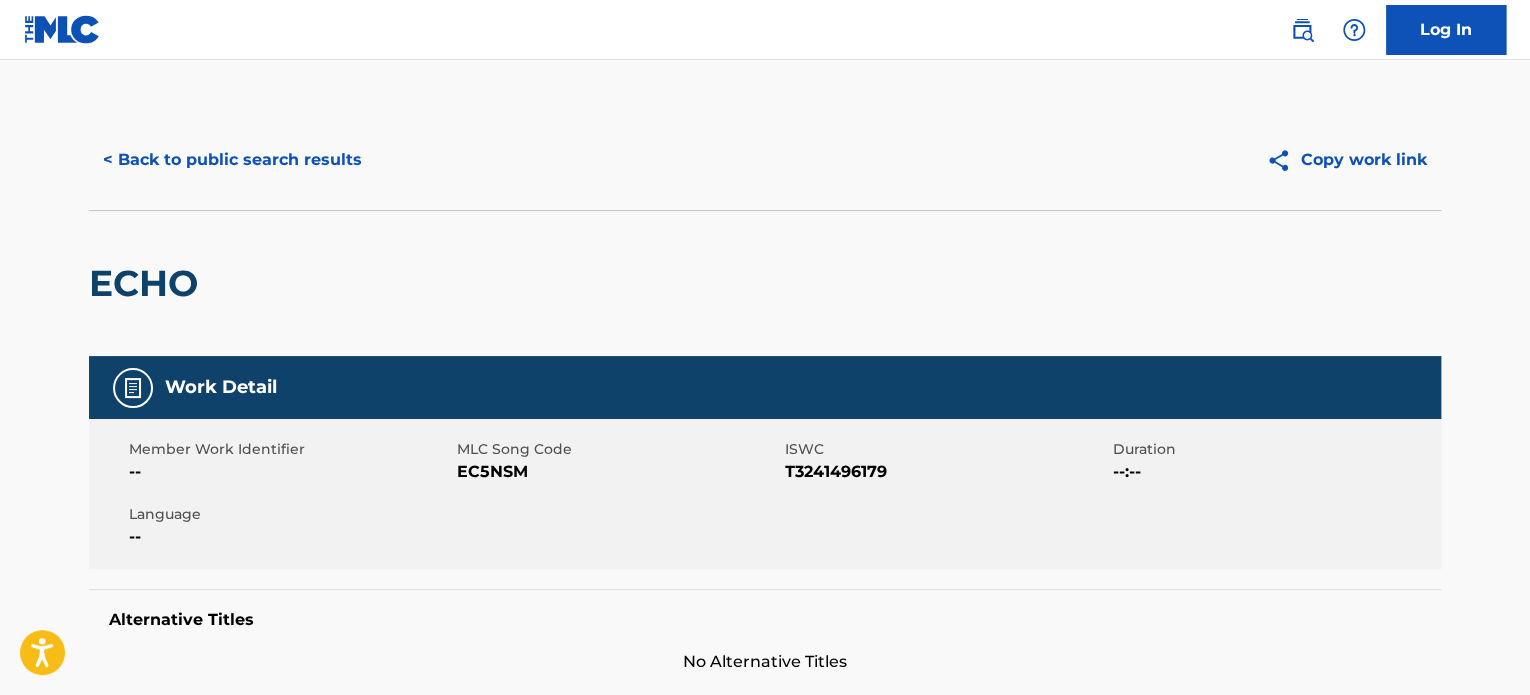 scroll, scrollTop: 0, scrollLeft: 0, axis: both 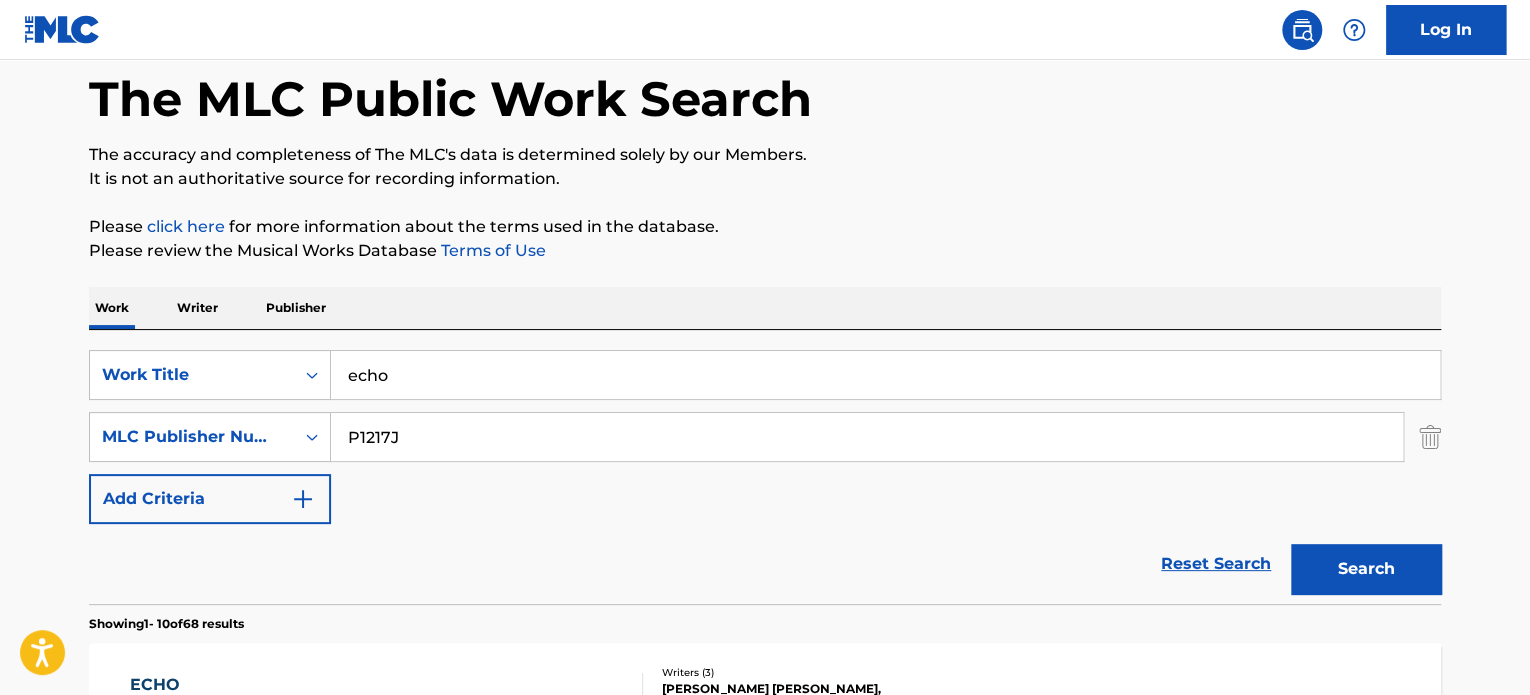 click on "Writer" at bounding box center (197, 308) 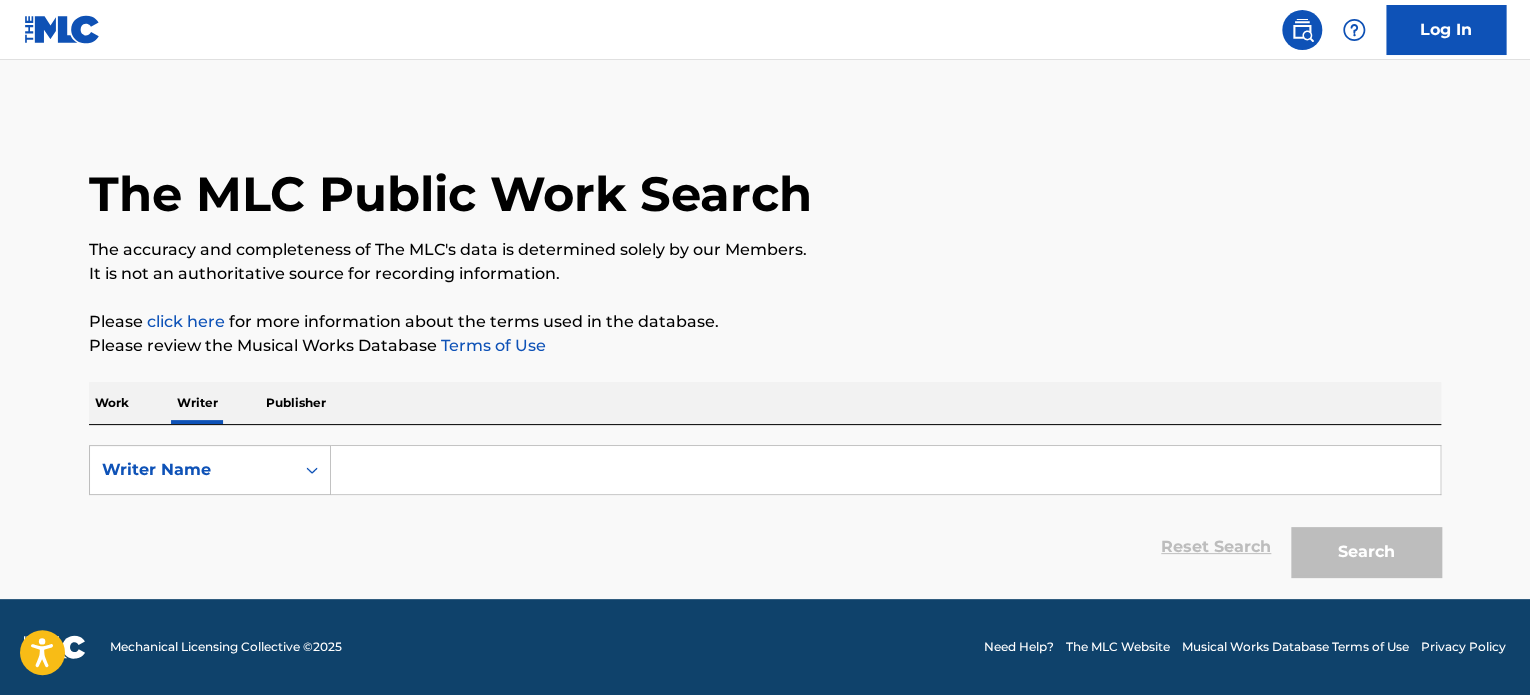click at bounding box center [885, 470] 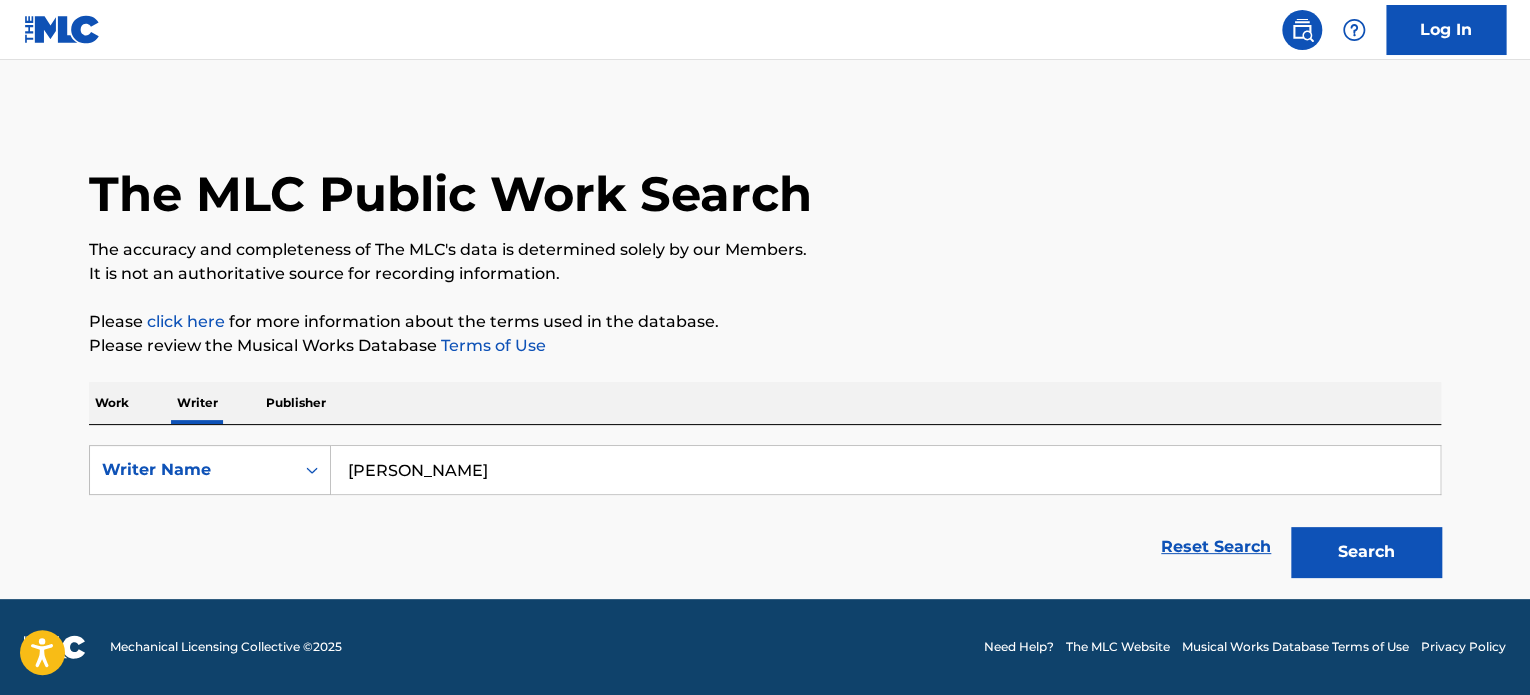 type on "Elisha Noll" 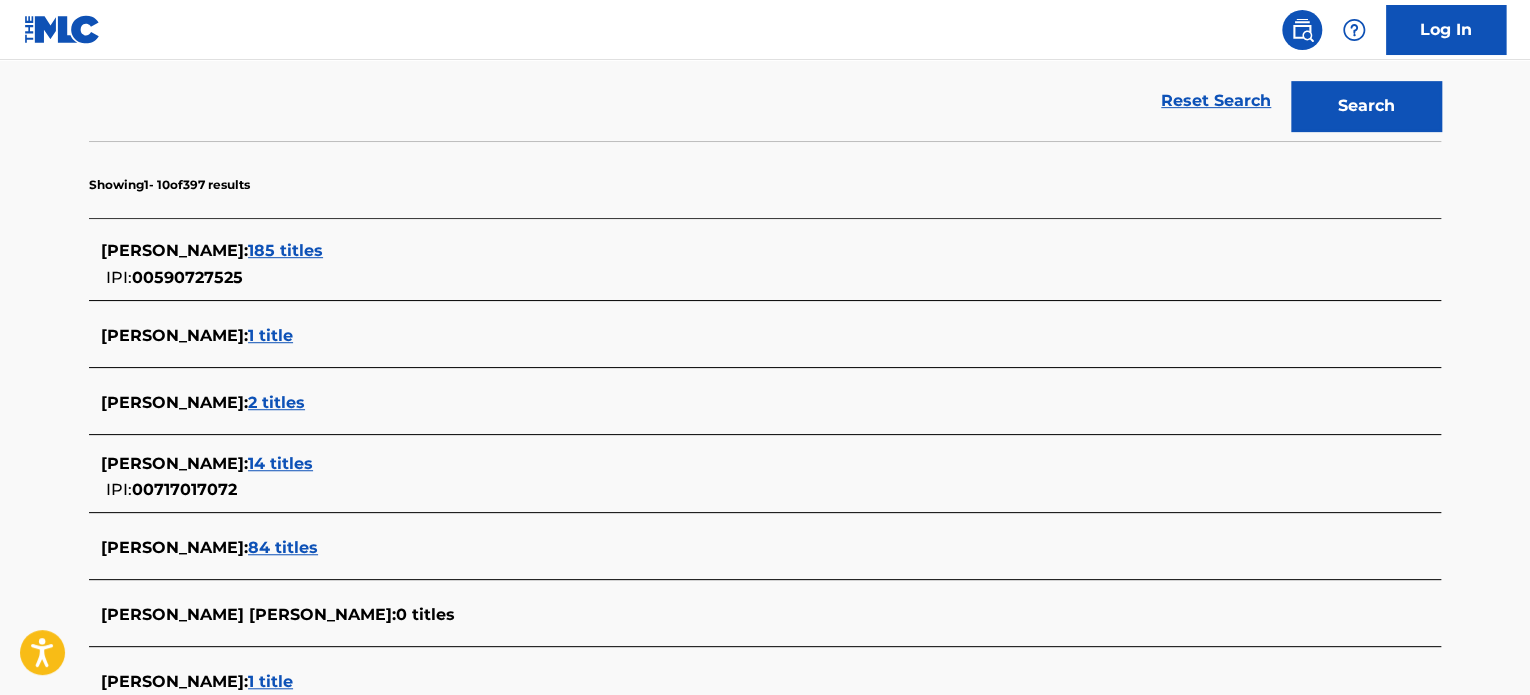 scroll, scrollTop: 445, scrollLeft: 0, axis: vertical 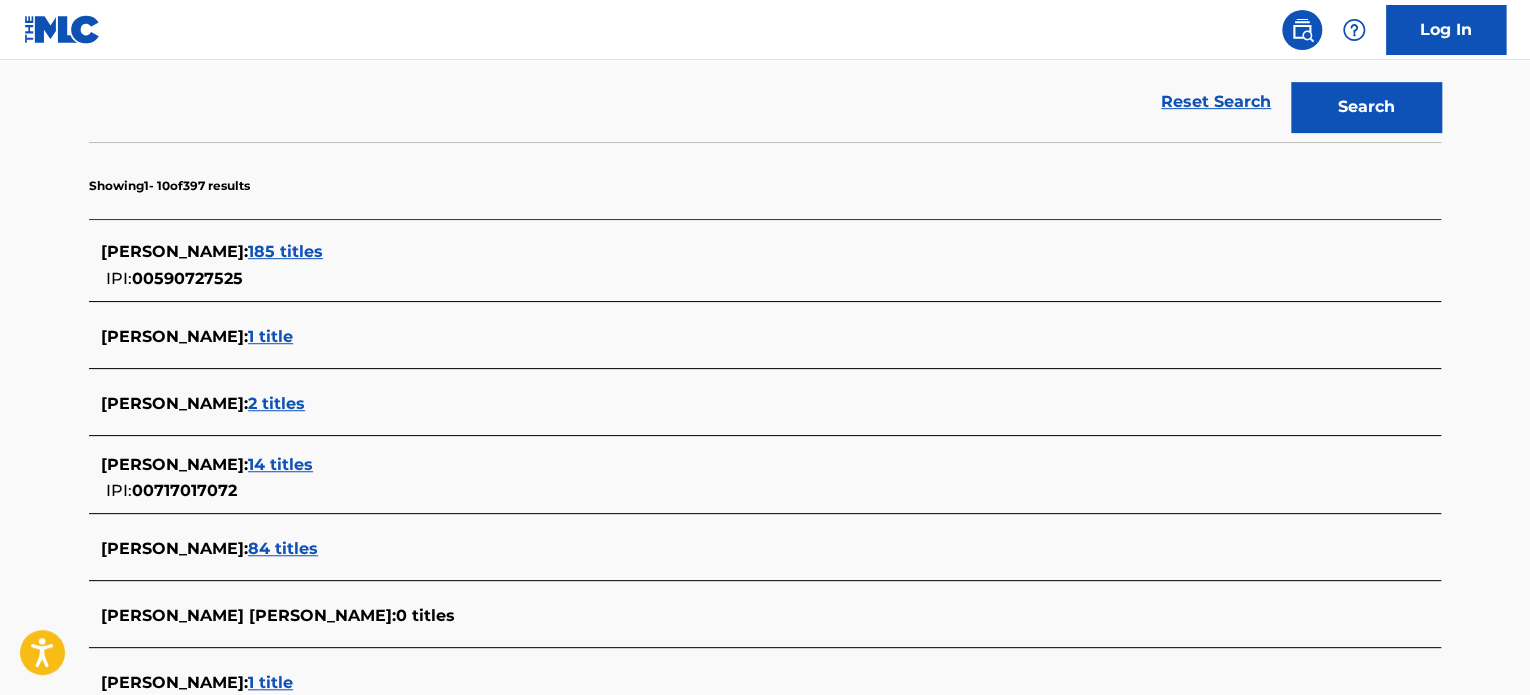 click on "185 titles" at bounding box center (285, 251) 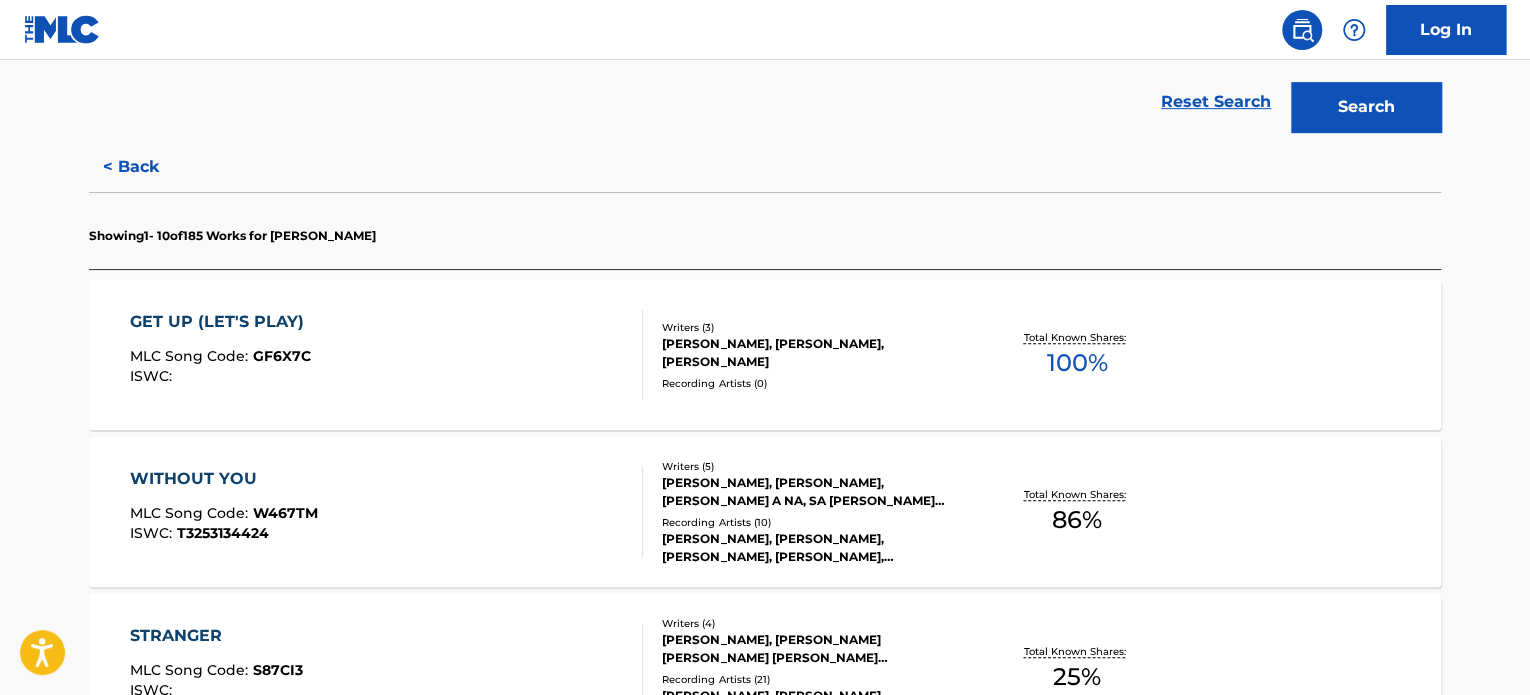 click on "GET UP (LET'S PLAY) MLC Song Code : GF6X7C ISWC :" at bounding box center [387, 355] 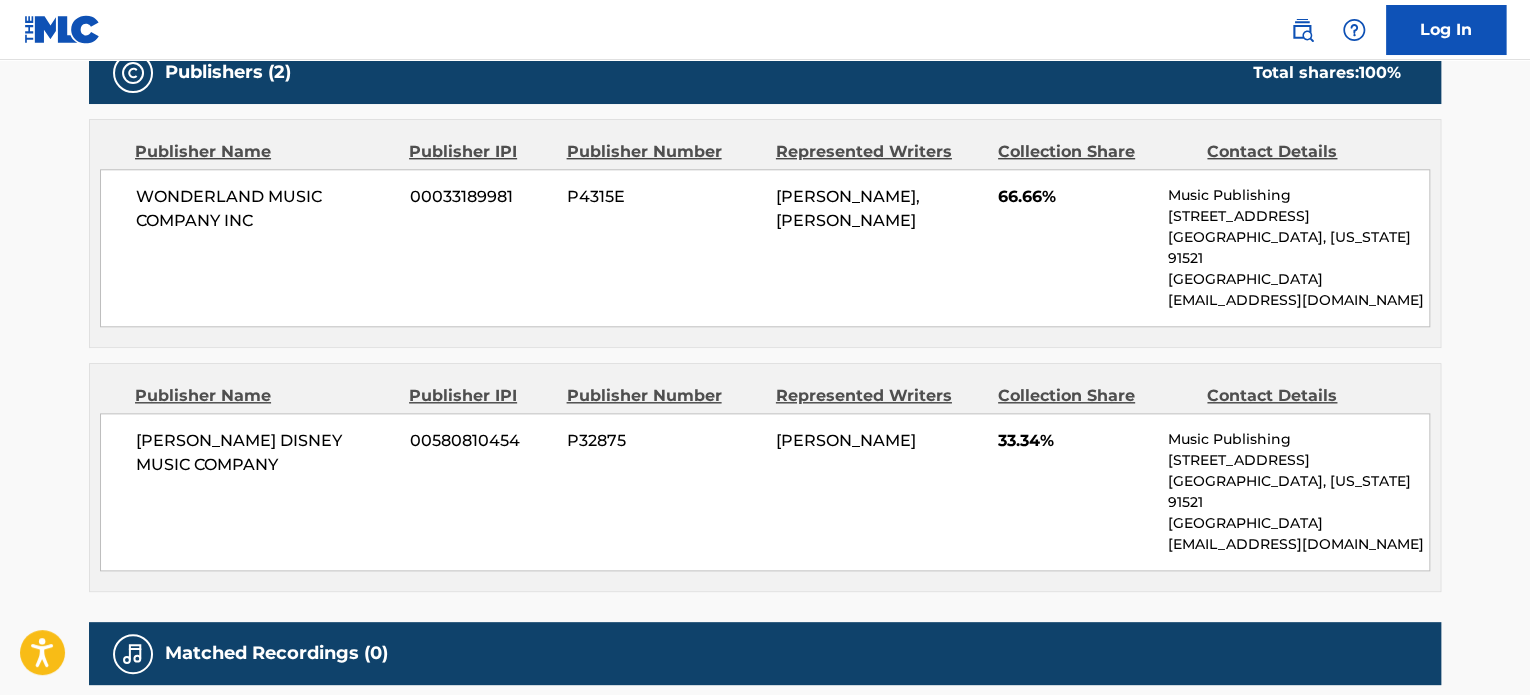 scroll, scrollTop: 1071, scrollLeft: 0, axis: vertical 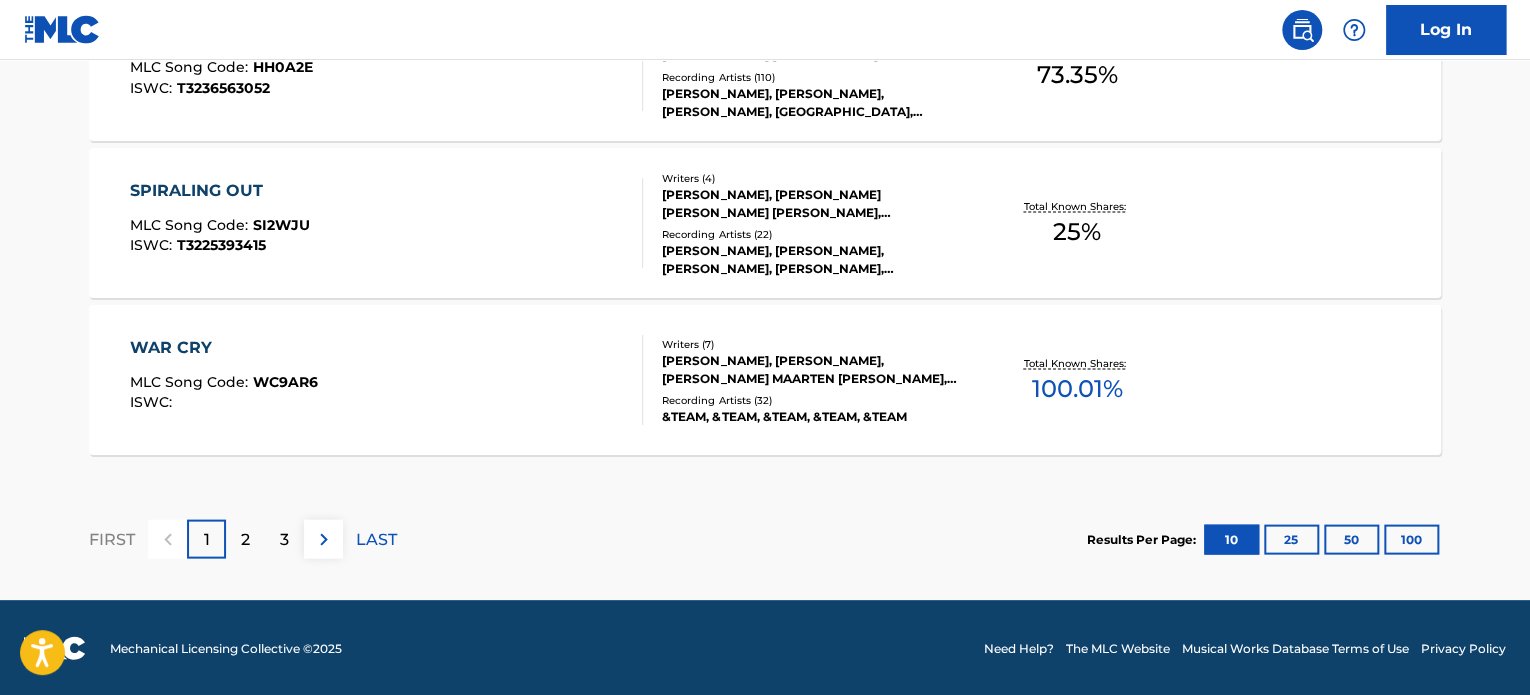 click on "SPIRALING OUT MLC Song Code : SI2WJU ISWC : T3225393415" at bounding box center [387, 223] 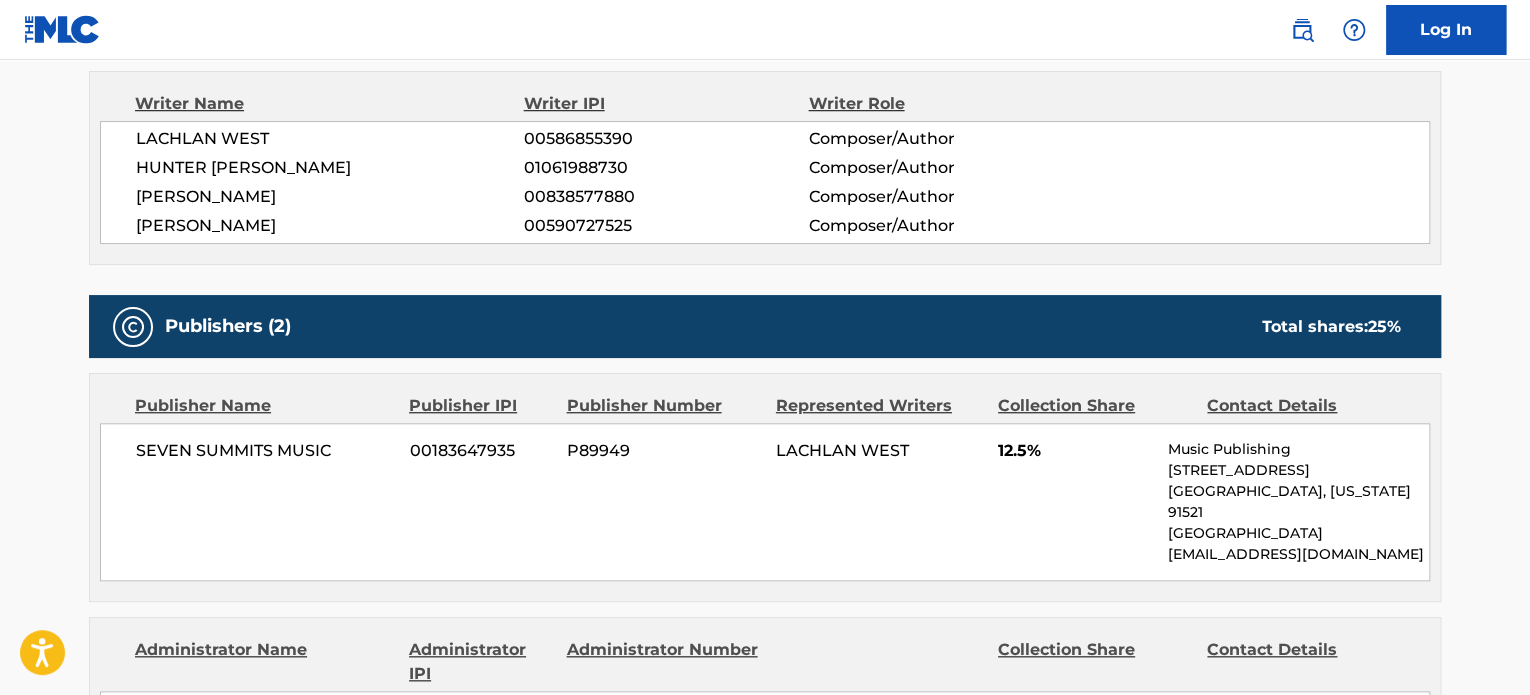 scroll, scrollTop: 700, scrollLeft: 0, axis: vertical 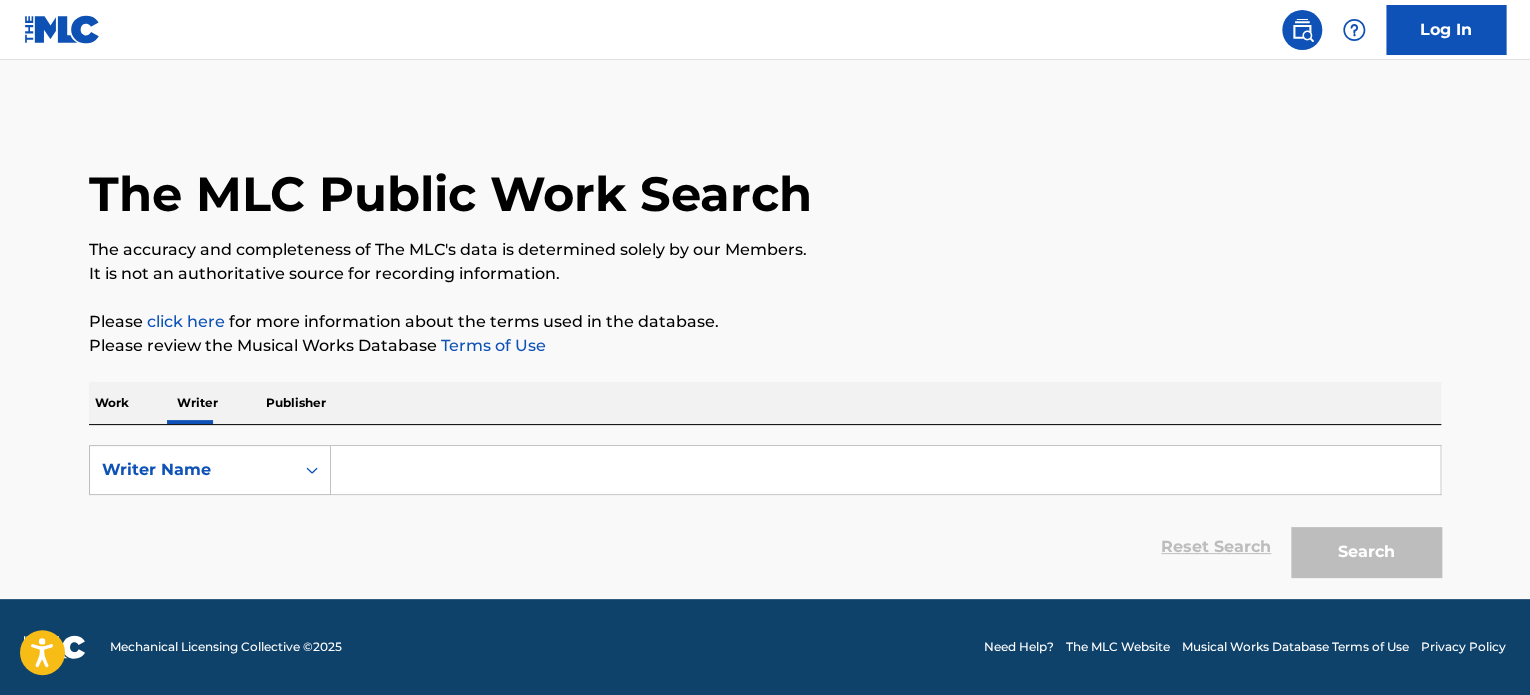 click on "Work" at bounding box center (112, 403) 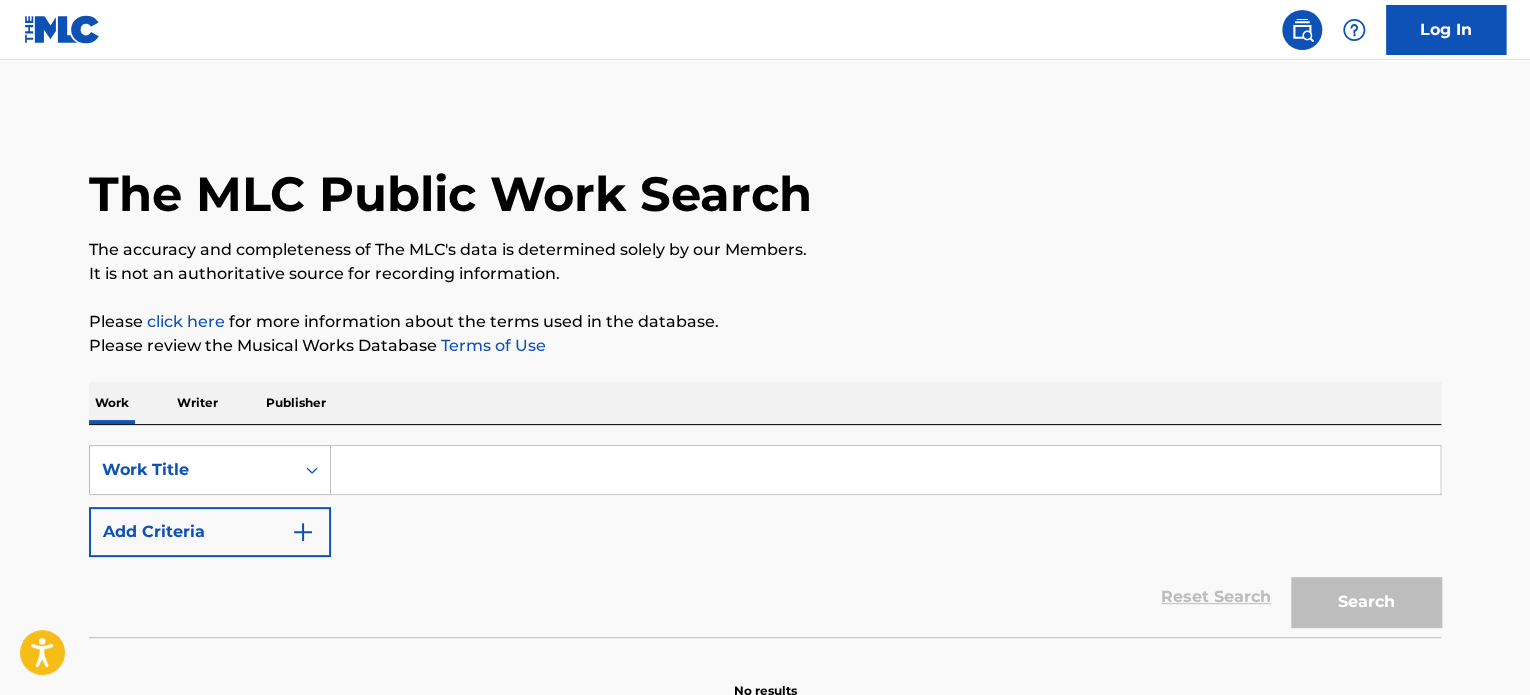 click at bounding box center (885, 470) 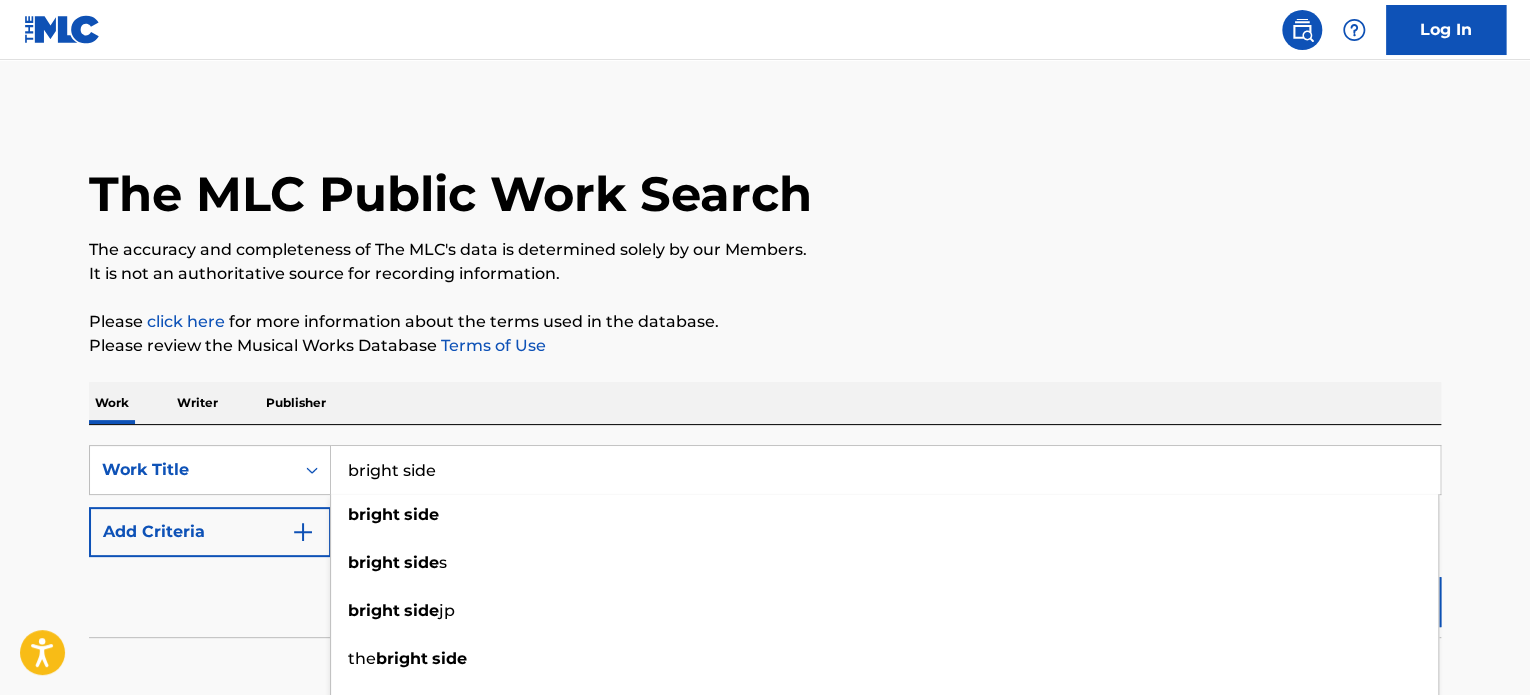 type on "bright side" 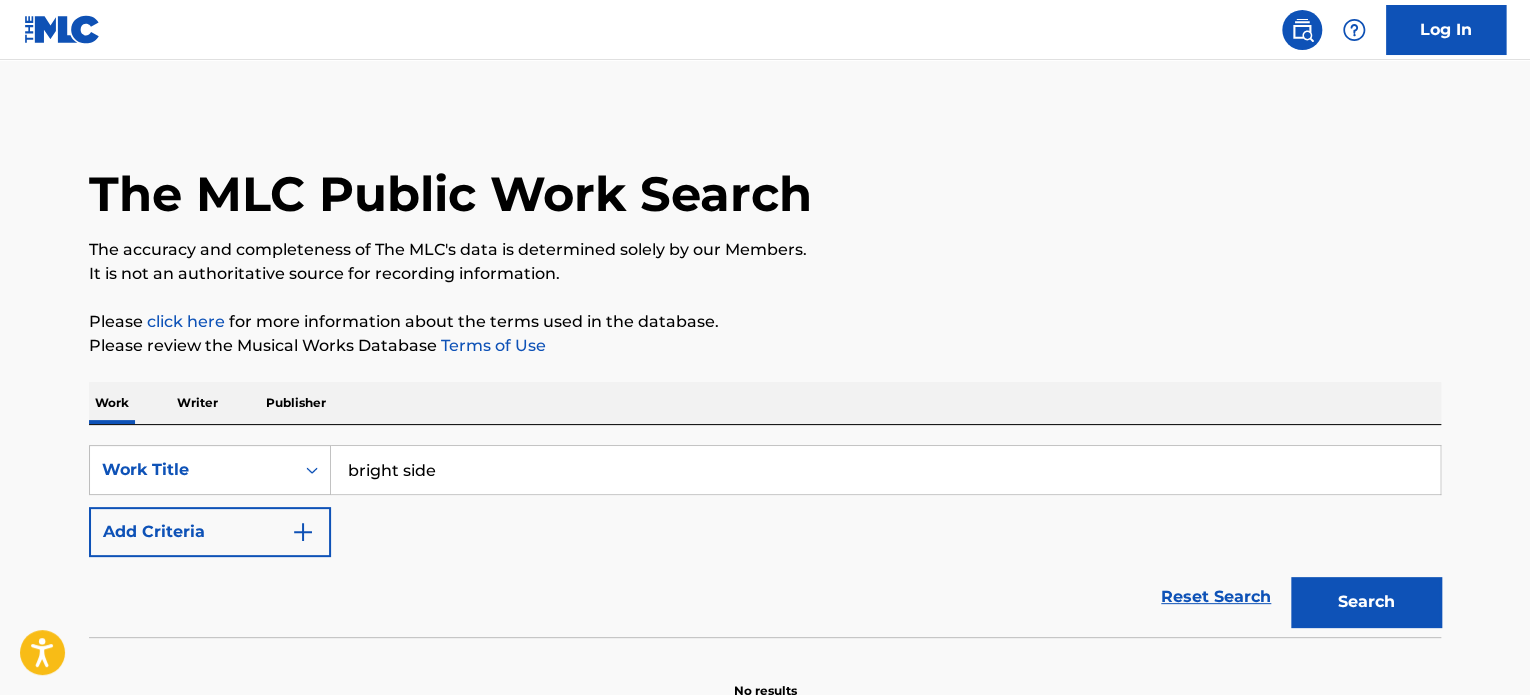 click on "Add Criteria" at bounding box center (210, 532) 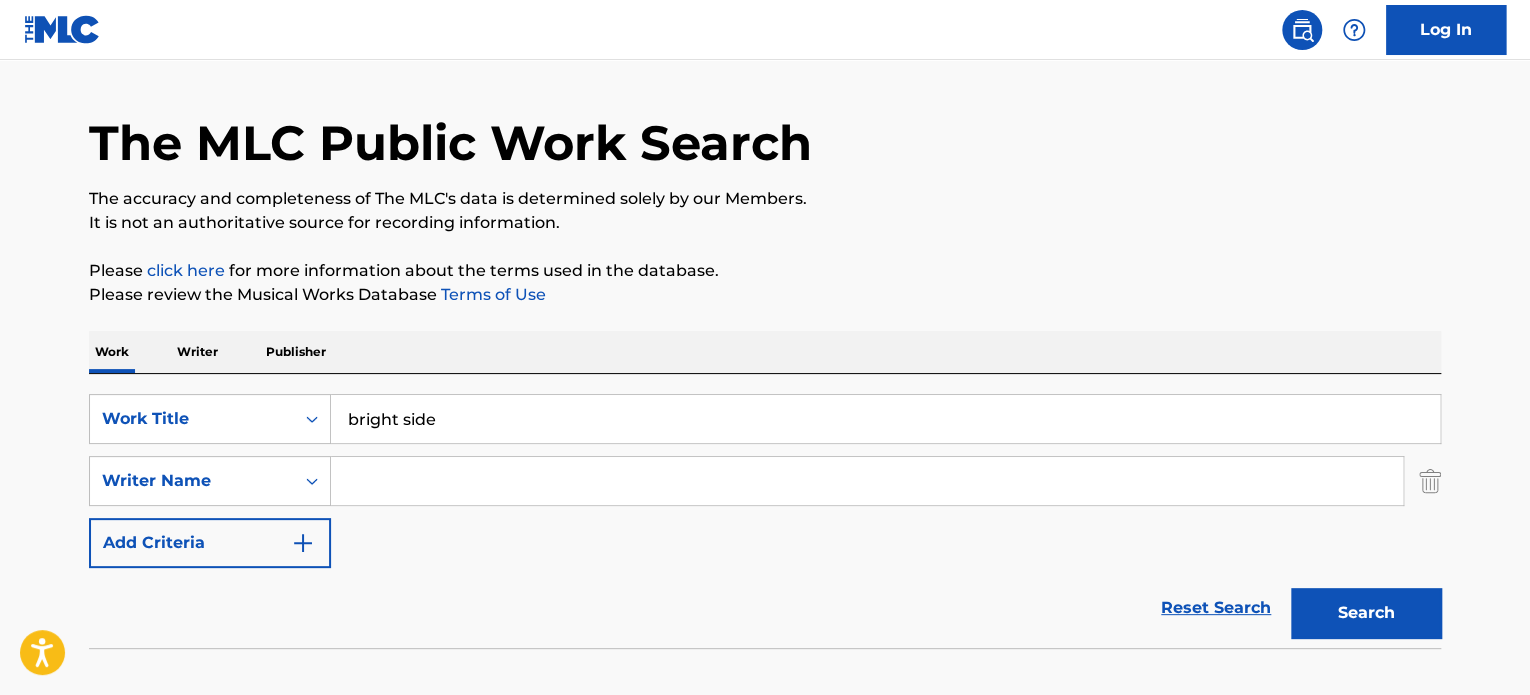 scroll, scrollTop: 52, scrollLeft: 0, axis: vertical 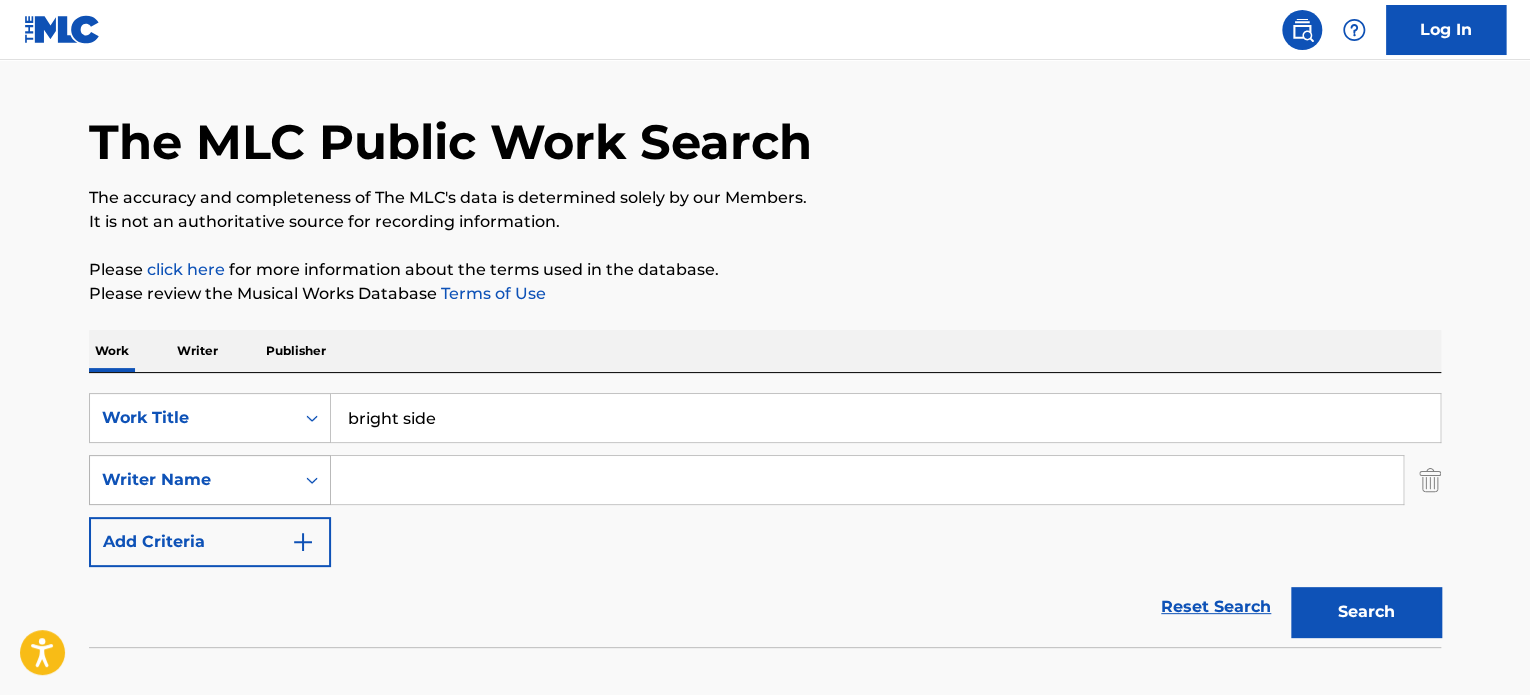 click on "Writer Name" at bounding box center (192, 480) 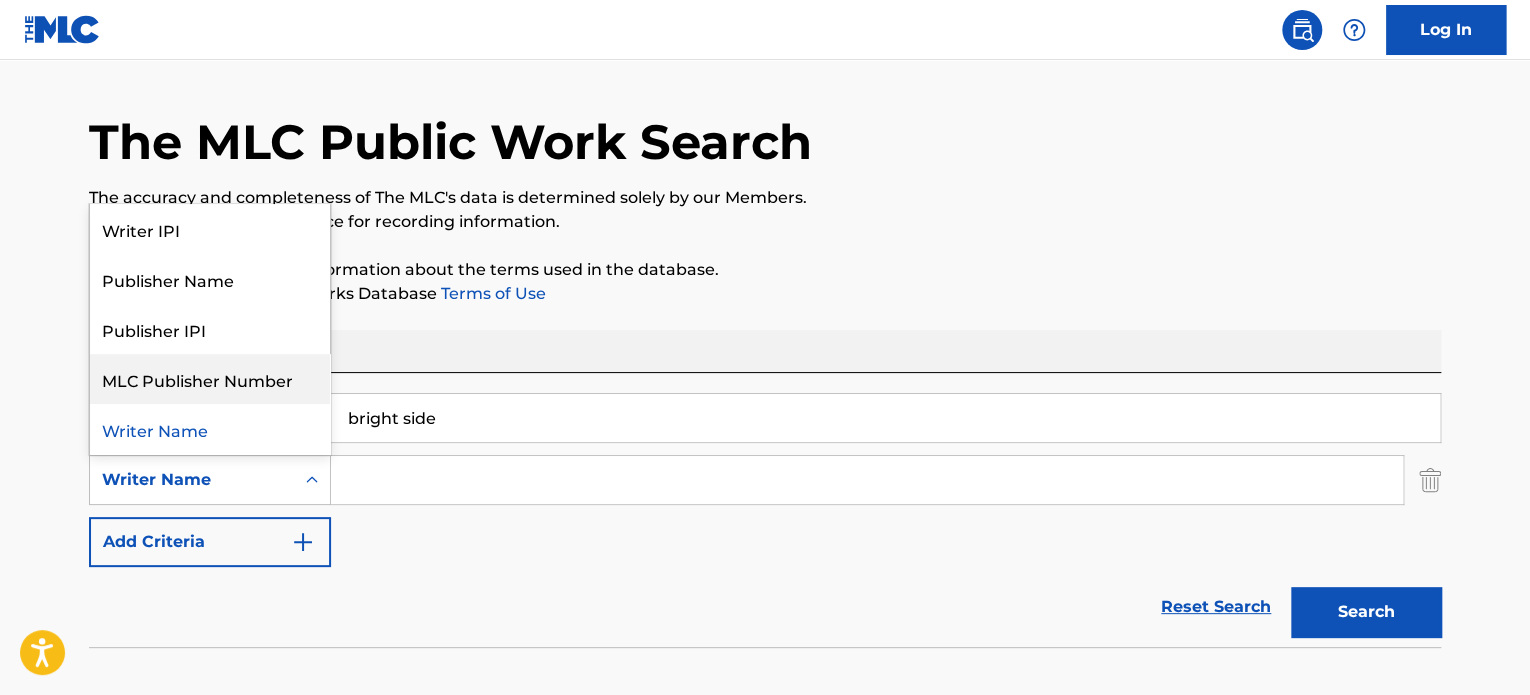 click on "MLC Publisher Number" at bounding box center (210, 379) 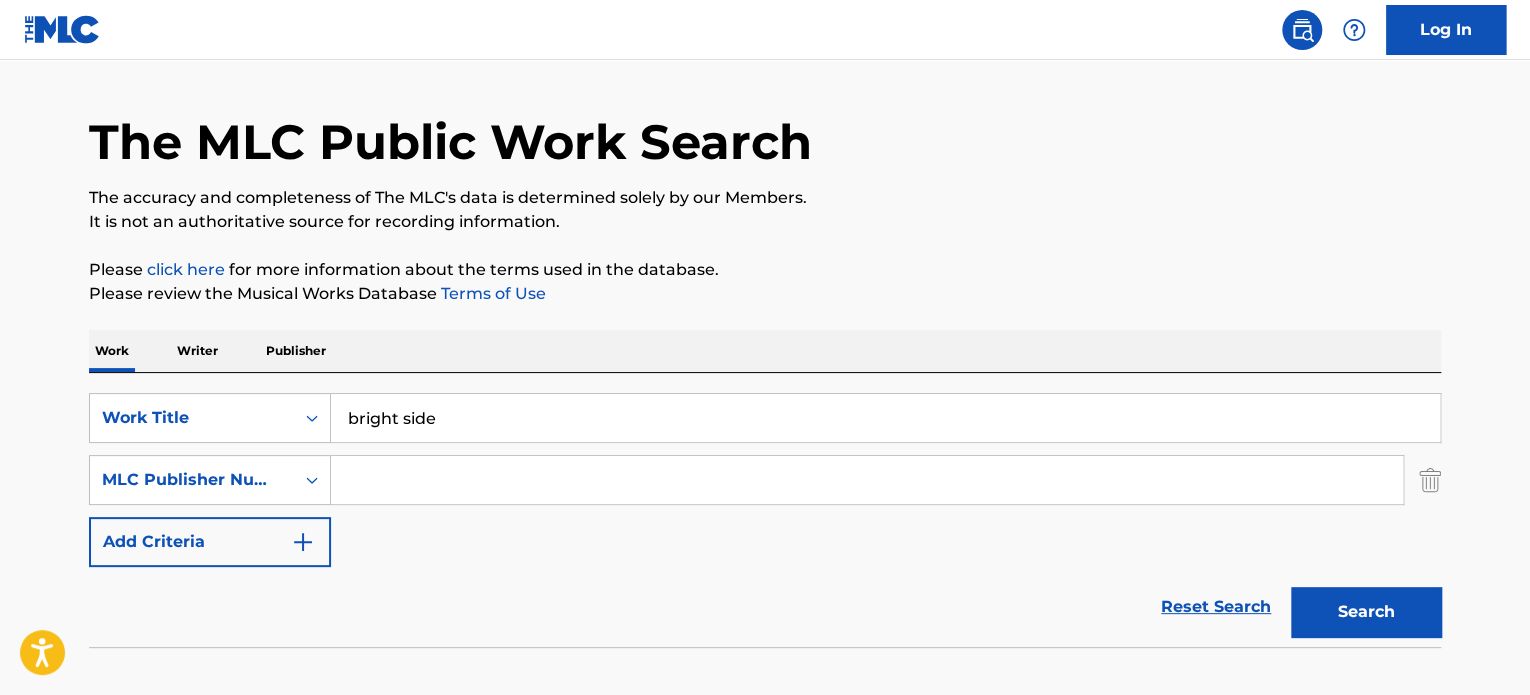 click at bounding box center (867, 480) 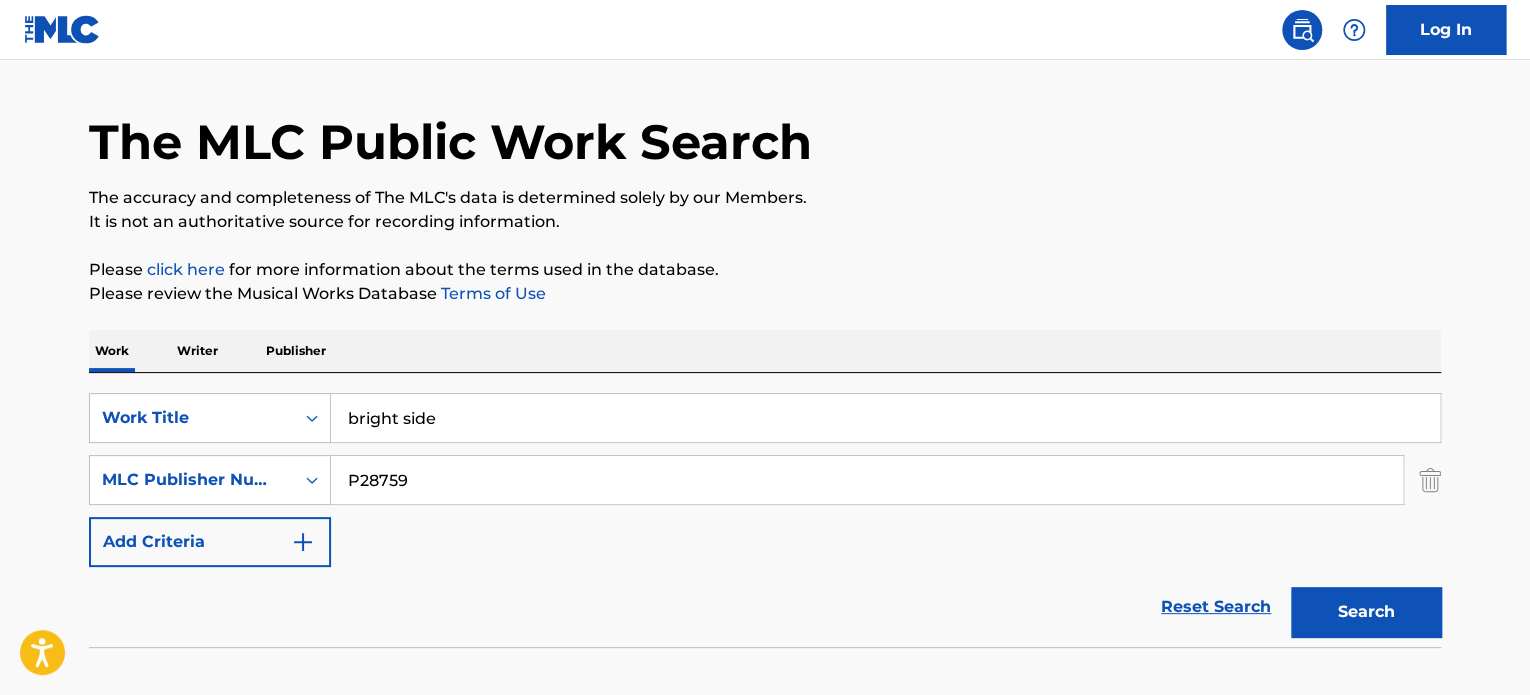 click on "Search" at bounding box center [1366, 612] 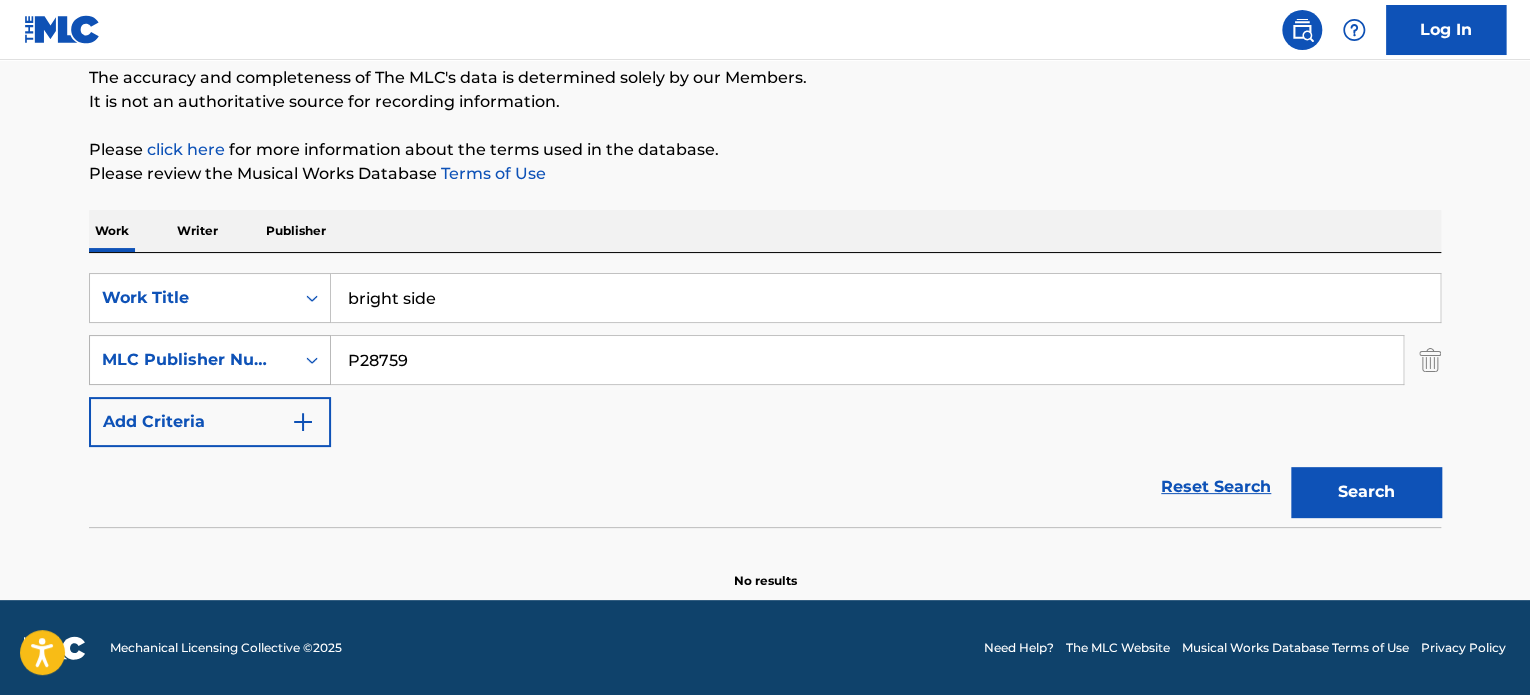 drag, startPoint x: 471, startPoint y: 345, endPoint x: 281, endPoint y: 359, distance: 190.51509 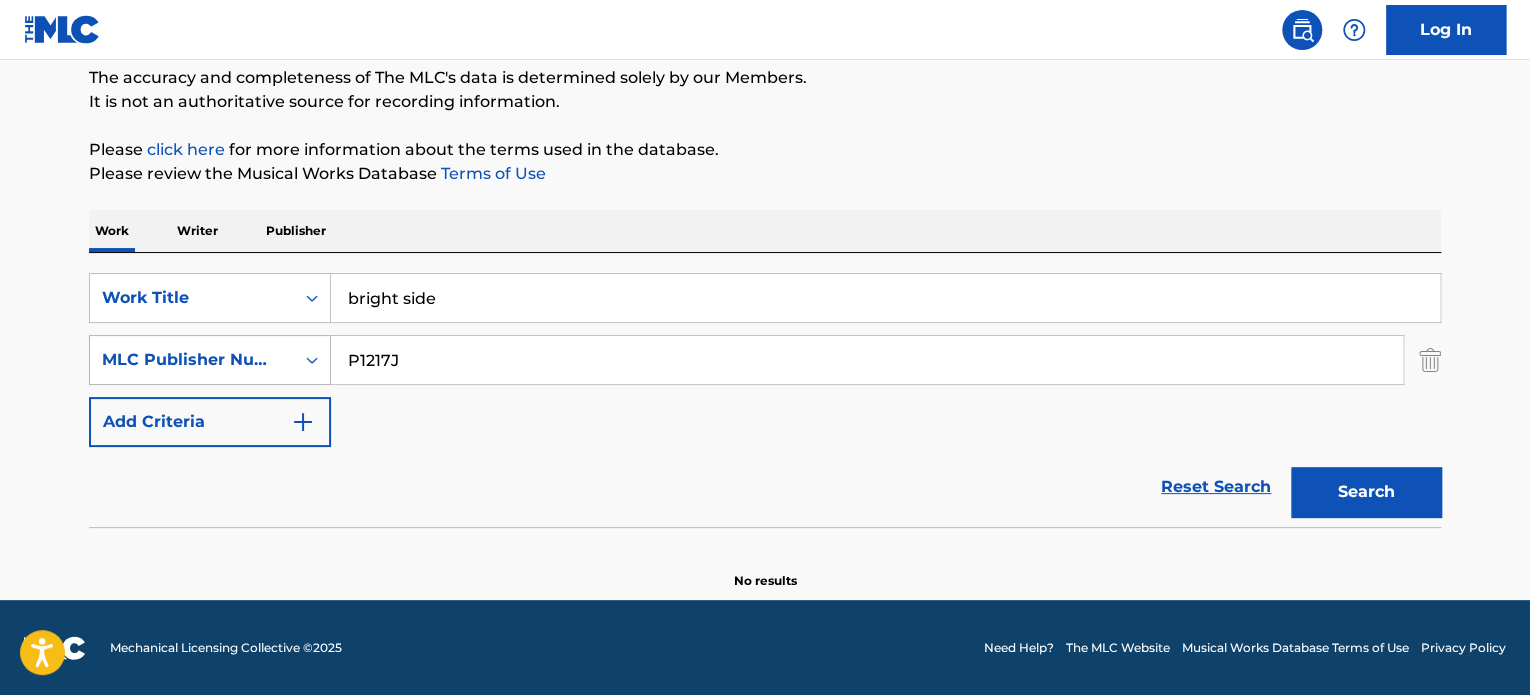 type on "P1217J" 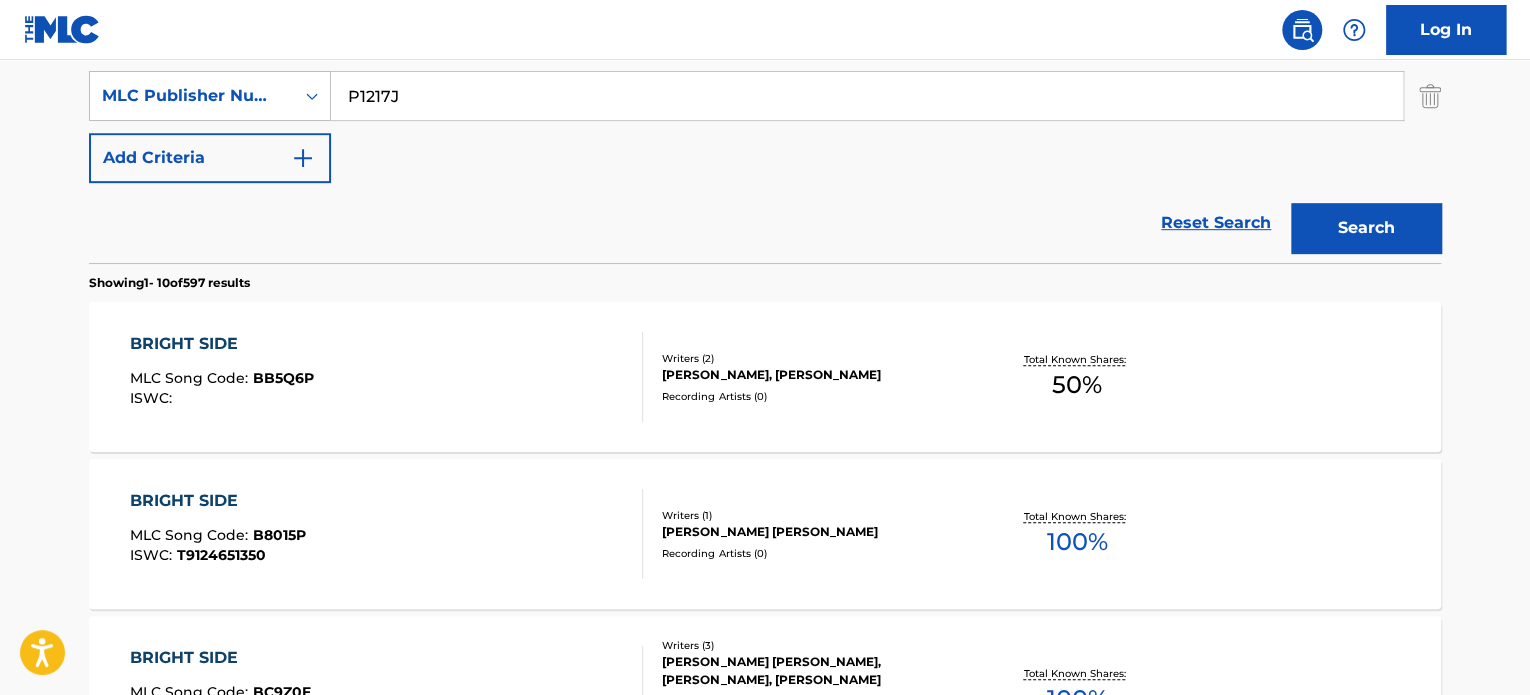 scroll, scrollTop: 797, scrollLeft: 0, axis: vertical 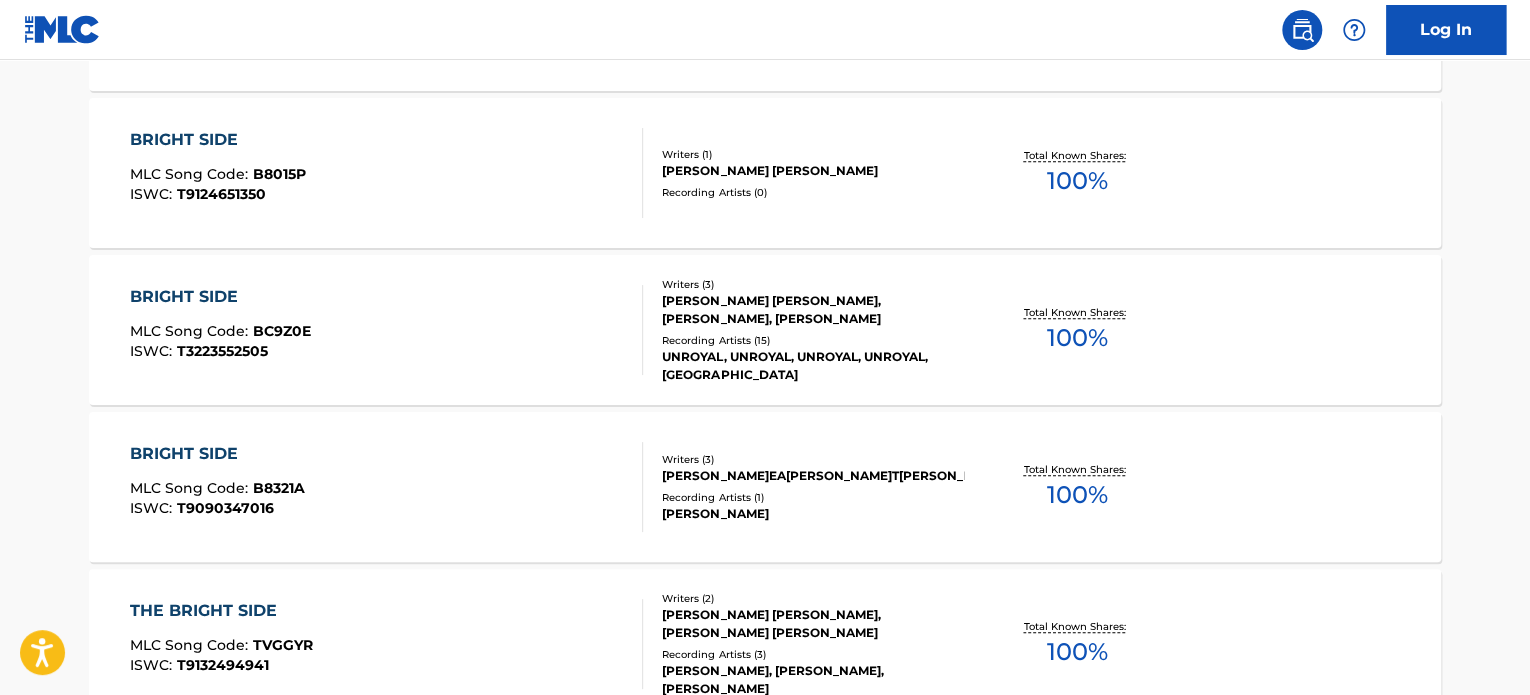 click on "BRIGHT SIDE MLC Song Code : BC9Z0E ISWC : T3223552505" at bounding box center (387, 330) 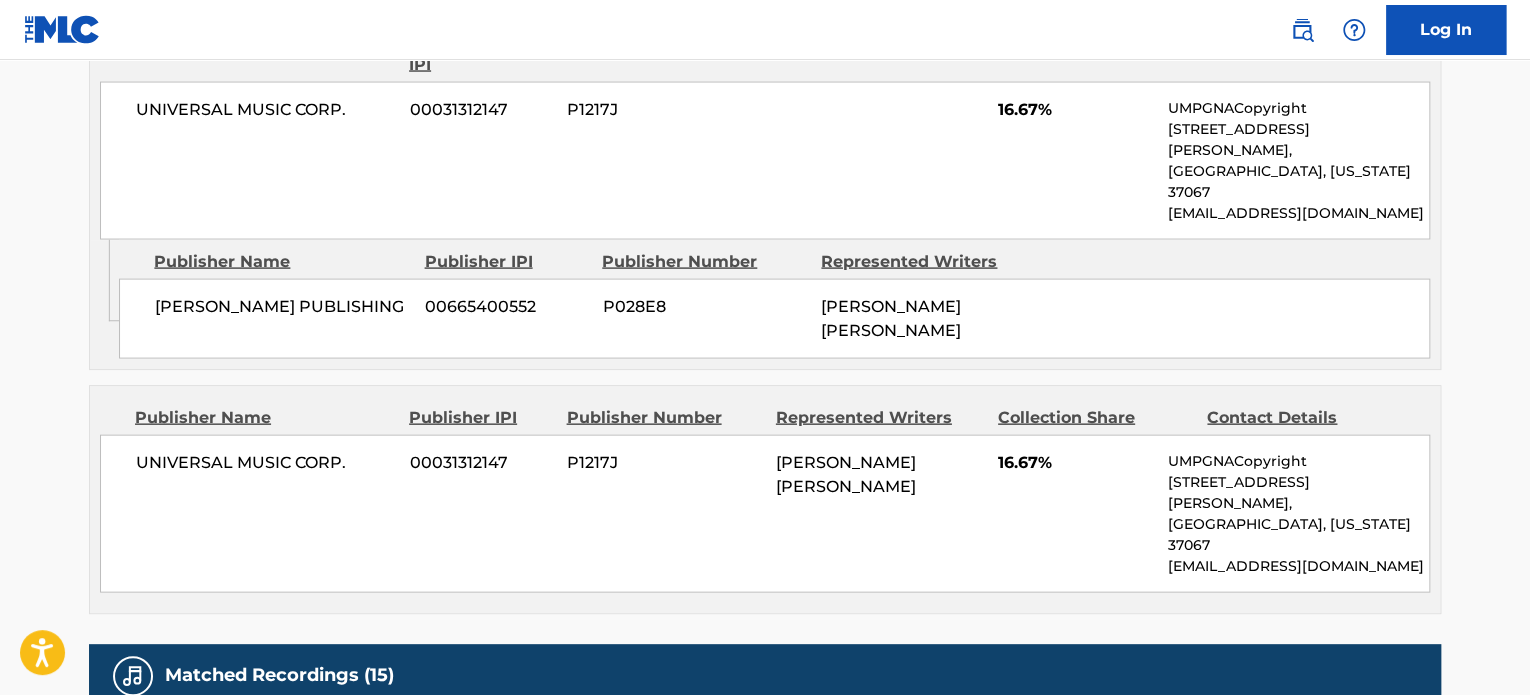 scroll, scrollTop: 1460, scrollLeft: 0, axis: vertical 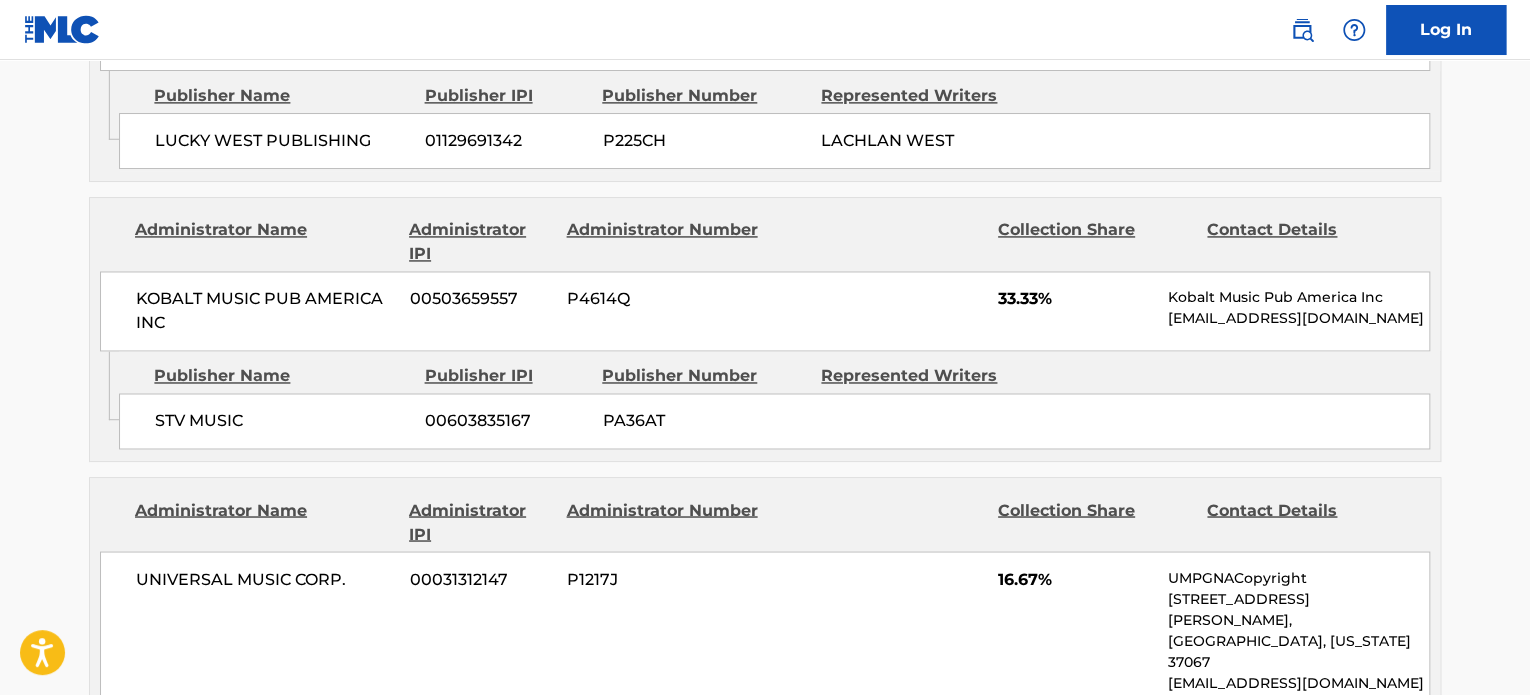 drag, startPoint x: 773, startPoint y: 469, endPoint x: 692, endPoint y: 544, distance: 110.39022 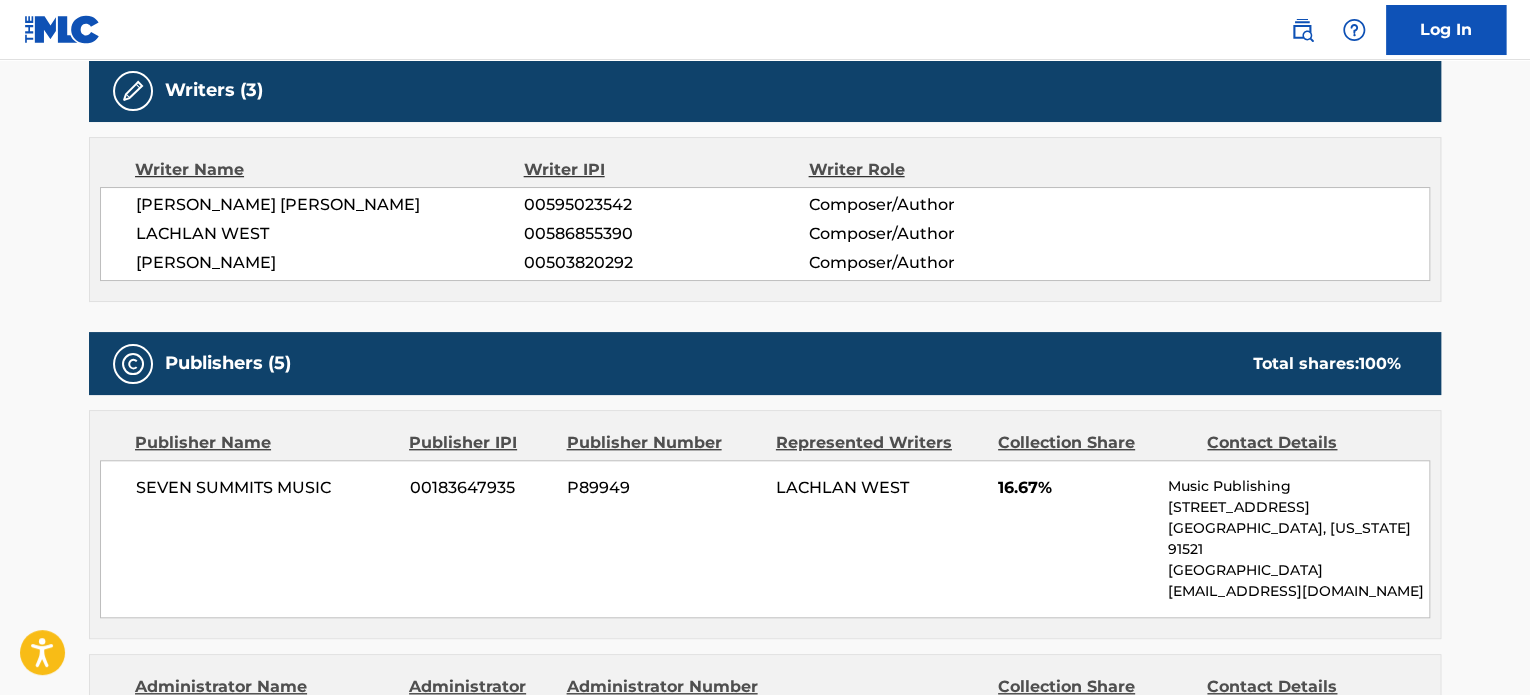 scroll, scrollTop: 644, scrollLeft: 0, axis: vertical 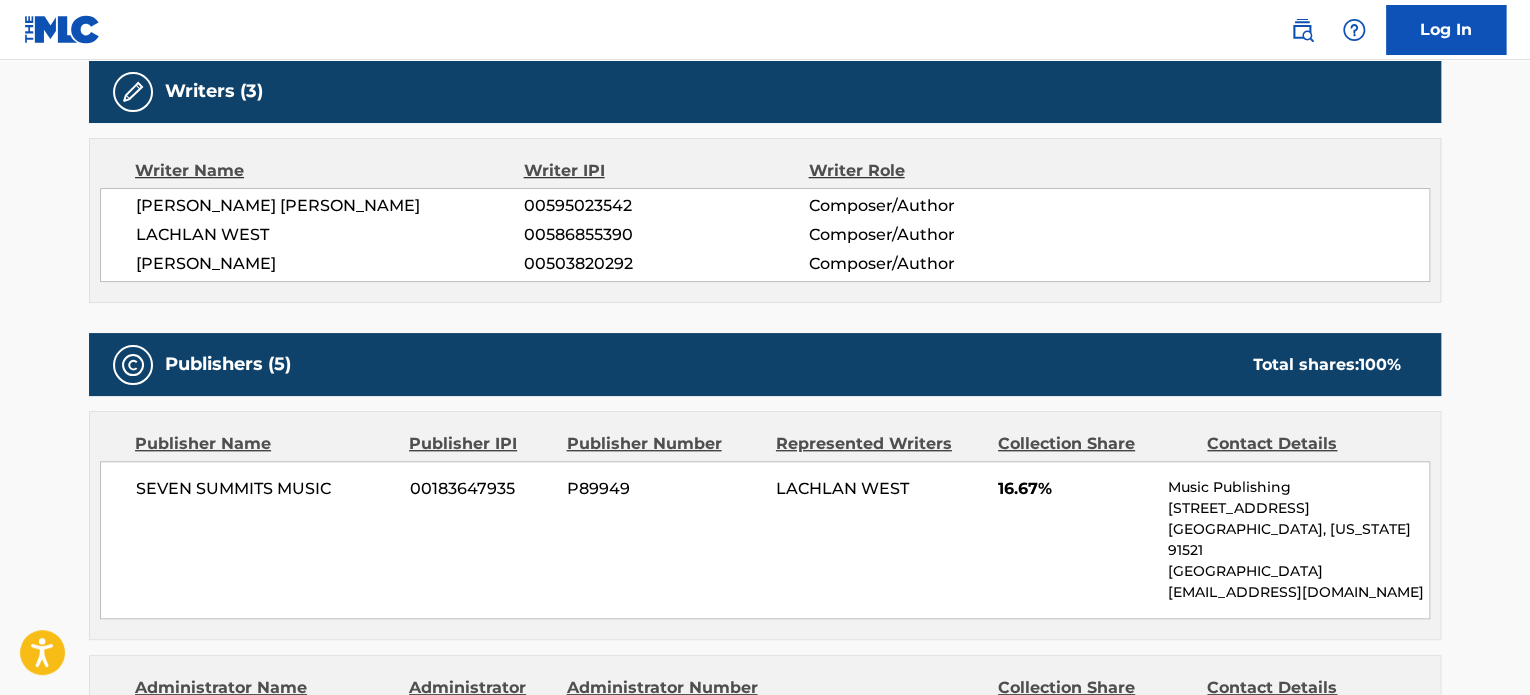 drag, startPoint x: 382, startPoint y: 267, endPoint x: 135, endPoint y: 267, distance: 247 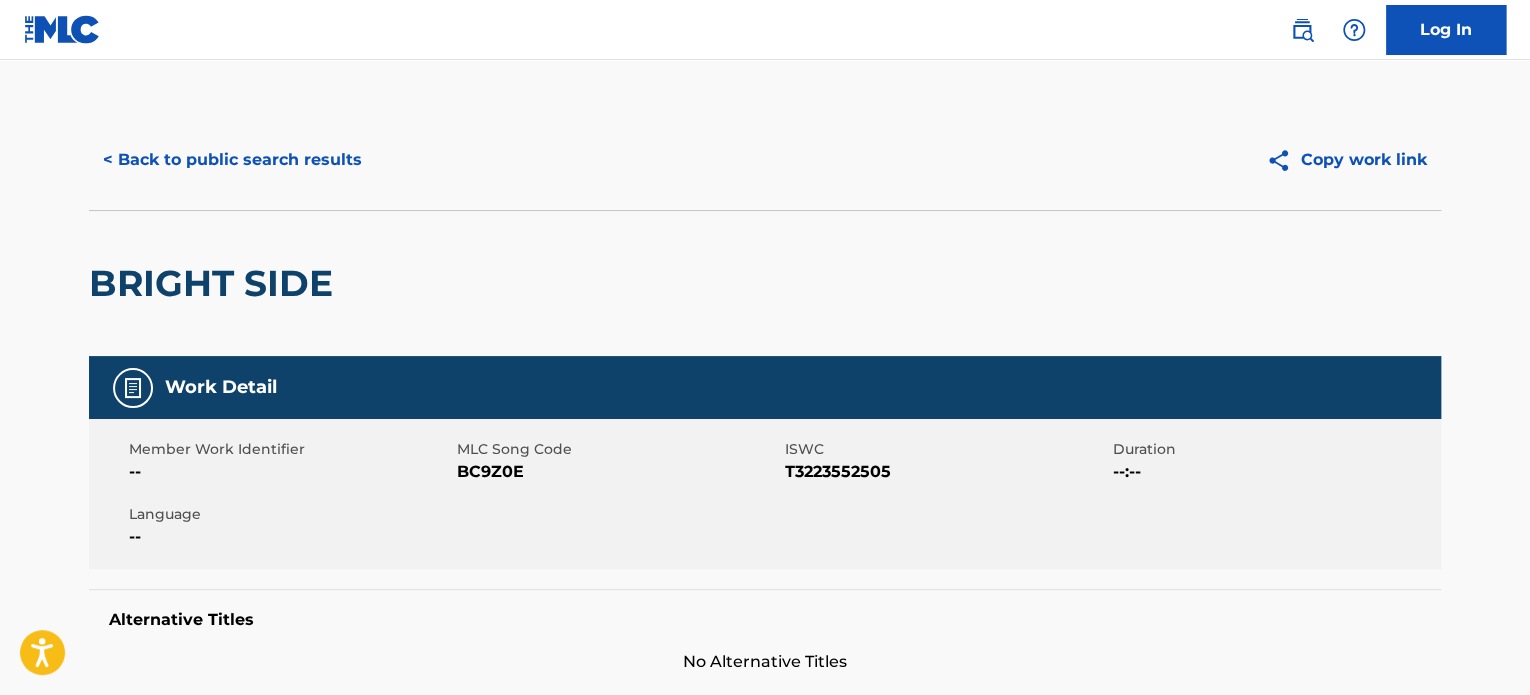 click on "< Back to public search results" at bounding box center [232, 160] 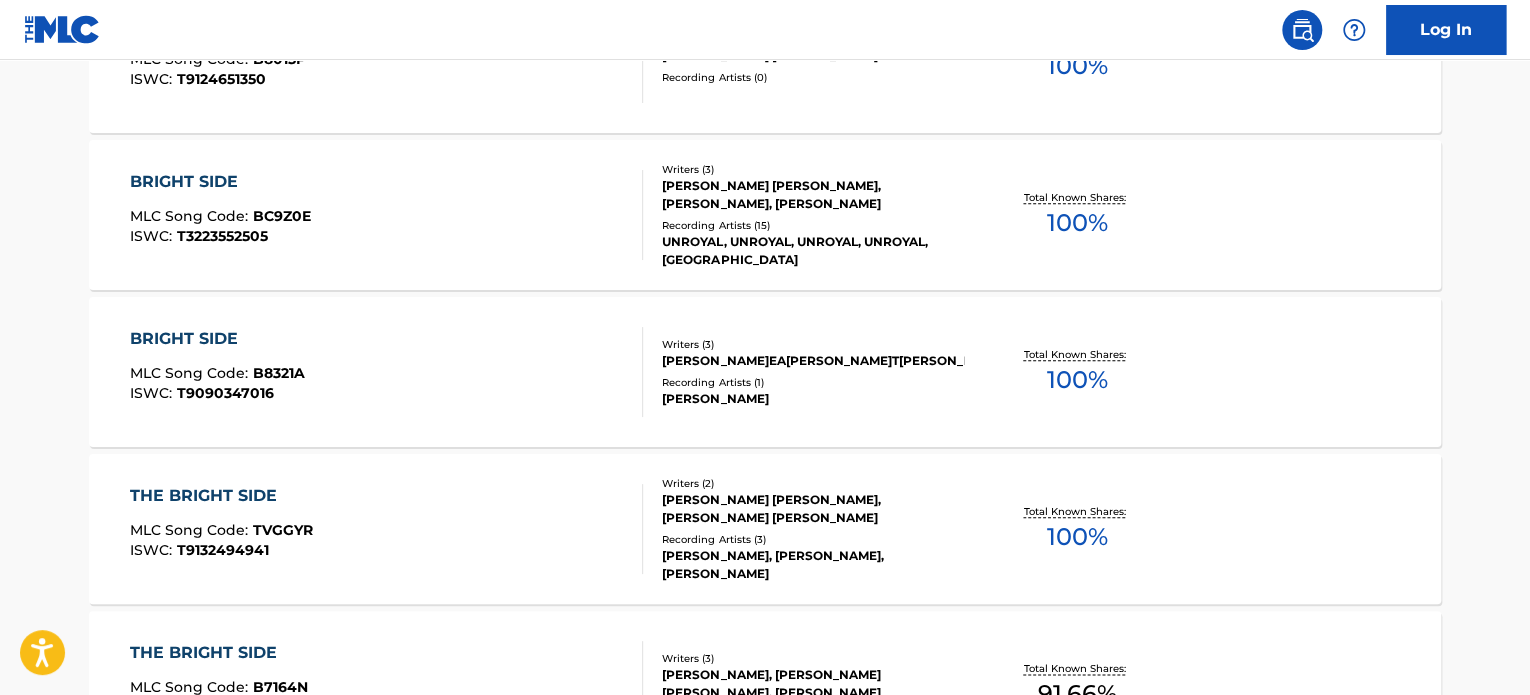 scroll, scrollTop: 0, scrollLeft: 0, axis: both 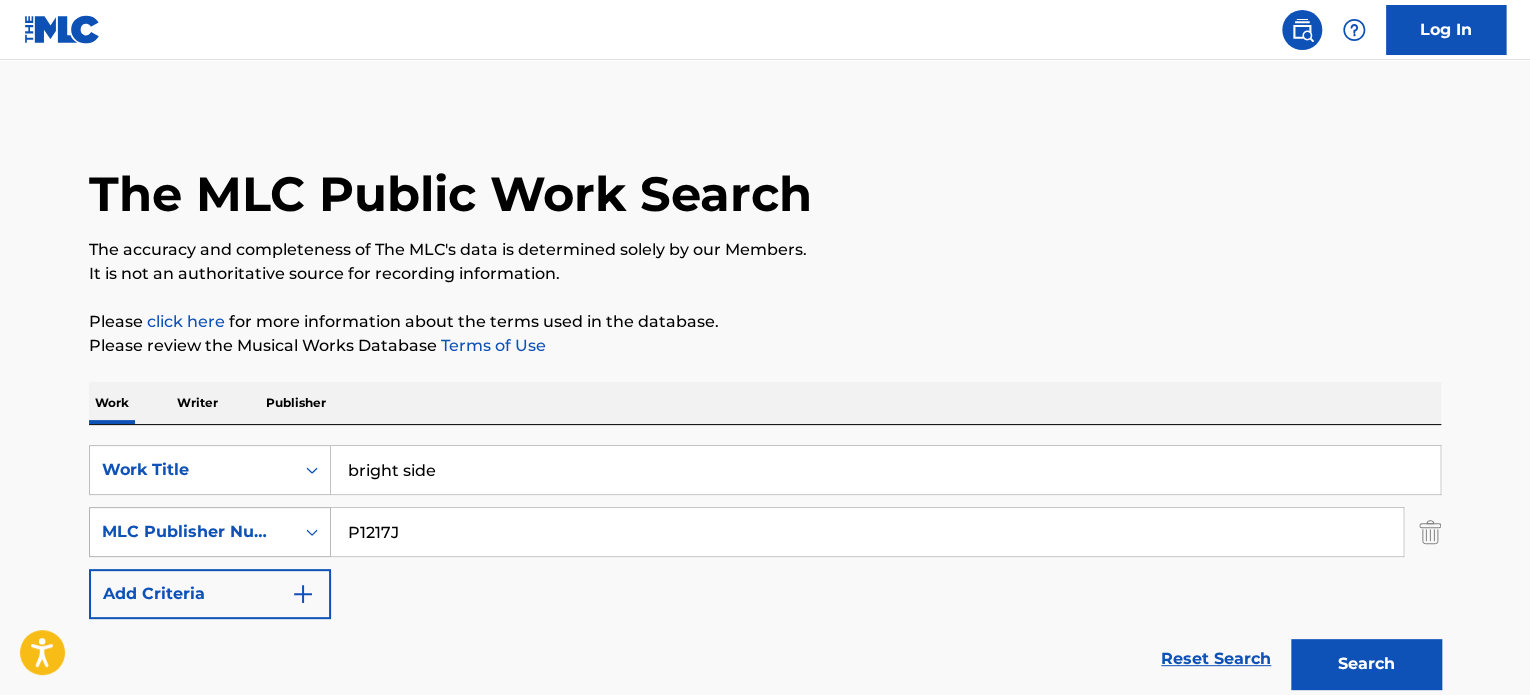 drag, startPoint x: 464, startPoint y: 545, endPoint x: 312, endPoint y: 535, distance: 152.3286 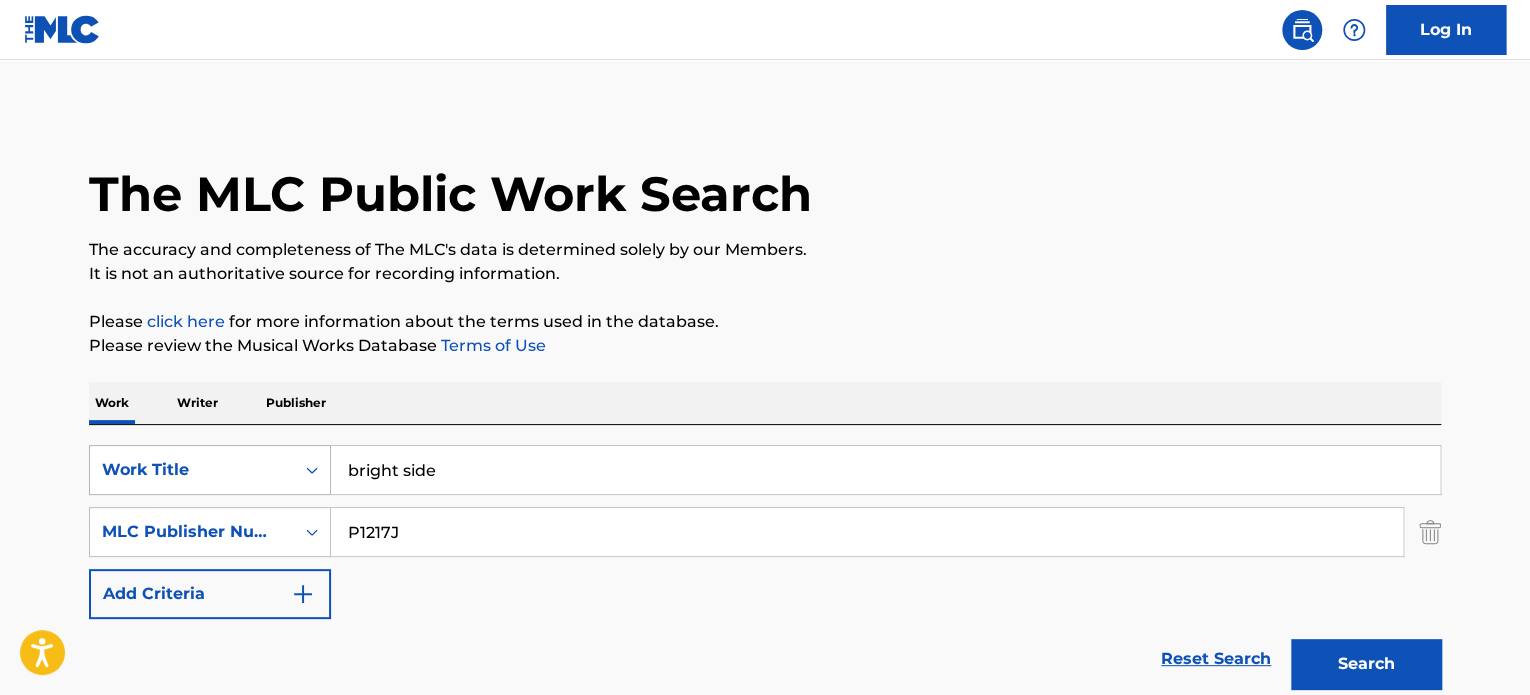 drag, startPoint x: 513, startPoint y: 483, endPoint x: 317, endPoint y: 464, distance: 196.91876 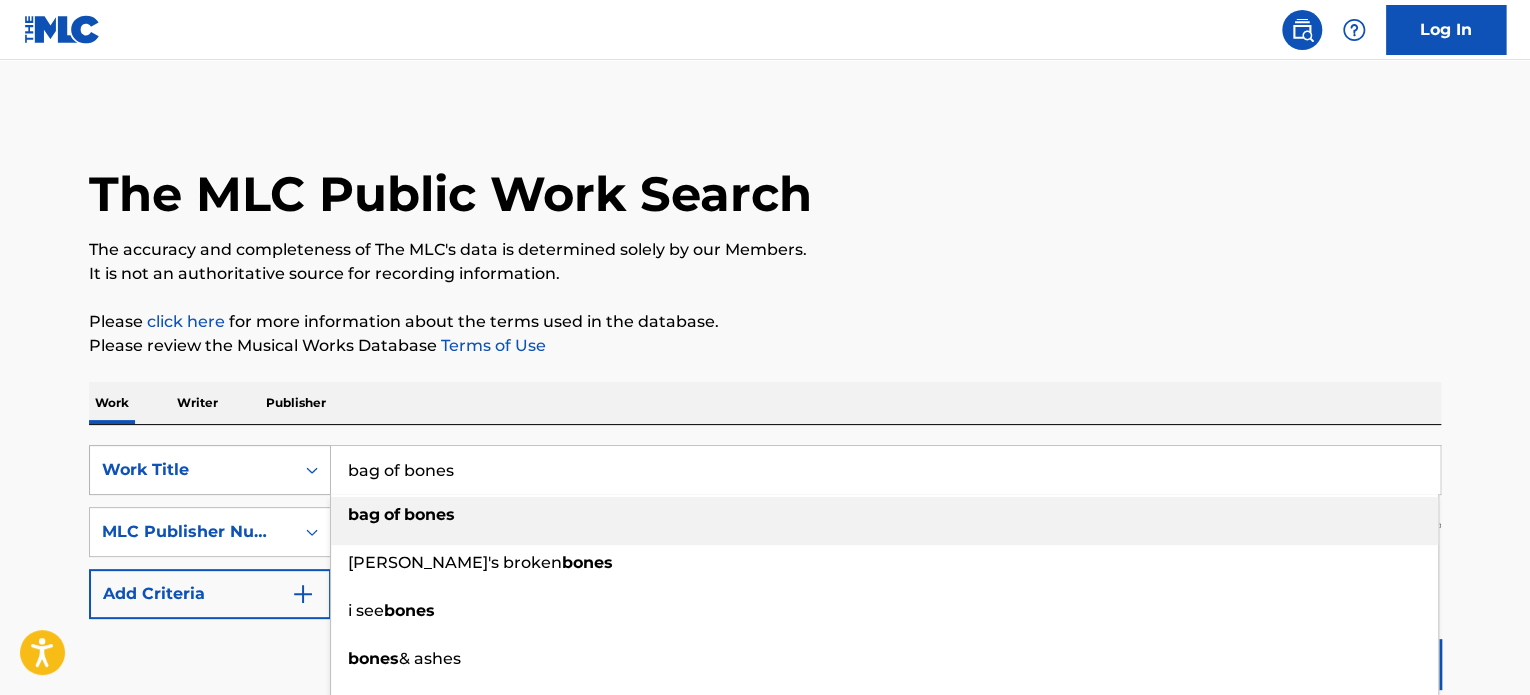 drag, startPoint x: 491, startPoint y: 479, endPoint x: 299, endPoint y: 481, distance: 192.01042 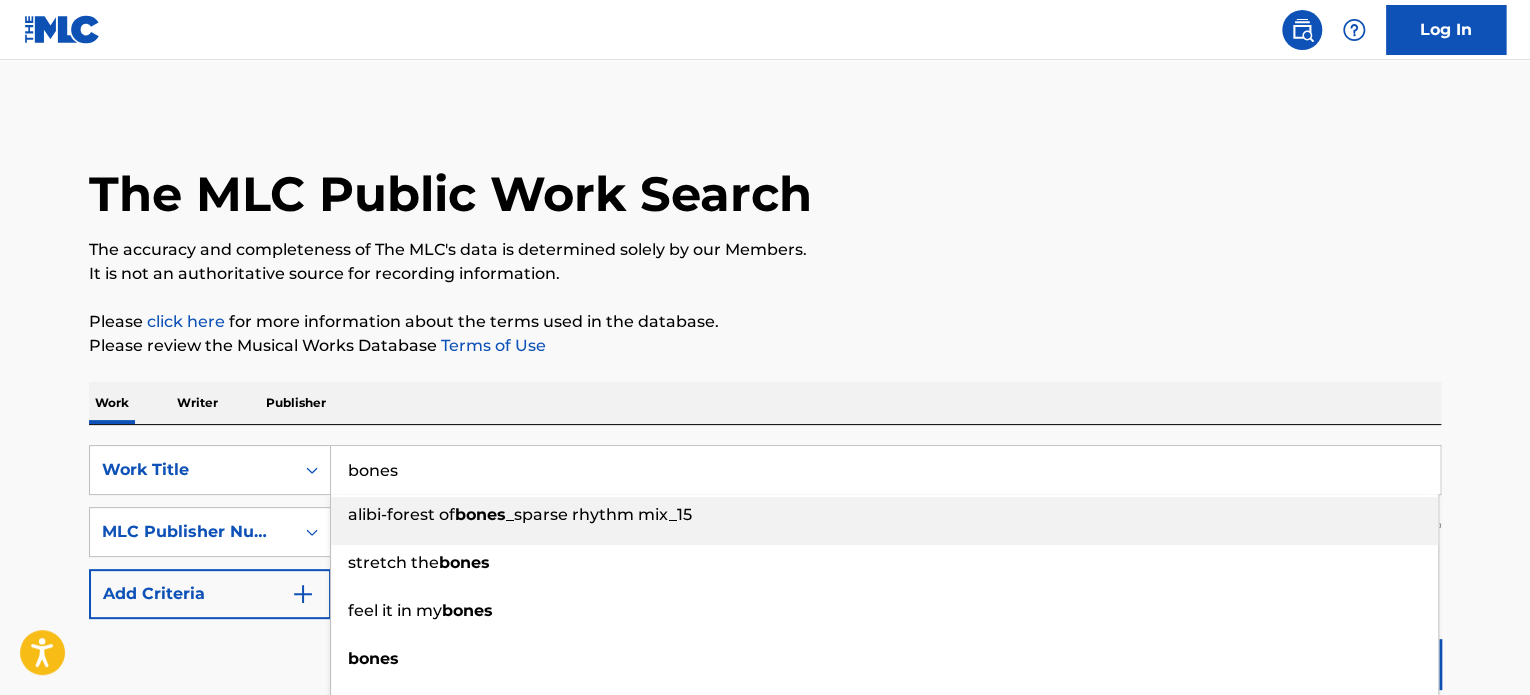 type on "bones" 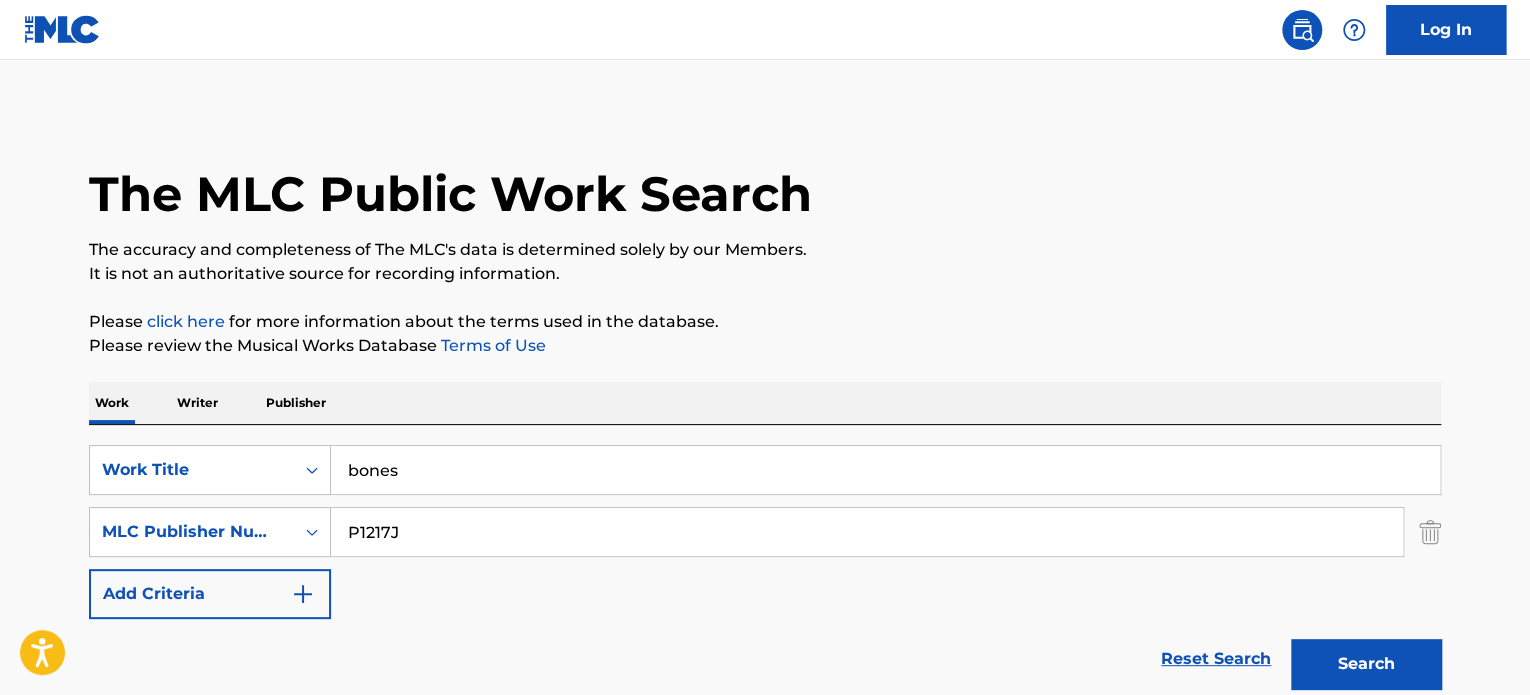 click on "The MLC Public Work Search" at bounding box center [765, 183] 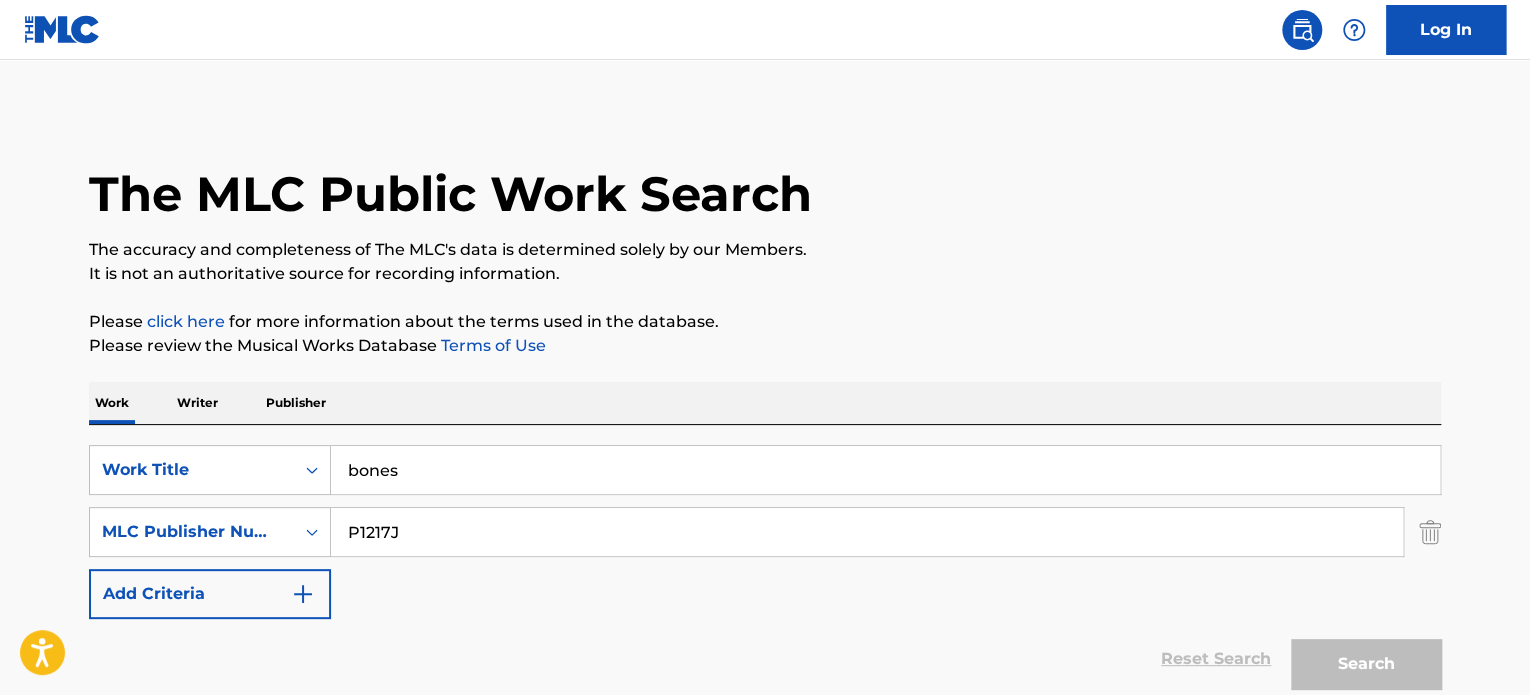 scroll, scrollTop: 237, scrollLeft: 0, axis: vertical 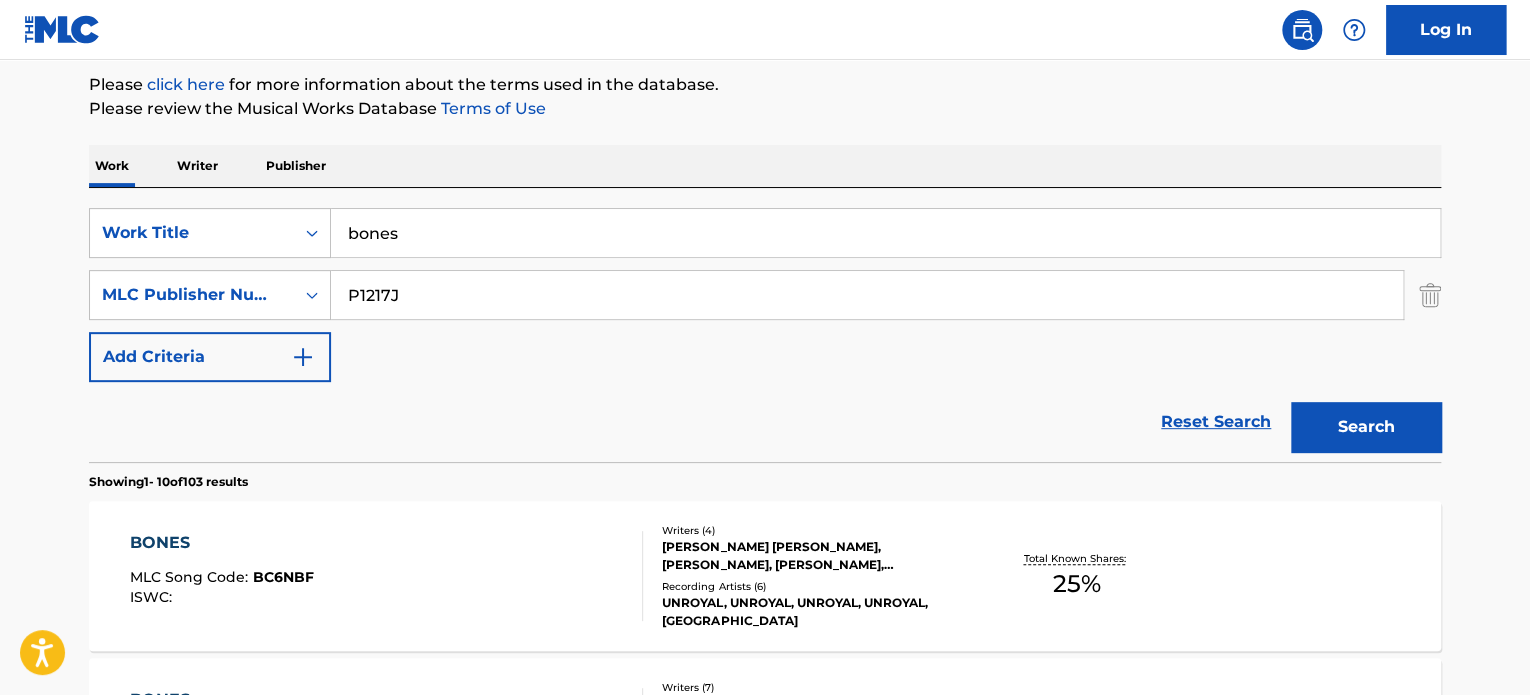 click on "BONES MLC Song Code : BC6NBF ISWC :" at bounding box center [387, 576] 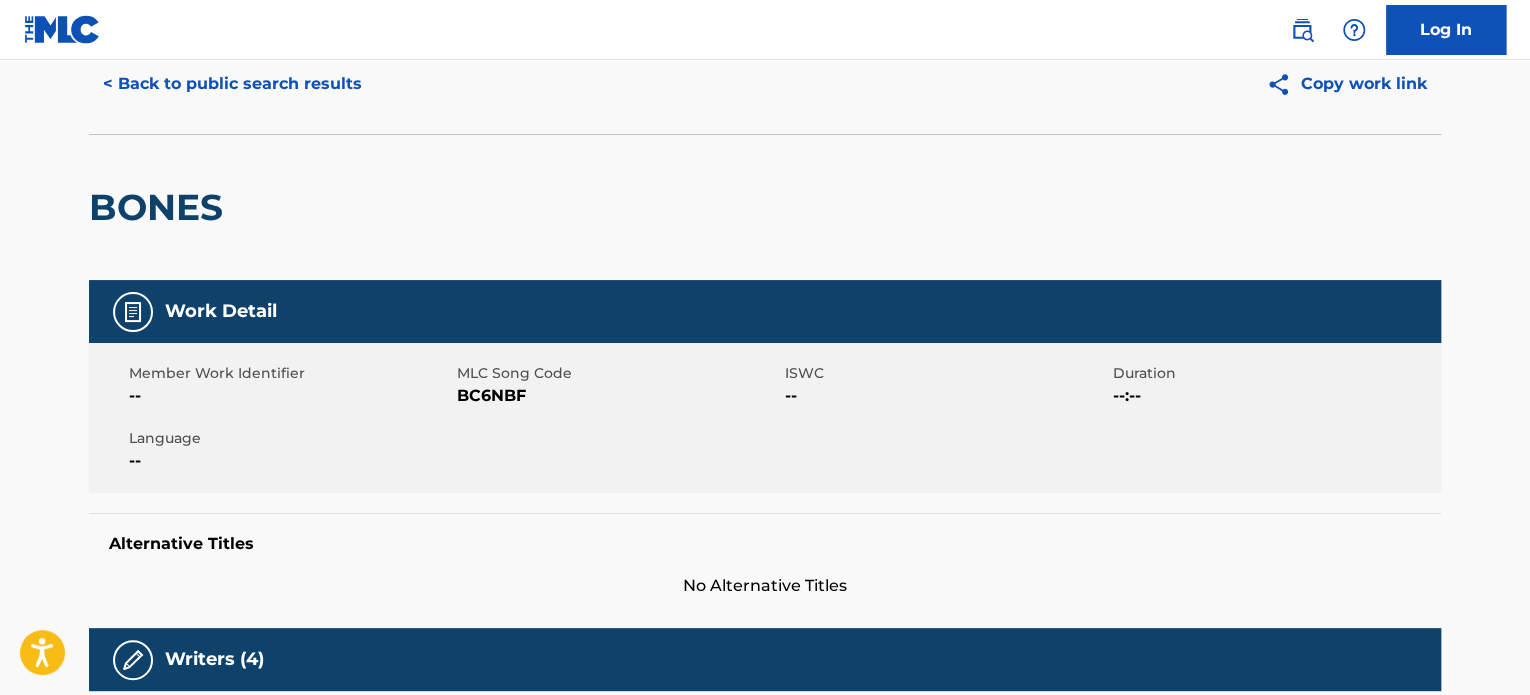 scroll, scrollTop: 0, scrollLeft: 0, axis: both 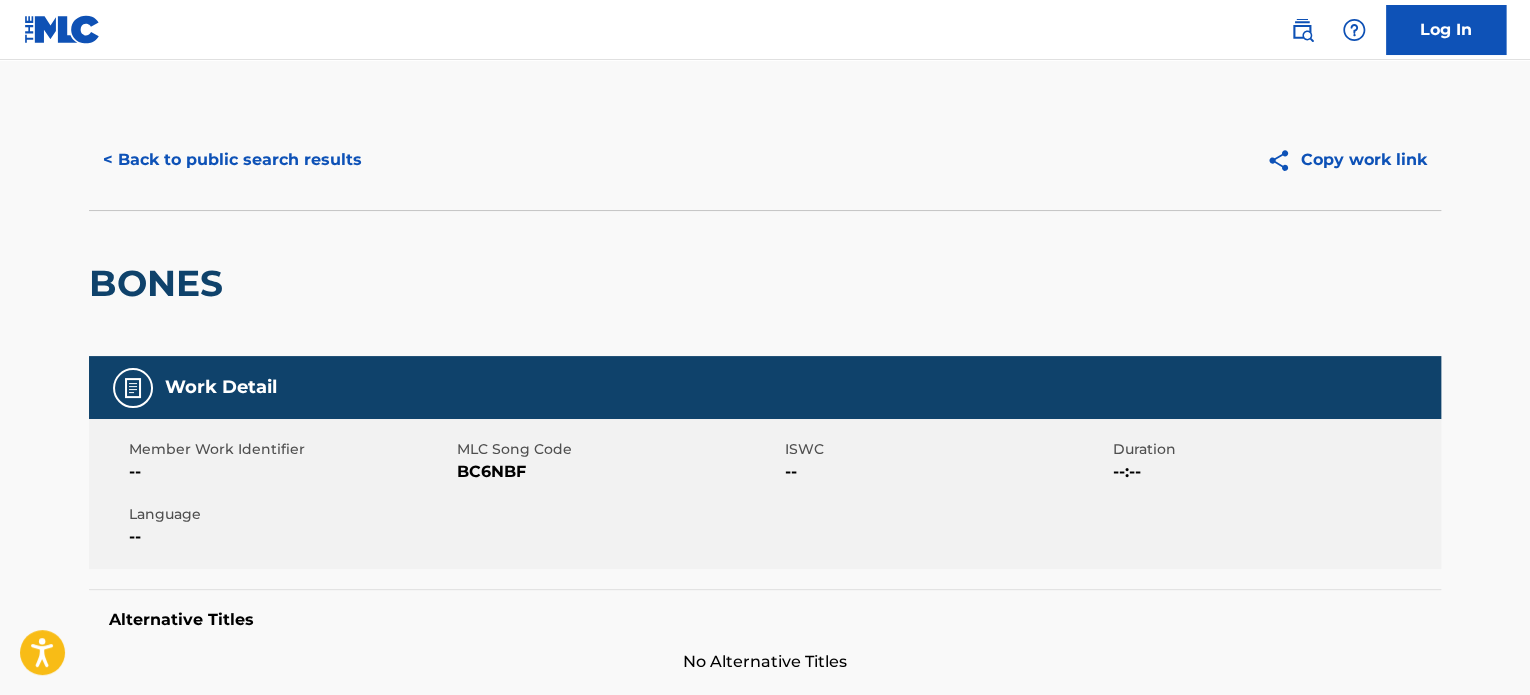 click on "< Back to public search results" at bounding box center [232, 160] 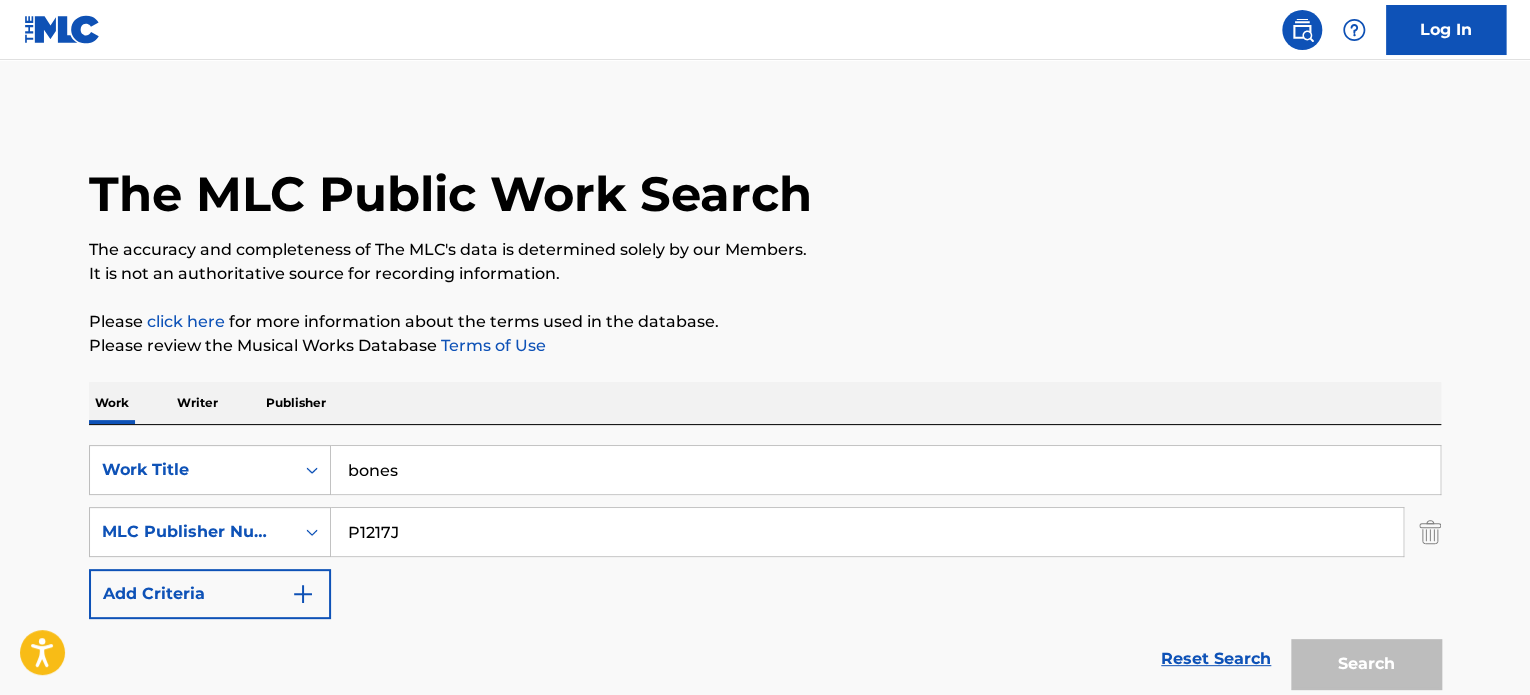 scroll, scrollTop: 237, scrollLeft: 0, axis: vertical 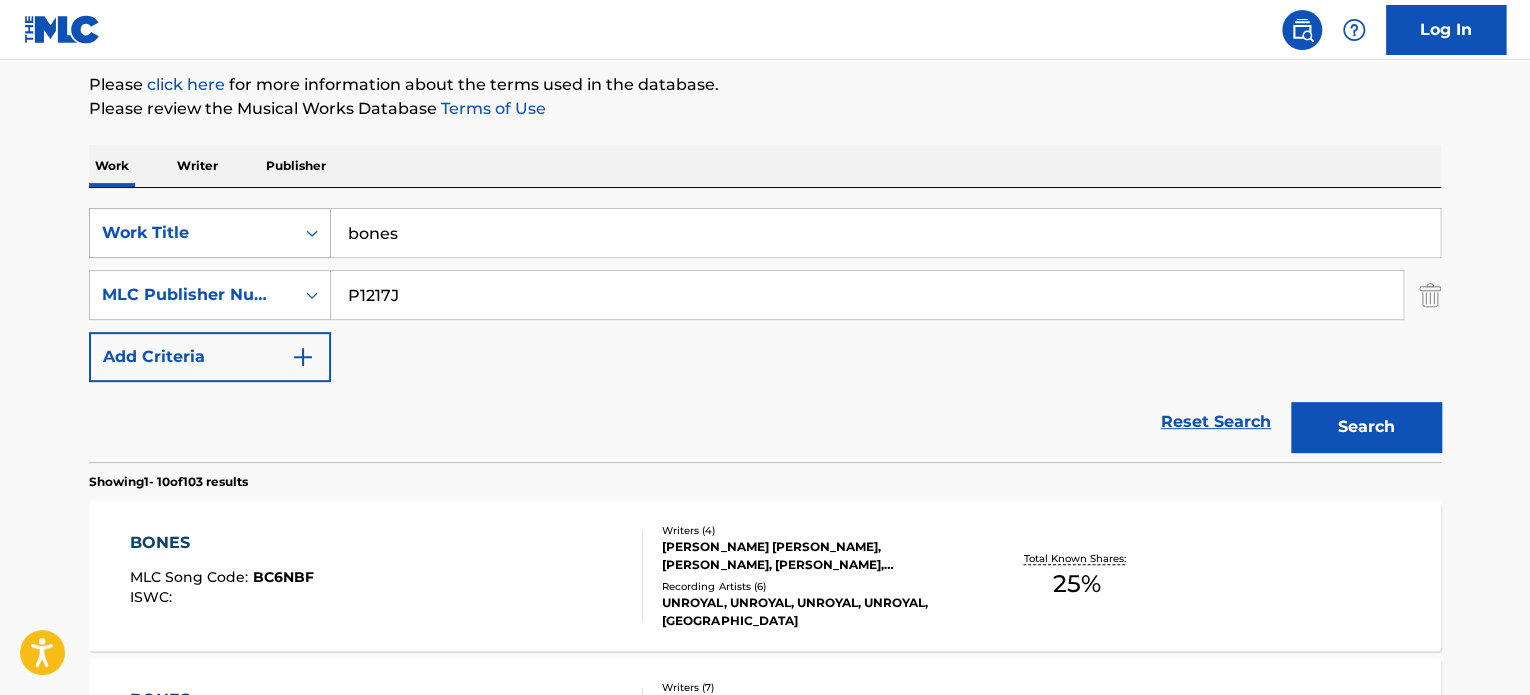 drag, startPoint x: 456, startPoint y: 243, endPoint x: 313, endPoint y: 246, distance: 143.03146 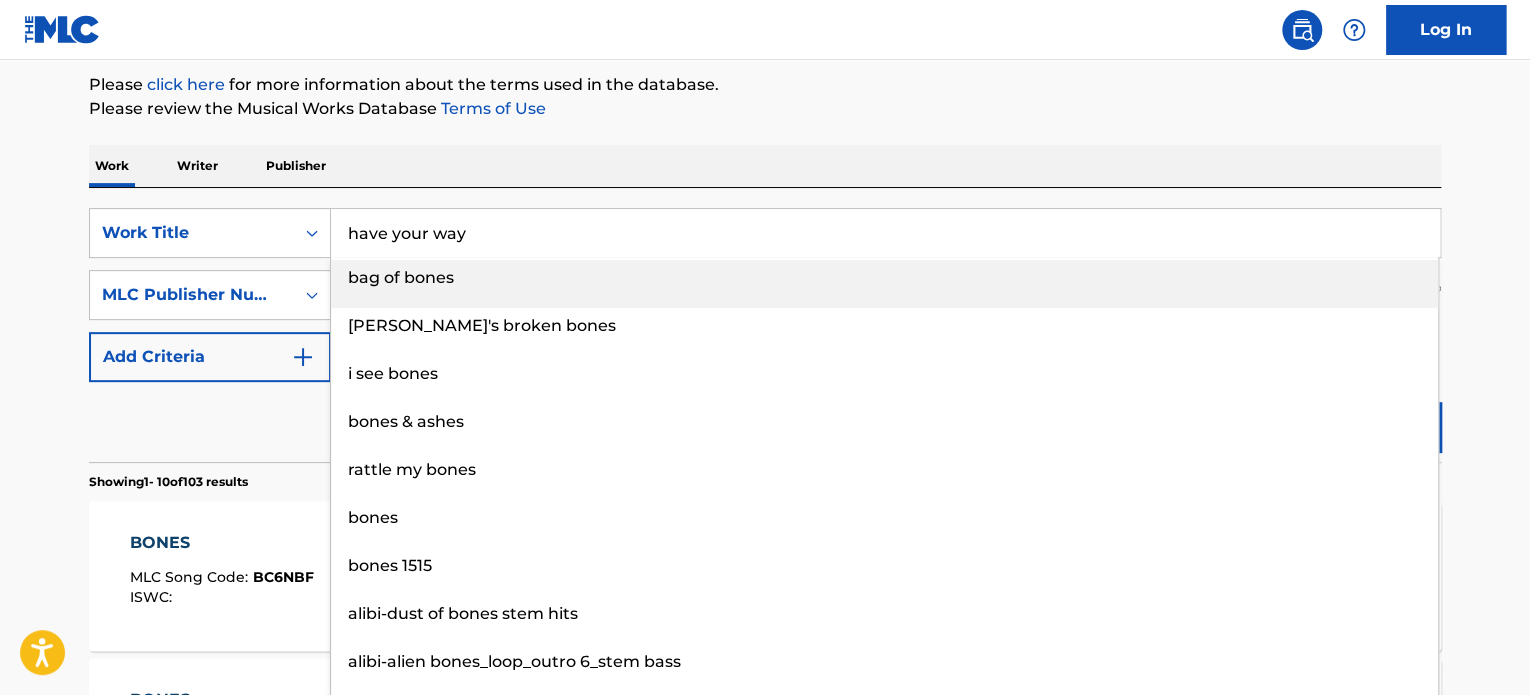type on "have your way" 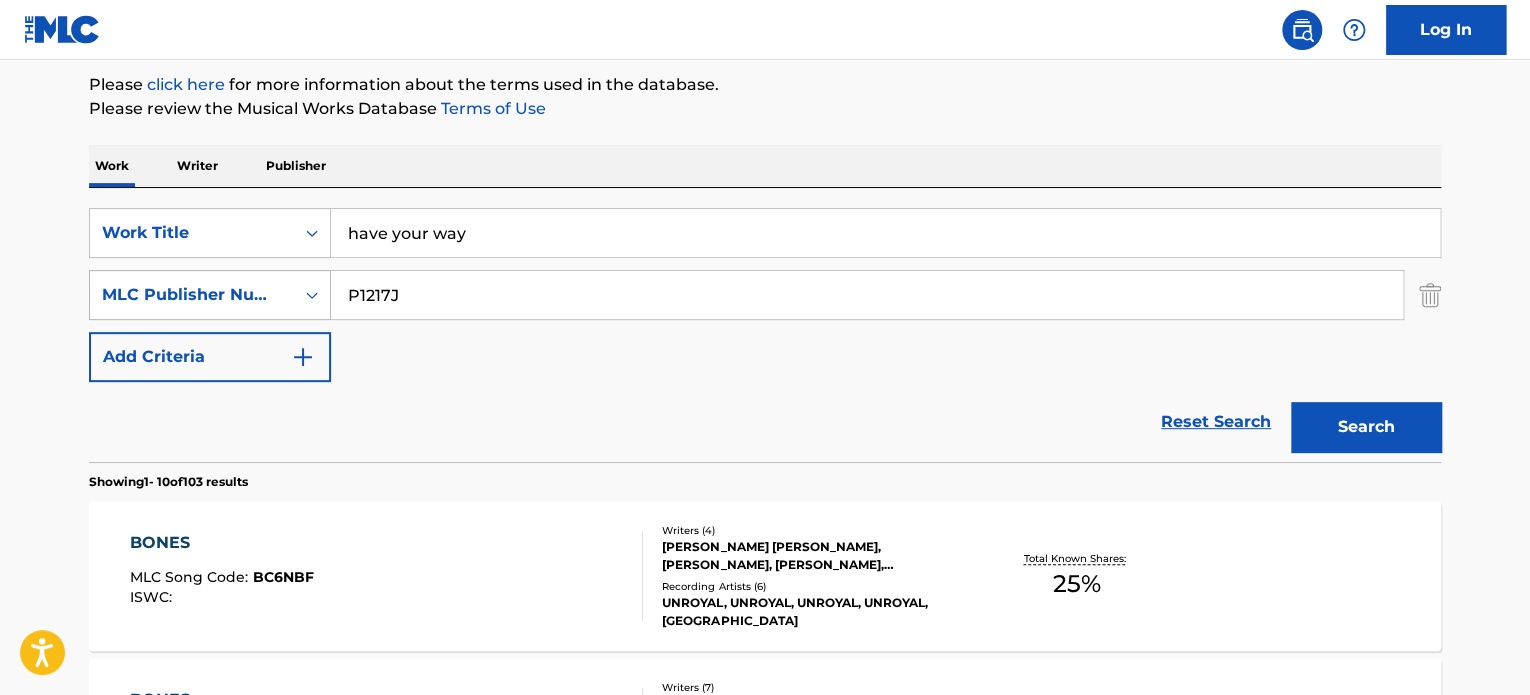 drag, startPoint x: 441, startPoint y: 303, endPoint x: 304, endPoint y: 295, distance: 137.23338 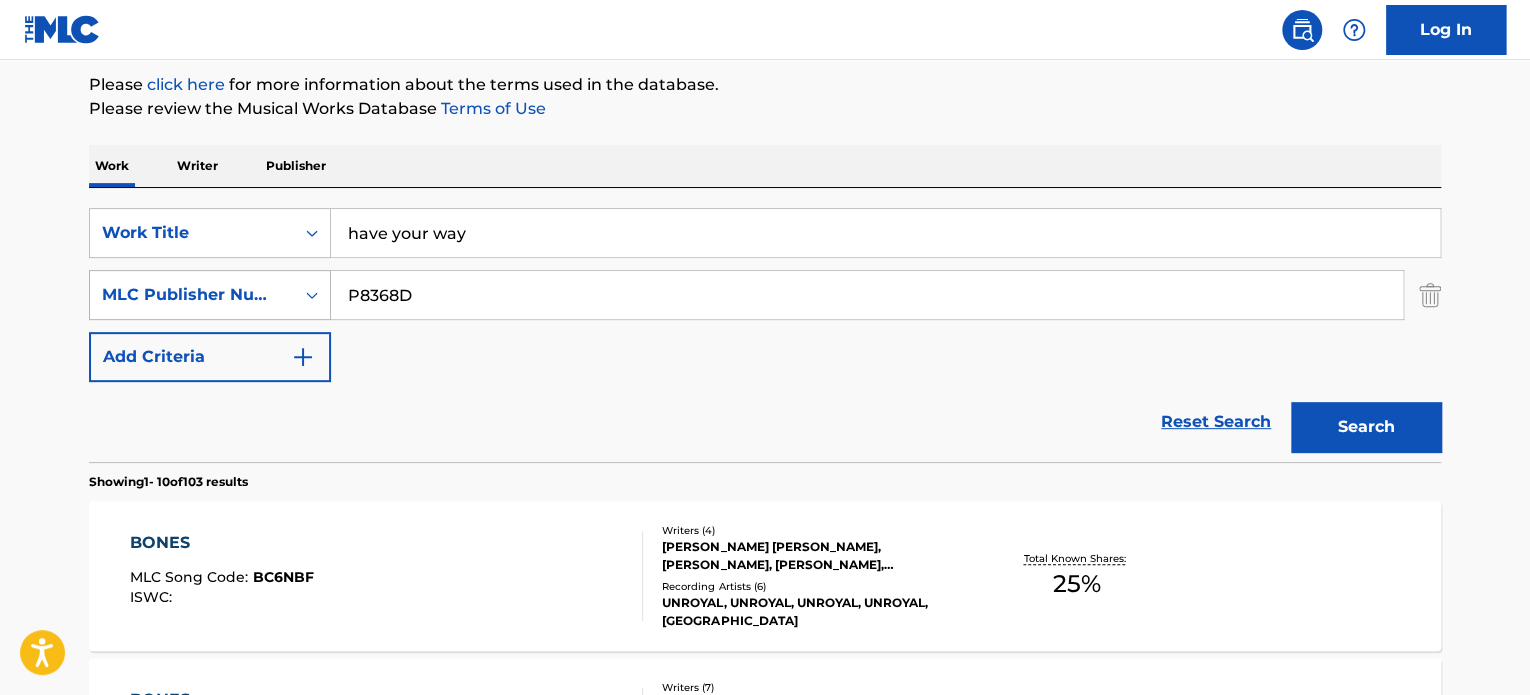 type on "P8368D" 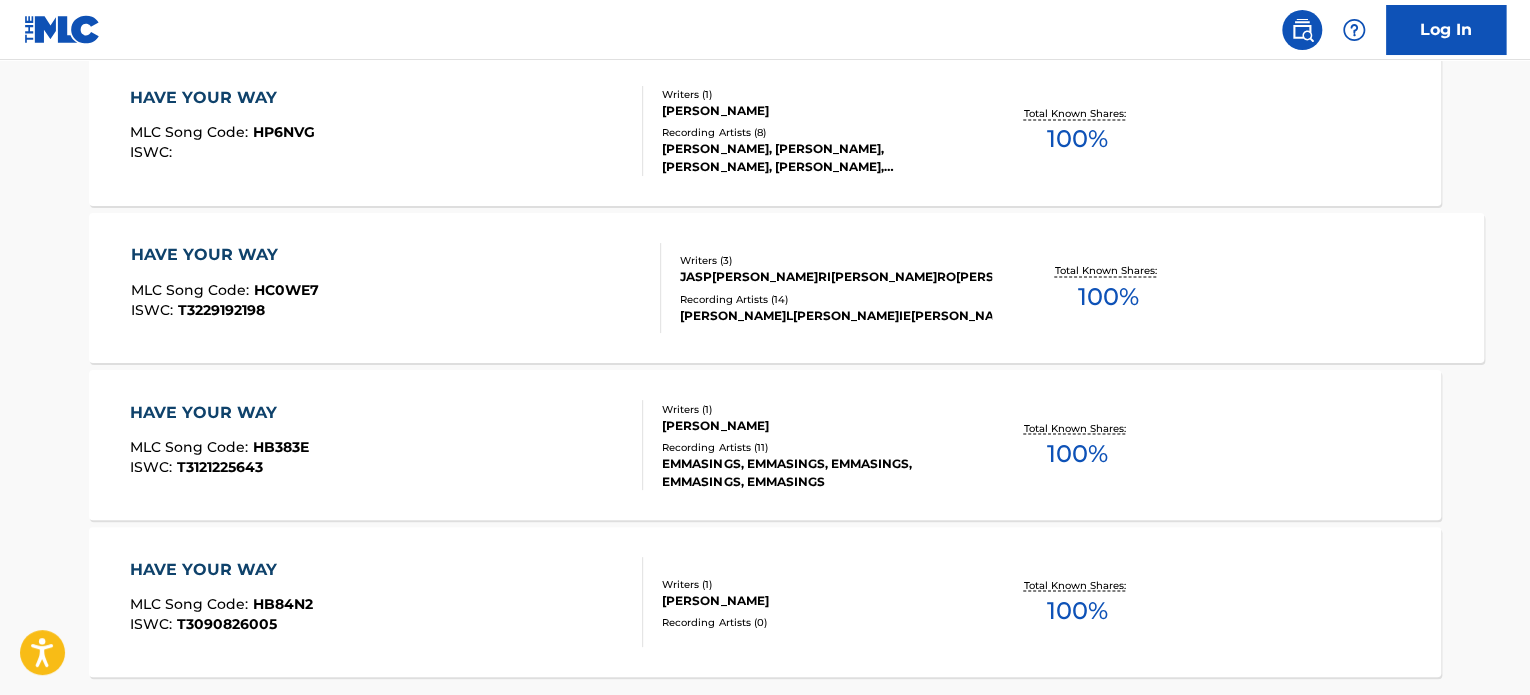scroll, scrollTop: 1625, scrollLeft: 0, axis: vertical 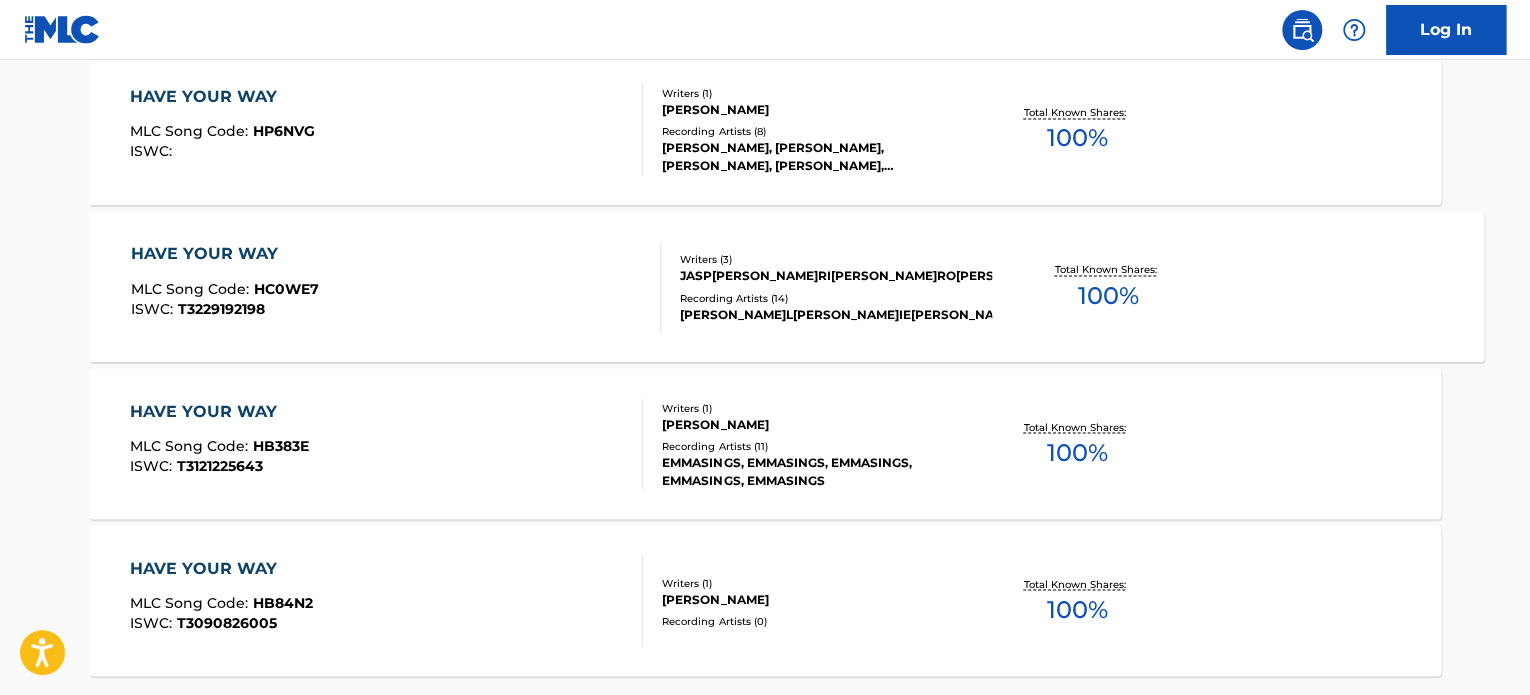 click on "HAVE YOUR WAY MLC Song Code : HC0WE7 ISWC : T3229192198" at bounding box center (396, 287) 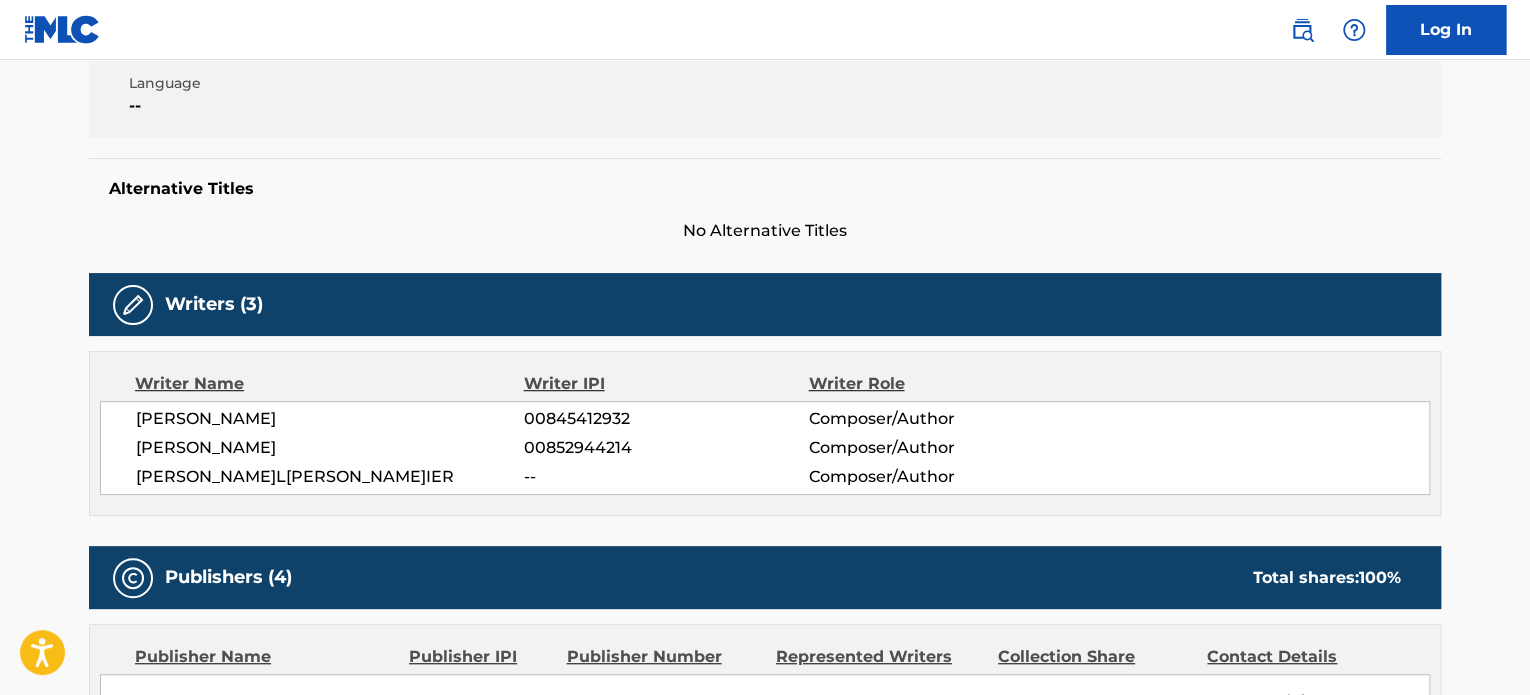 scroll, scrollTop: 0, scrollLeft: 0, axis: both 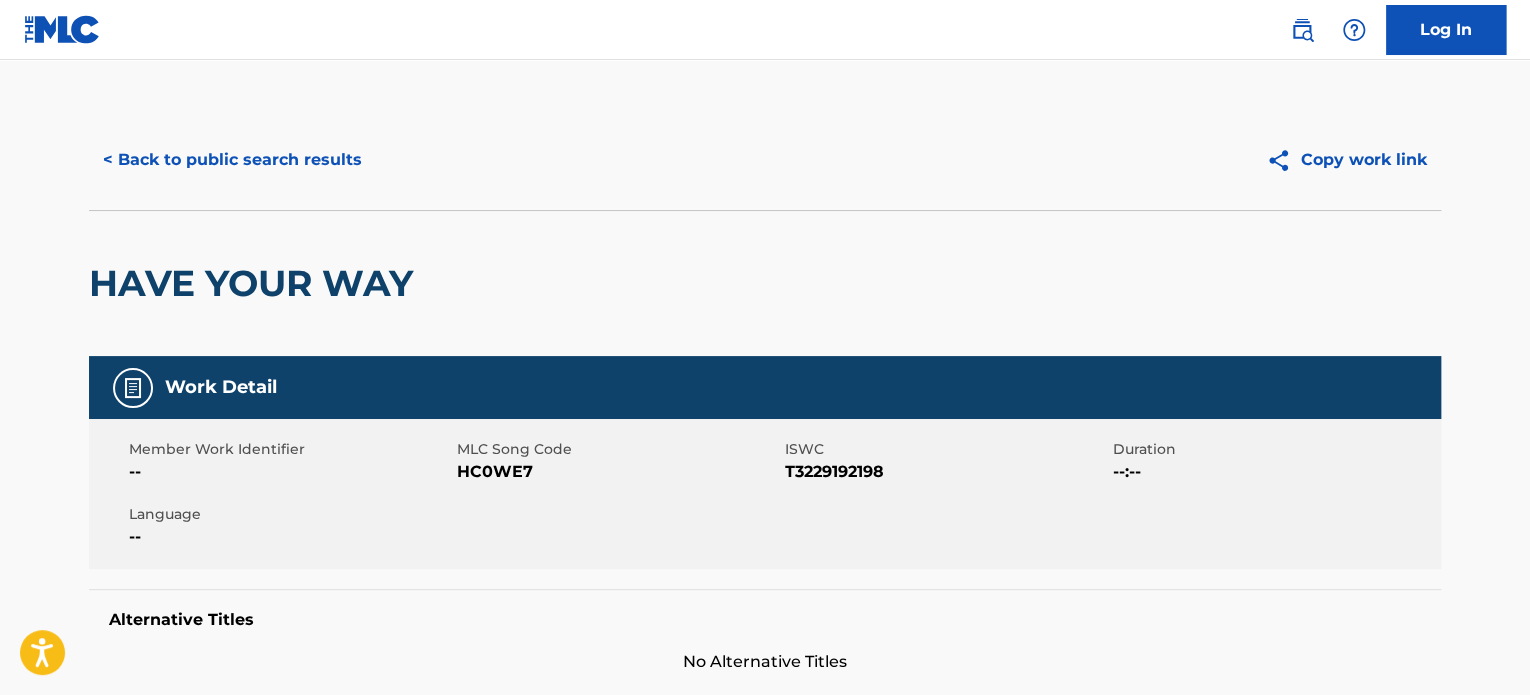 click on "< Back to public search results" at bounding box center (232, 160) 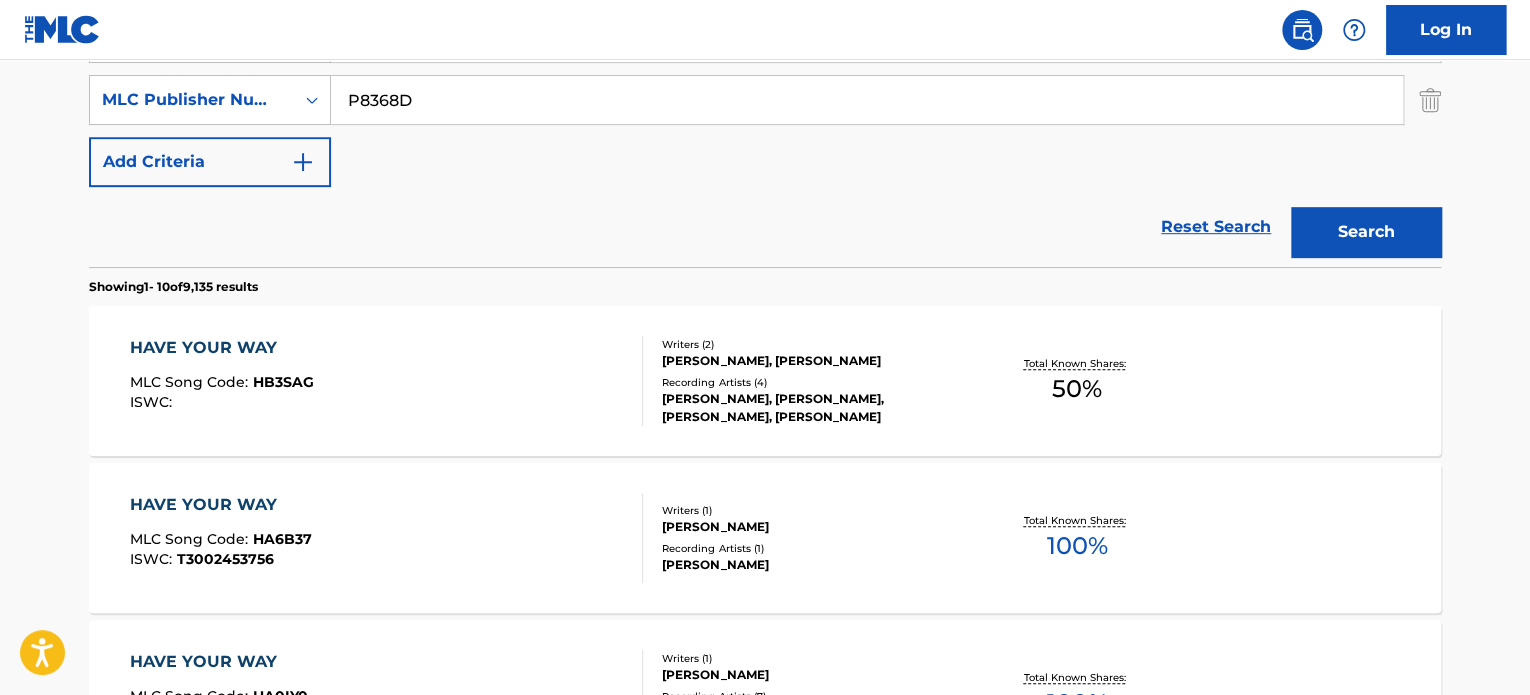 scroll, scrollTop: 0, scrollLeft: 0, axis: both 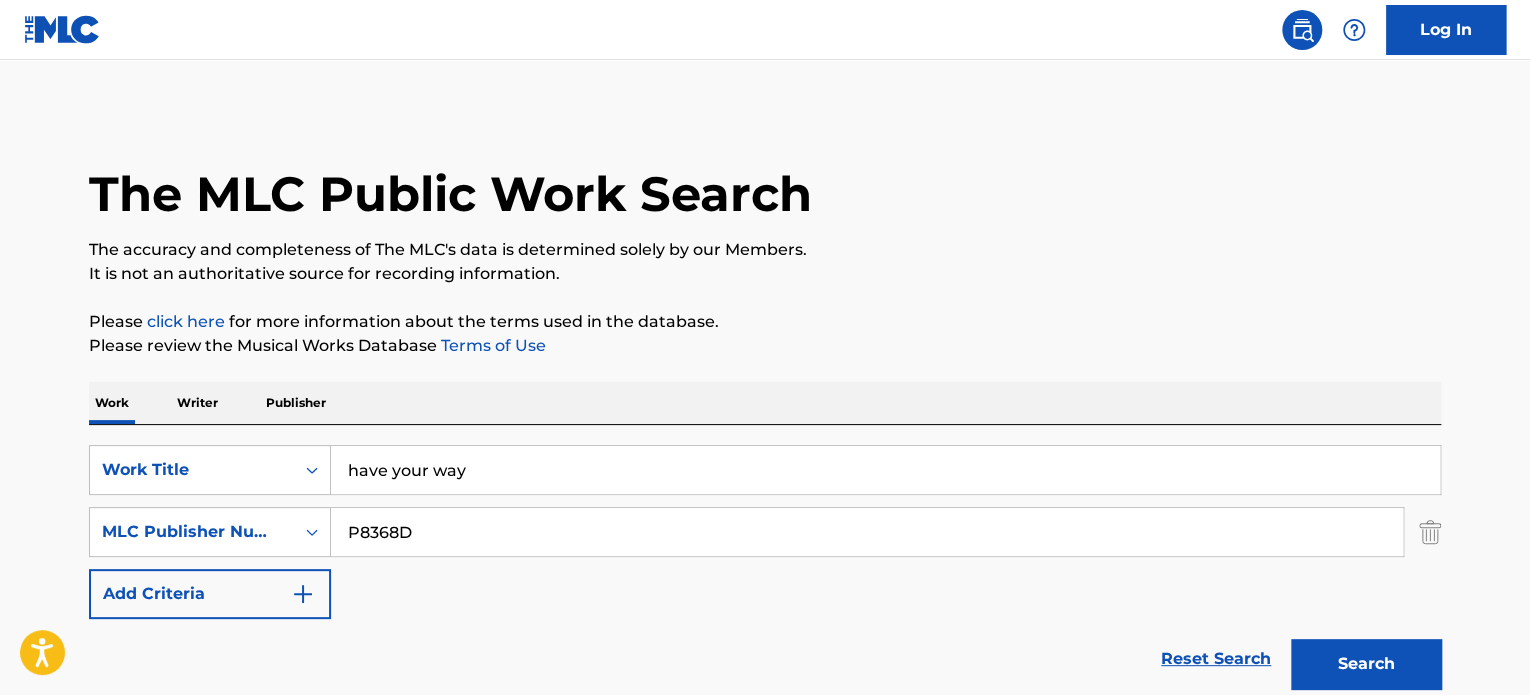 drag, startPoint x: 507, startPoint y: 467, endPoint x: 348, endPoint y: 458, distance: 159.25452 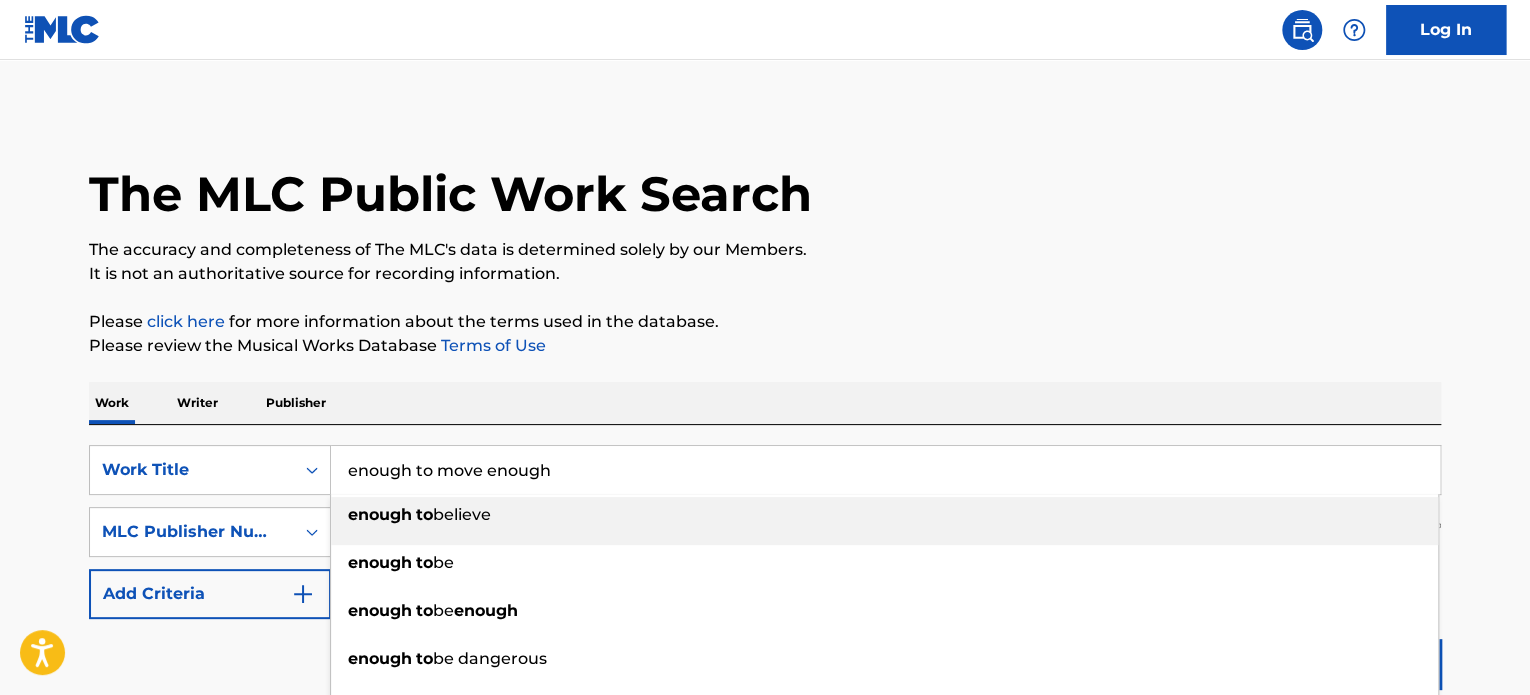 drag, startPoint x: 587, startPoint y: 463, endPoint x: 443, endPoint y: 466, distance: 144.03125 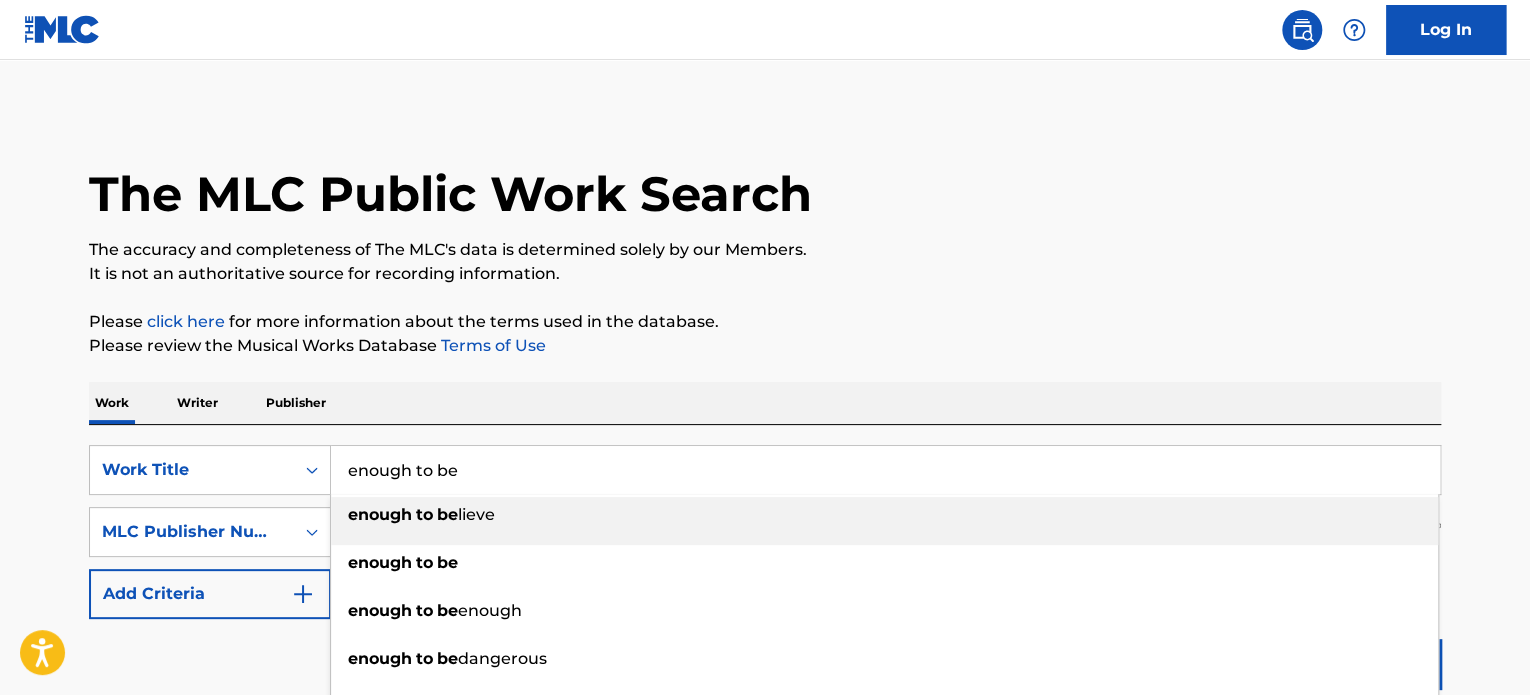 type on "enough to be" 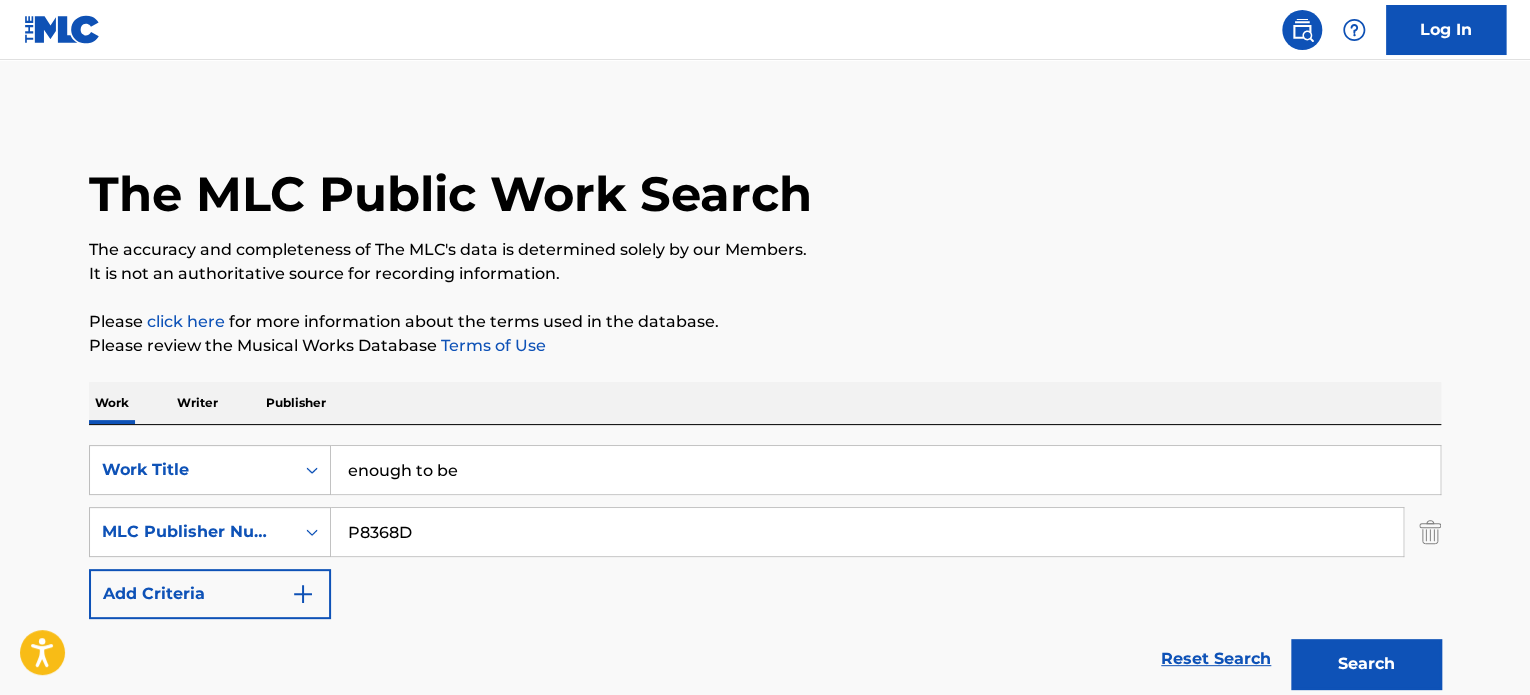click on "The MLC Public Work Search The accuracy and completeness of The MLC's data is determined solely by our Members. It is not an authoritative source for recording information. Please   click here   for more information about the terms used in the database. Please review the Musical Works Database   Terms of Use Work Writer Publisher SearchWithCriteria69eb5d43-8c4d-4147-bb88-8a2f2a21c883 Work Title enough to be SearchWithCriteria076b3095-bccb-4298-b1d2-50f9a6272e42 MLC Publisher Number P8368D Add Criteria Reset Search Search Showing  1  -   10  of  9,135   results   HAVE YOUR WAY MLC Song Code : HB3SAG ISWC : Writers ( 2[PERSON_NAME]NE[PERSON_NAME] Recording Artists ( 4[PERSON_NAME]IE[PERSON_NAME]IE[PERSON_NAME]IE[PERSON_NAME] Total Known Shares: 50 % HAVE YOUR WAY MLC Song Code : HA6B37 ISWC : T3002453756 Writers ( 1[PERSON_NAME] Recording Artists ( 1[PERSON_NAME] Total Known Shares: 100 % HAVE YOUR WAY MLC Song Code : HA0IY0 ISWC : T9318534779 Writers ( 1[PERSON_NAME] 7 ) 100 % : :" at bounding box center [765, 1257] 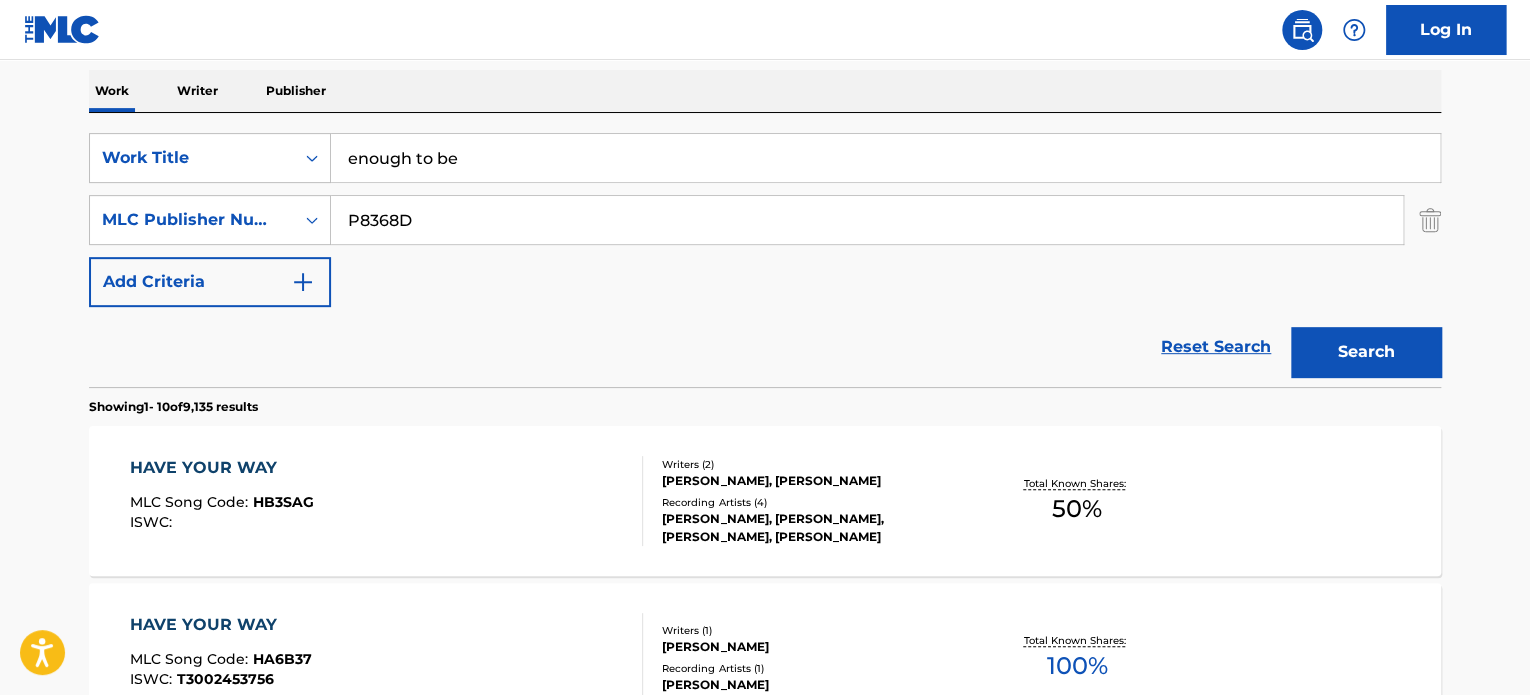 click on "Search" at bounding box center [1366, 352] 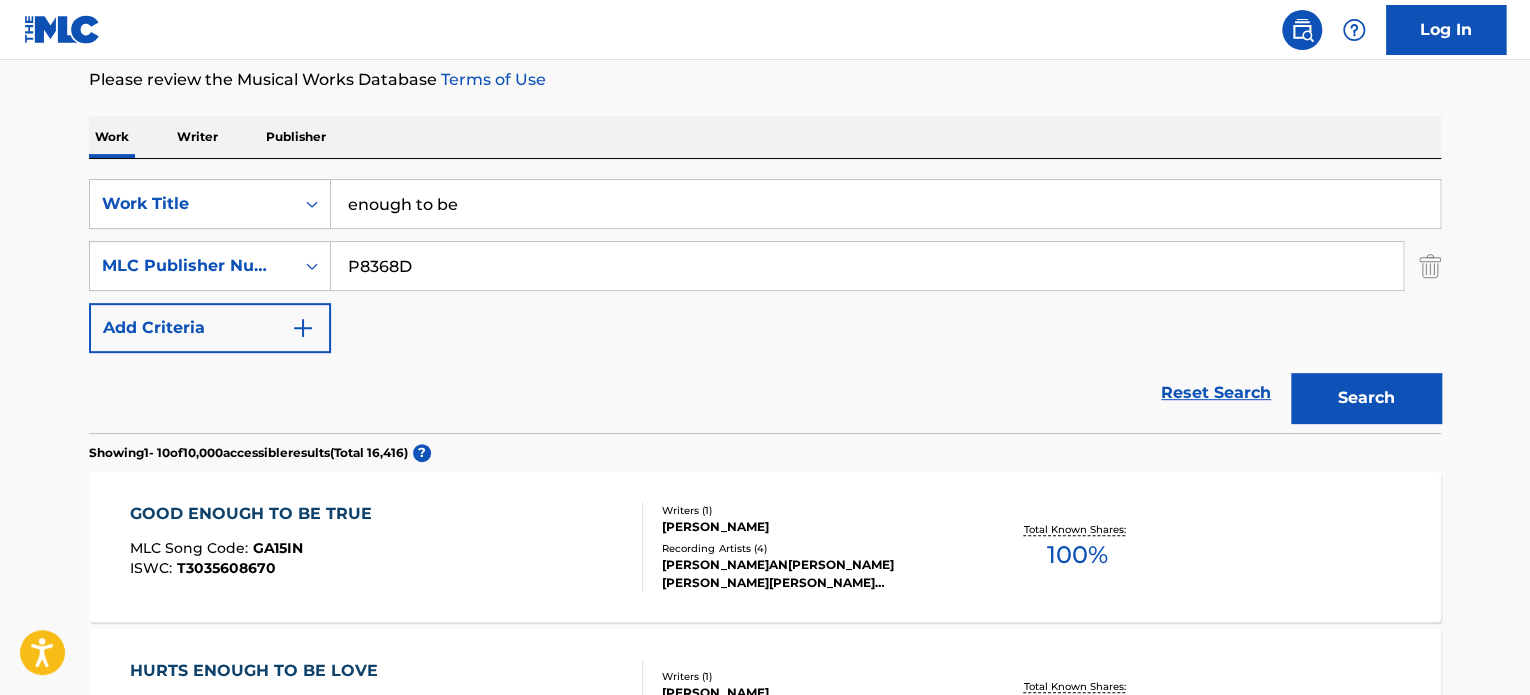 scroll, scrollTop: 0, scrollLeft: 0, axis: both 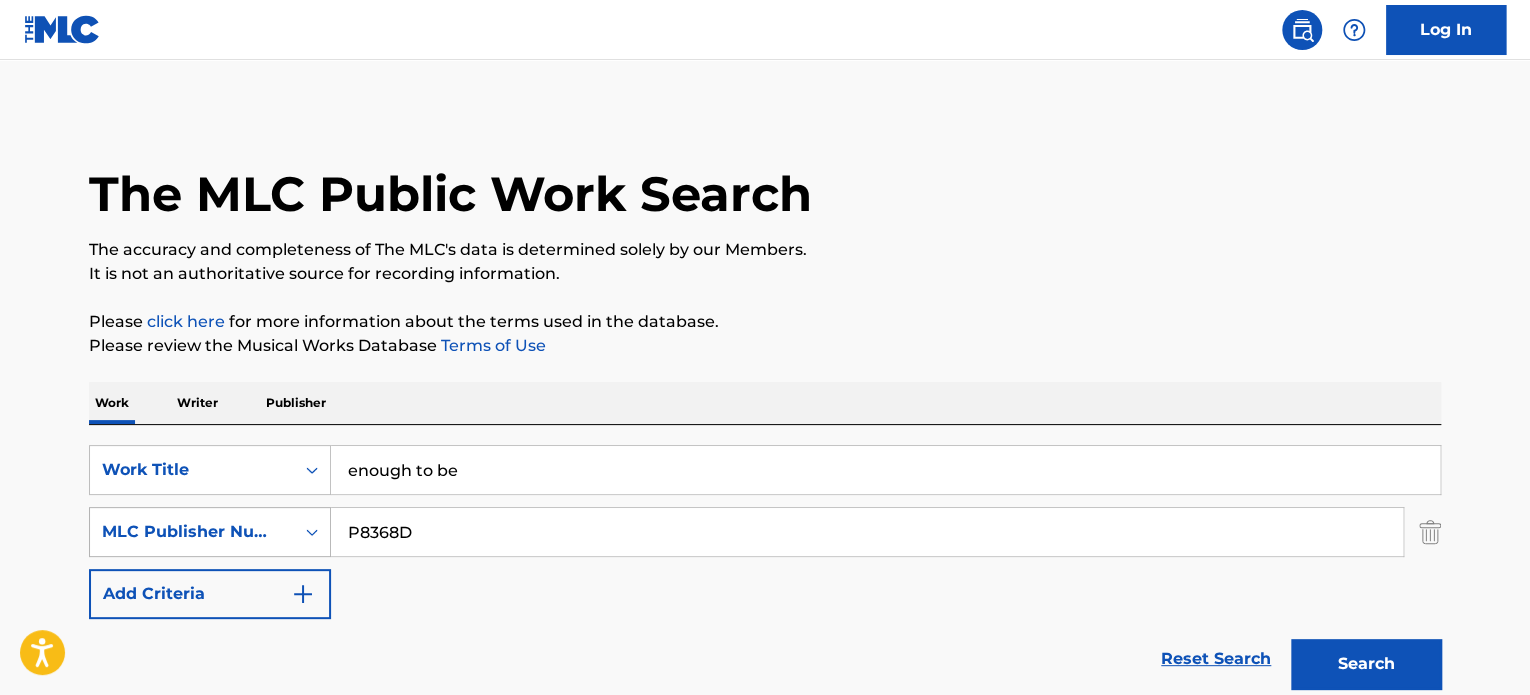 drag, startPoint x: 433, startPoint y: 546, endPoint x: 315, endPoint y: 537, distance: 118.34272 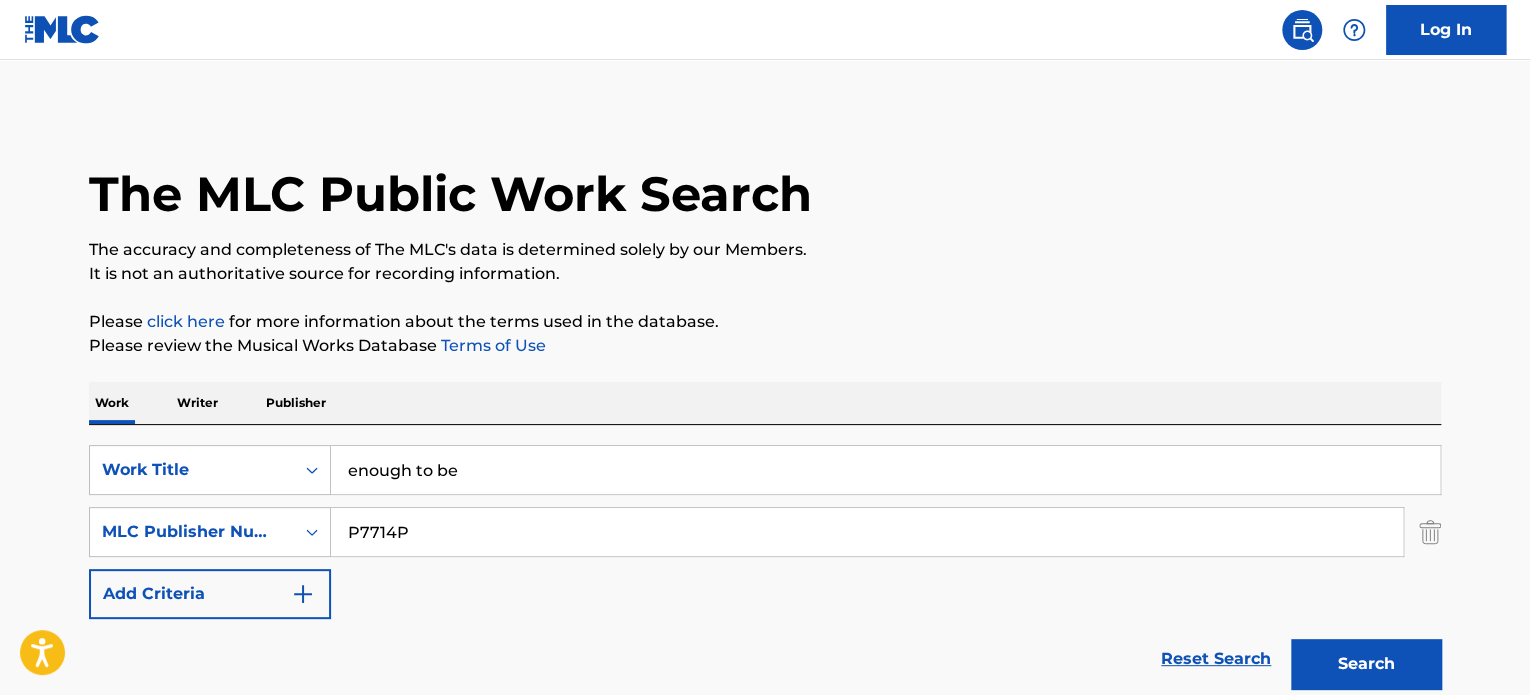 type on "P7714P" 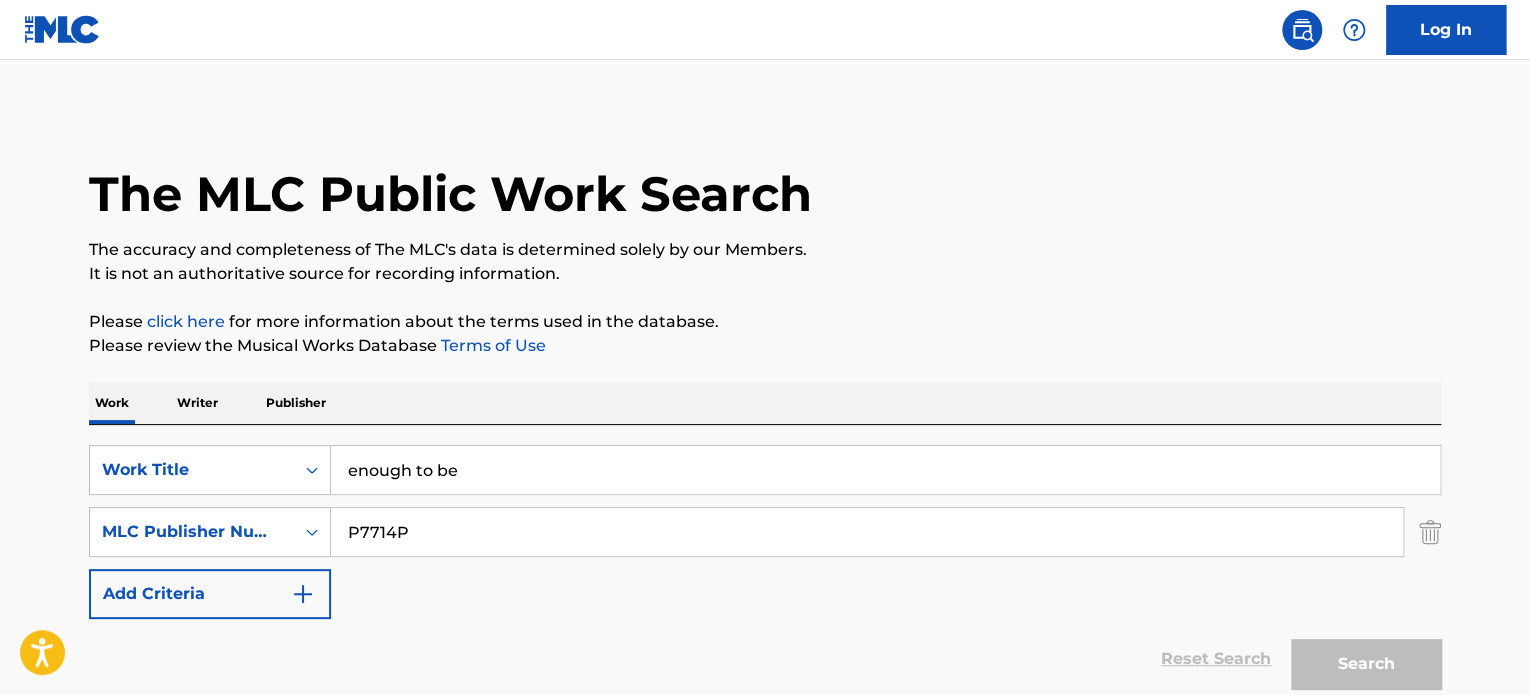 scroll, scrollTop: 237, scrollLeft: 0, axis: vertical 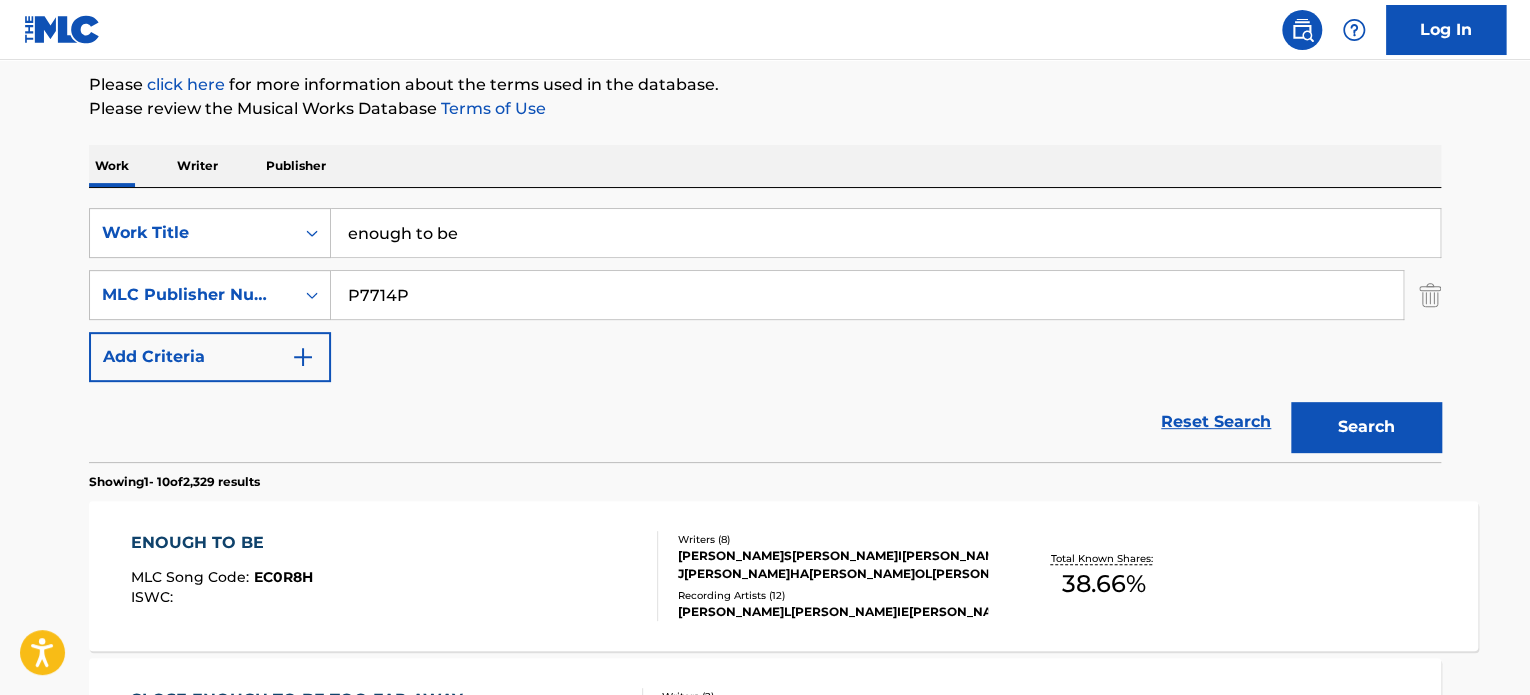 click on "ENOUGH TO BE MLC Song Code : EC0R8H ISWC :" at bounding box center [395, 576] 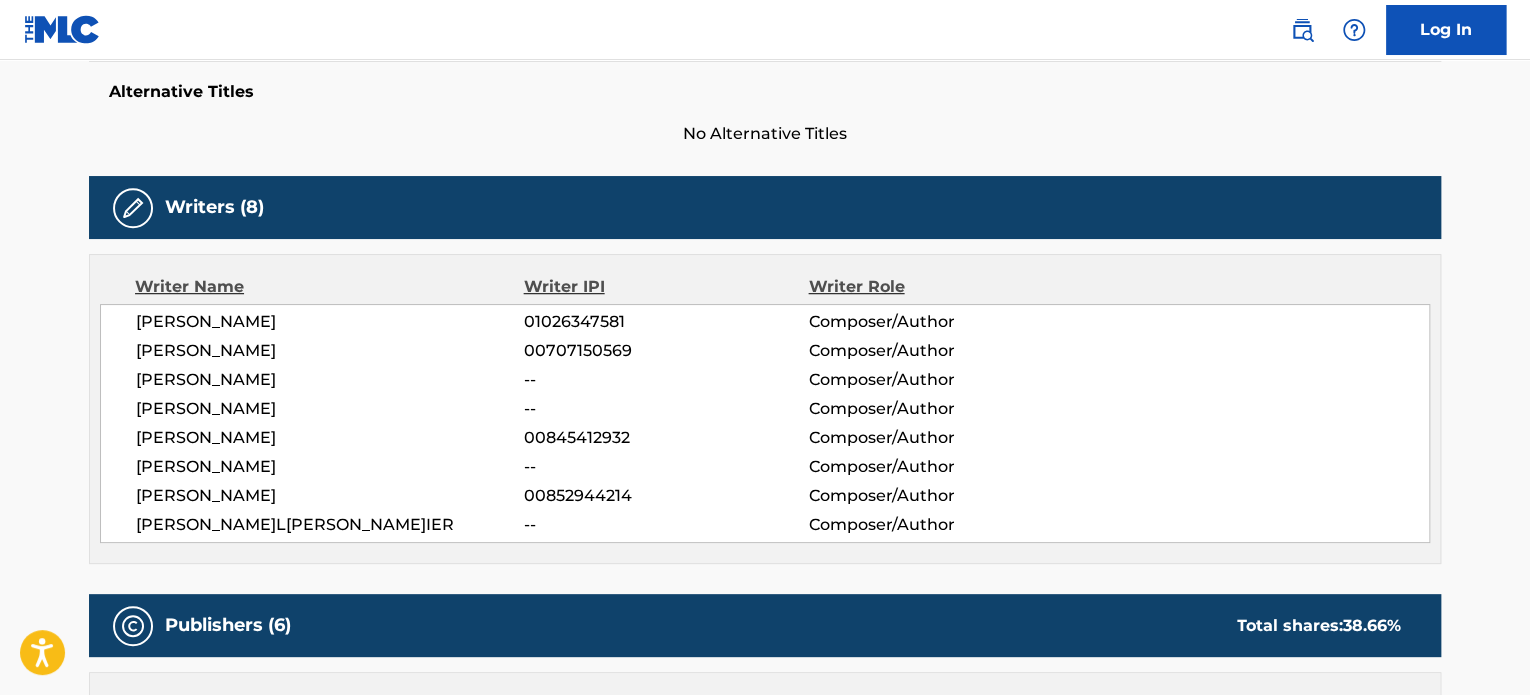 scroll, scrollTop: 527, scrollLeft: 0, axis: vertical 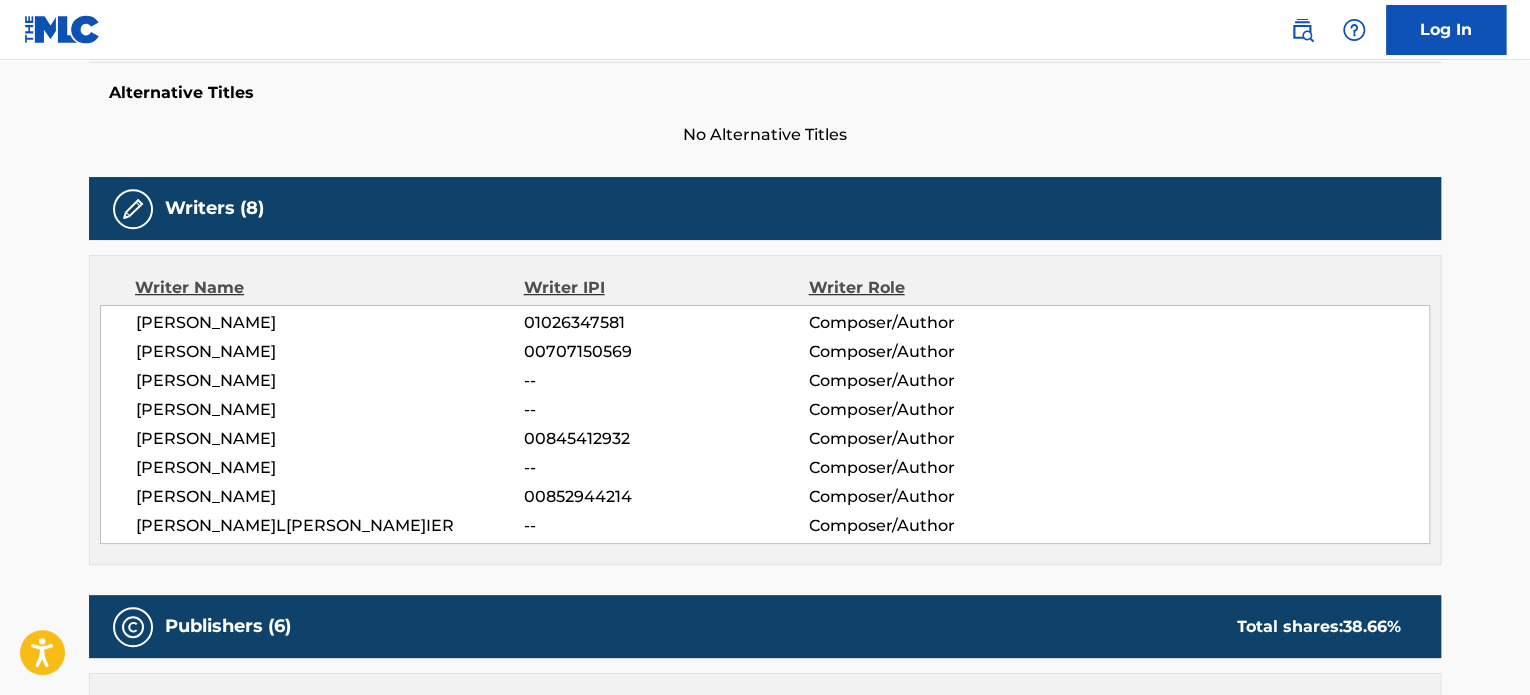 drag, startPoint x: 646, startPoint y: 322, endPoint x: 508, endPoint y: 323, distance: 138.00362 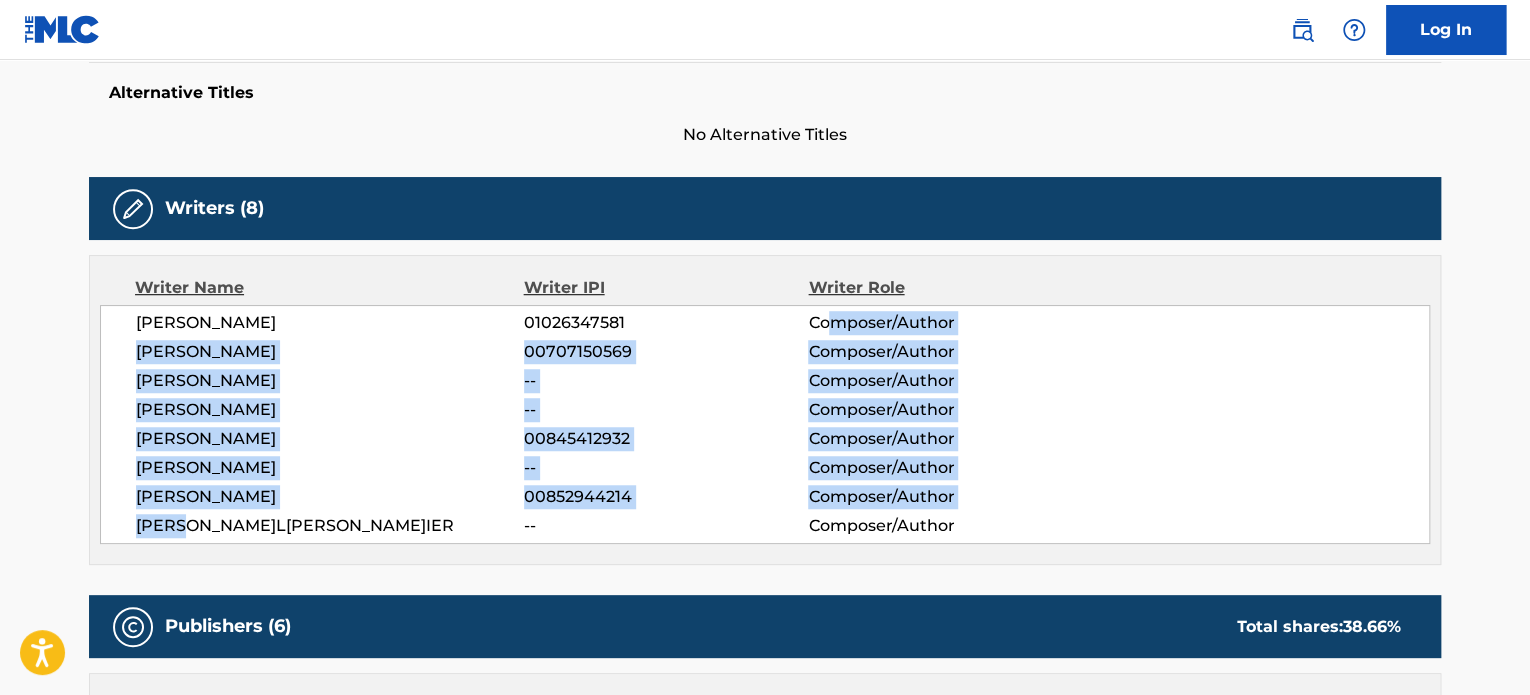 drag, startPoint x: 837, startPoint y: 307, endPoint x: 188, endPoint y: 545, distance: 691.26337 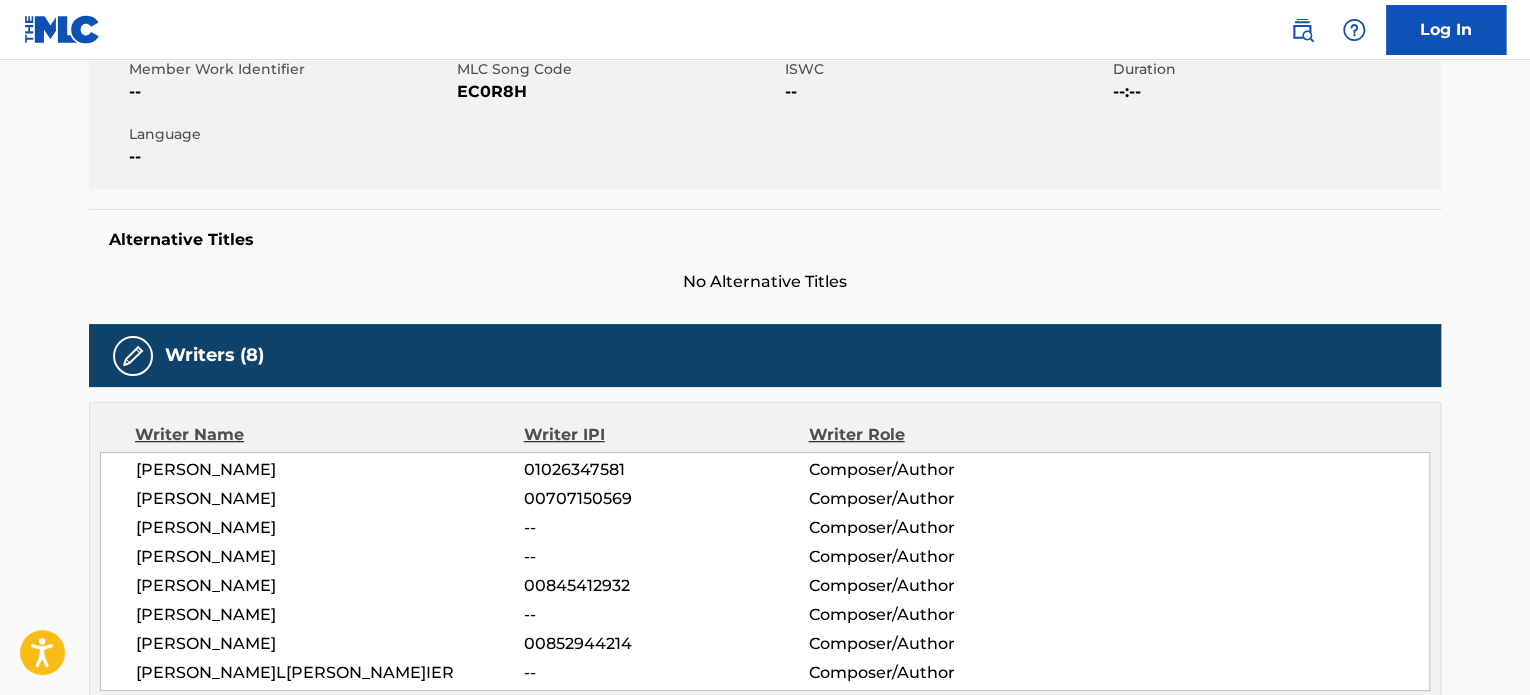 scroll, scrollTop: 624, scrollLeft: 0, axis: vertical 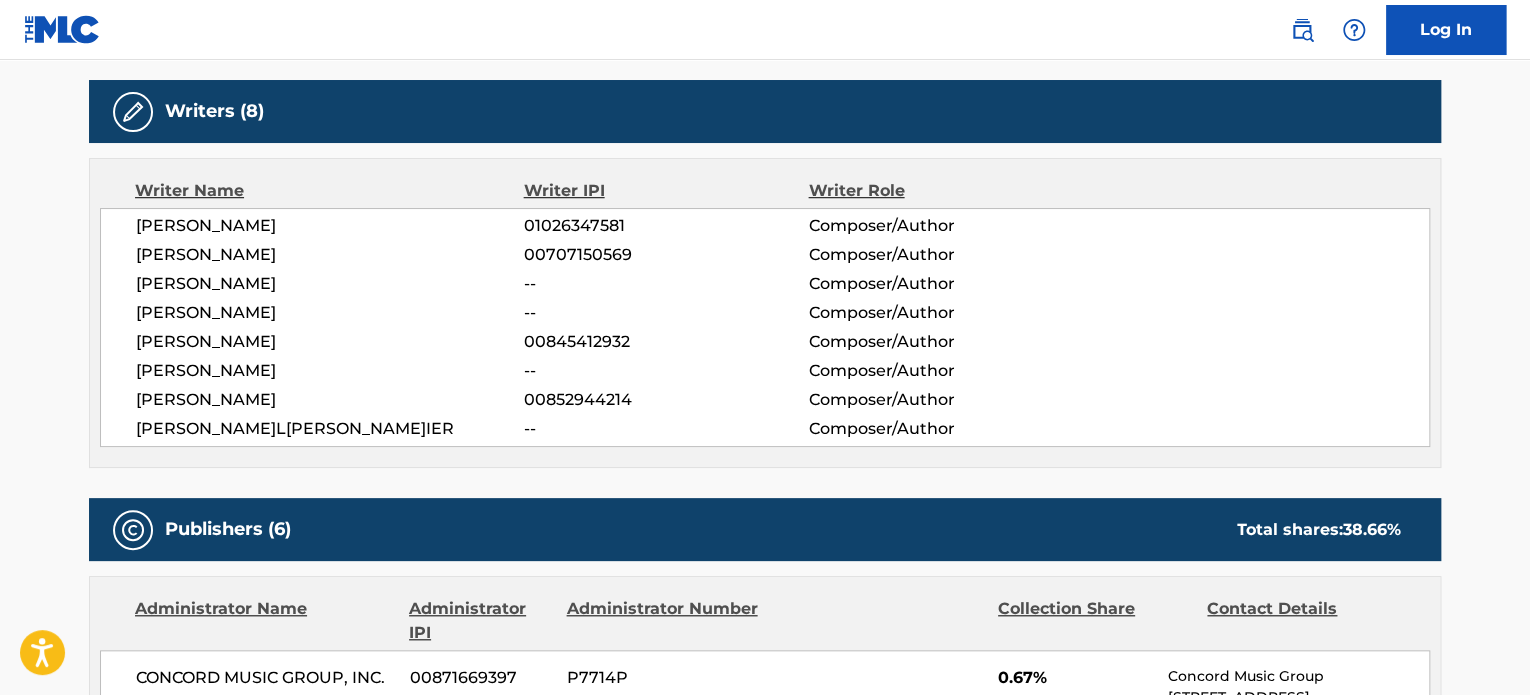 drag, startPoint x: 124, startPoint y: 232, endPoint x: 348, endPoint y: 224, distance: 224.1428 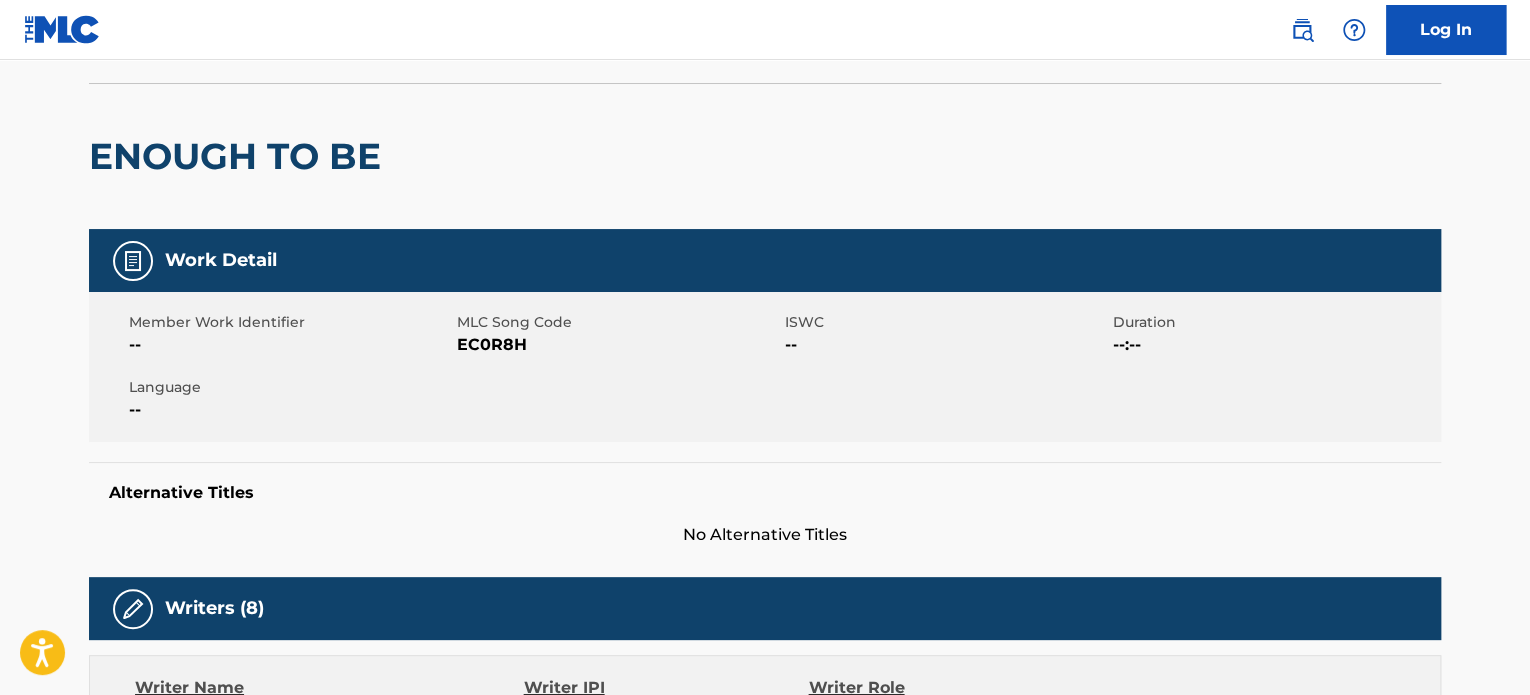 scroll, scrollTop: 0, scrollLeft: 0, axis: both 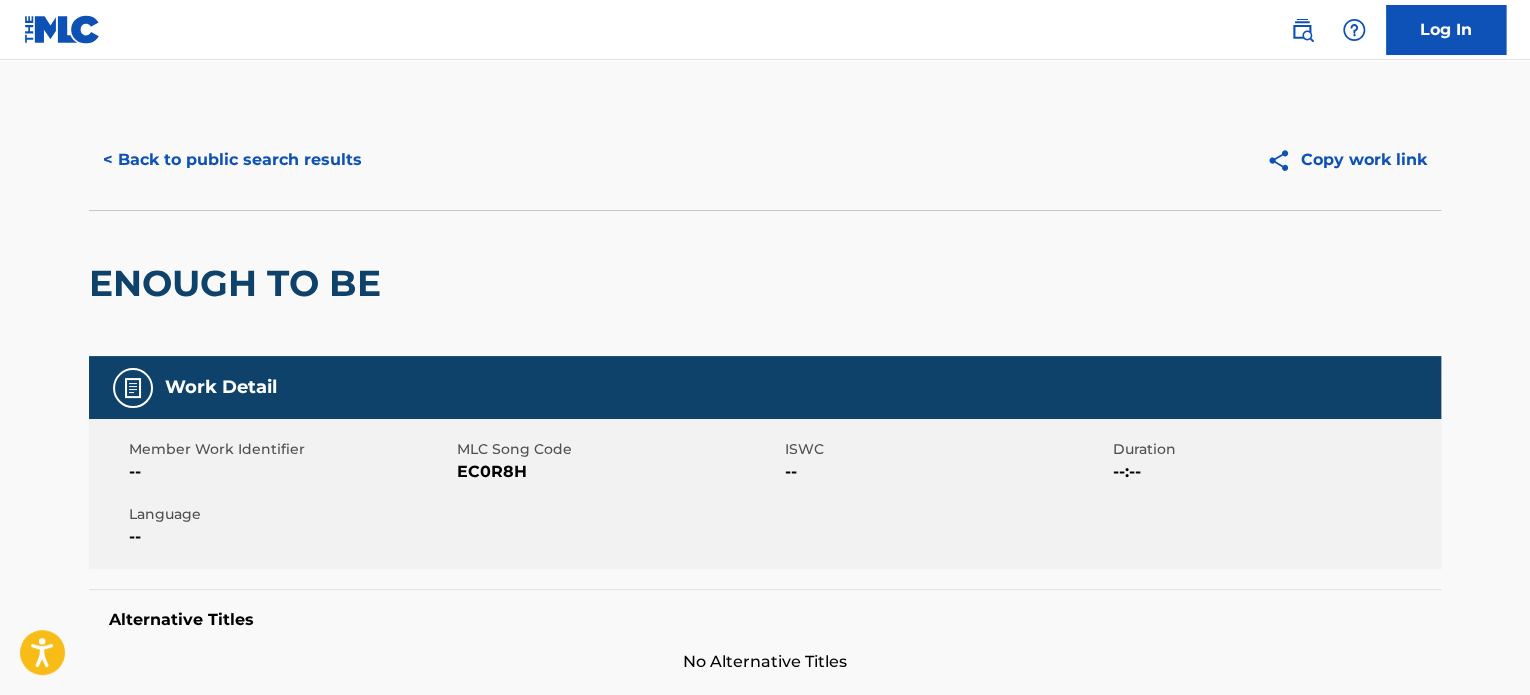 click on "< Back to public search results" at bounding box center [232, 160] 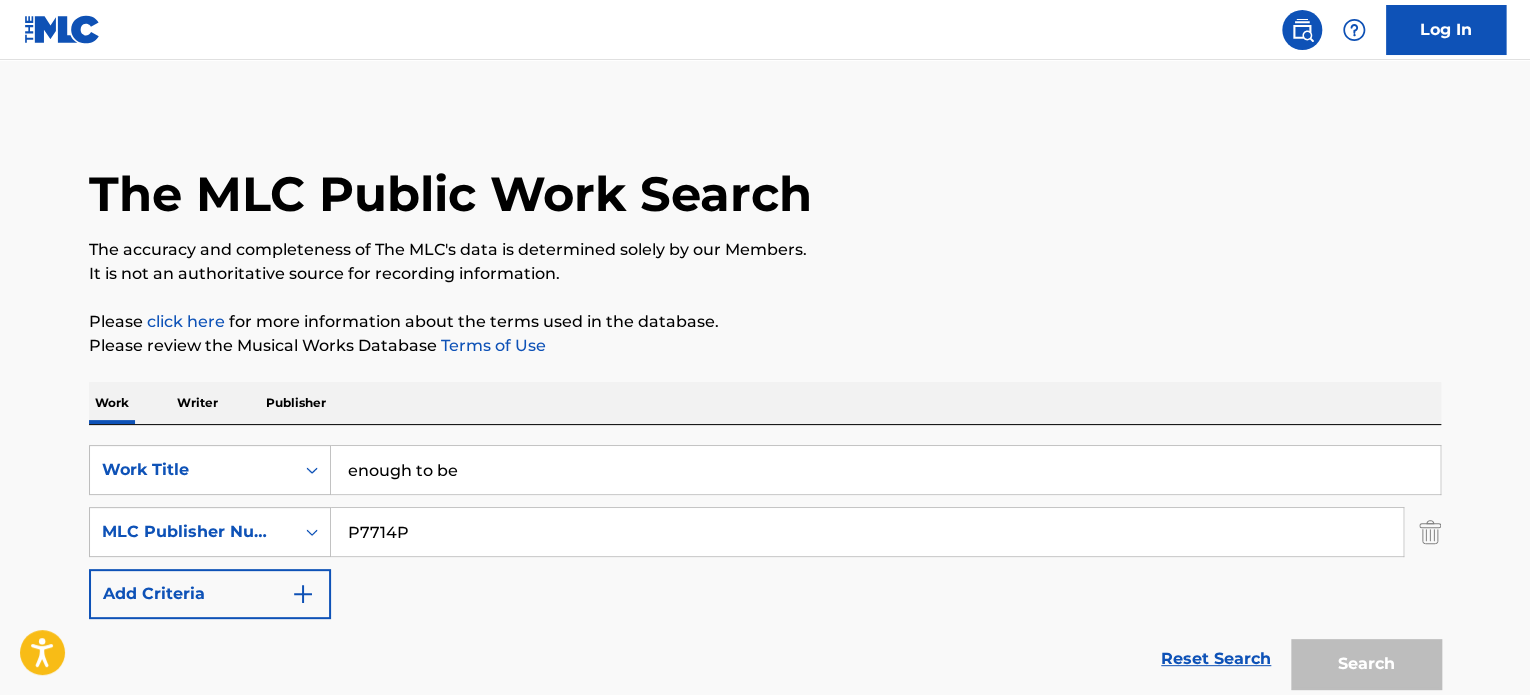 scroll, scrollTop: 237, scrollLeft: 0, axis: vertical 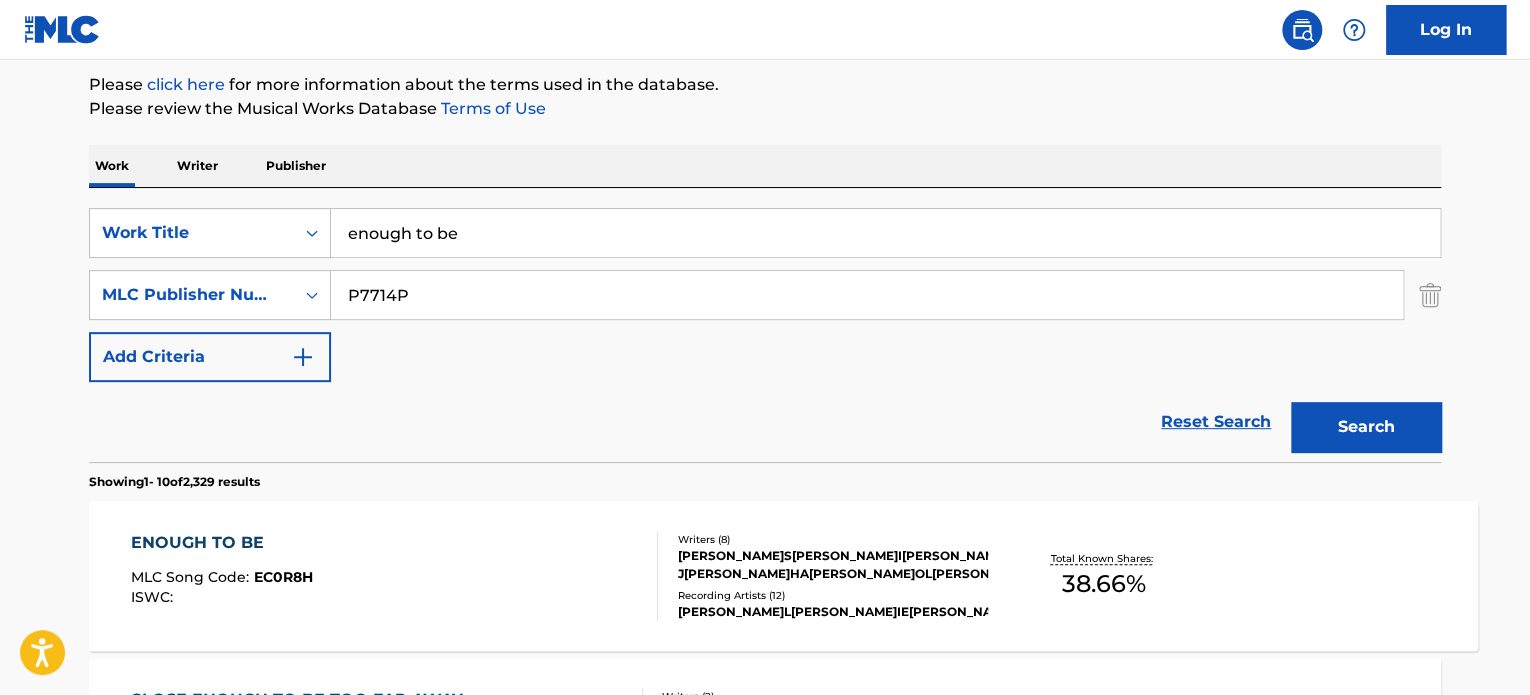drag, startPoint x: 477, startPoint y: 235, endPoint x: 340, endPoint y: 235, distance: 137 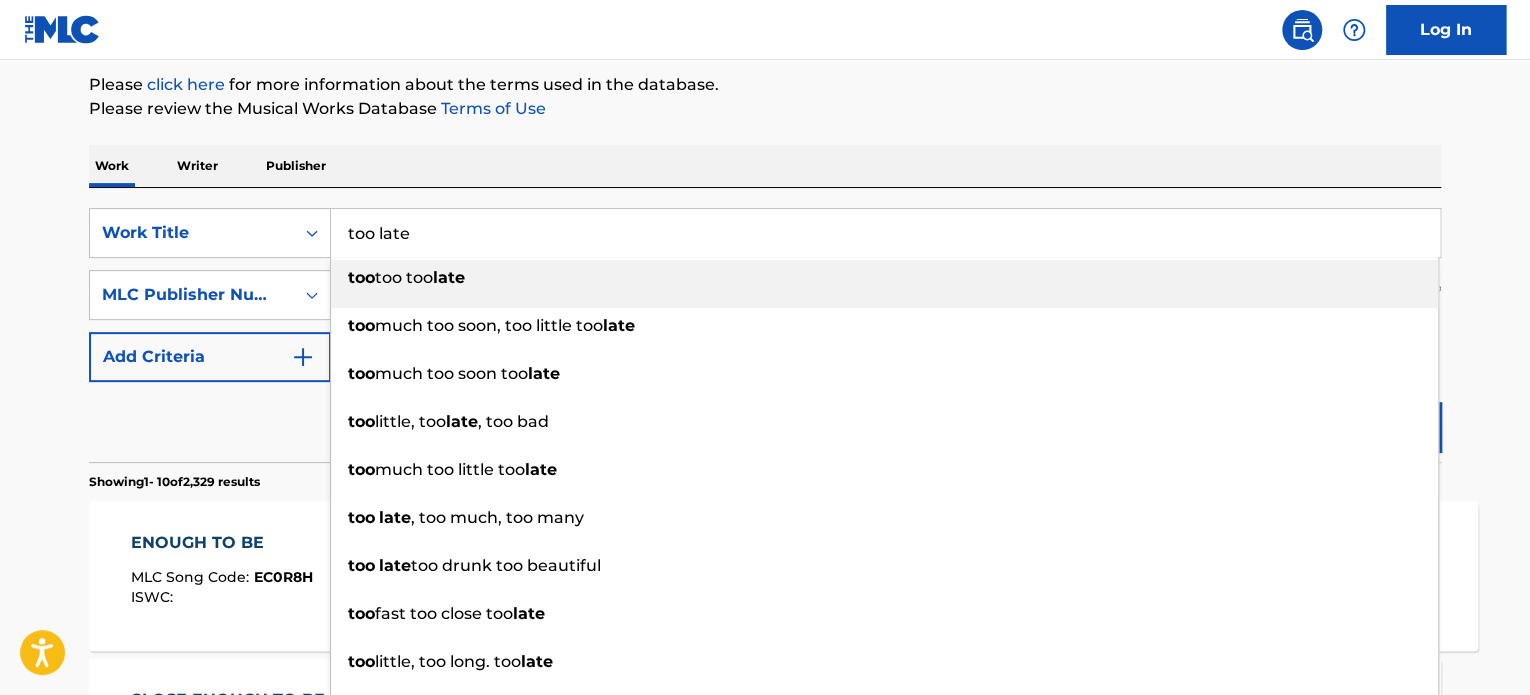 type on "too late" 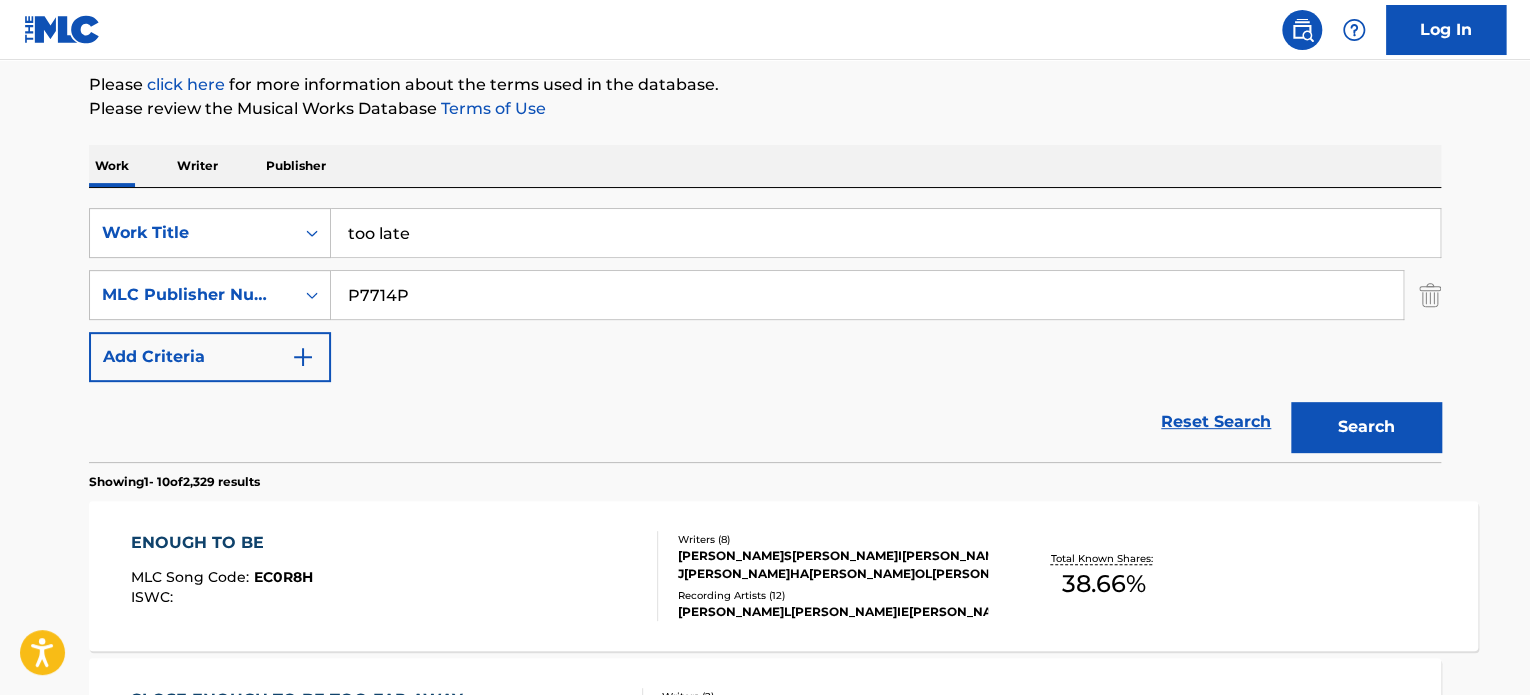 click on "Reset Search Search" at bounding box center (765, 422) 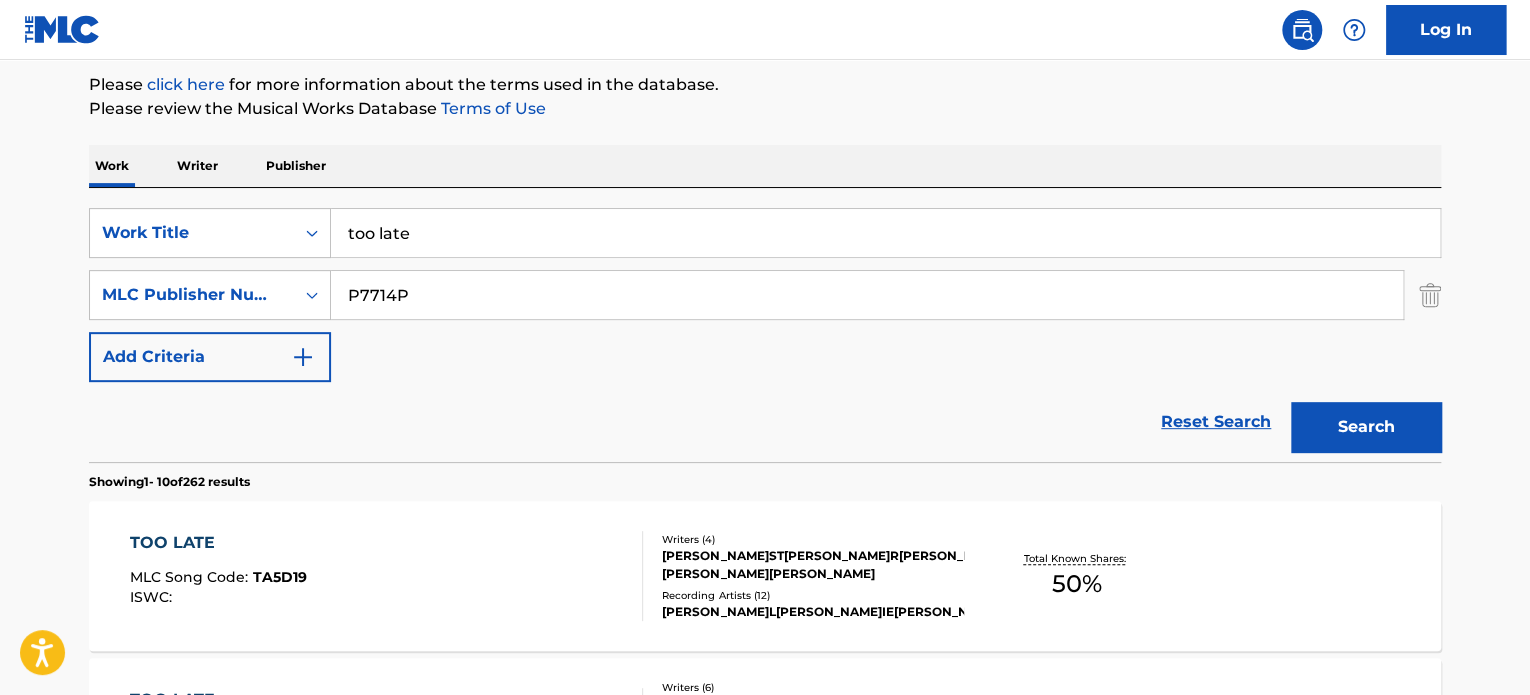 click on "TOO LATE MLC Song Code : TA5D19 ISWC :" at bounding box center (387, 576) 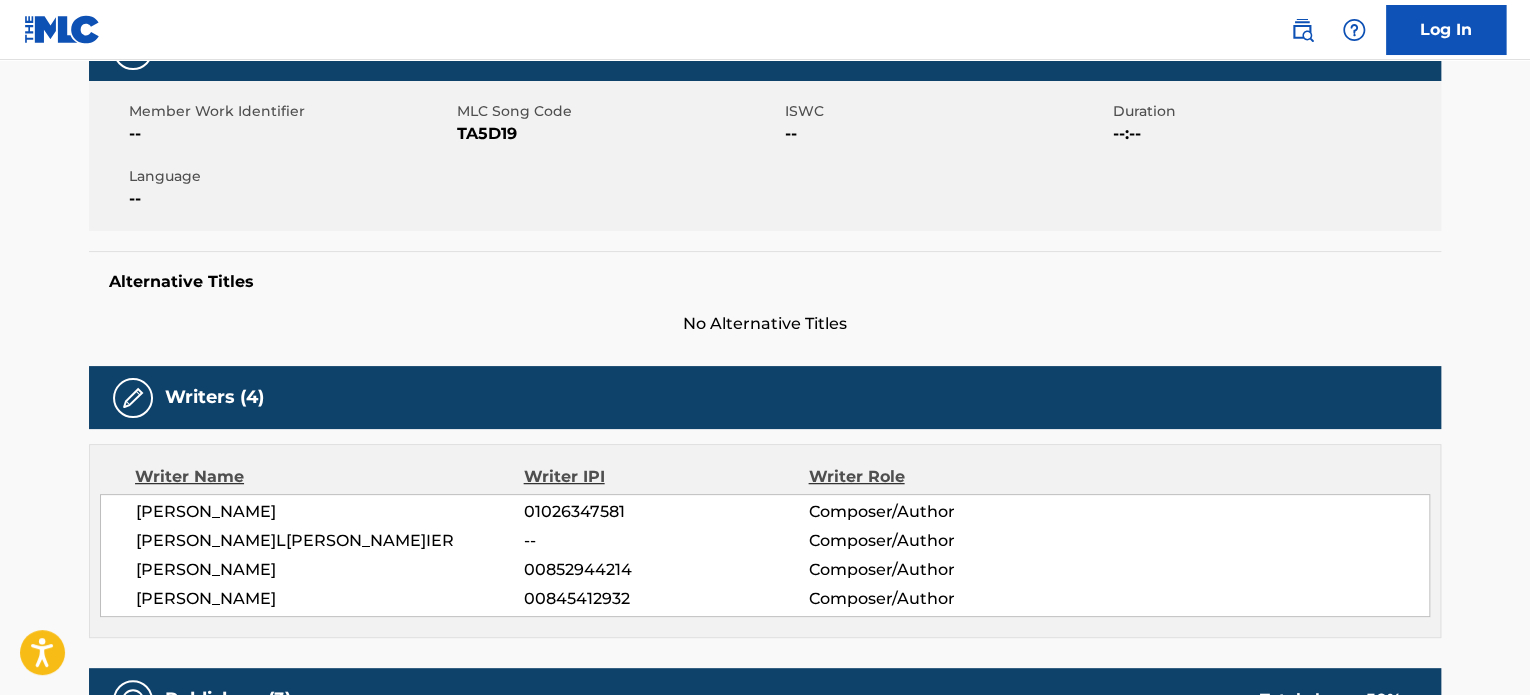 scroll, scrollTop: 336, scrollLeft: 0, axis: vertical 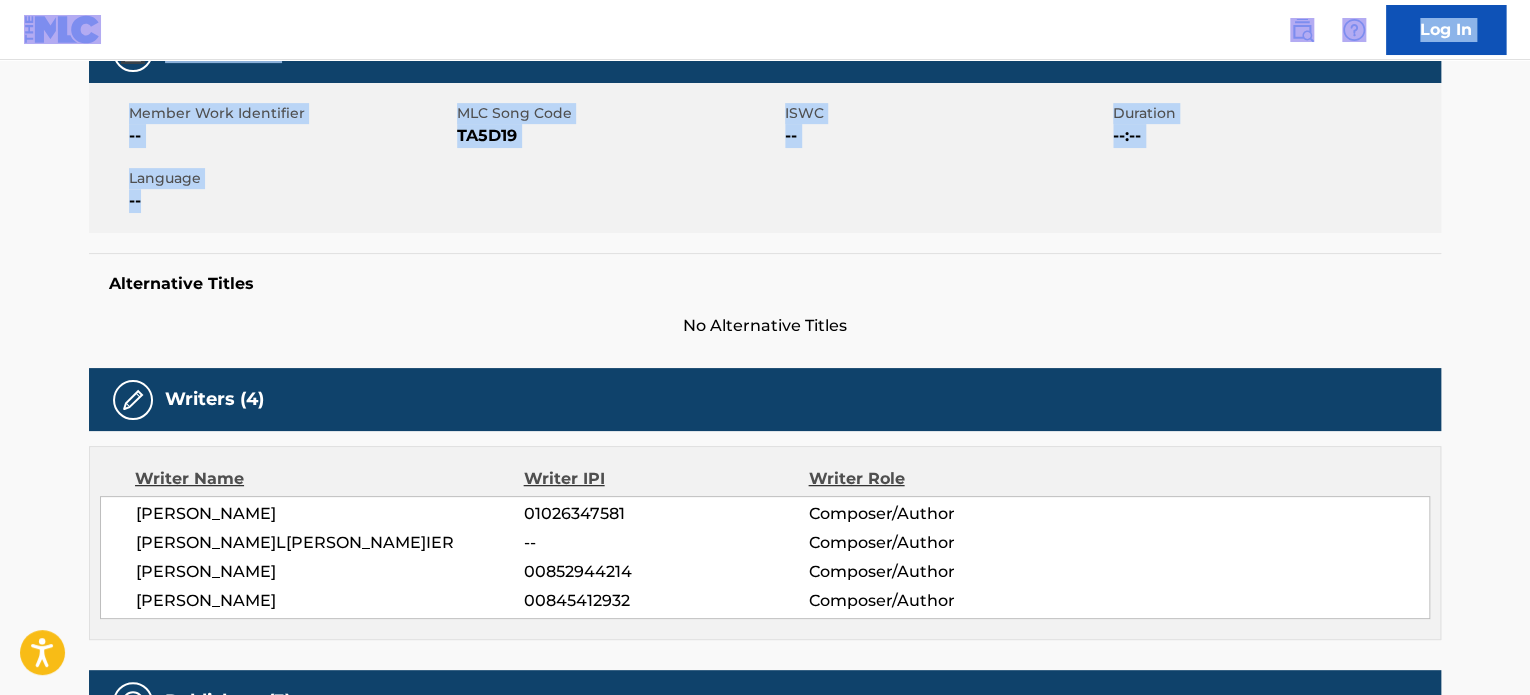 drag, startPoint x: 488, startPoint y: 35, endPoint x: 460, endPoint y: 360, distance: 326.20392 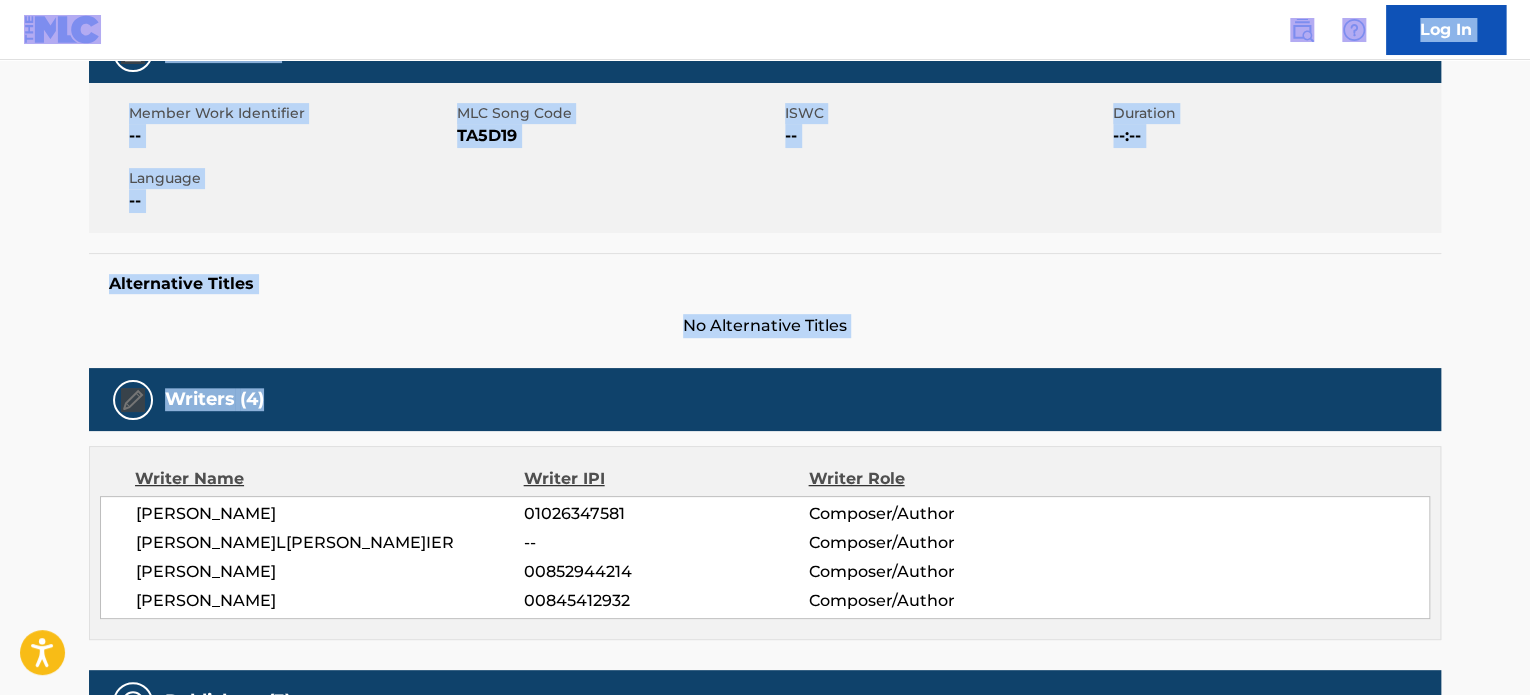 scroll, scrollTop: 0, scrollLeft: 0, axis: both 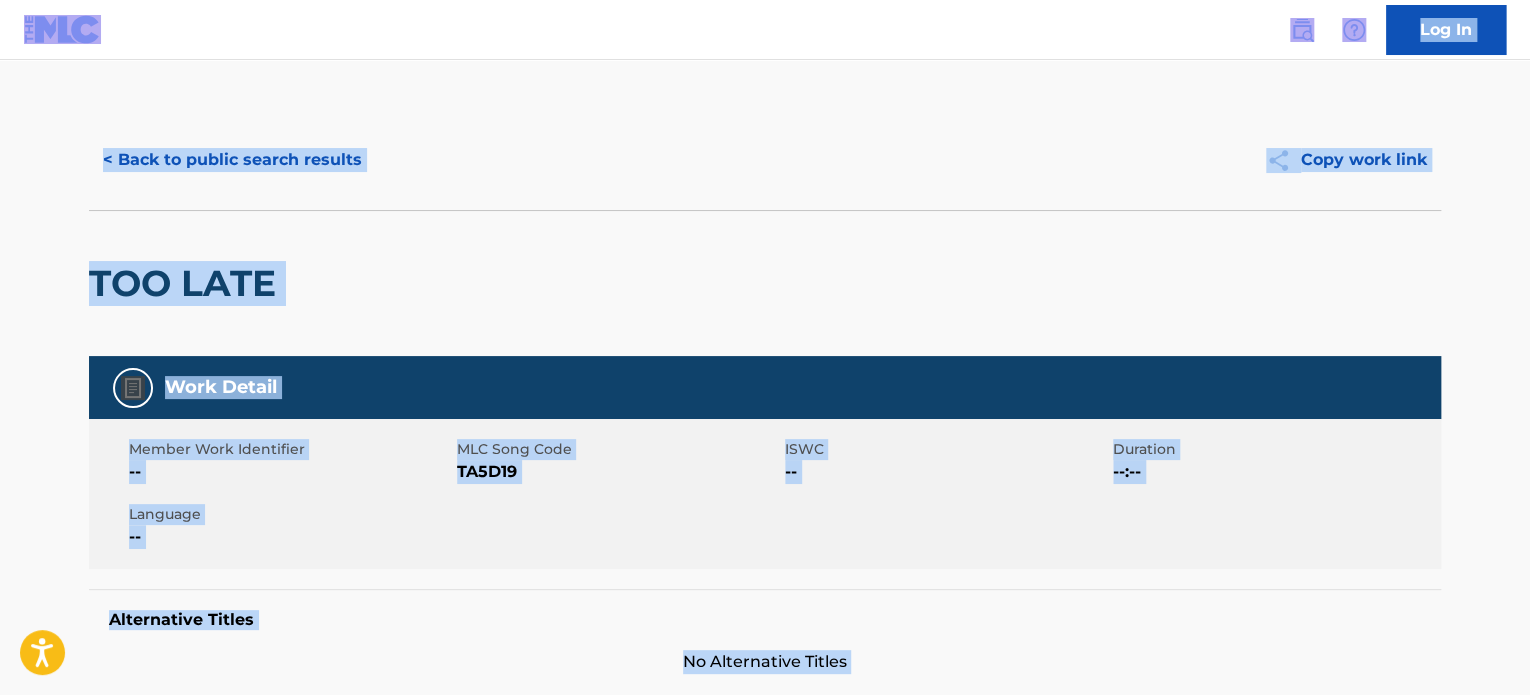 click on "< Back to public search results Copy work link" at bounding box center [765, 160] 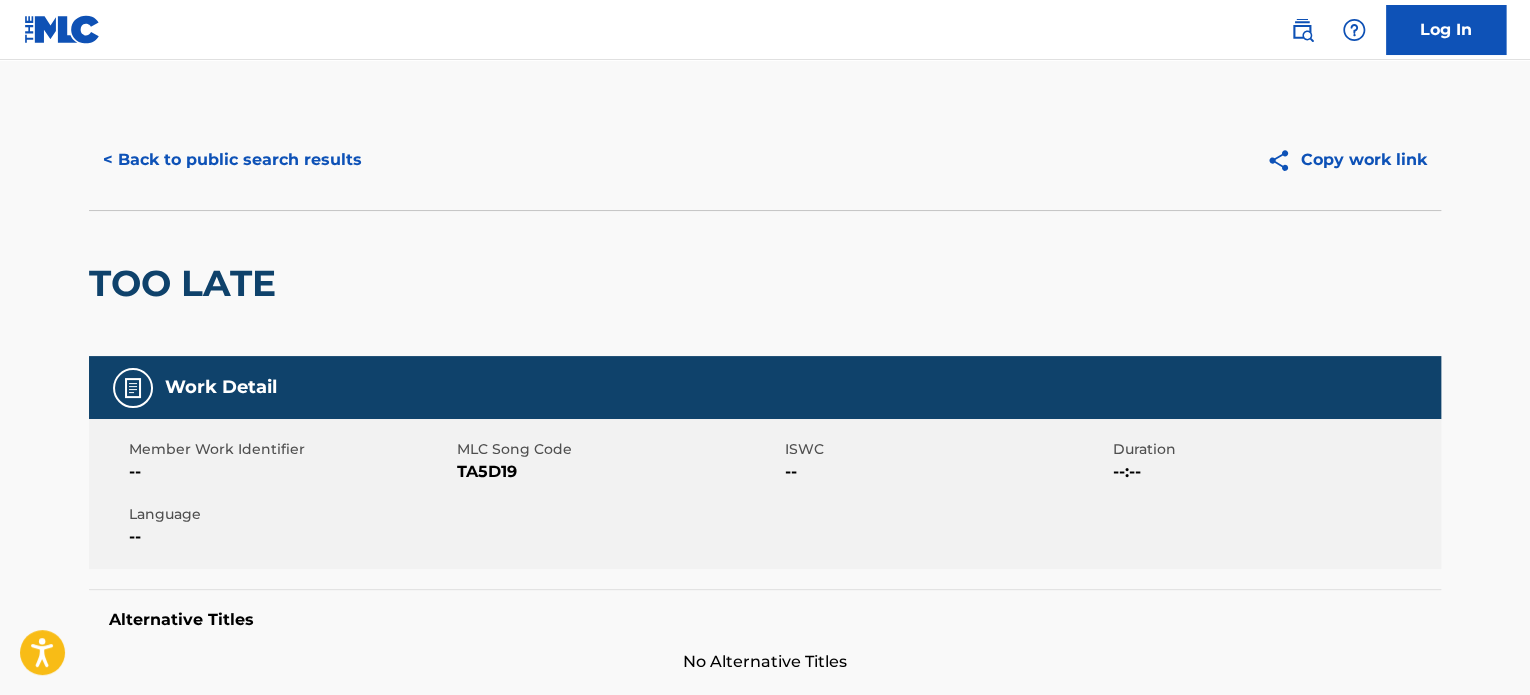 click on "< Back to public search results" at bounding box center [232, 160] 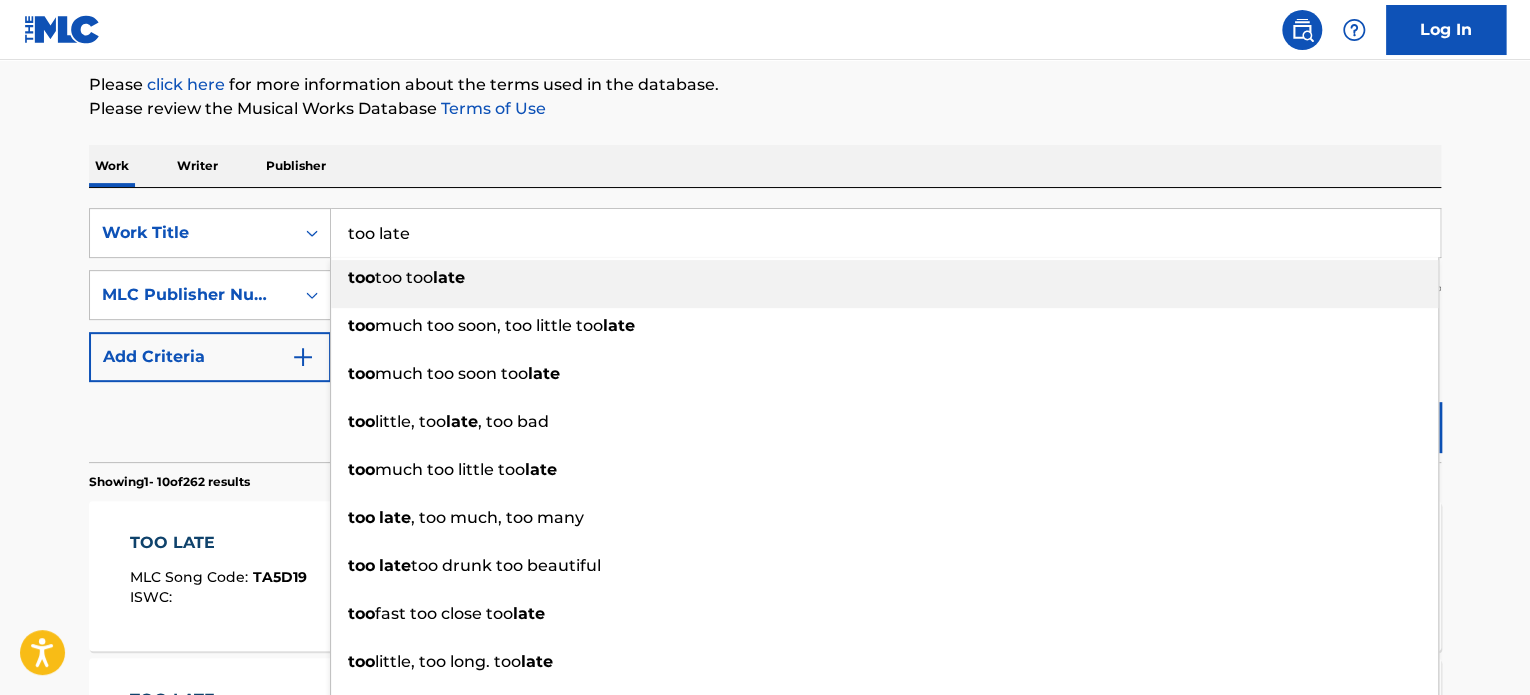 drag, startPoint x: 493, startPoint y: 238, endPoint x: 338, endPoint y: 235, distance: 155.02902 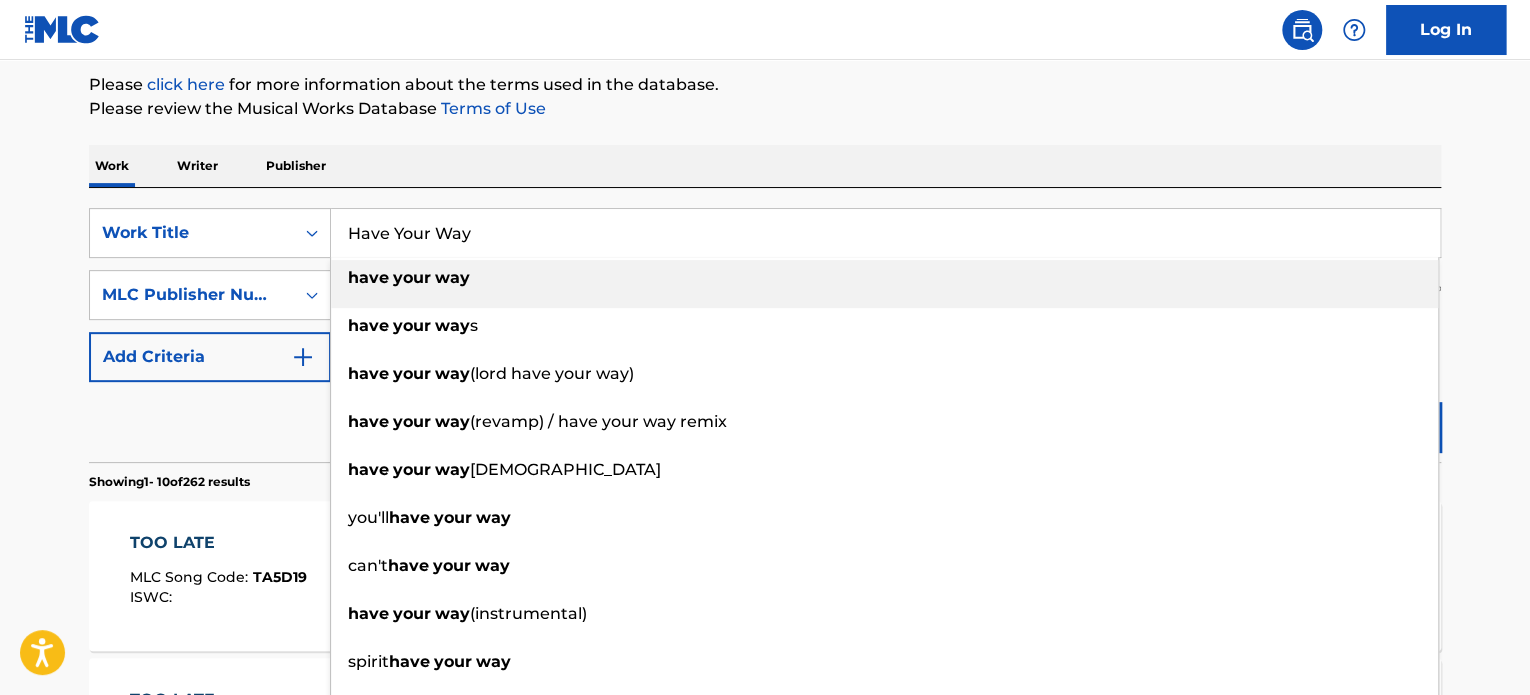 type on "Have Your Way" 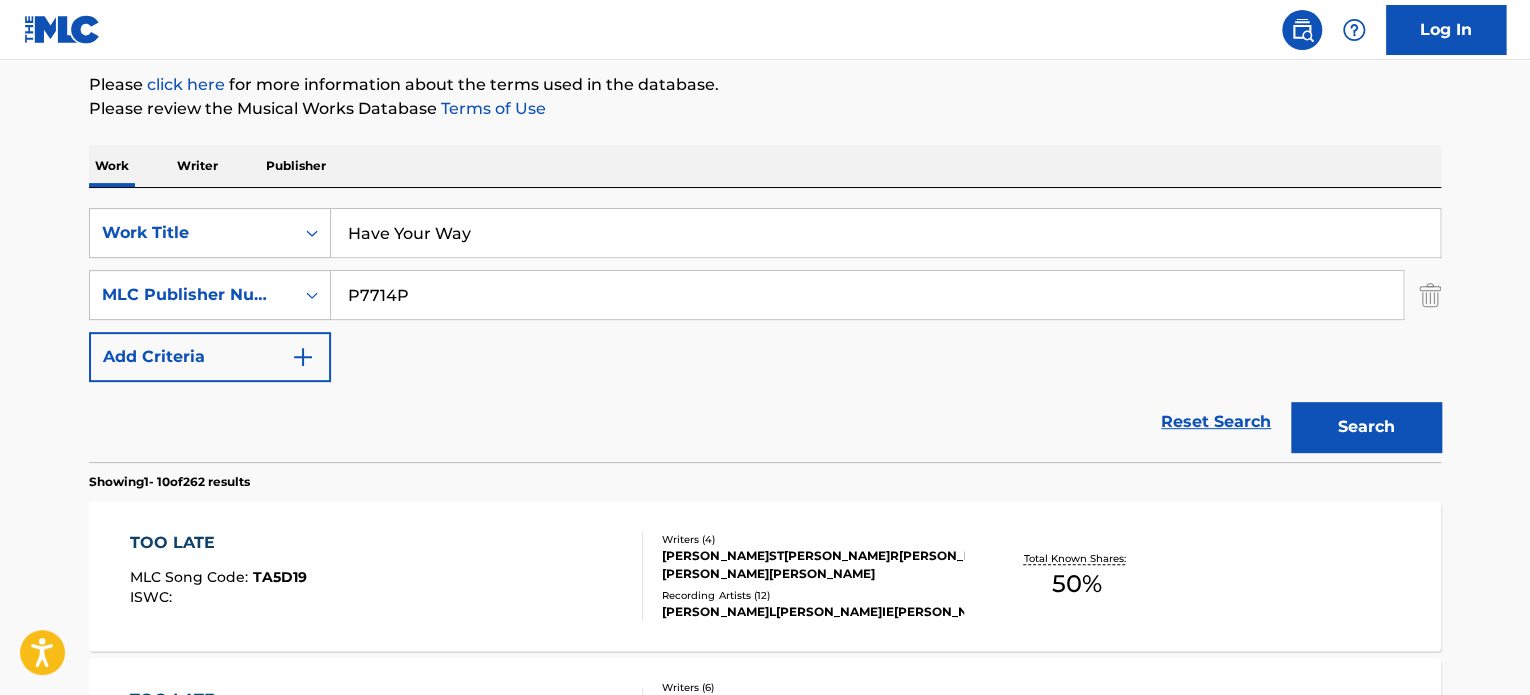 click on "Search" at bounding box center [1366, 427] 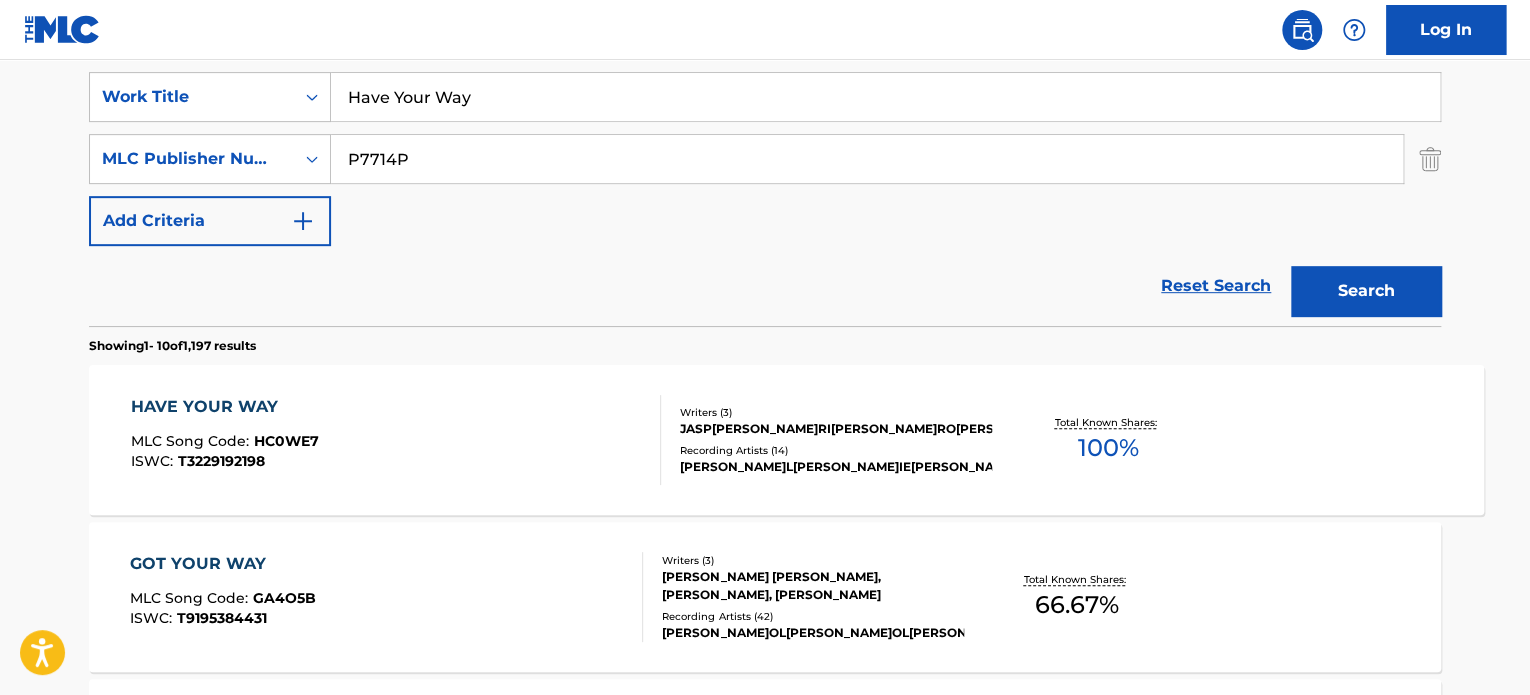 scroll, scrollTop: 380, scrollLeft: 0, axis: vertical 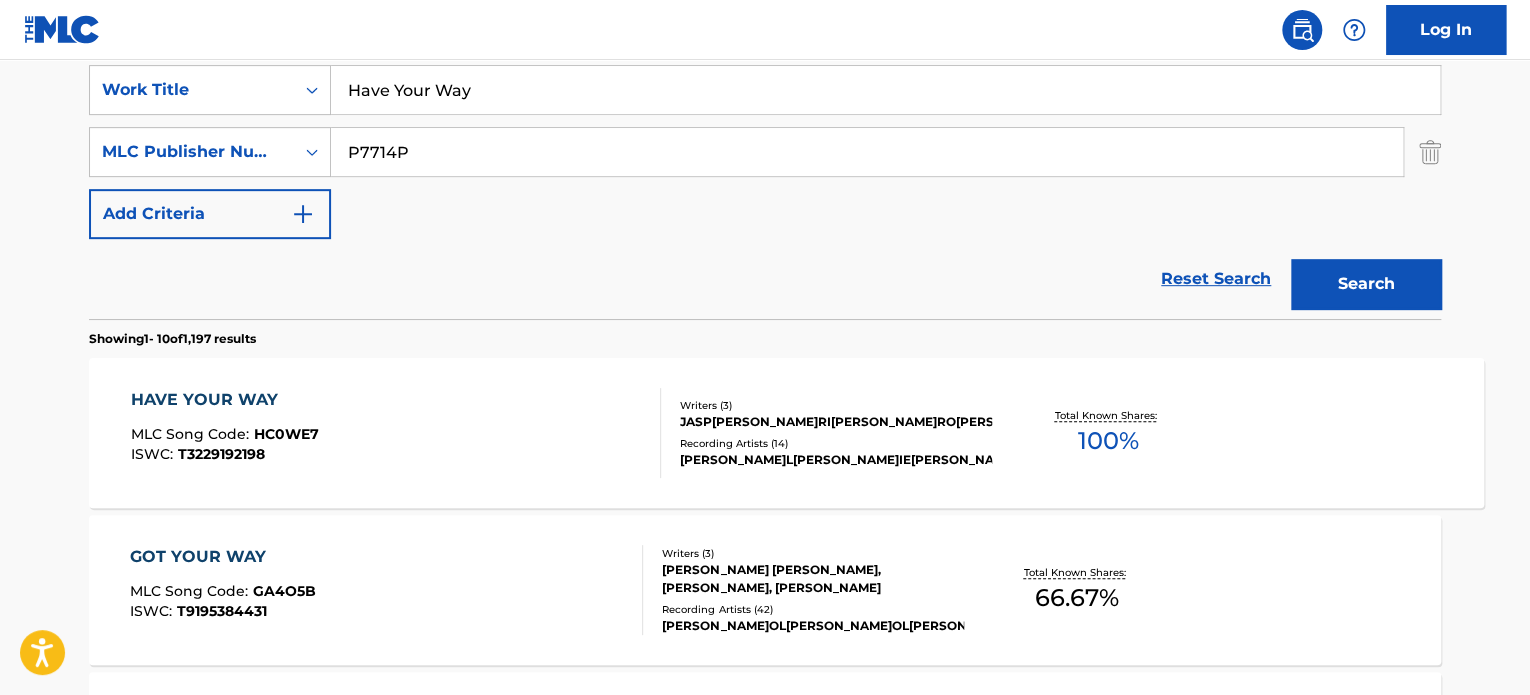 click on "HAVE YOUR WAY MLC Song Code : HC0WE7 ISWC : T3229192198" at bounding box center [396, 433] 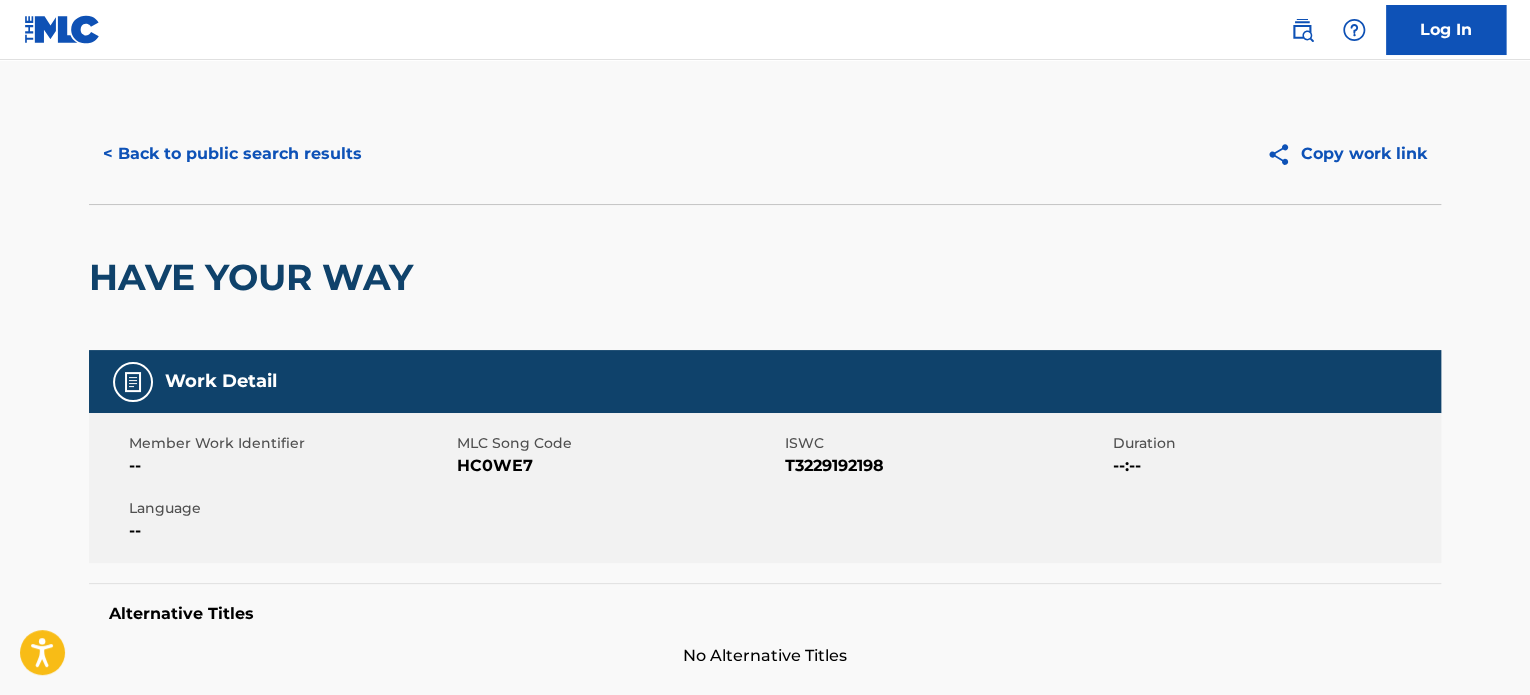 scroll, scrollTop: 0, scrollLeft: 0, axis: both 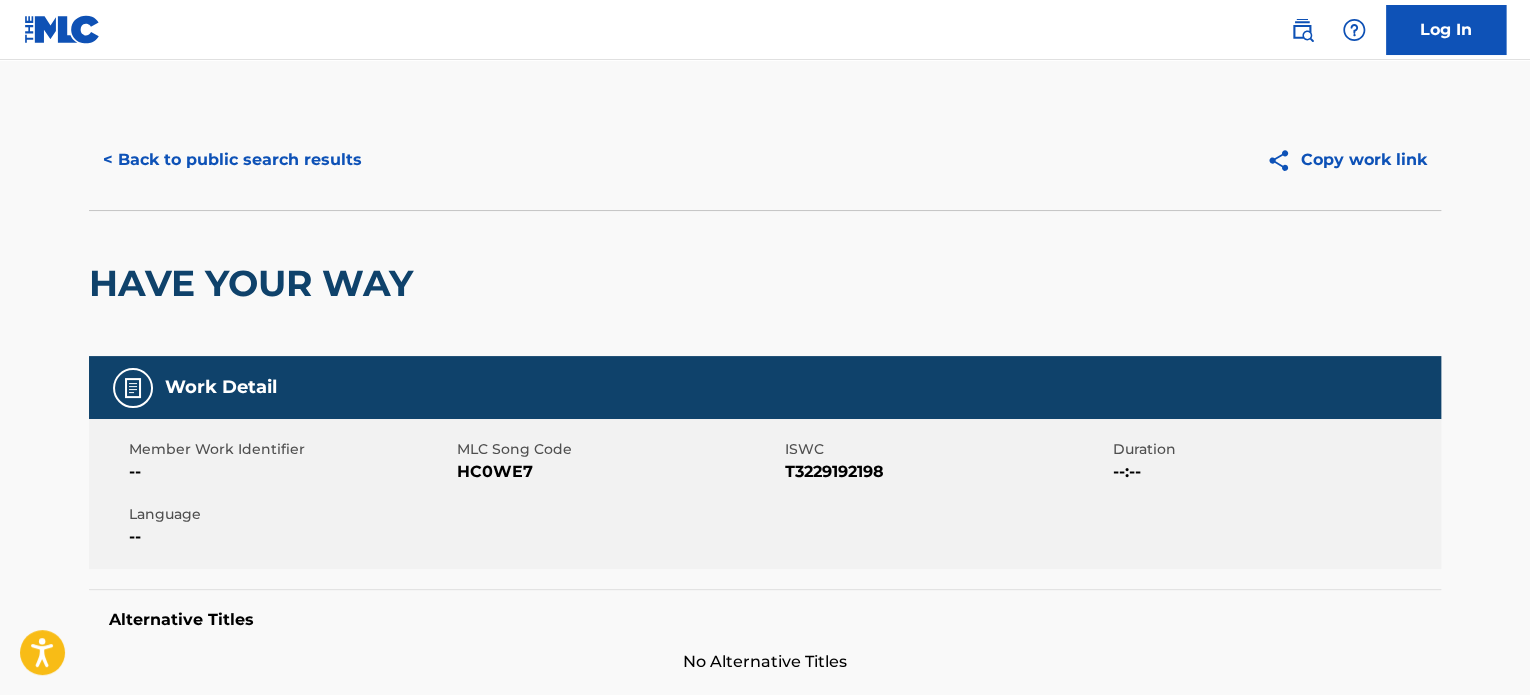 click on "< Back to public search results" at bounding box center (232, 160) 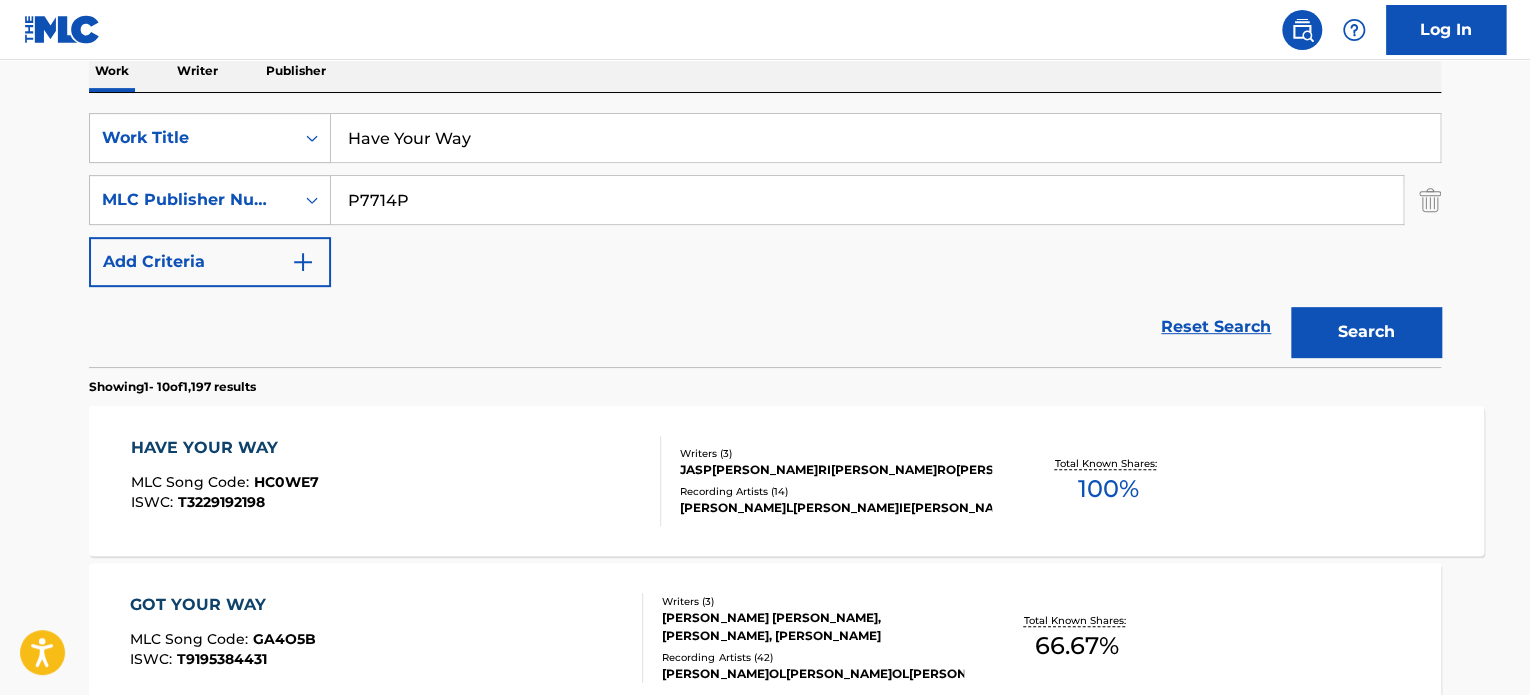scroll, scrollTop: 332, scrollLeft: 0, axis: vertical 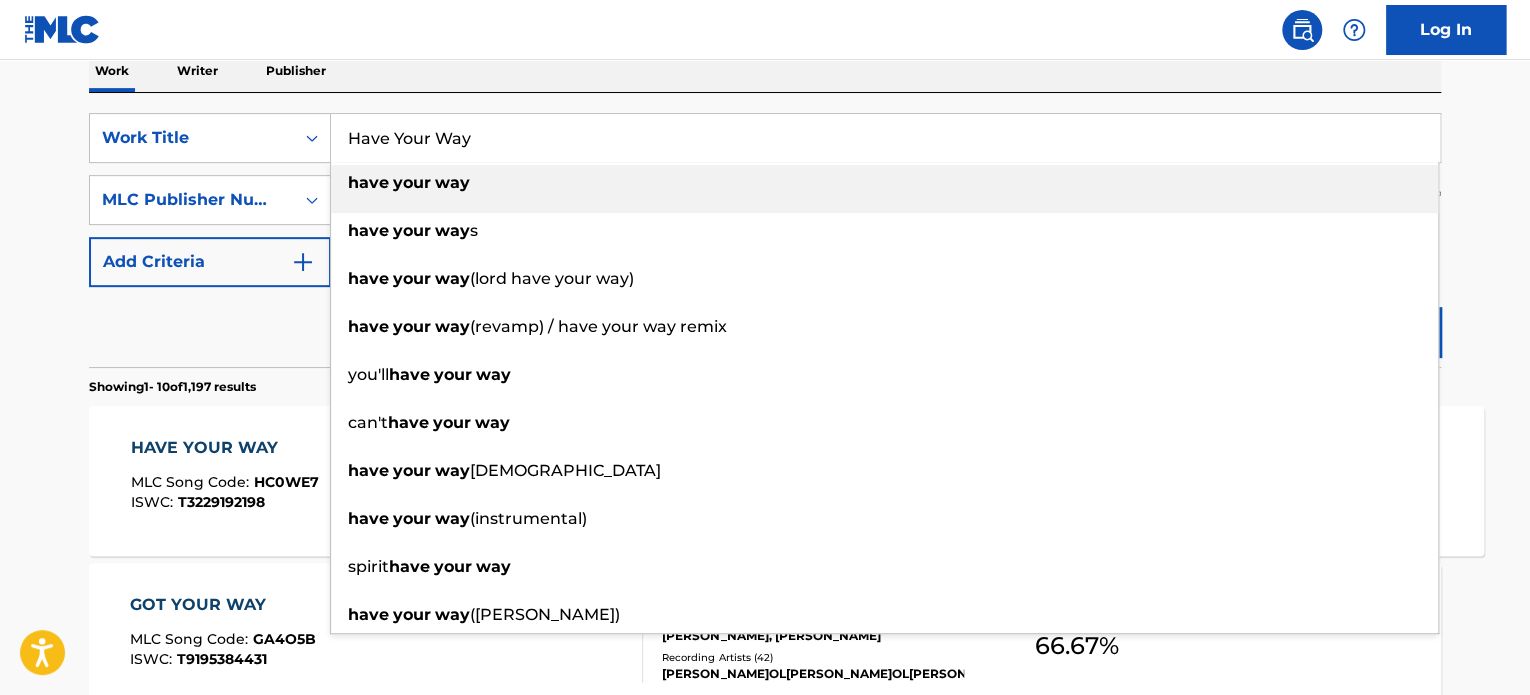 drag, startPoint x: 506, startPoint y: 131, endPoint x: 335, endPoint y: 134, distance: 171.0263 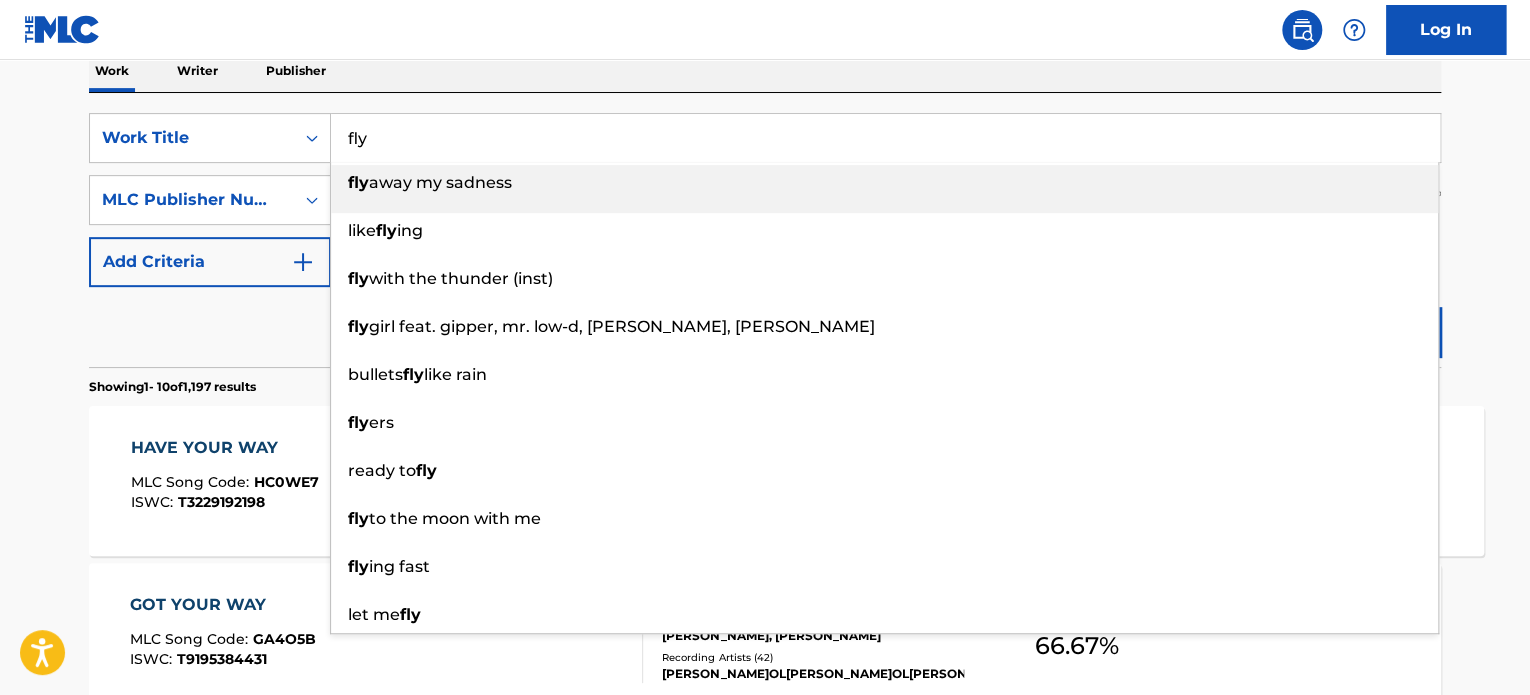 type on "fly" 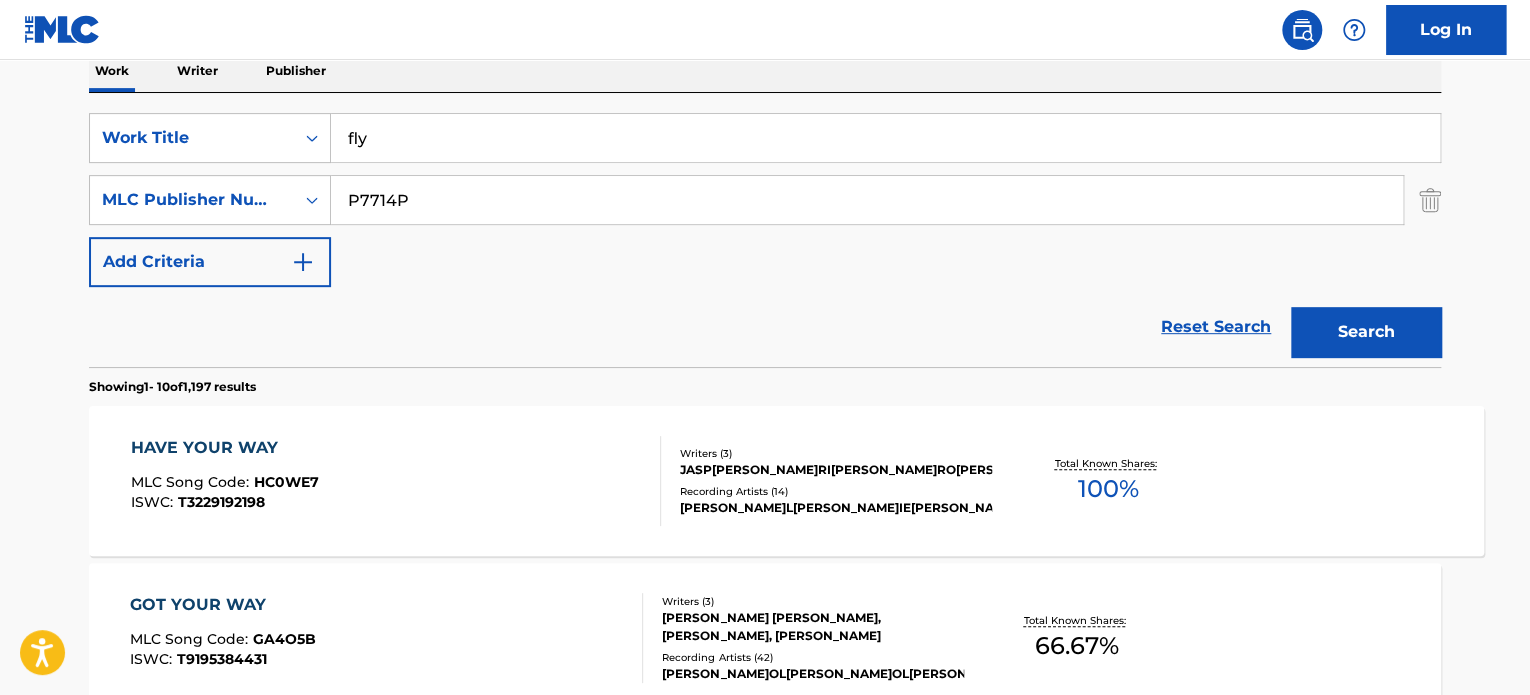 click on "Search" at bounding box center [1366, 332] 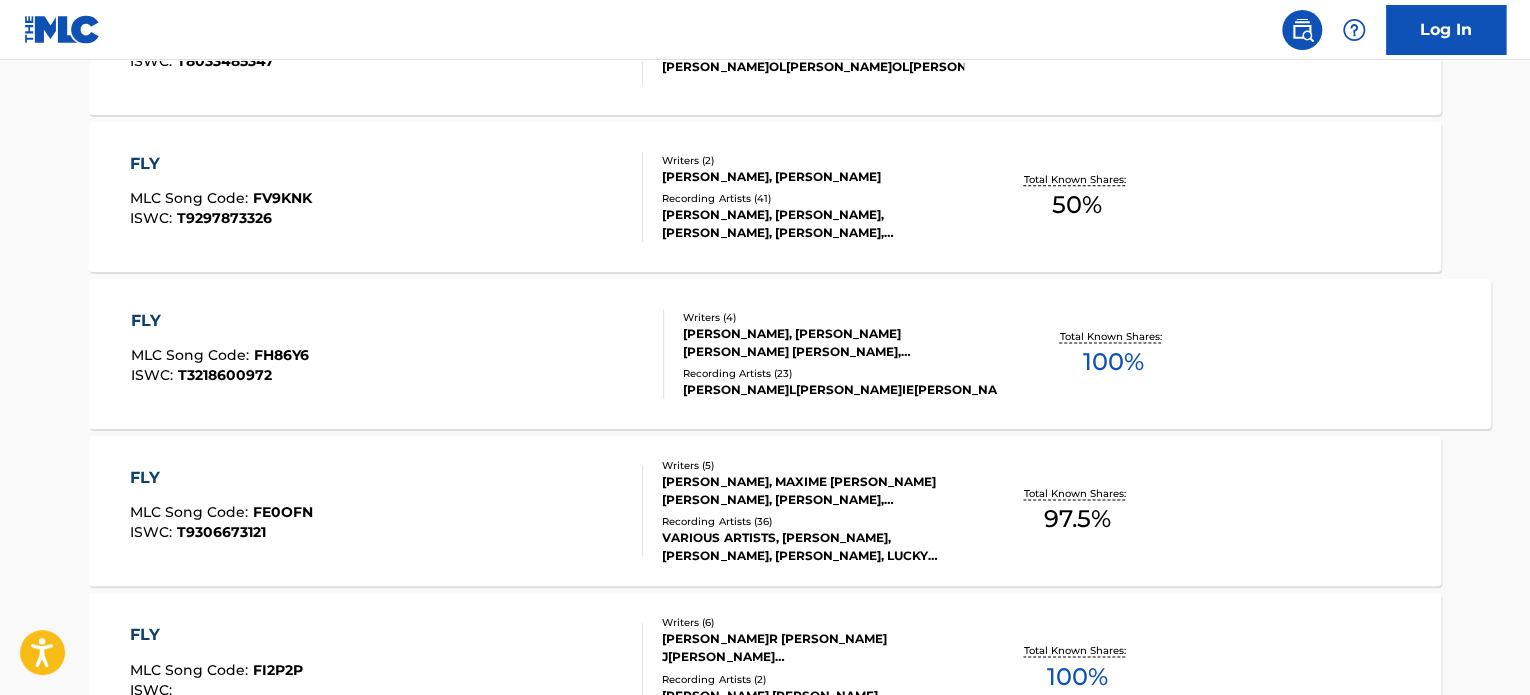 scroll, scrollTop: 1276, scrollLeft: 0, axis: vertical 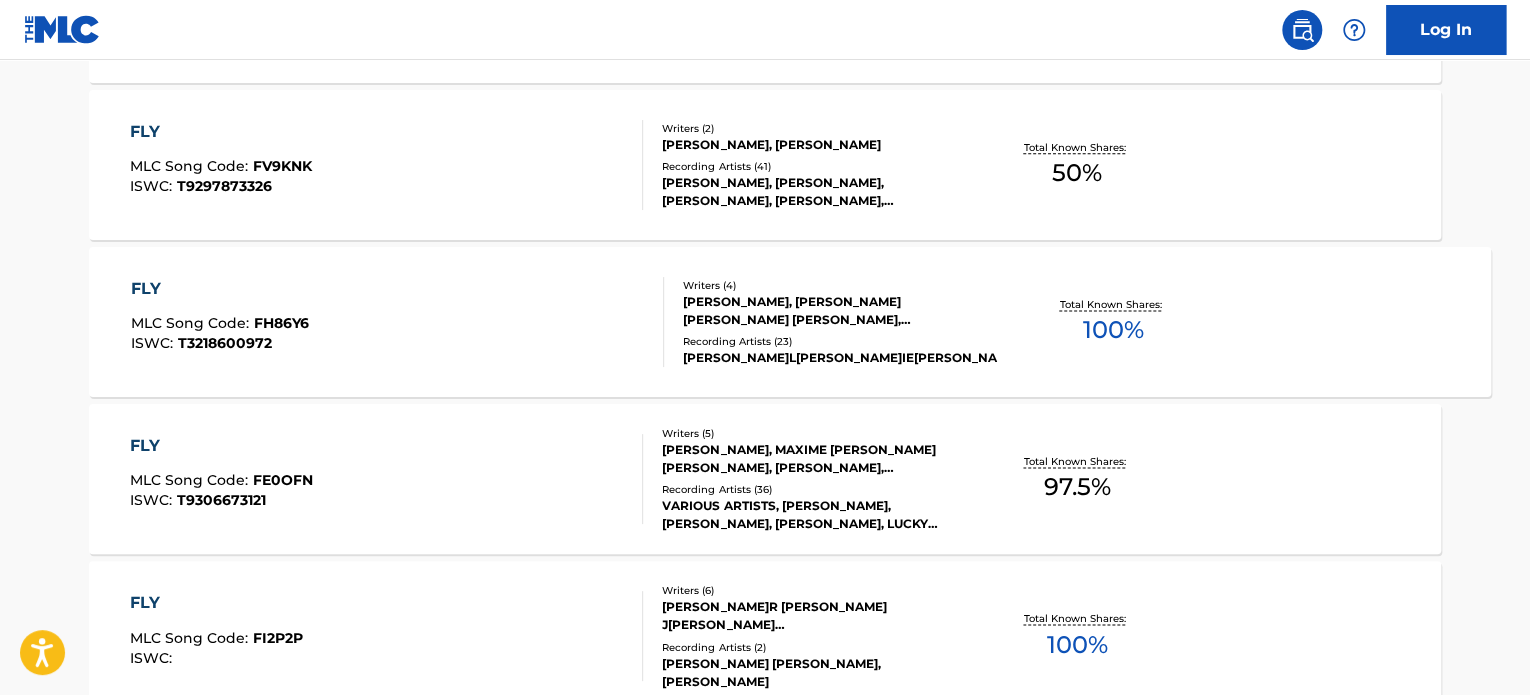 click on "FLY MLC Song Code : FH86Y6 ISWC : T3218600972" at bounding box center [397, 322] 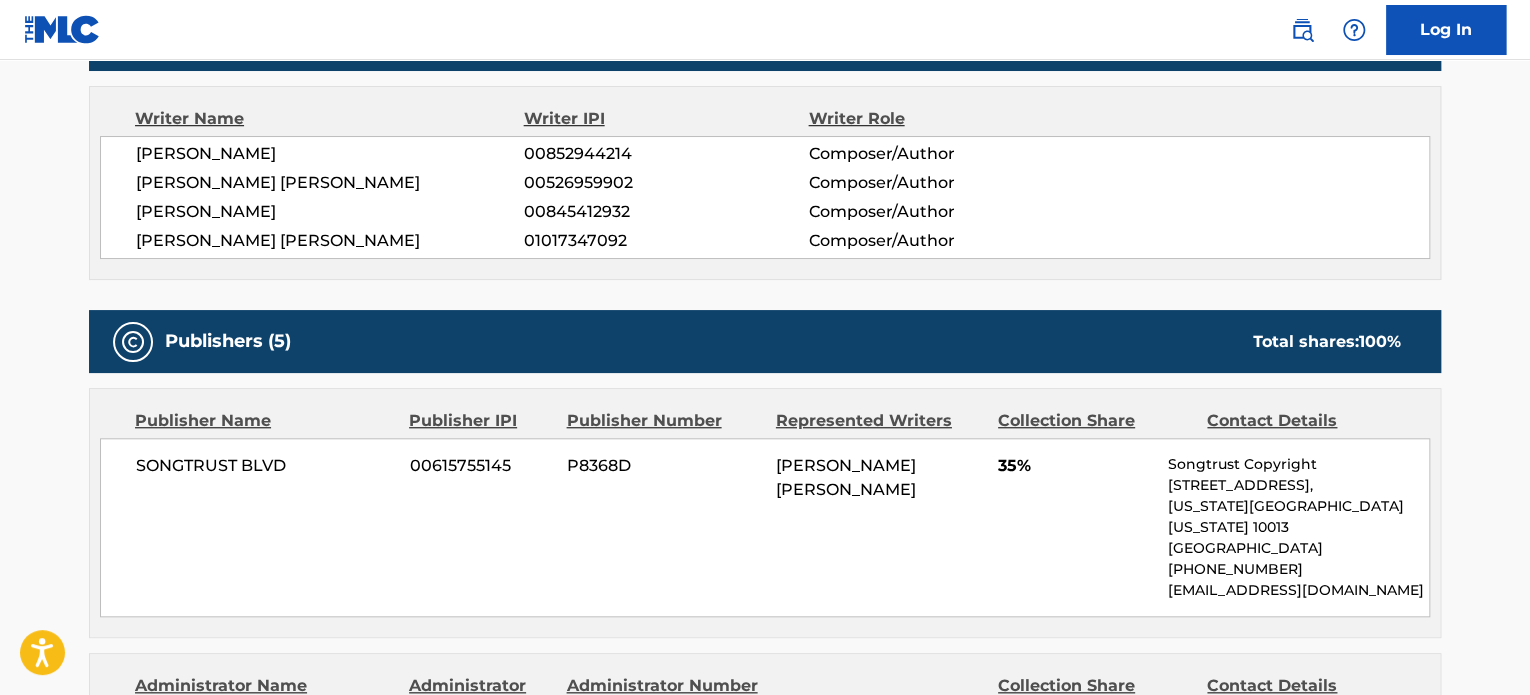 scroll, scrollTop: 0, scrollLeft: 0, axis: both 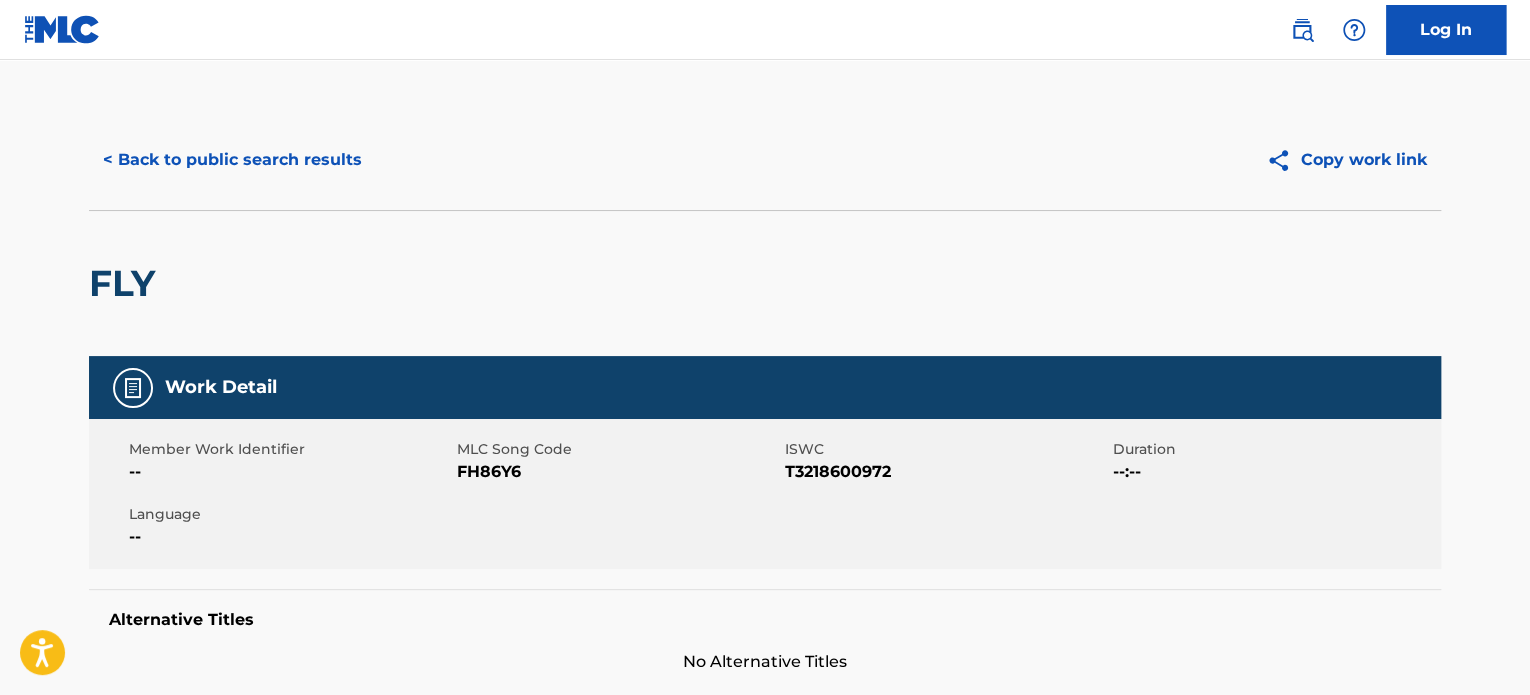 click on "< Back to public search results" at bounding box center [232, 160] 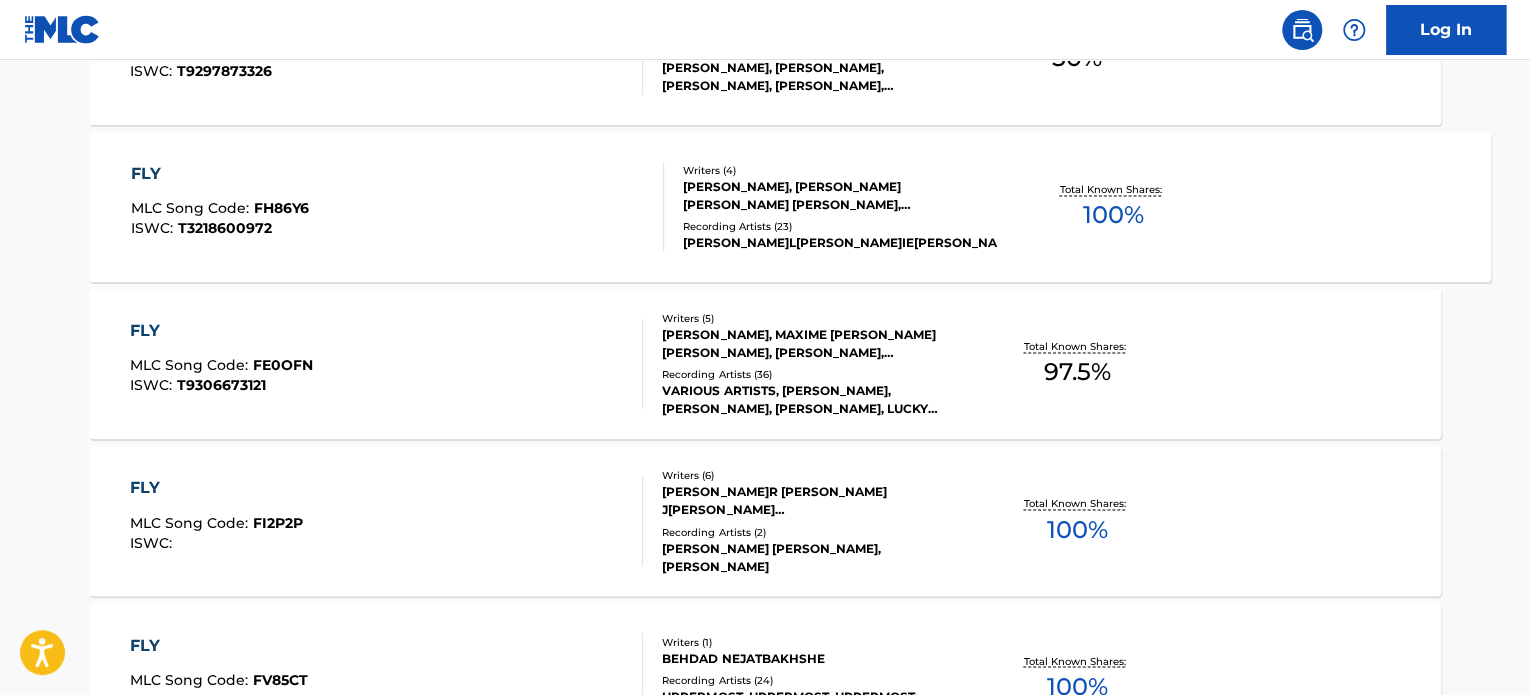 scroll, scrollTop: 0, scrollLeft: 0, axis: both 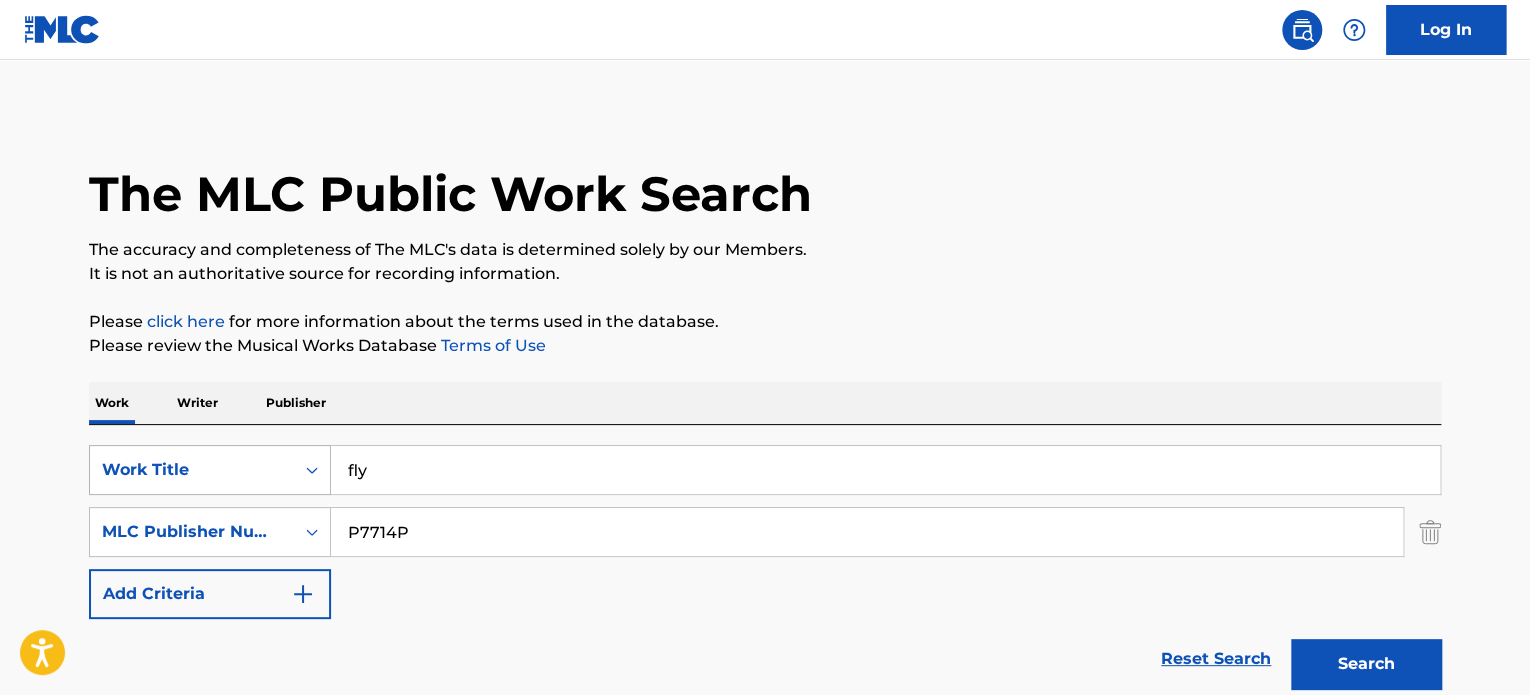 drag, startPoint x: 408, startPoint y: 483, endPoint x: 312, endPoint y: 467, distance: 97.3242 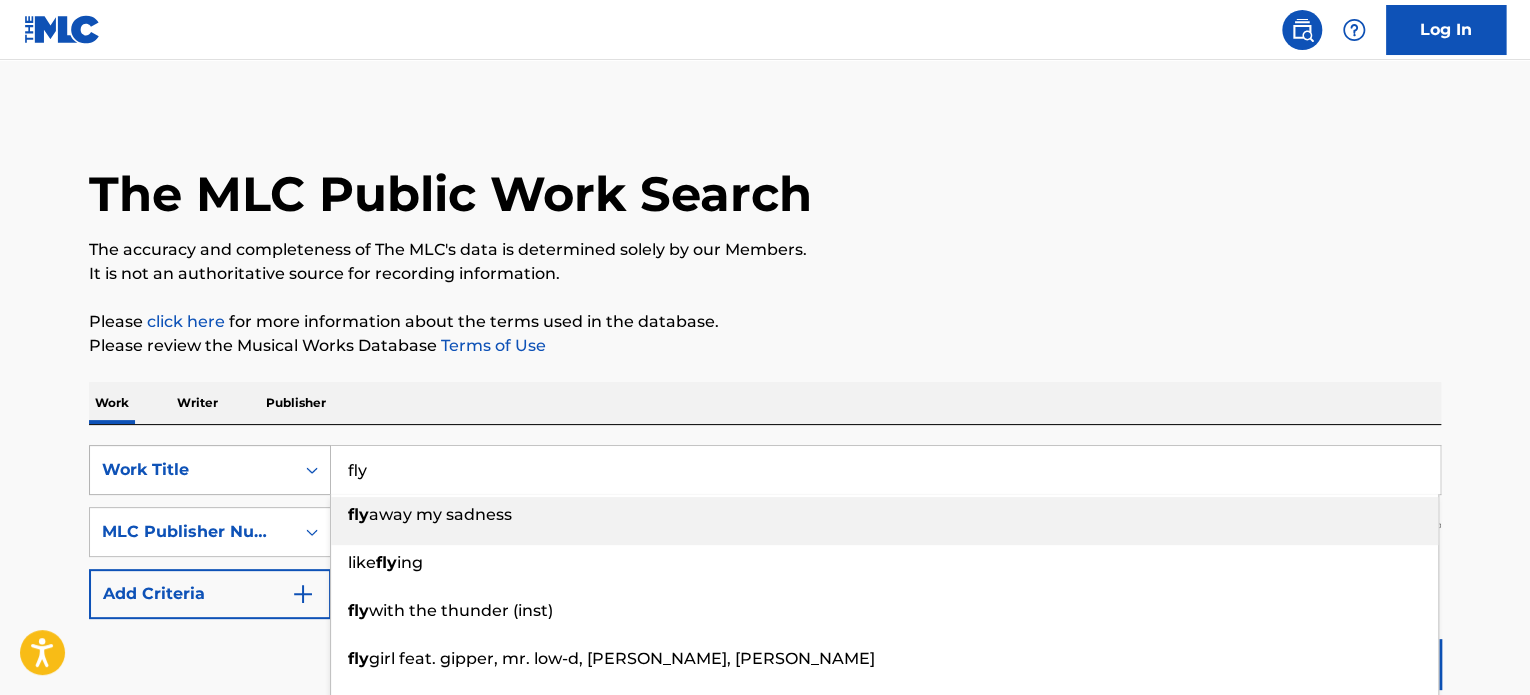 paste on "Enough To Be" 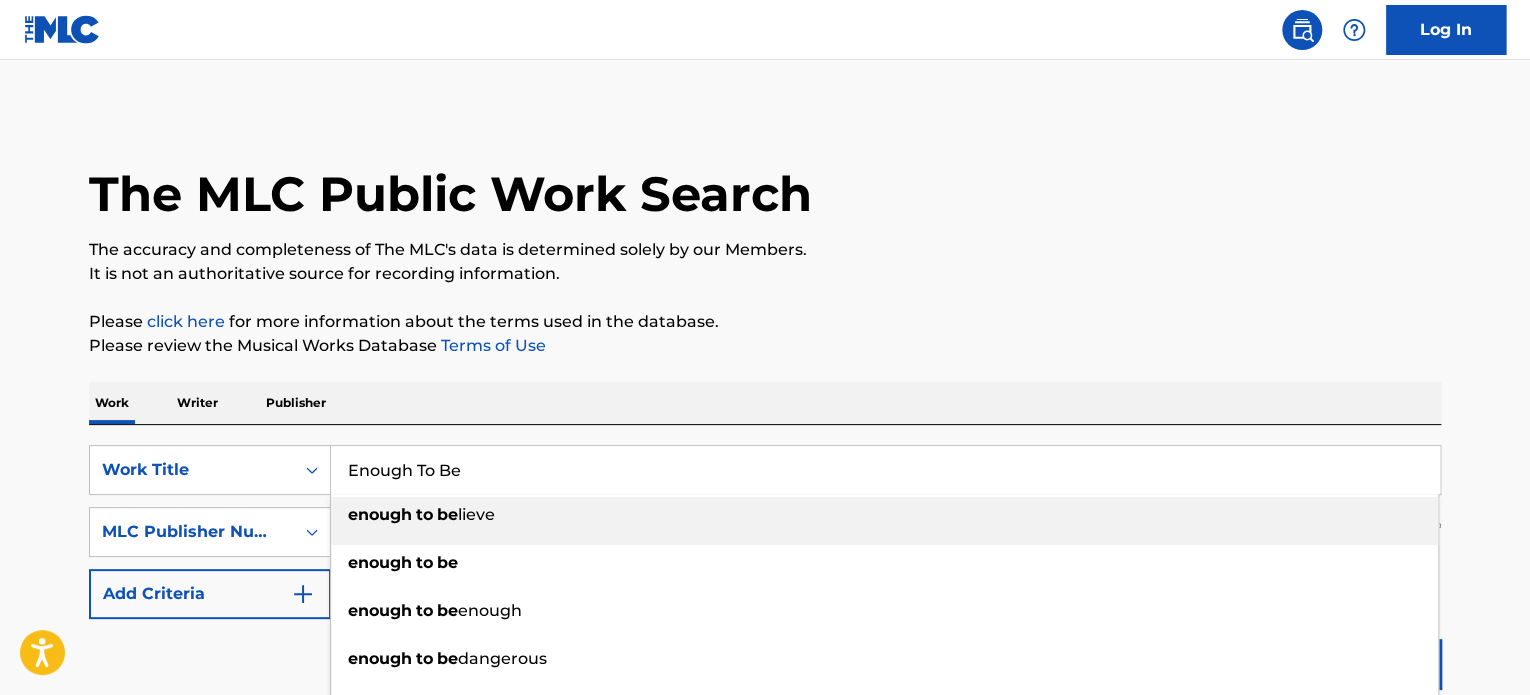 type on "Enough To Be" 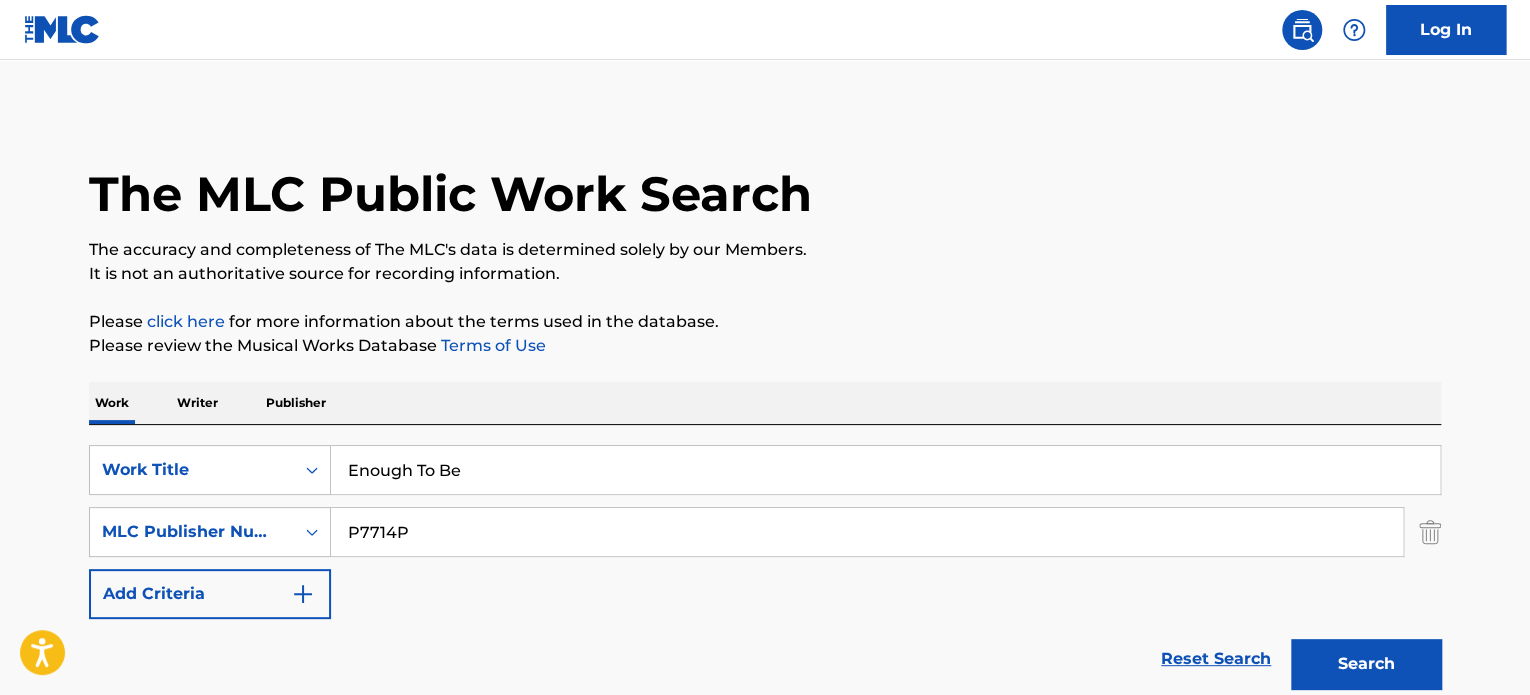 click on "The accuracy and completeness of The MLC's data is determined solely by our Members." at bounding box center (765, 250) 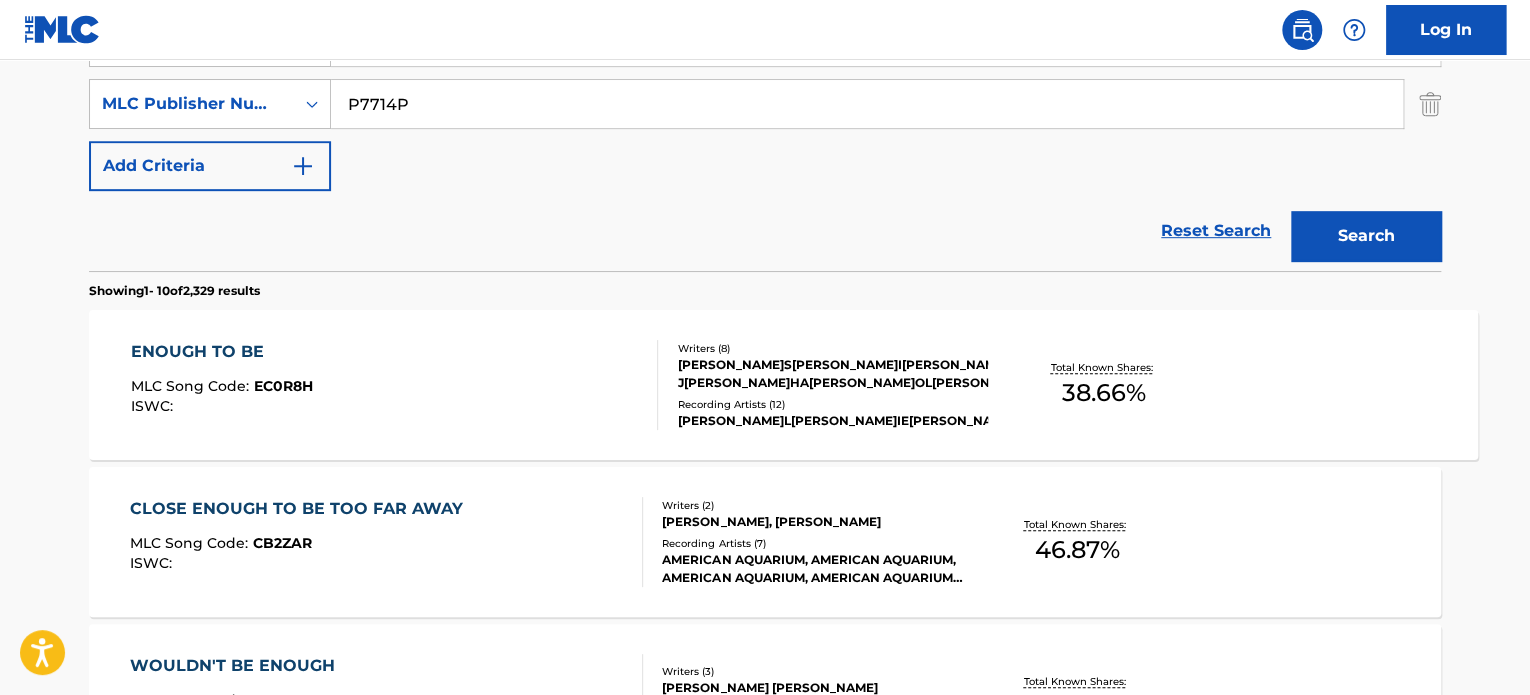 scroll, scrollTop: 429, scrollLeft: 0, axis: vertical 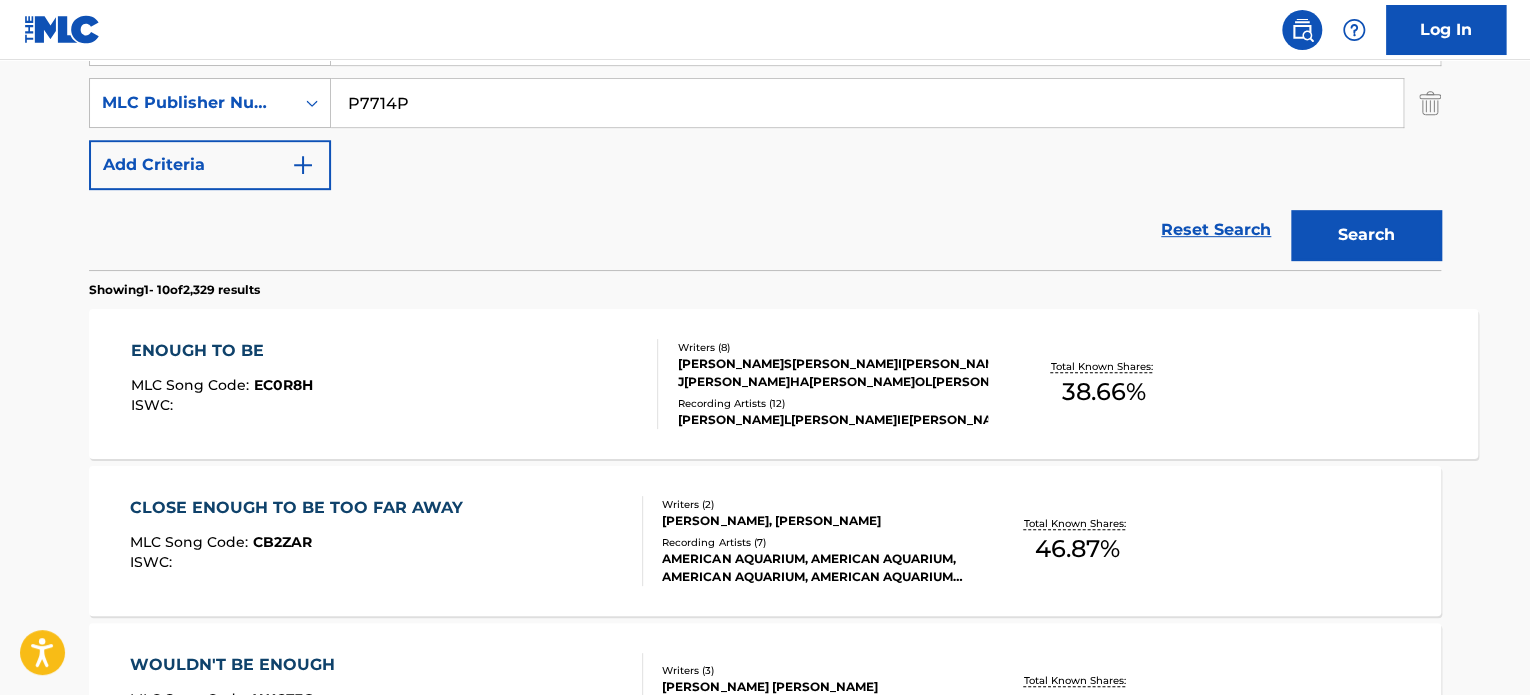 click on "ENOUGH TO BE MLC Song Code : EC0R8H ISWC :" at bounding box center [395, 384] 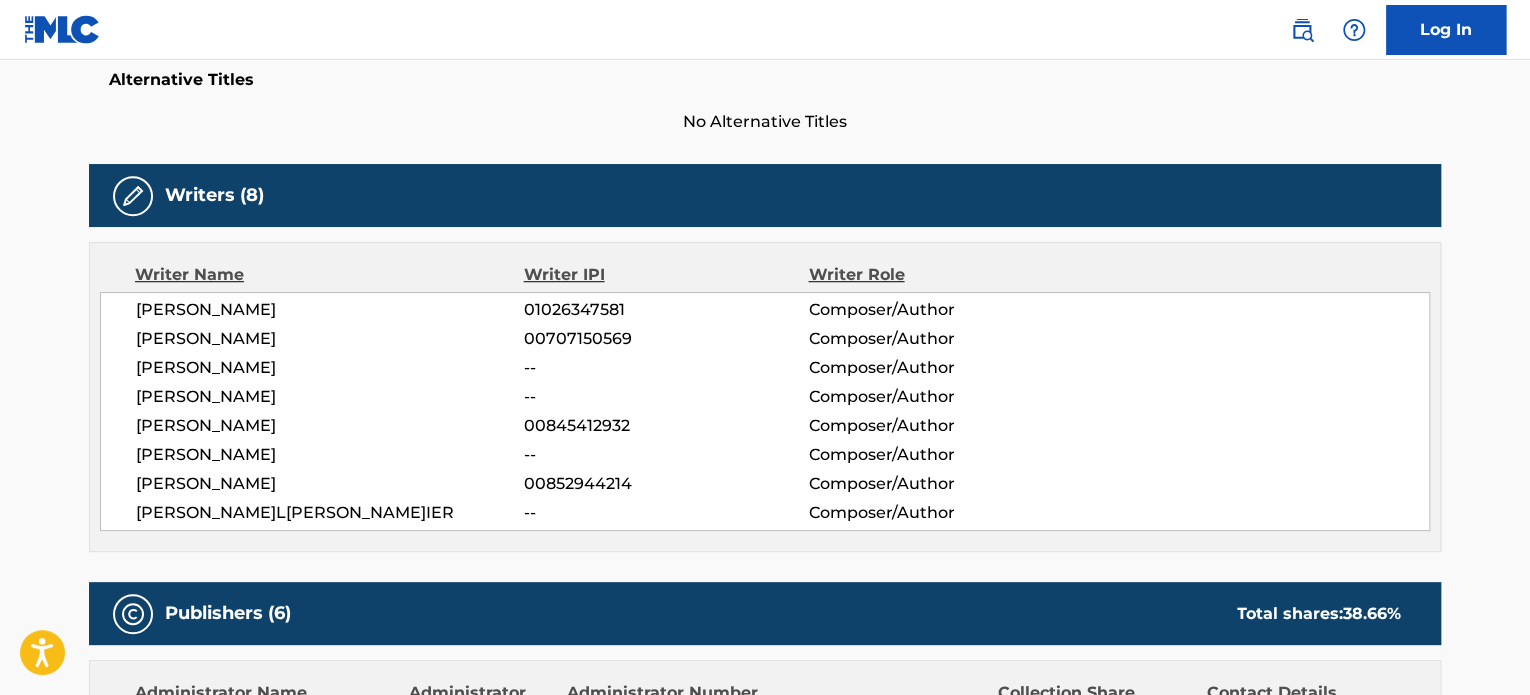 scroll, scrollTop: 0, scrollLeft: 0, axis: both 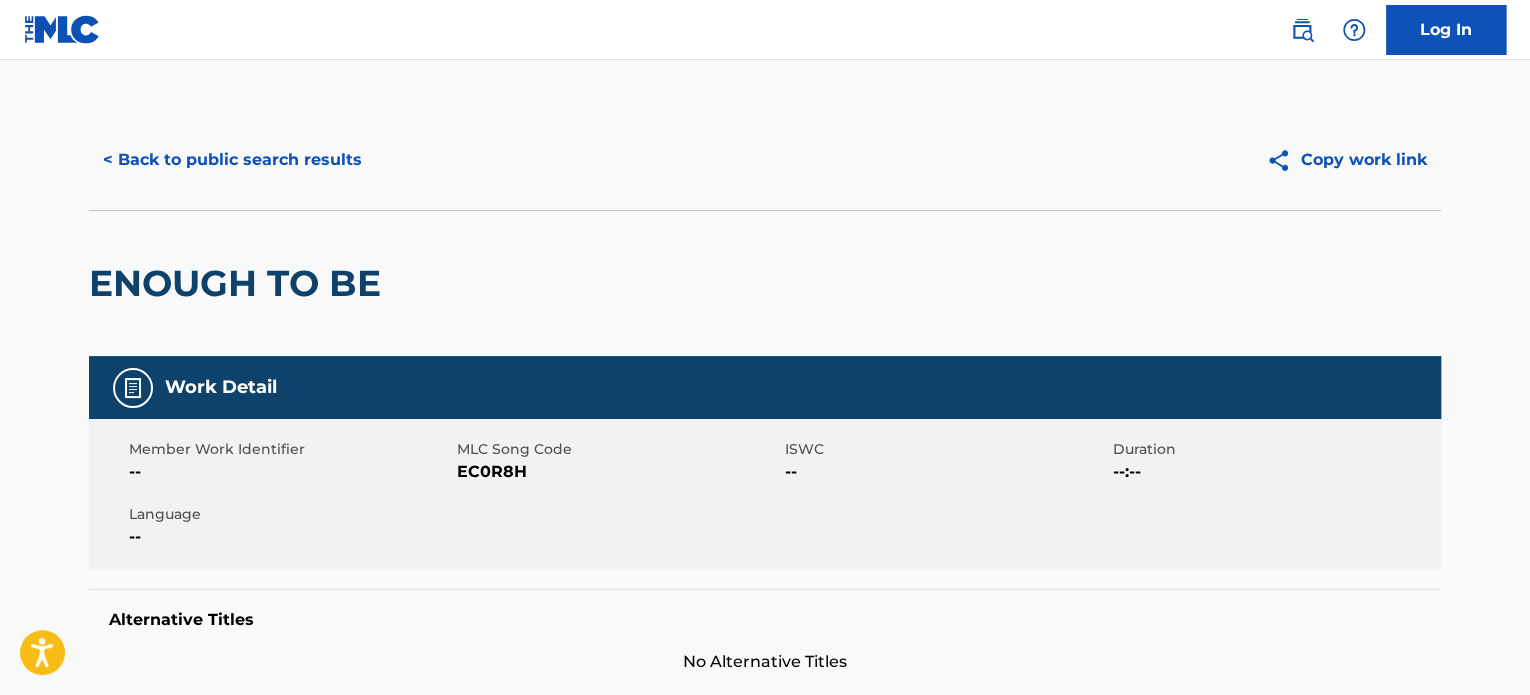 click on "< Back to public search results" at bounding box center [232, 160] 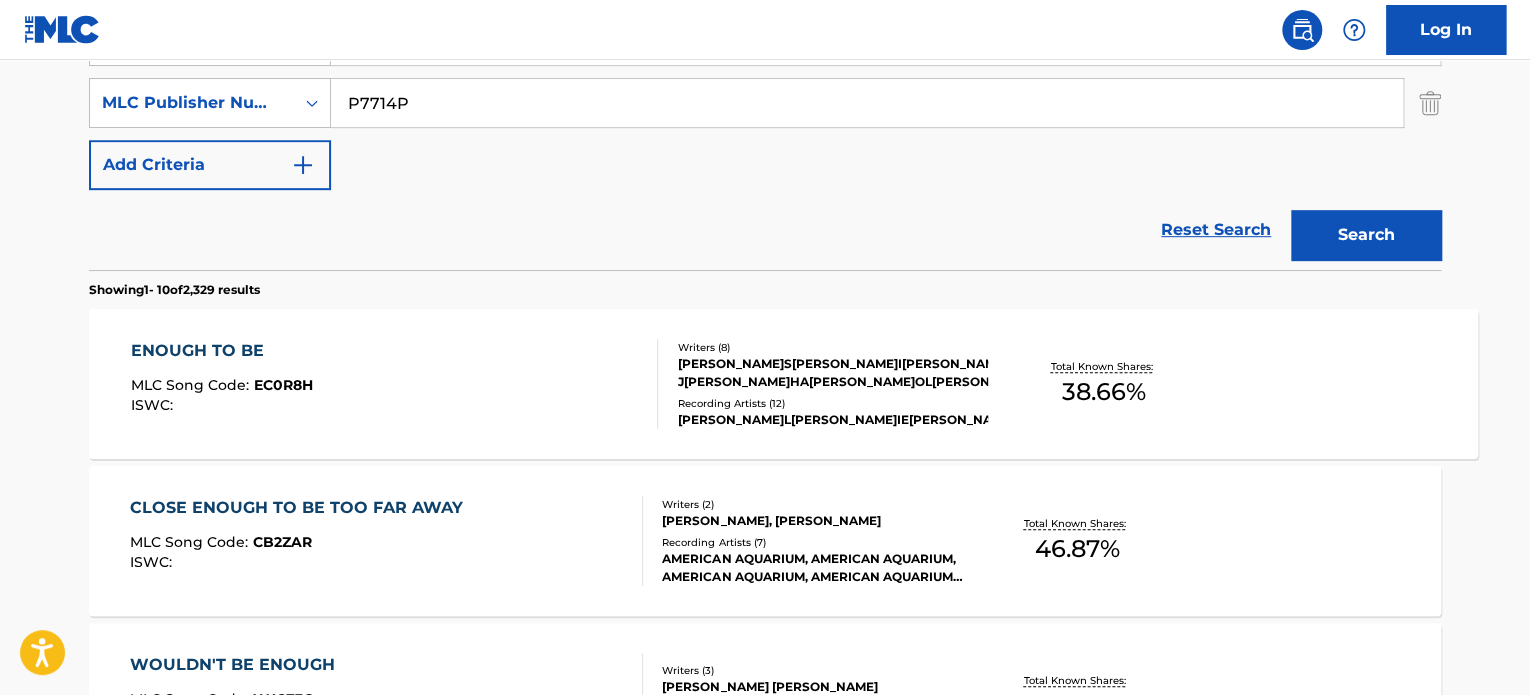 scroll, scrollTop: 0, scrollLeft: 0, axis: both 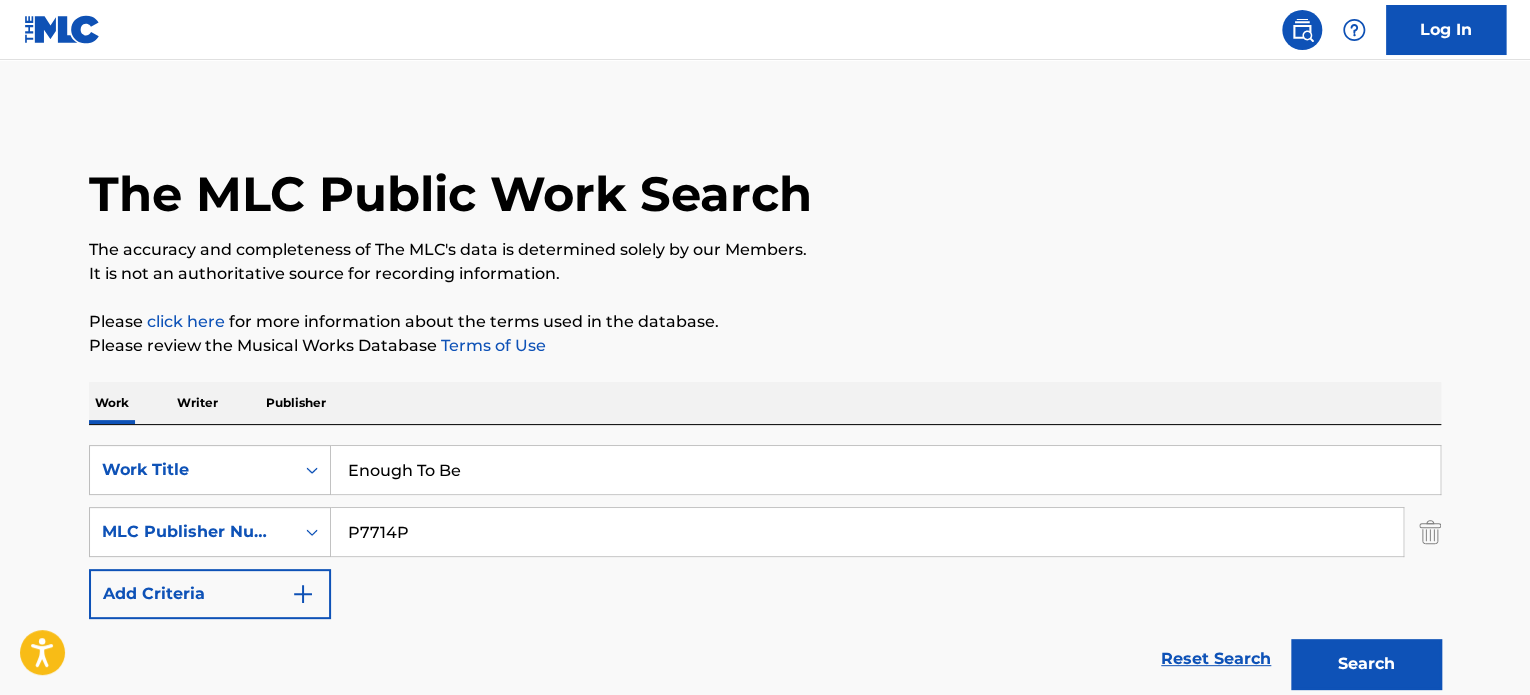 drag, startPoint x: 485, startPoint y: 460, endPoint x: 340, endPoint y: 455, distance: 145.08618 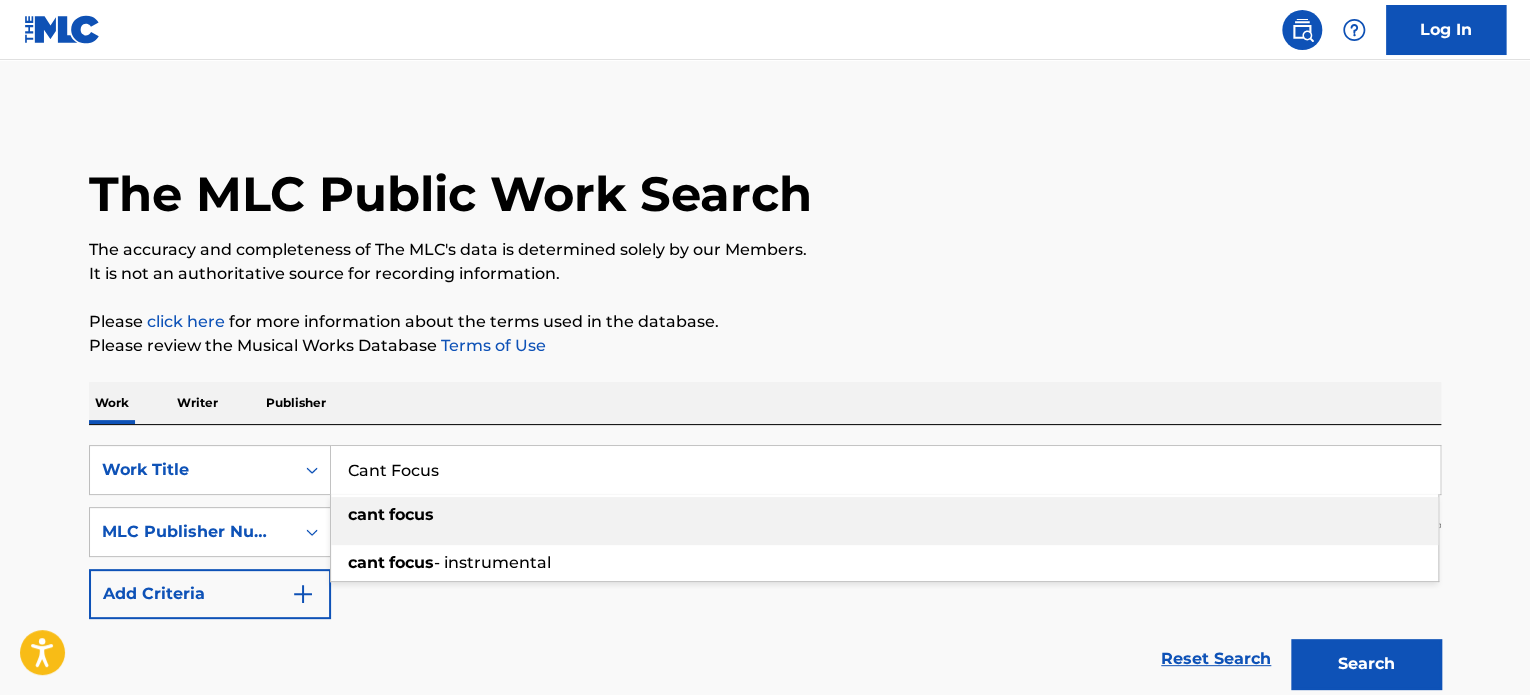 type on "Cant Focus" 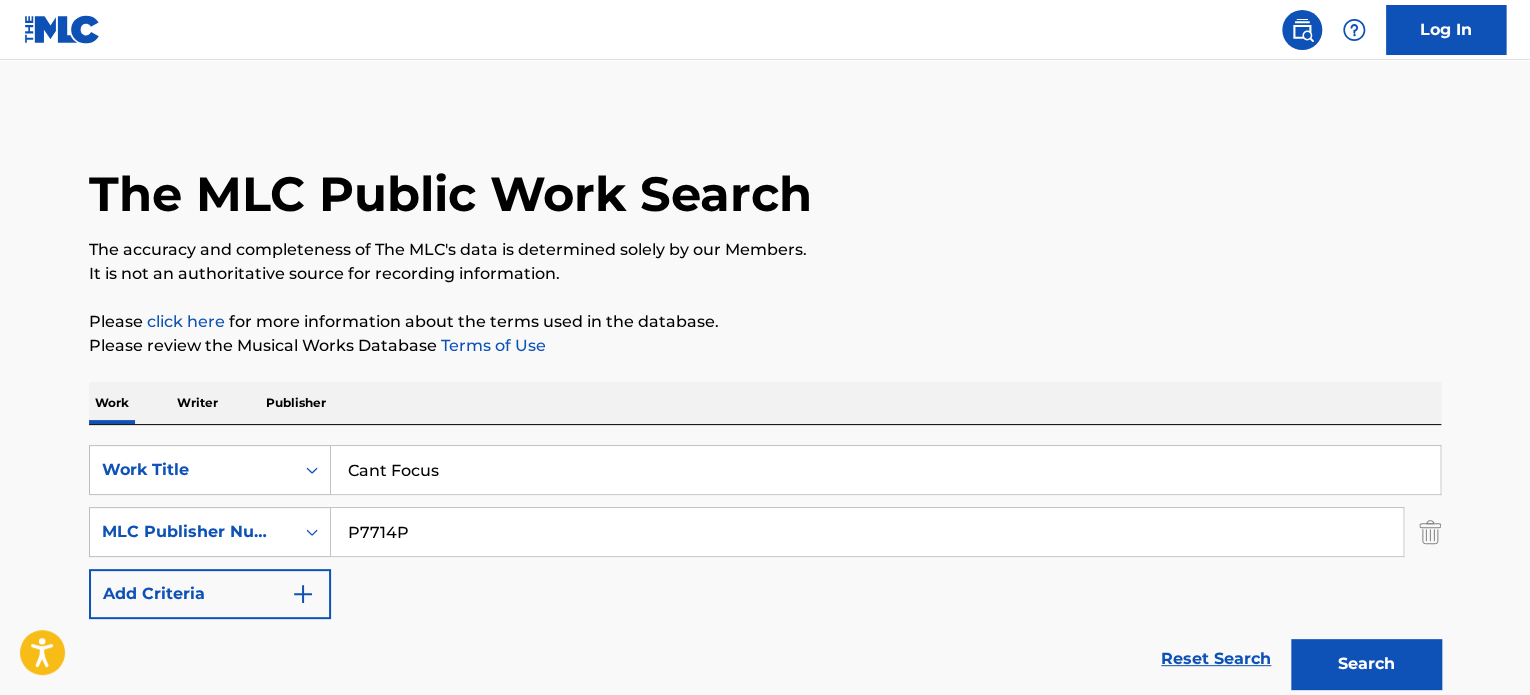 scroll, scrollTop: 195, scrollLeft: 0, axis: vertical 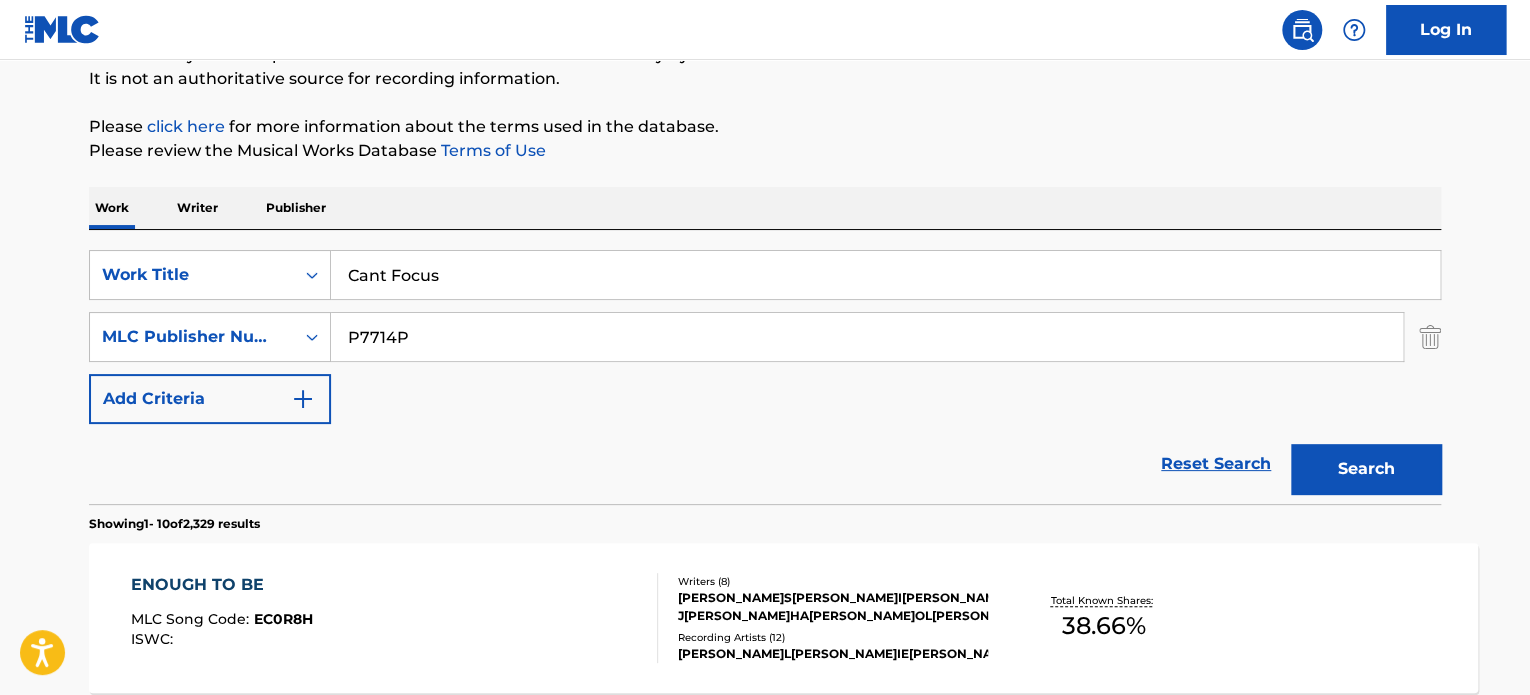 click on "Search" at bounding box center (1366, 469) 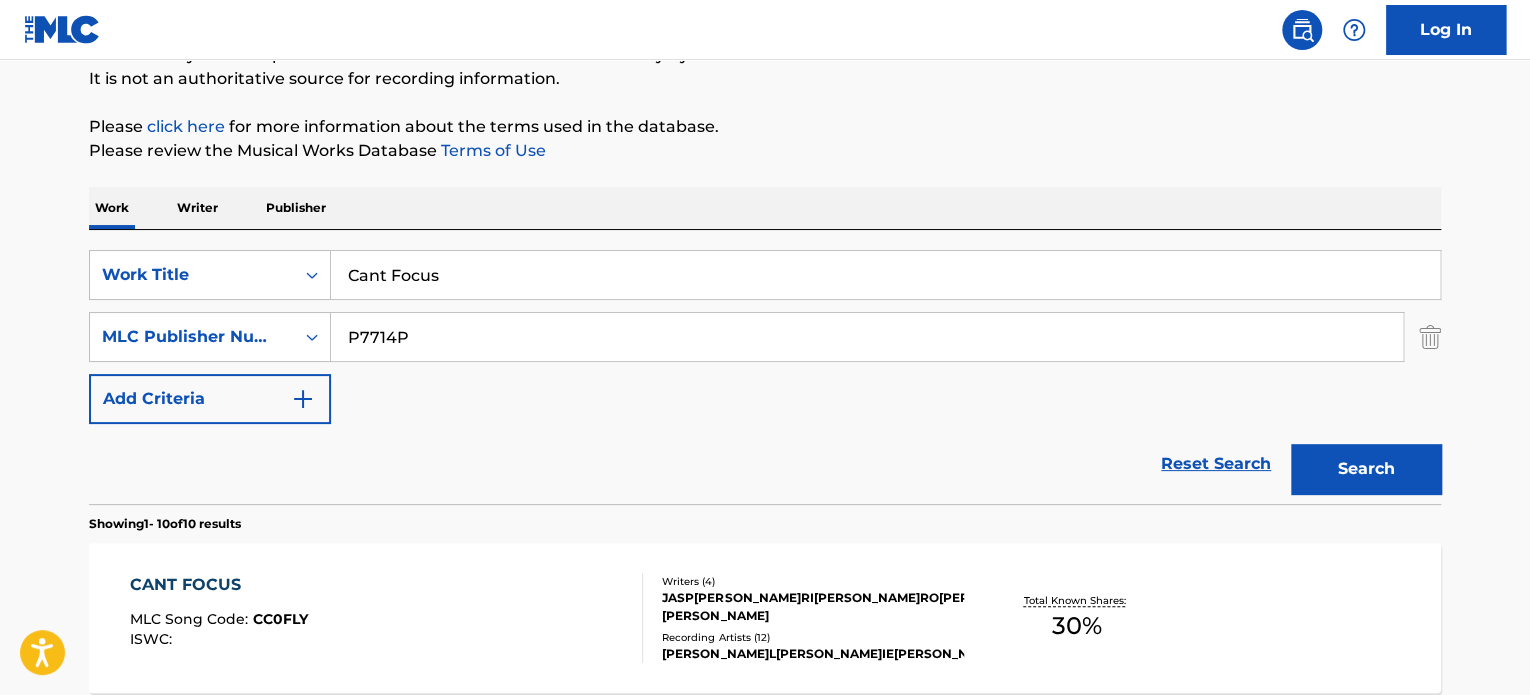 scroll, scrollTop: 396, scrollLeft: 0, axis: vertical 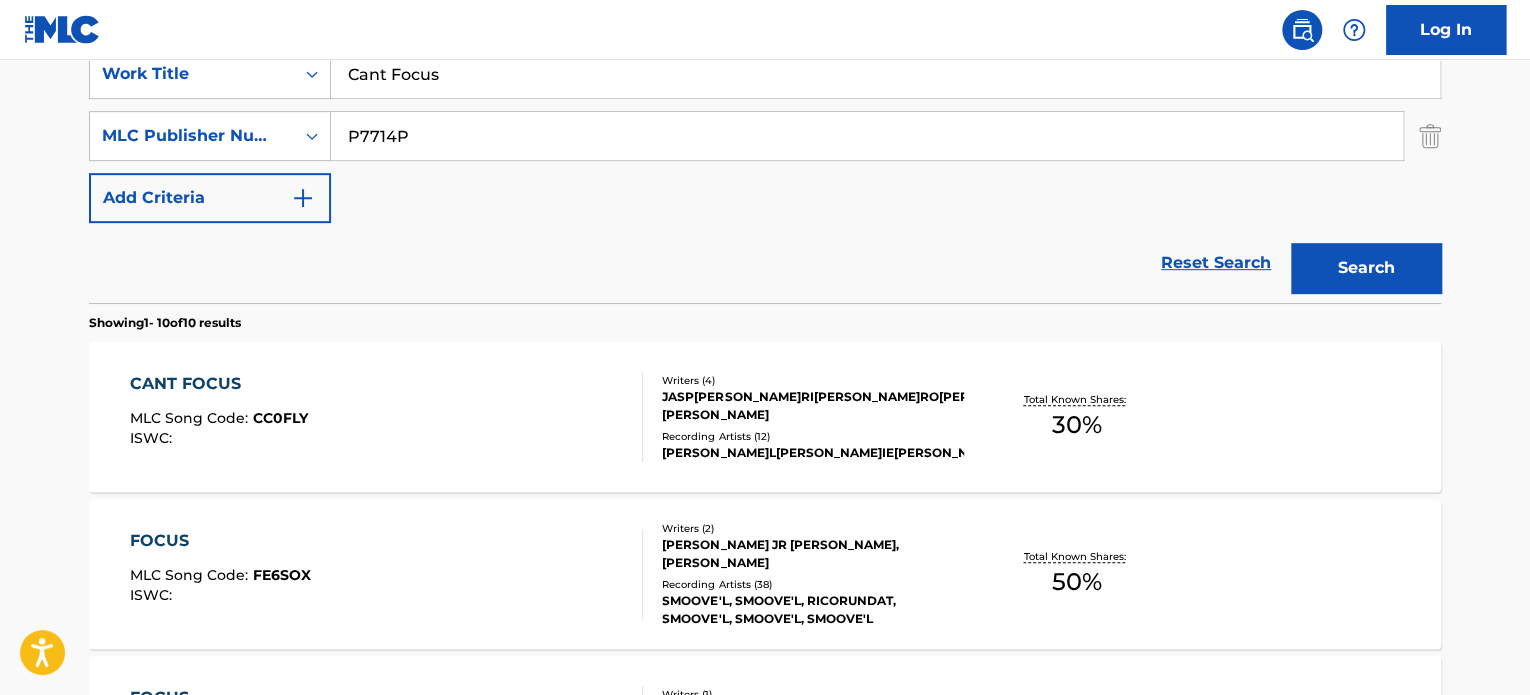 click on "CANT FOCUS MLC Song Code : CC0FLY ISWC :" at bounding box center (387, 417) 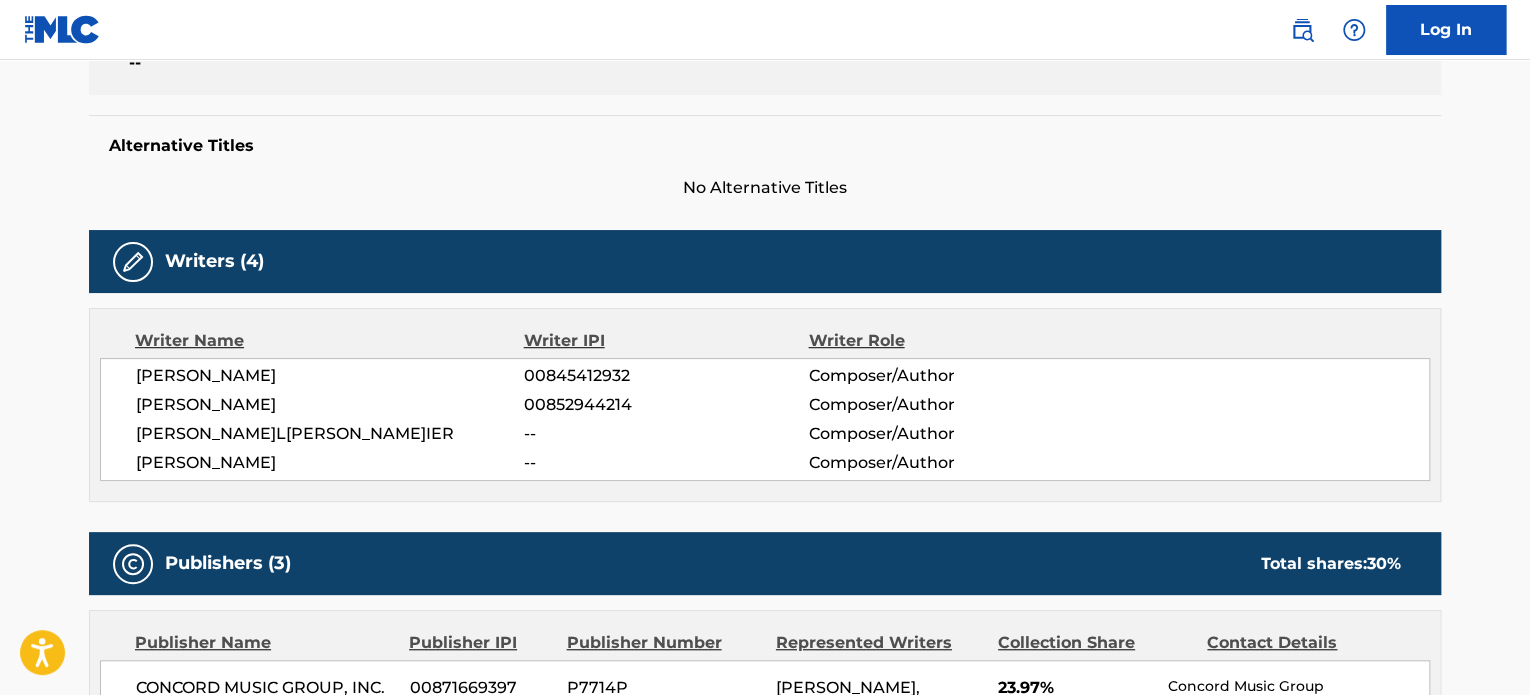 scroll, scrollTop: 0, scrollLeft: 0, axis: both 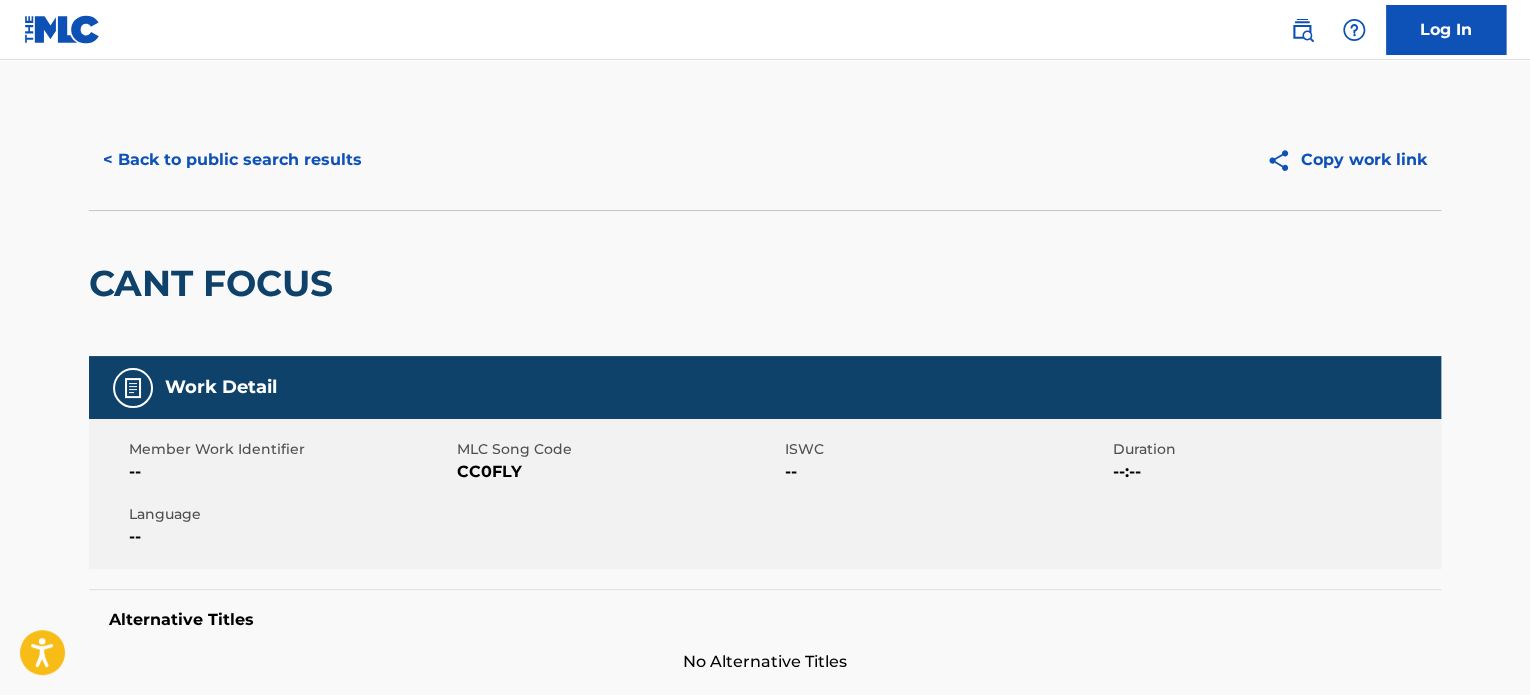 click on "< Back to public search results" at bounding box center [232, 160] 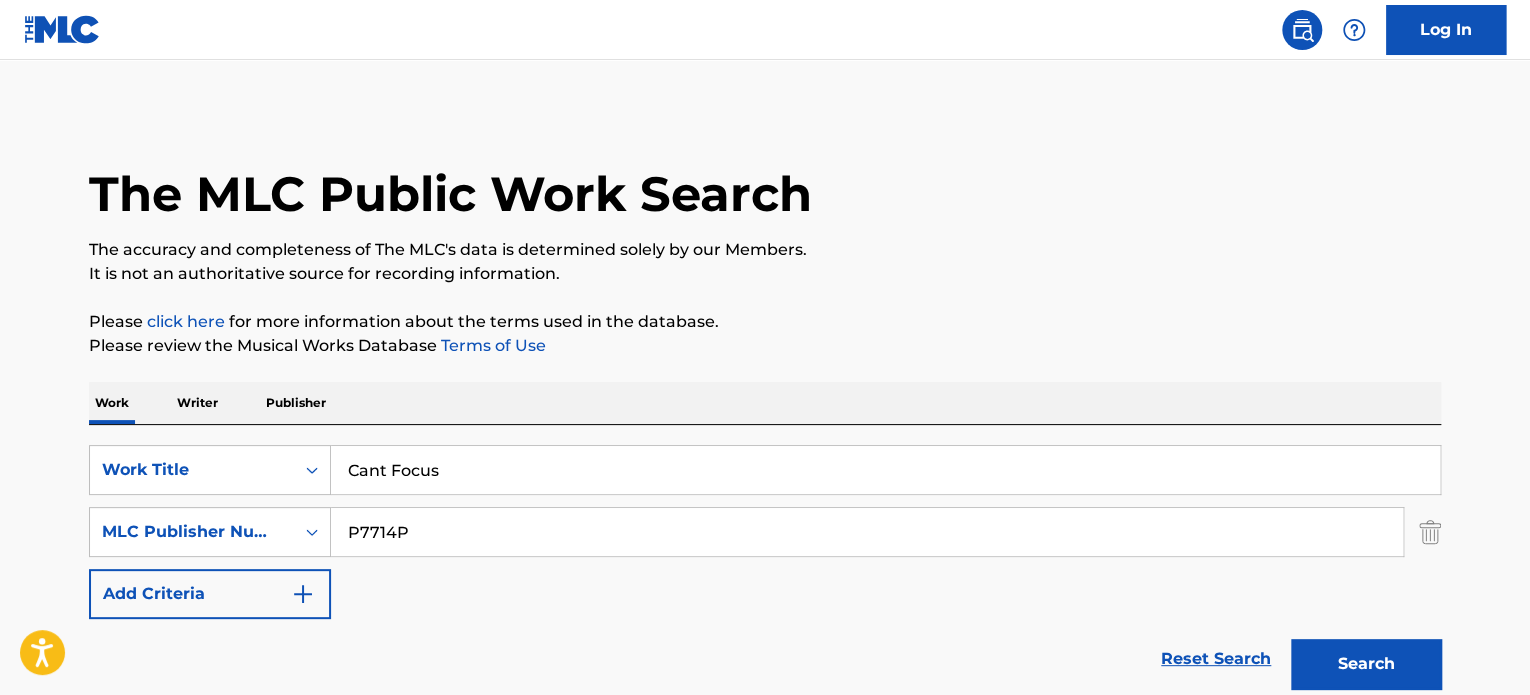 scroll, scrollTop: 396, scrollLeft: 0, axis: vertical 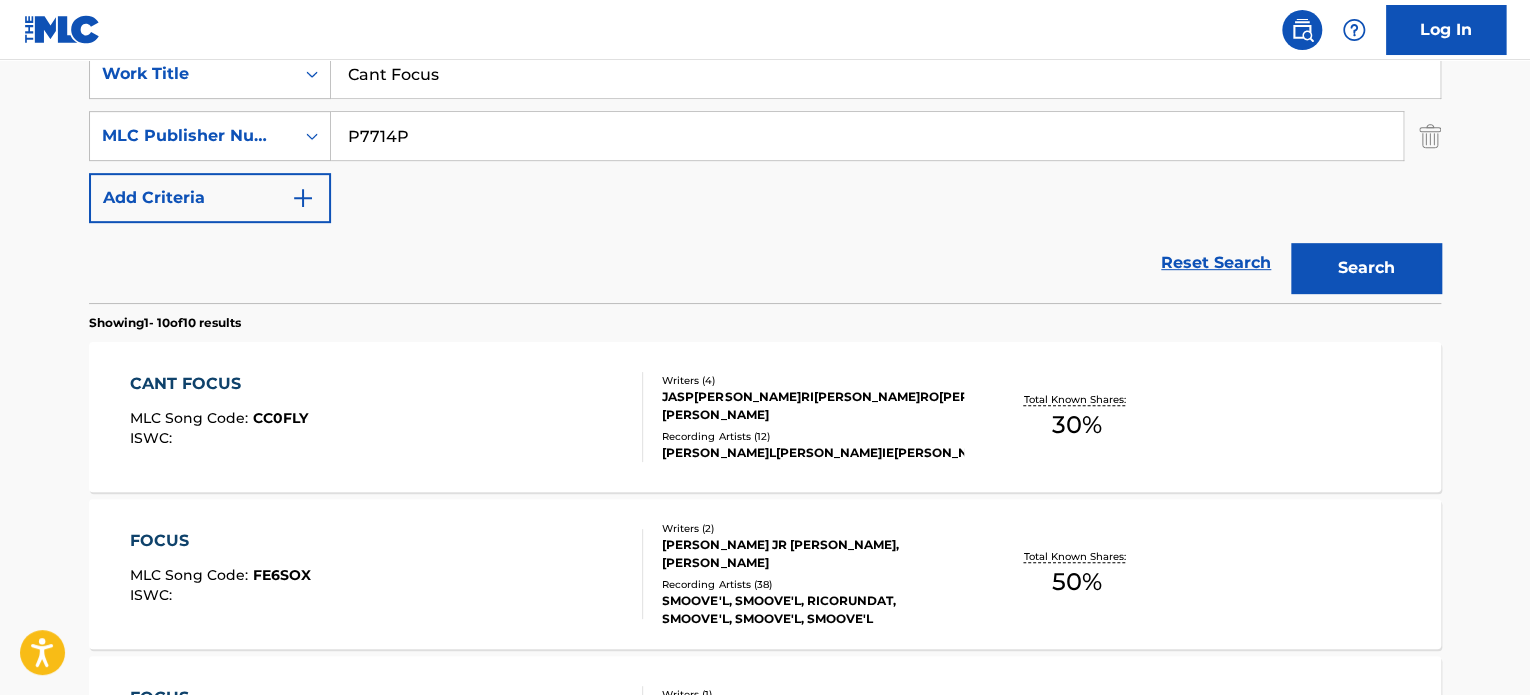 drag, startPoint x: 501, startPoint y: 131, endPoint x: 334, endPoint y: 138, distance: 167.14664 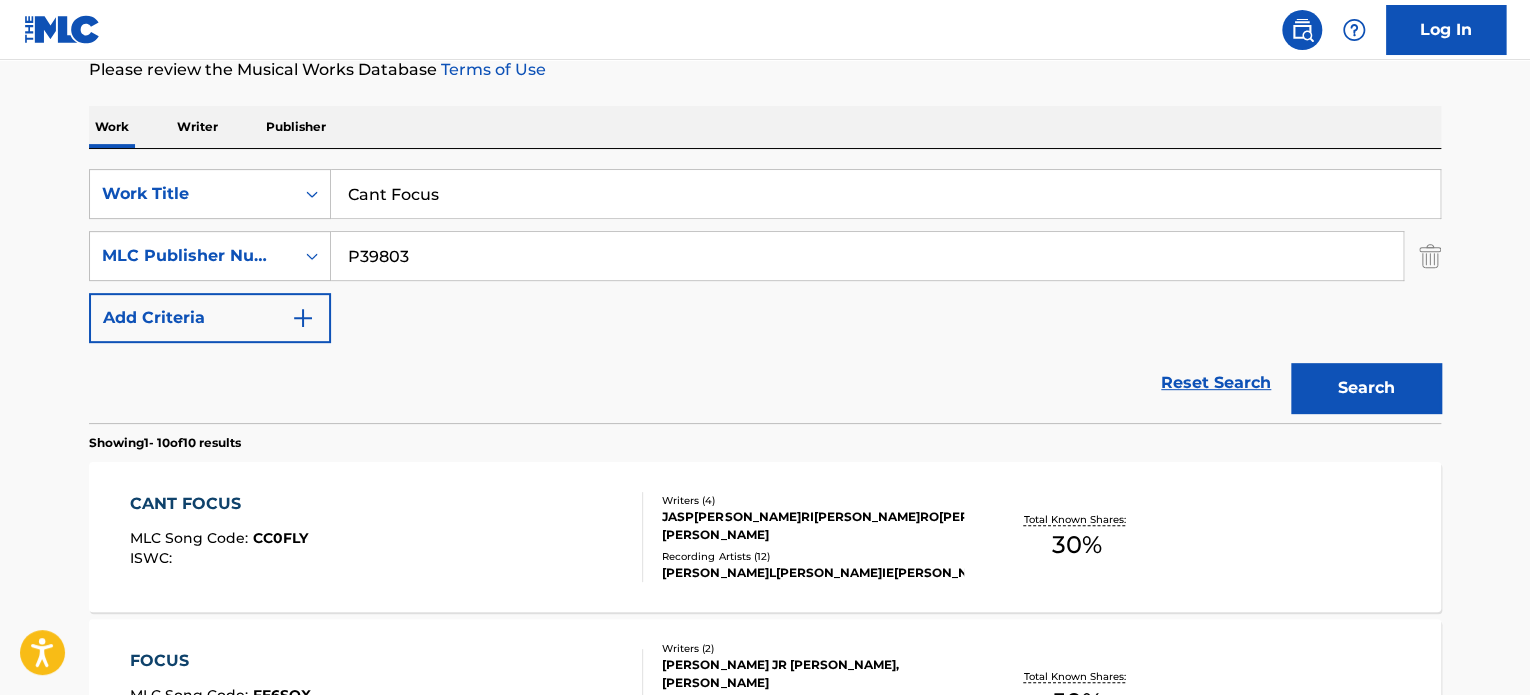 scroll, scrollTop: 276, scrollLeft: 0, axis: vertical 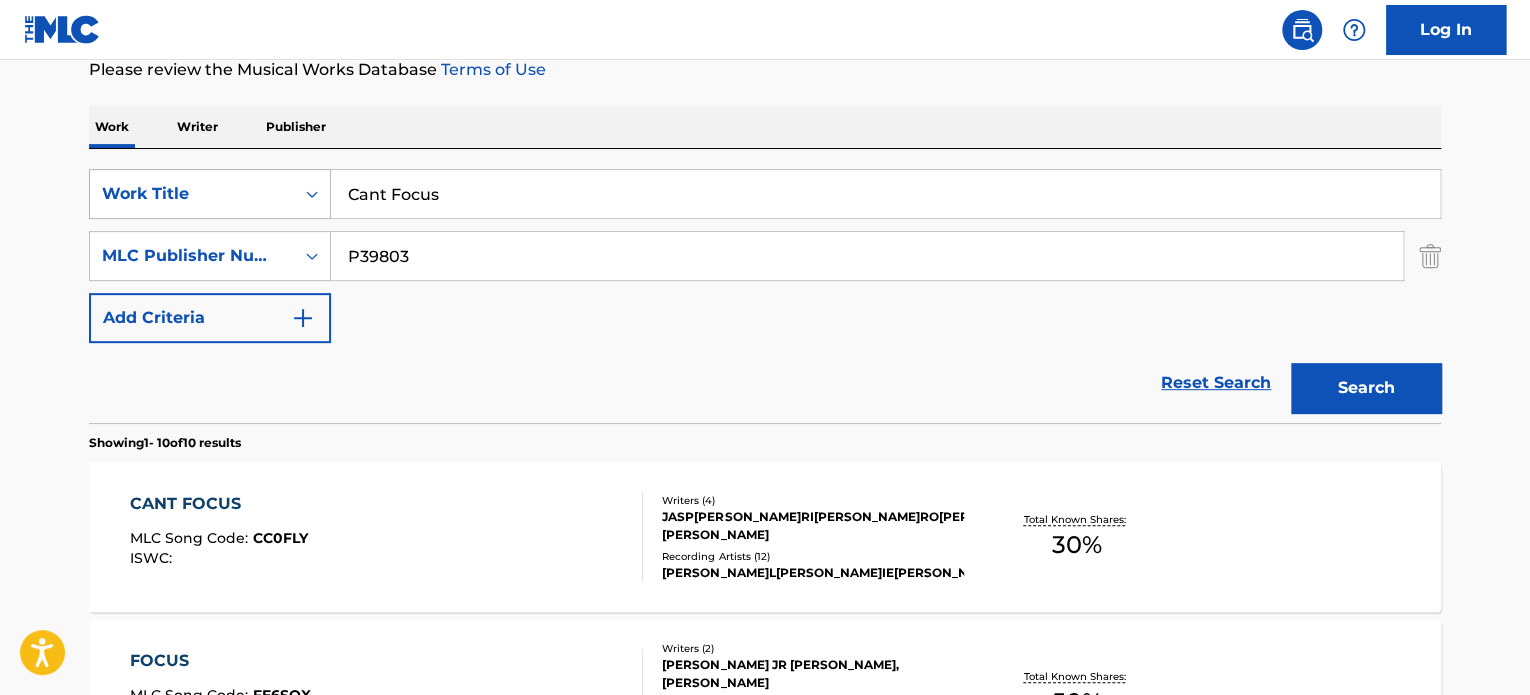 drag, startPoint x: 508, startPoint y: 187, endPoint x: 308, endPoint y: 187, distance: 200 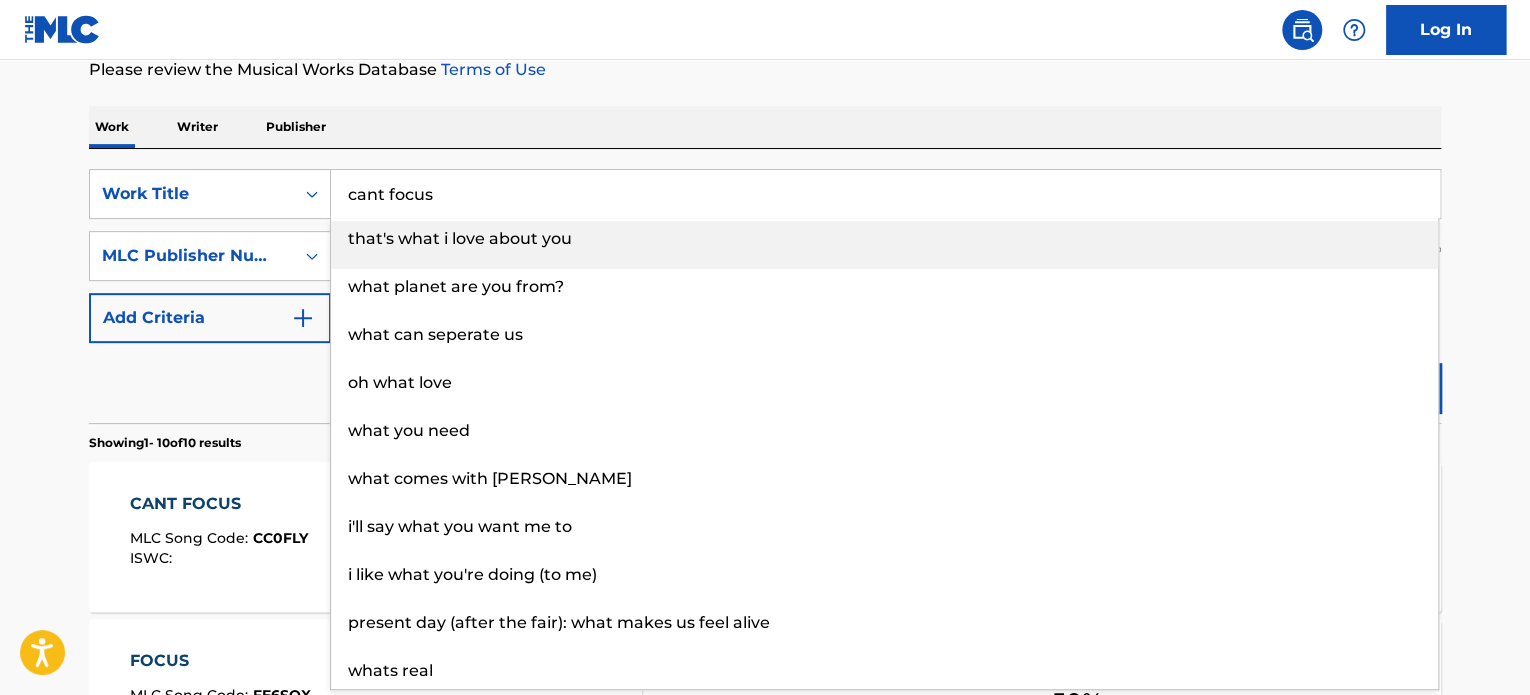drag, startPoint x: 519, startPoint y: 205, endPoint x: 338, endPoint y: 207, distance: 181.01105 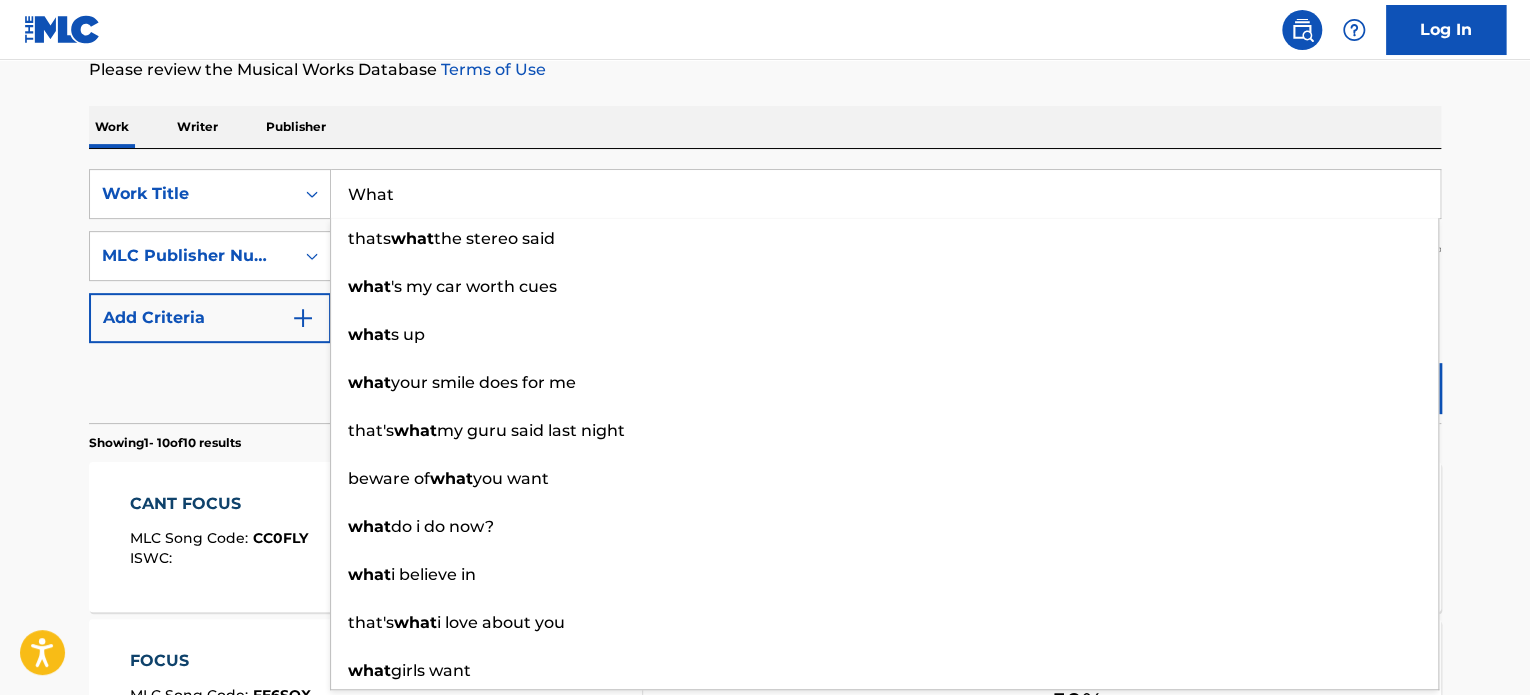 type on "What" 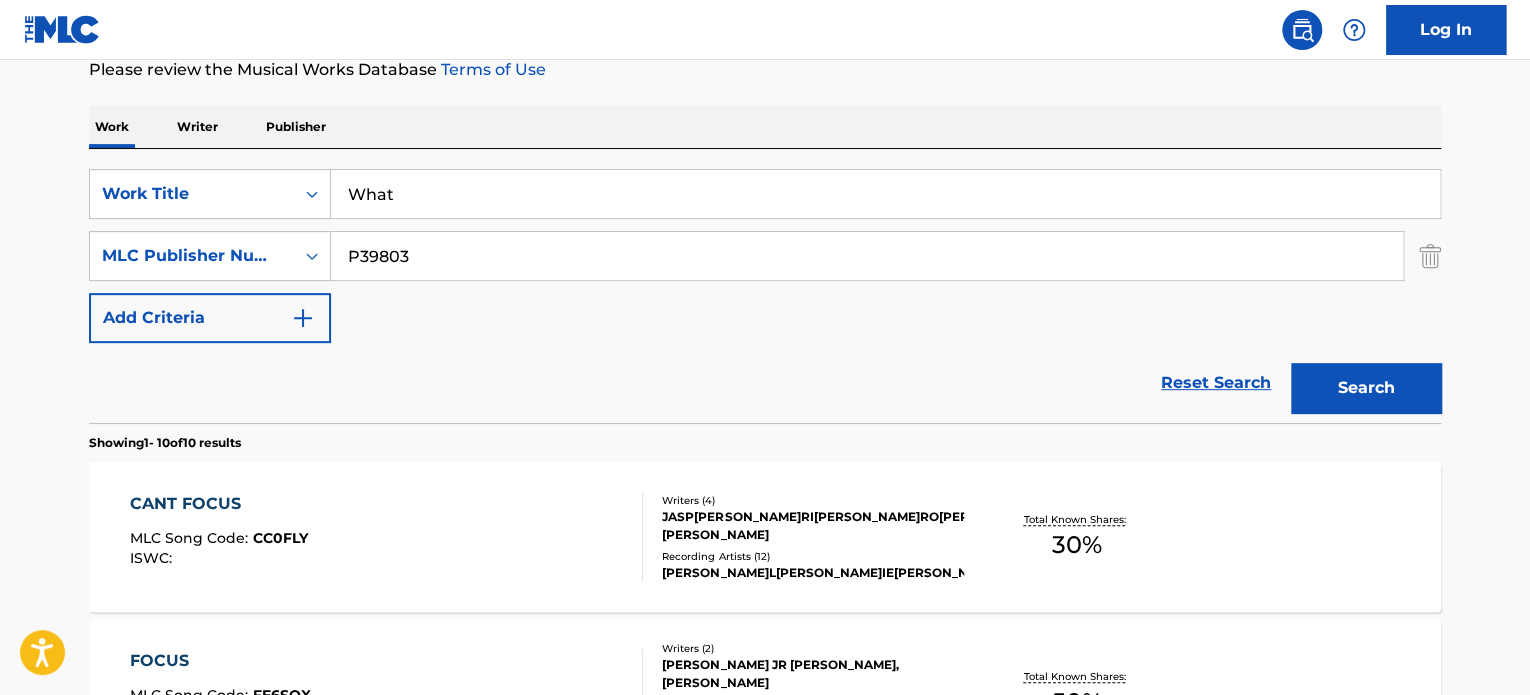 click on "Reset Search Search" at bounding box center [765, 383] 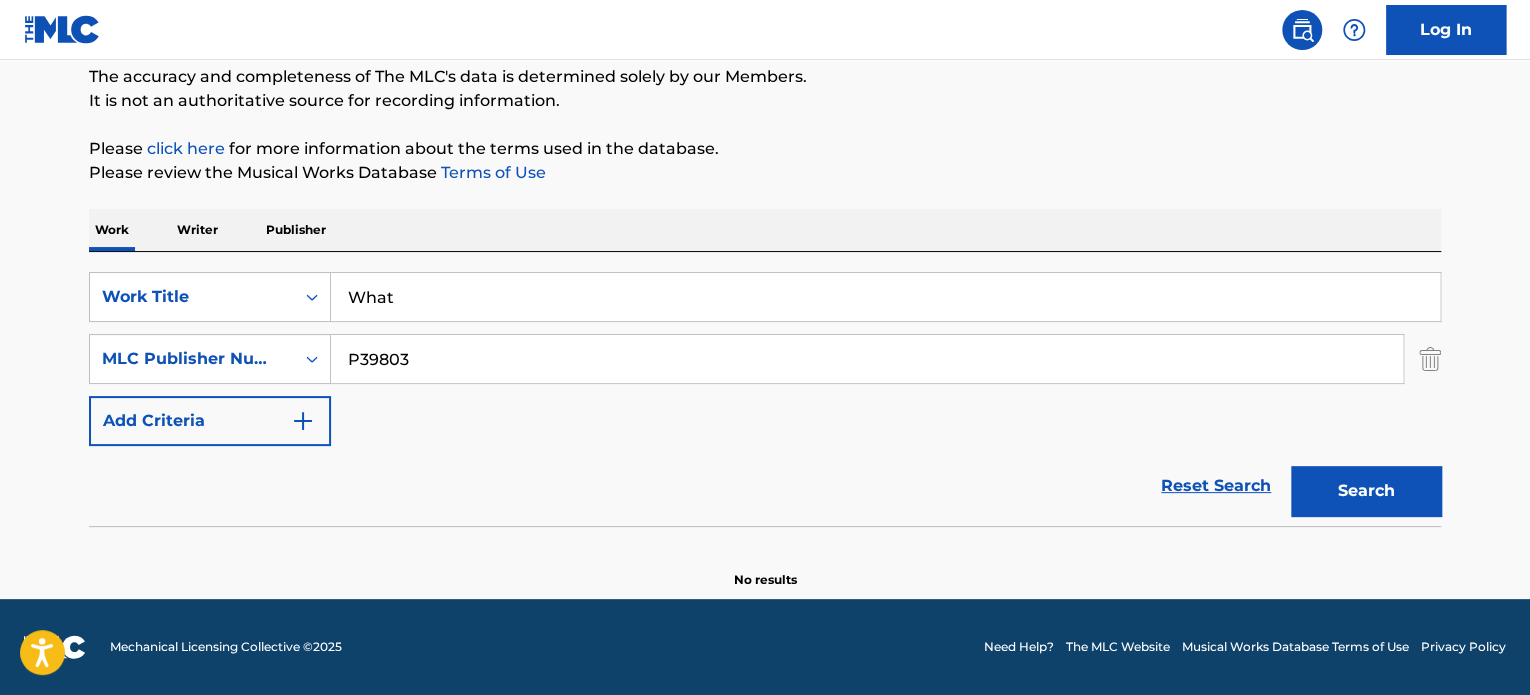 scroll, scrollTop: 172, scrollLeft: 0, axis: vertical 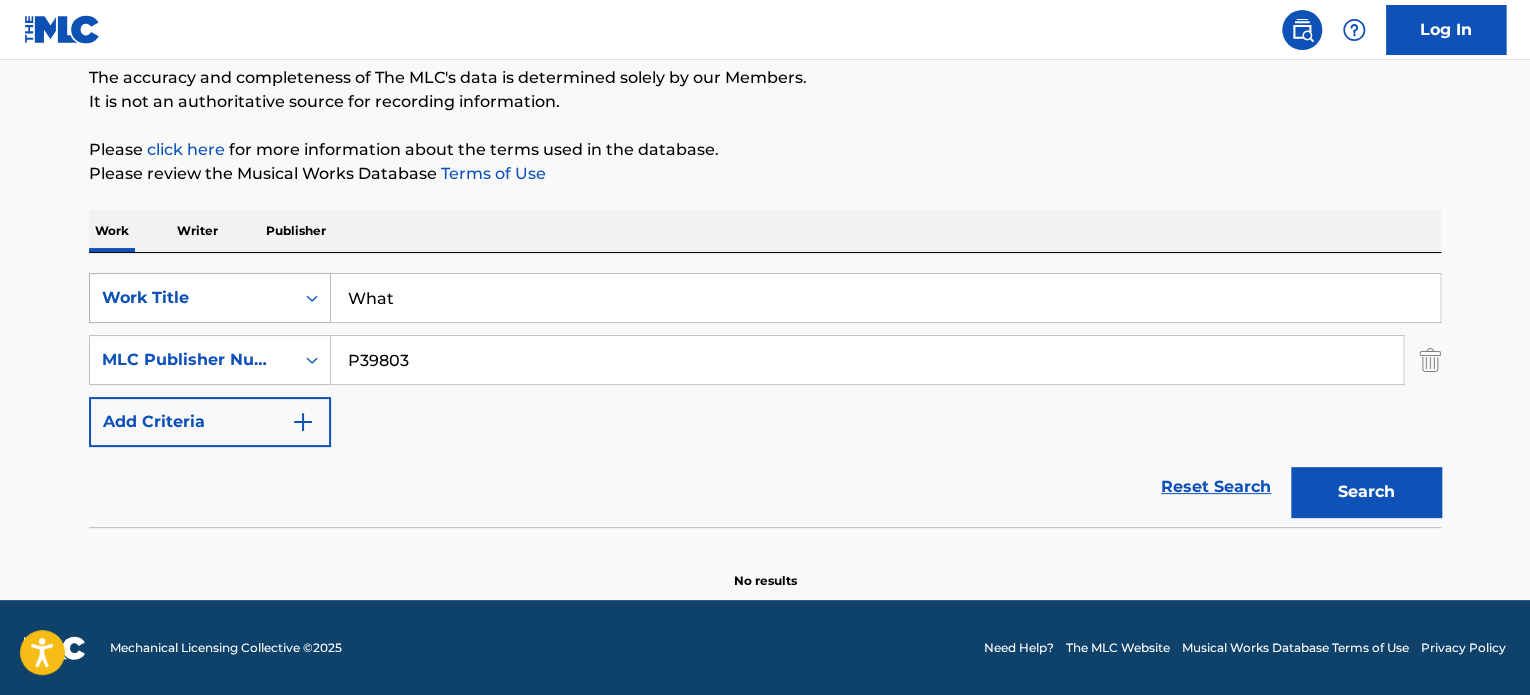 drag, startPoint x: 439, startPoint y: 289, endPoint x: 267, endPoint y: 296, distance: 172.14238 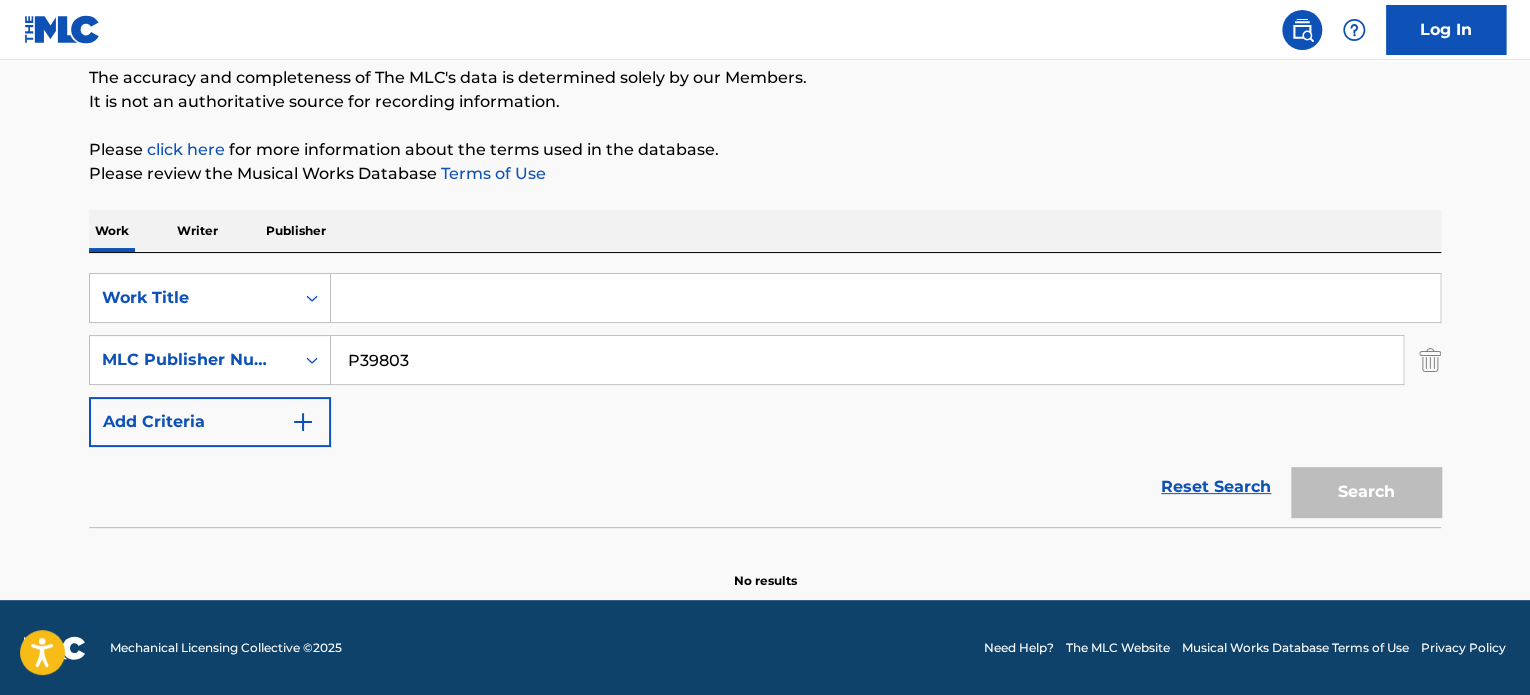 click on "Reset Search Search" at bounding box center [765, 487] 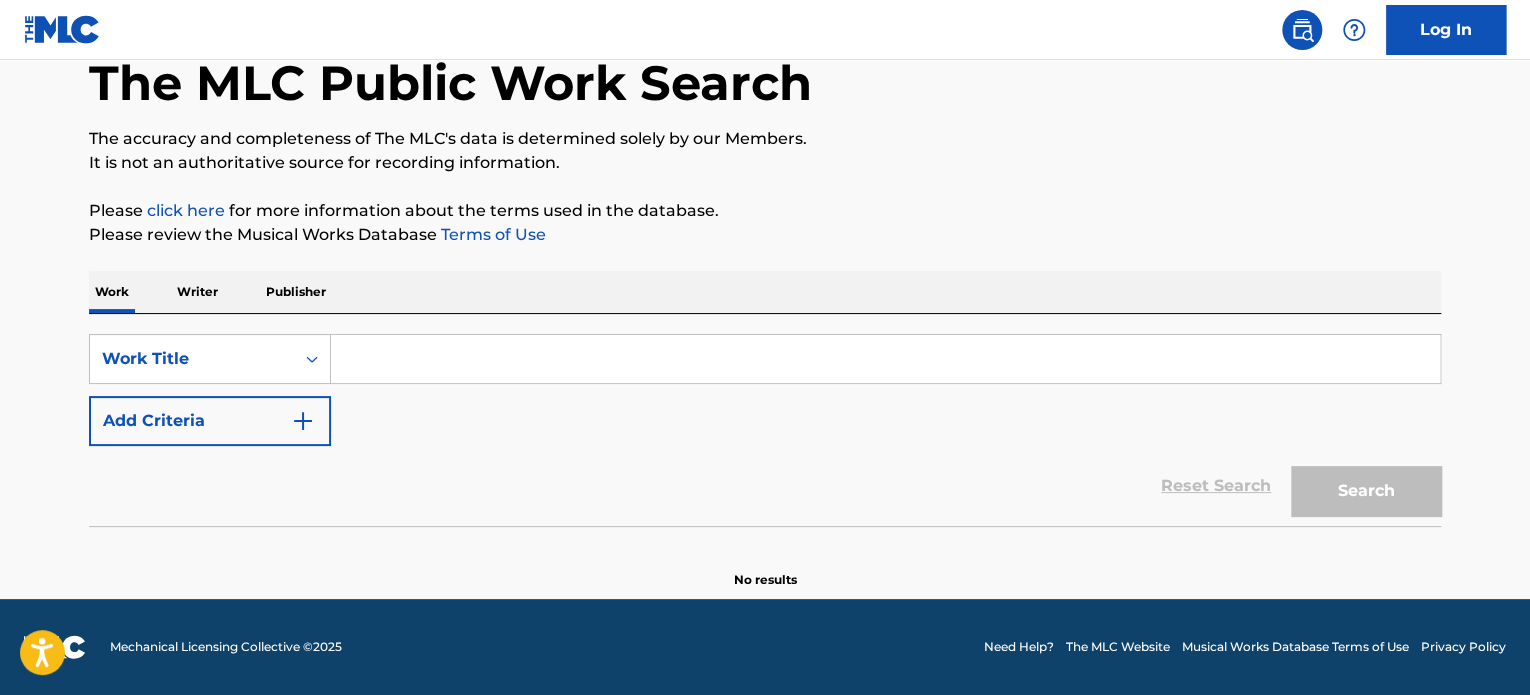 scroll, scrollTop: 110, scrollLeft: 0, axis: vertical 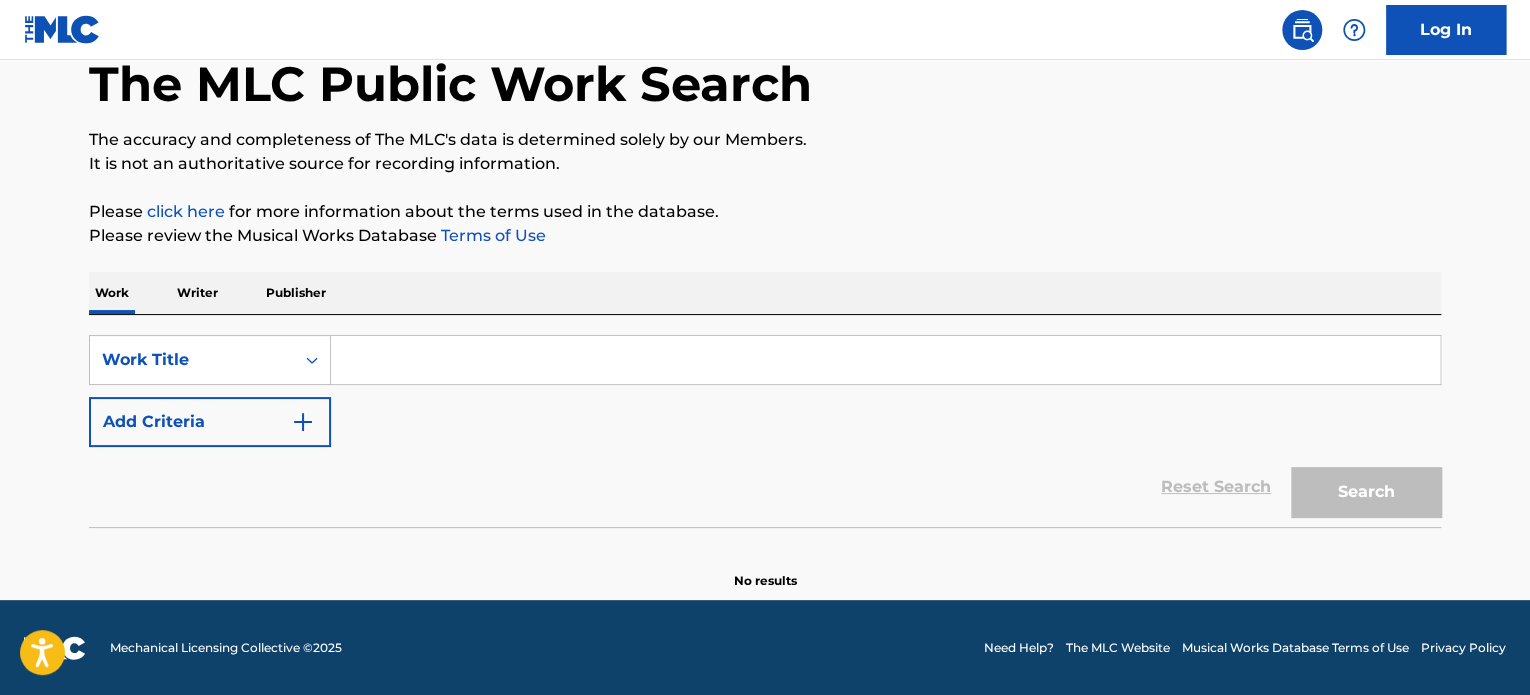 click at bounding box center [885, 360] 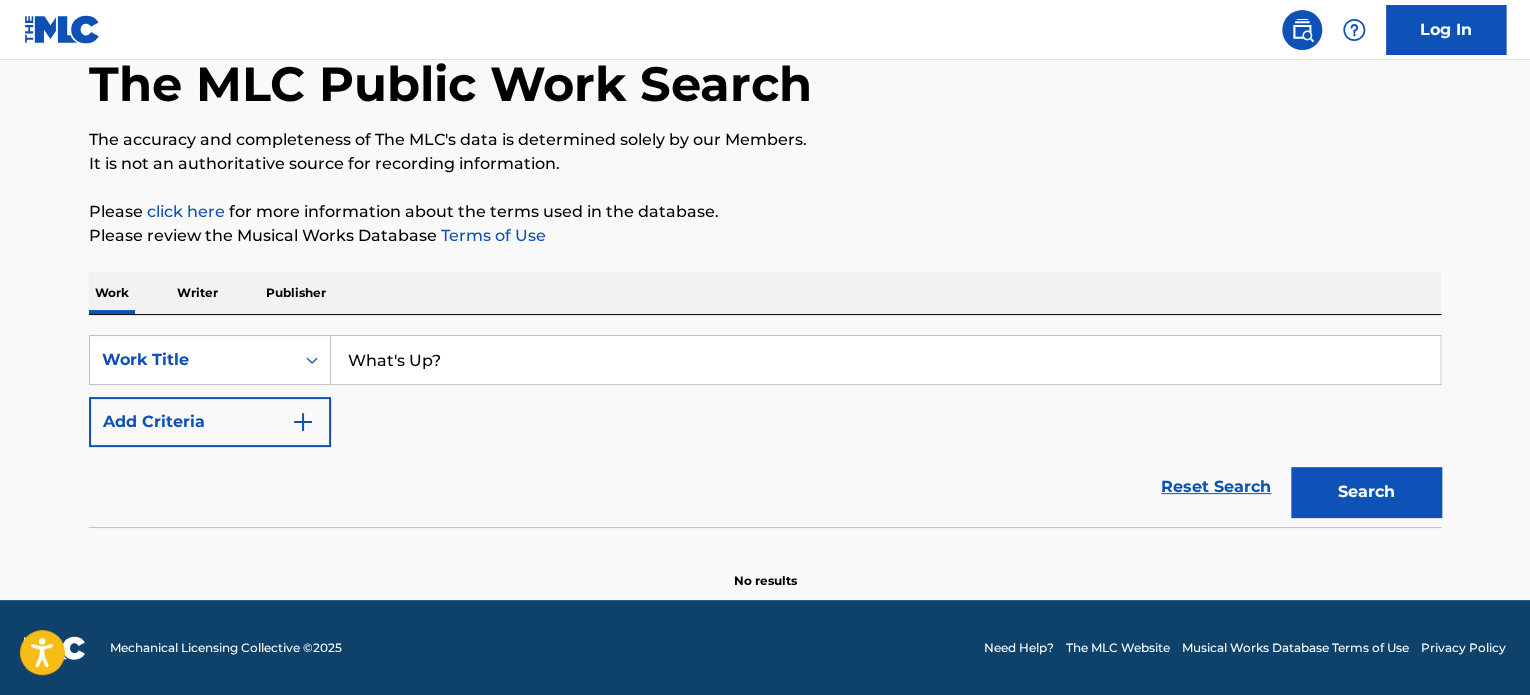 type on "What's Up?" 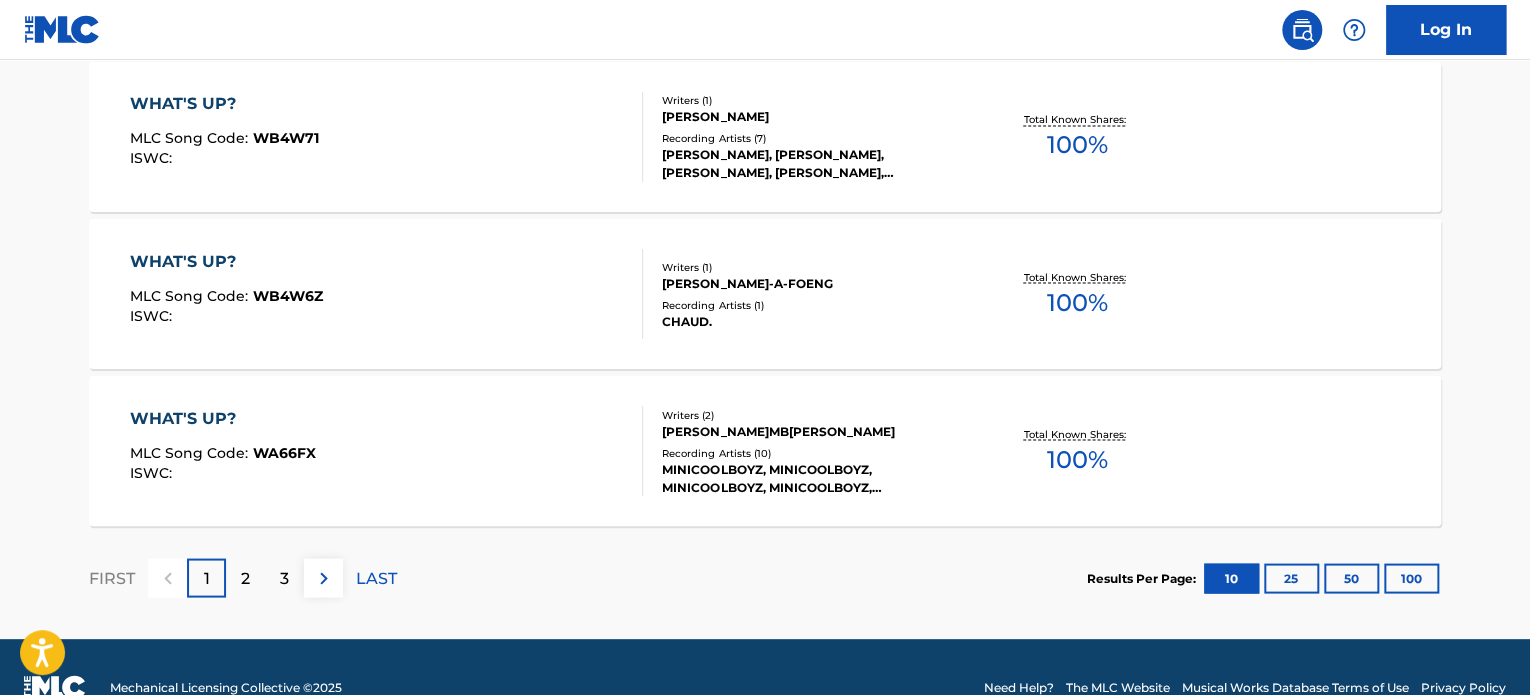 scroll, scrollTop: 1727, scrollLeft: 0, axis: vertical 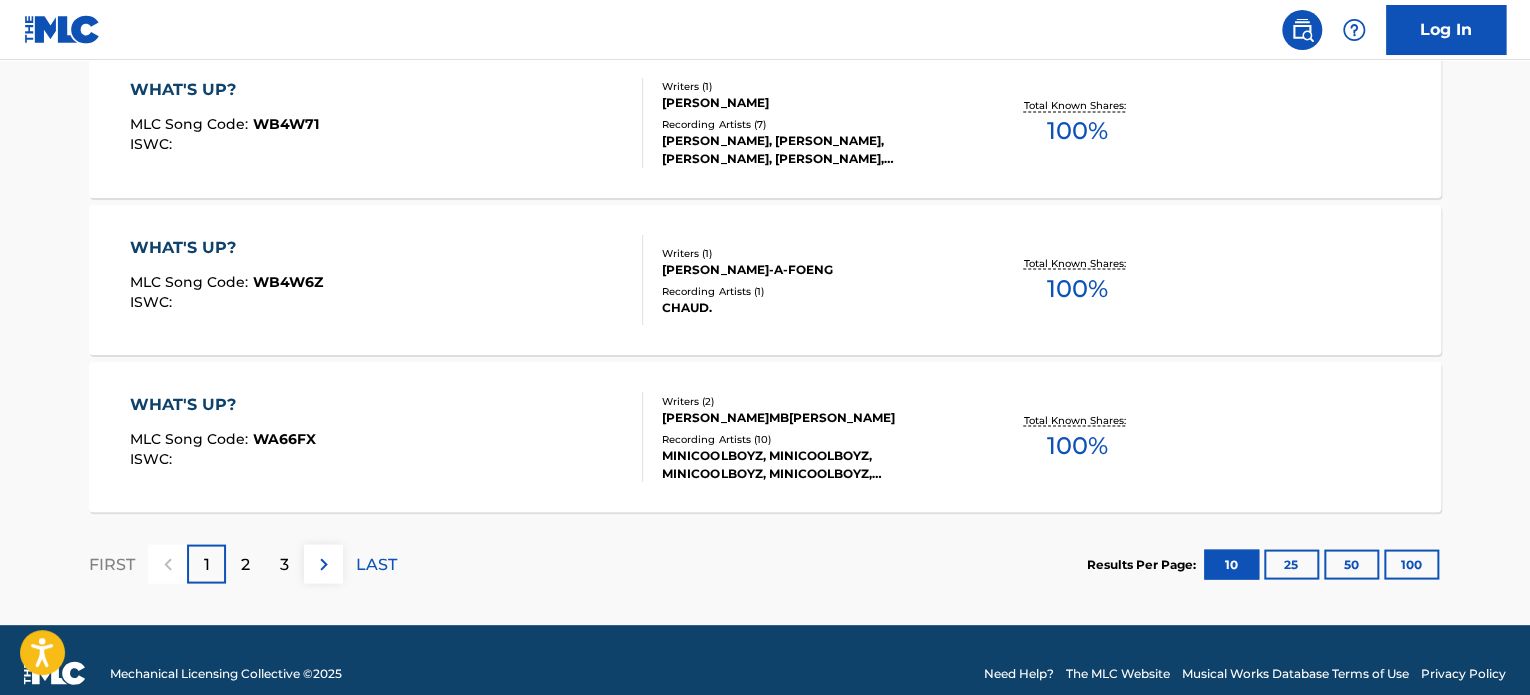 click on "2" at bounding box center [245, 563] 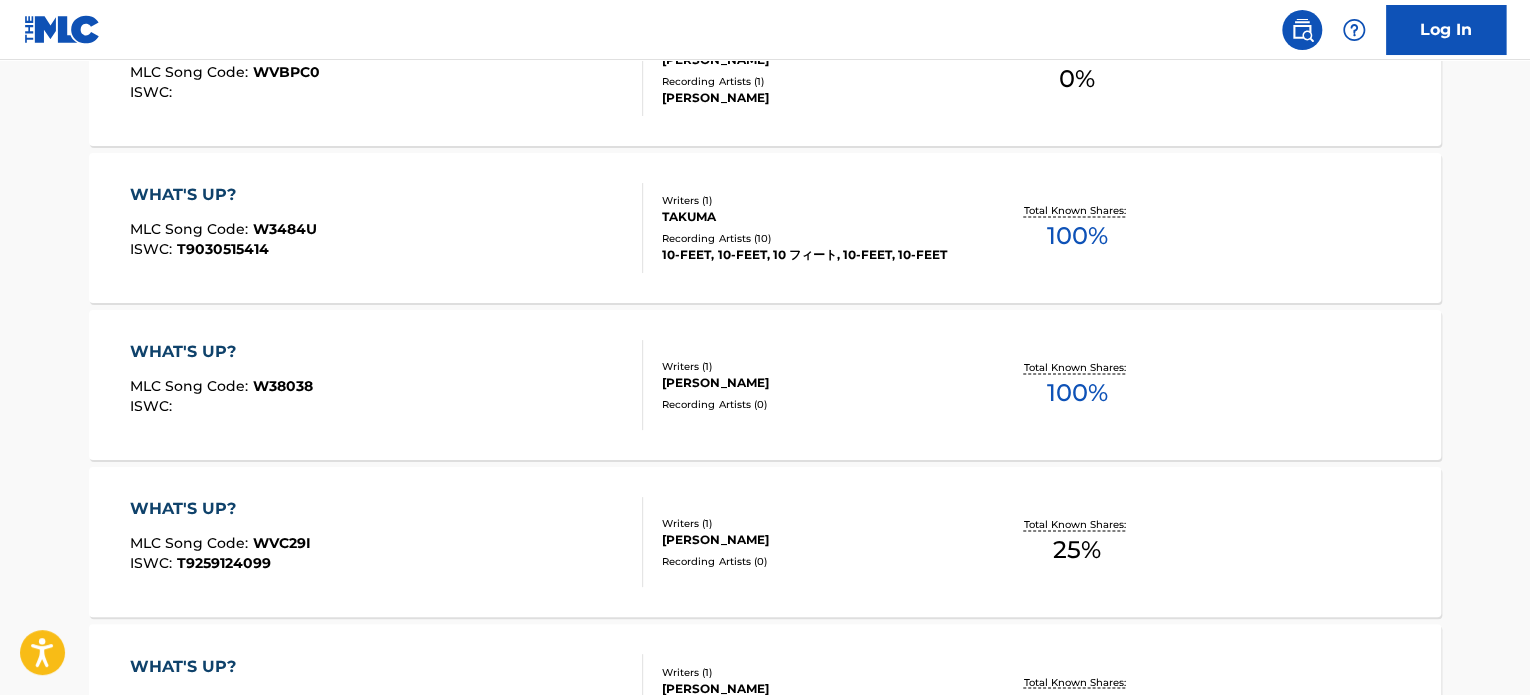 scroll, scrollTop: 1752, scrollLeft: 0, axis: vertical 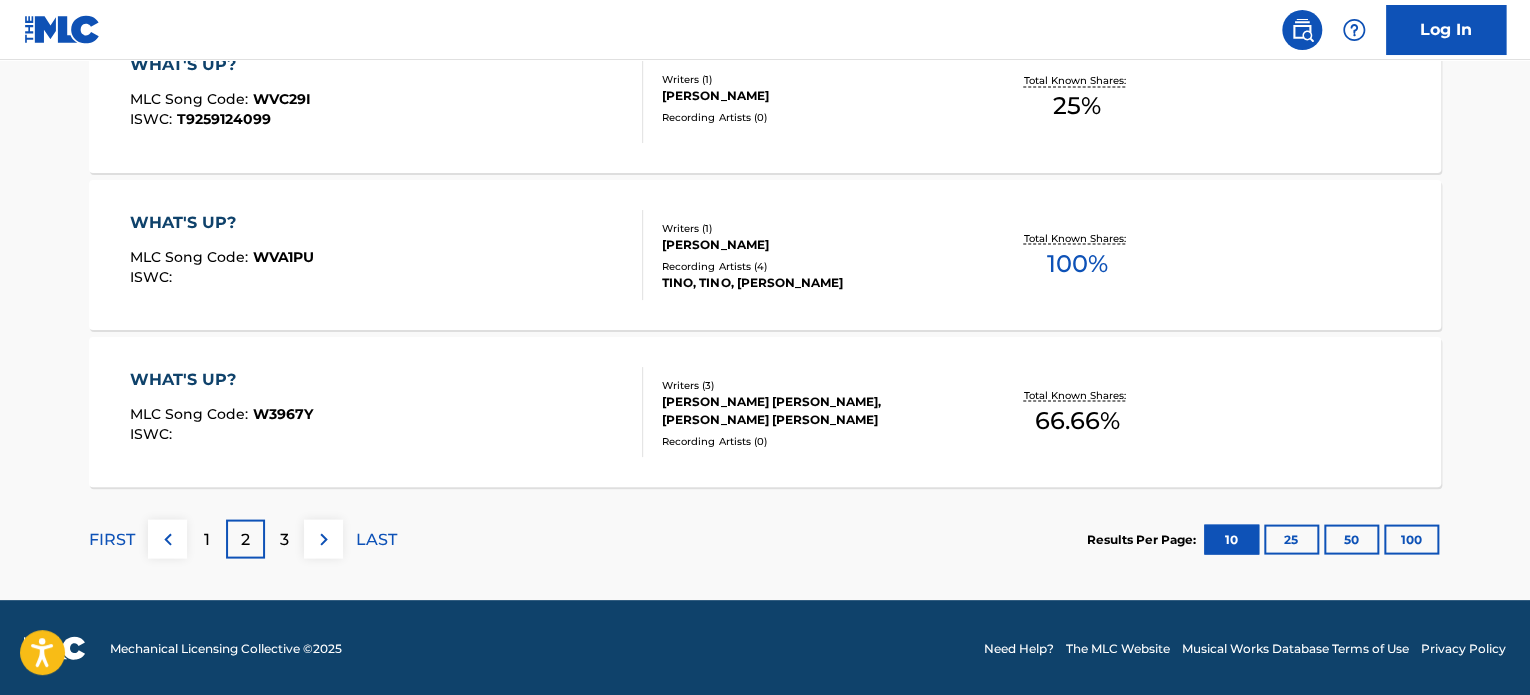 click on "3" at bounding box center (284, 539) 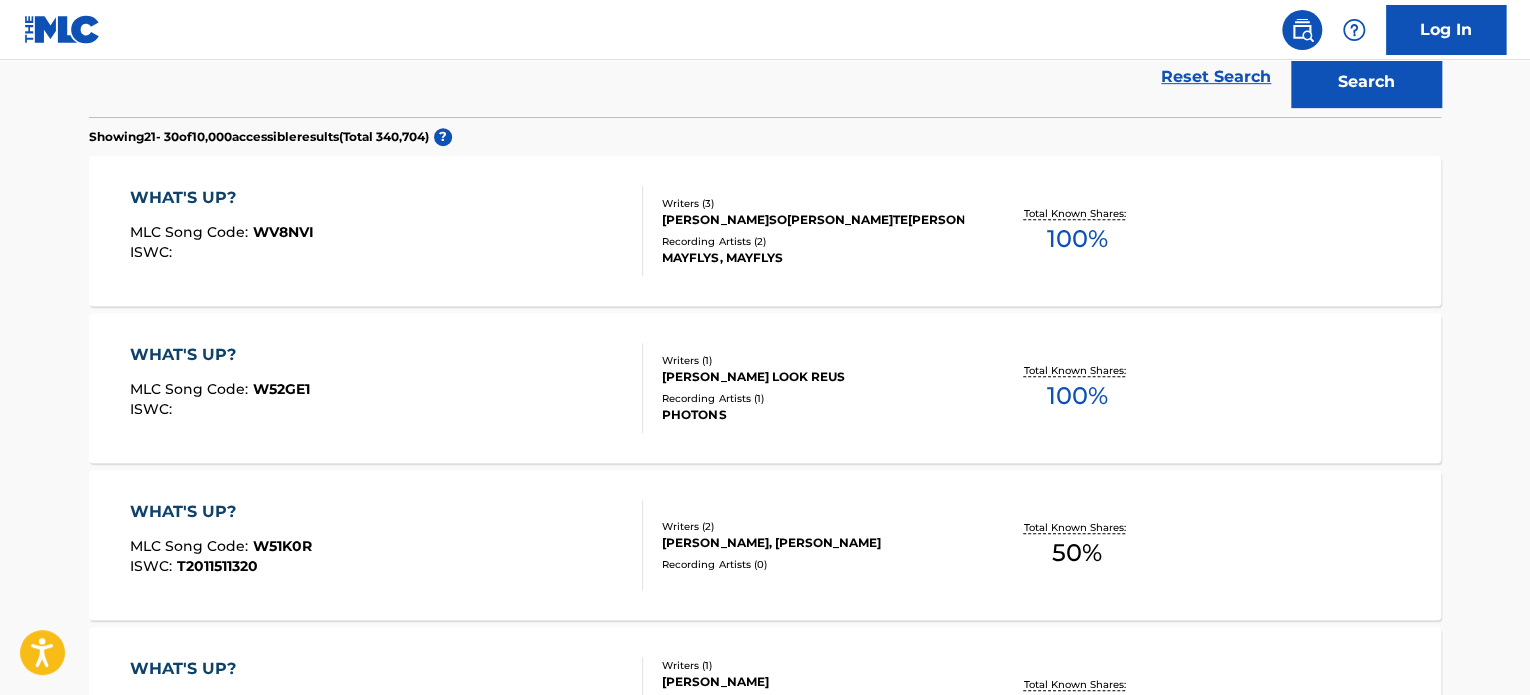 scroll, scrollTop: 0, scrollLeft: 0, axis: both 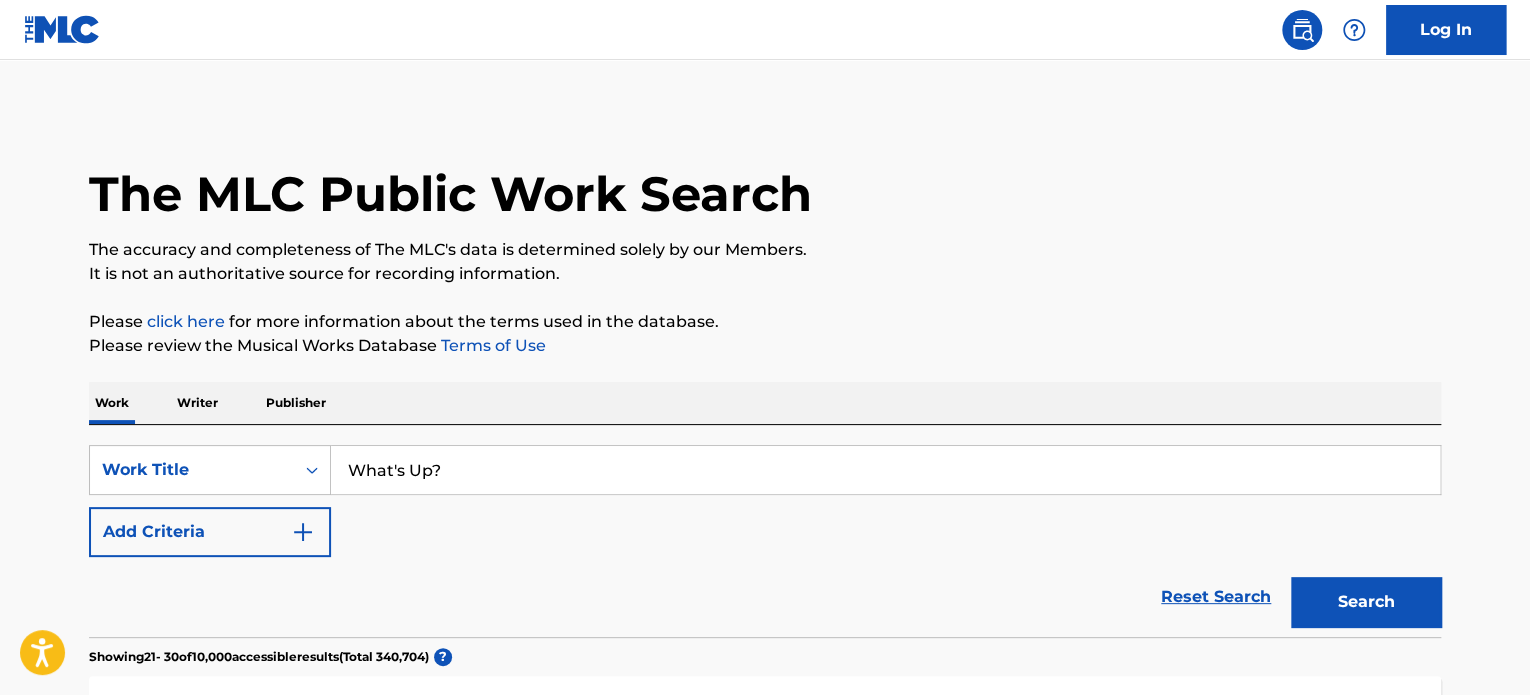 click on "Publisher" at bounding box center [296, 403] 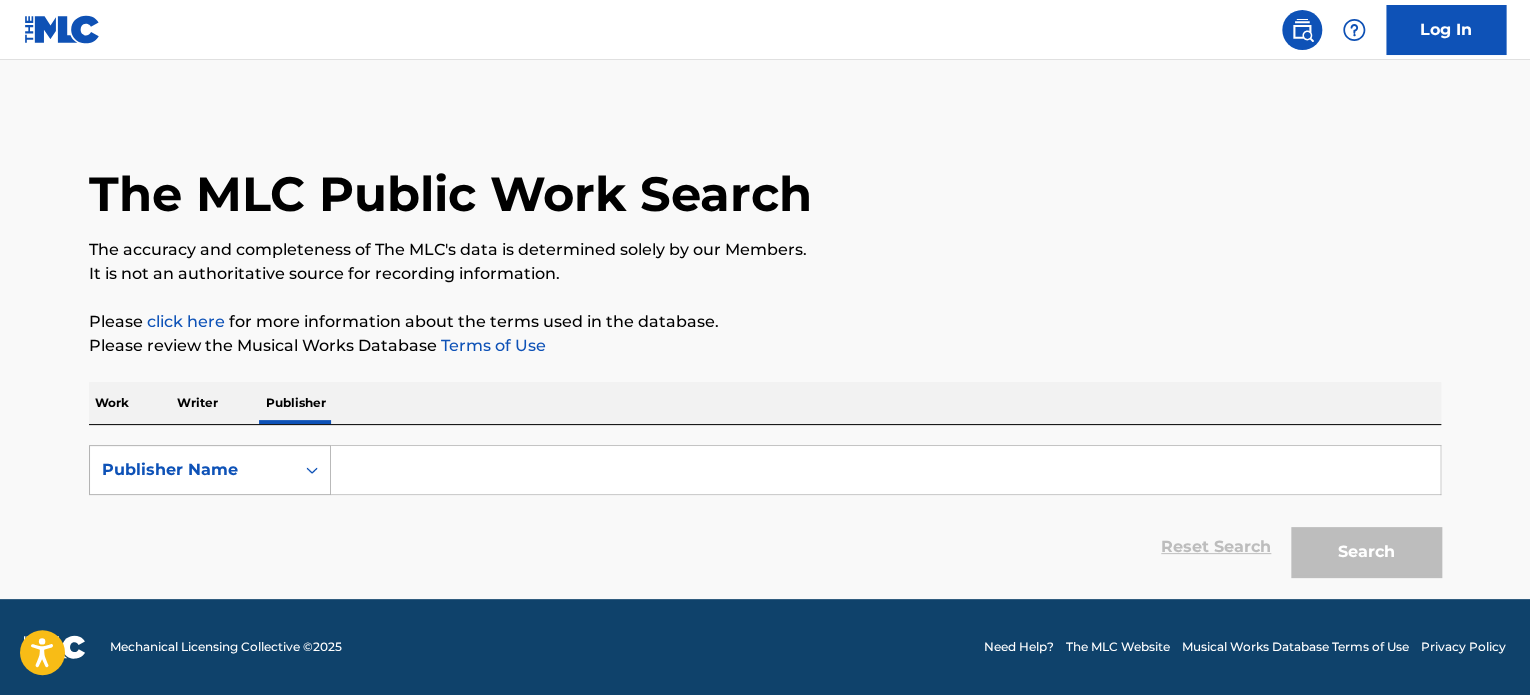 click on "Publisher Name" at bounding box center (192, 470) 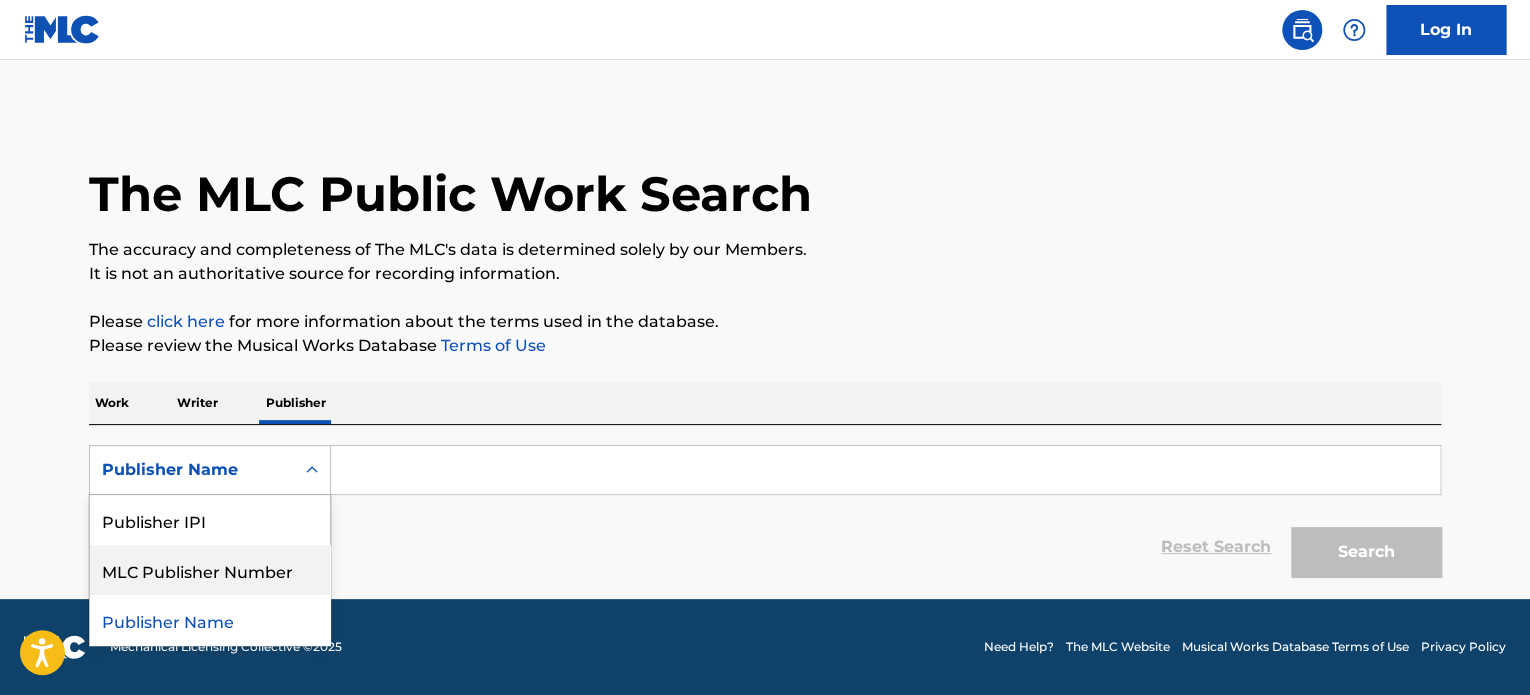 click on "MLC Publisher Number" at bounding box center [210, 570] 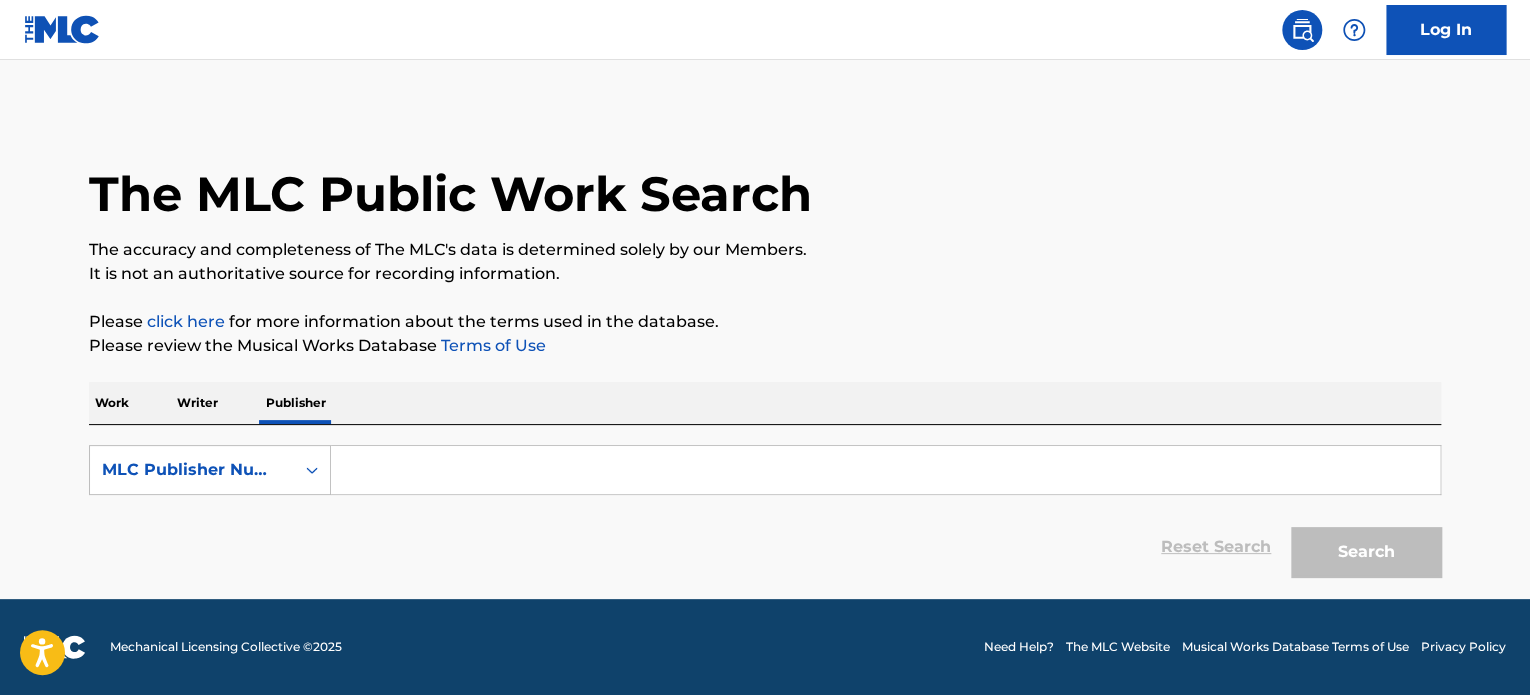 click at bounding box center (885, 470) 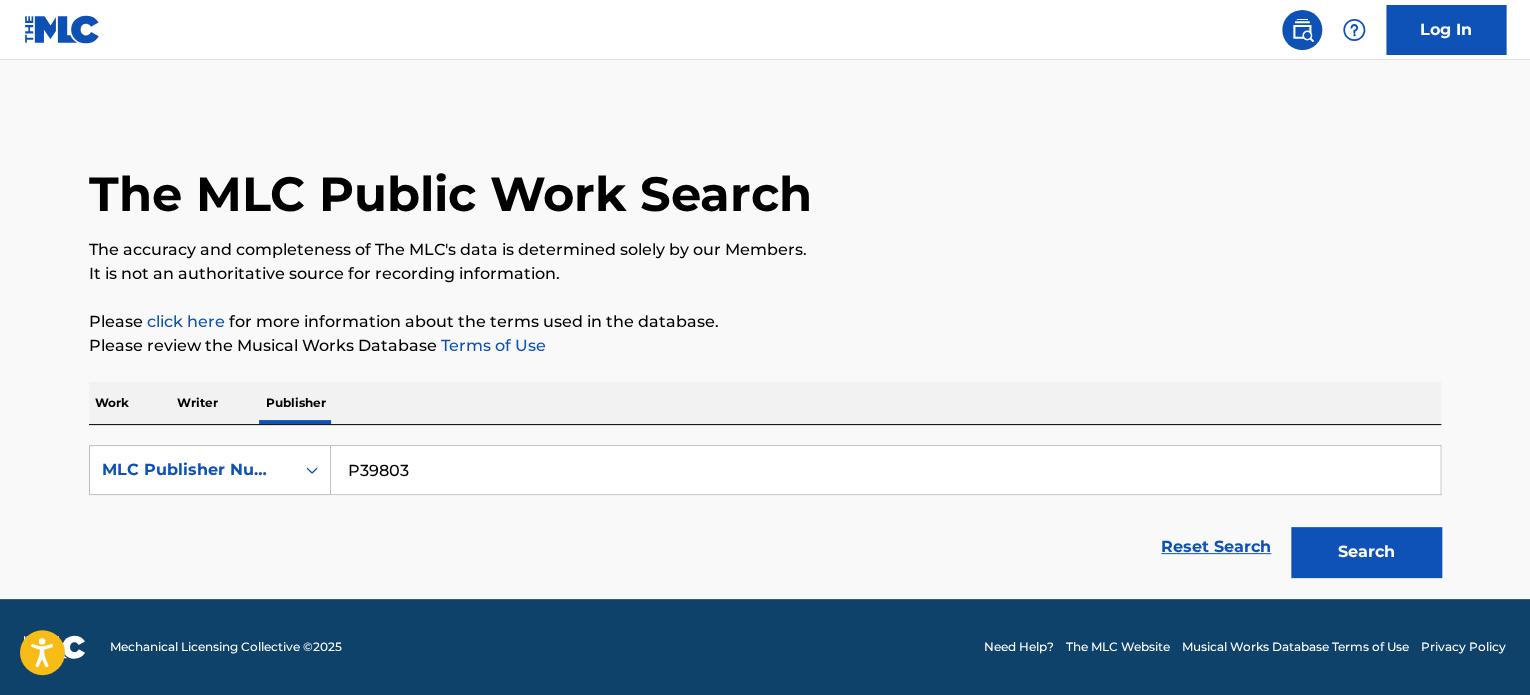 click on "Search" at bounding box center [1366, 552] 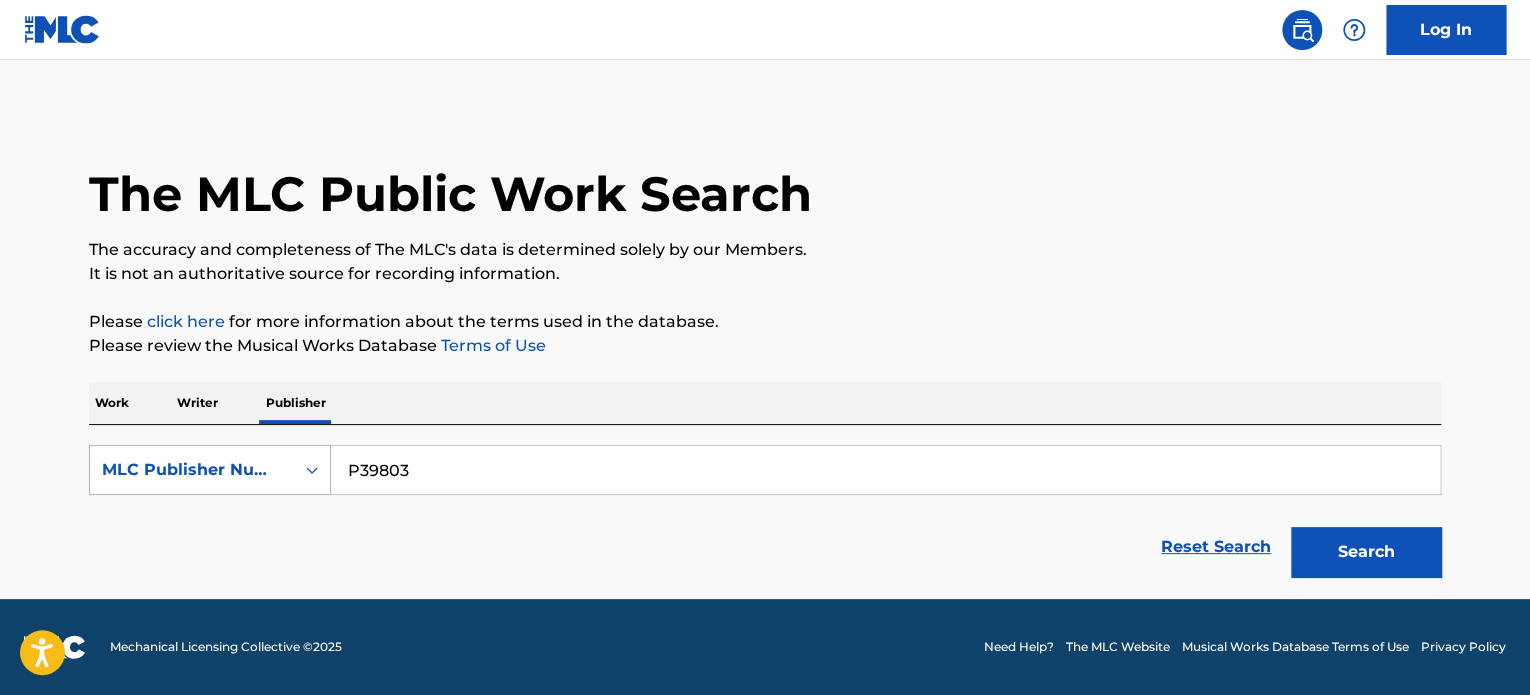 drag, startPoint x: 428, startPoint y: 479, endPoint x: 312, endPoint y: 463, distance: 117.09825 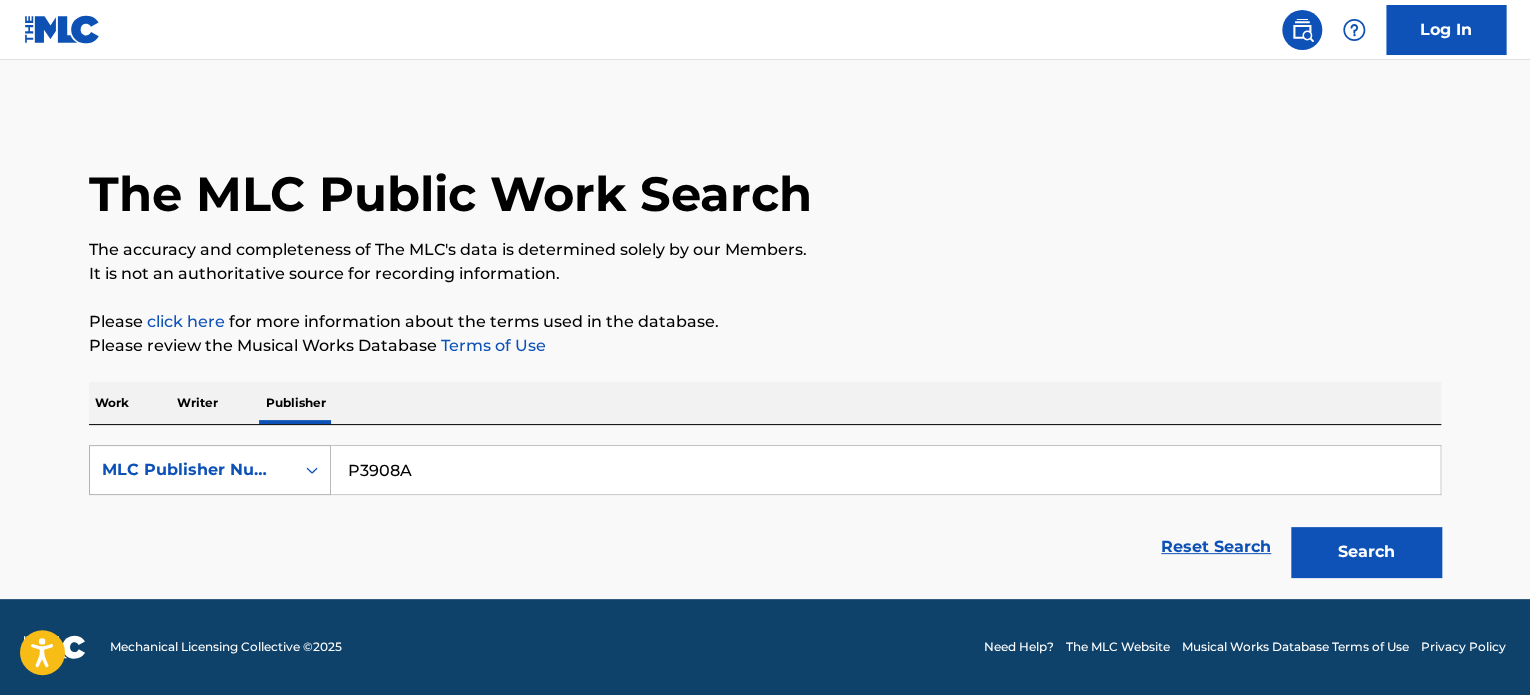 type on "P3908A" 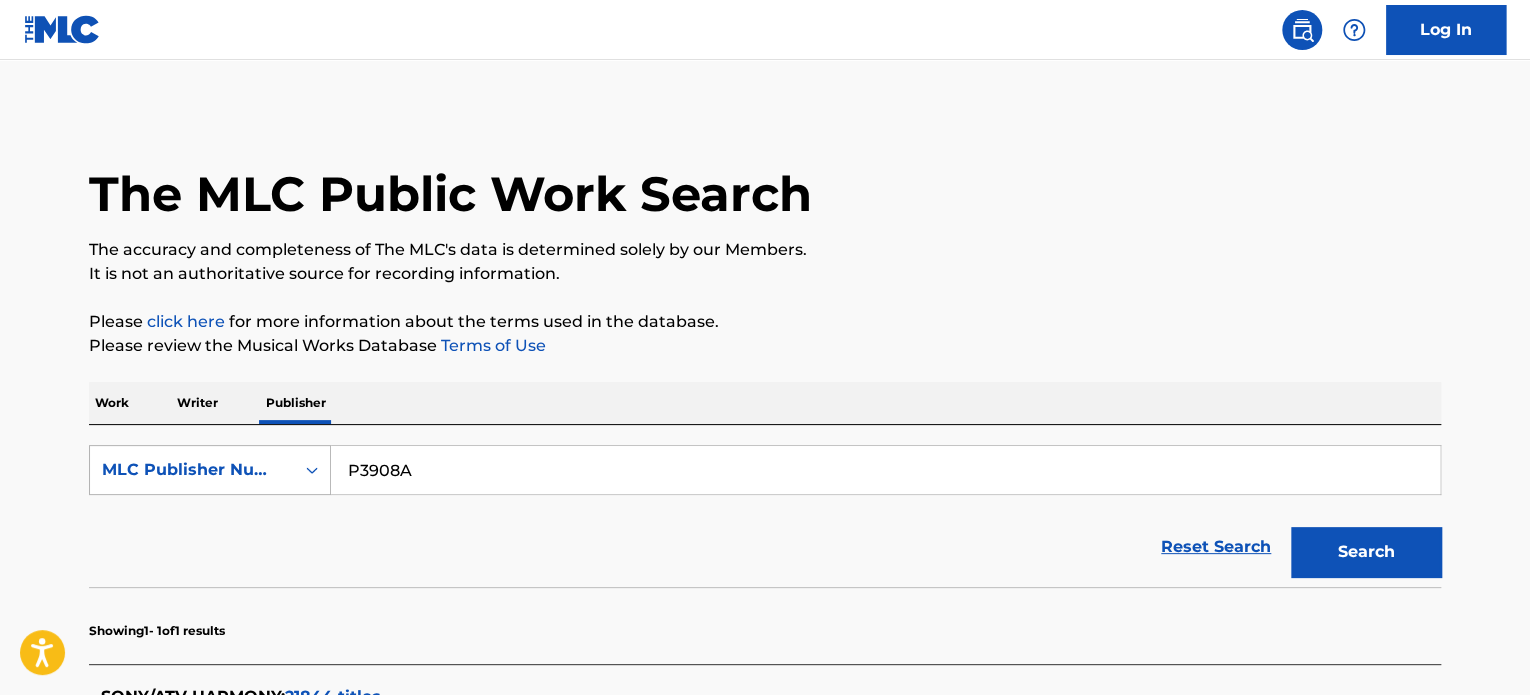 scroll, scrollTop: 300, scrollLeft: 0, axis: vertical 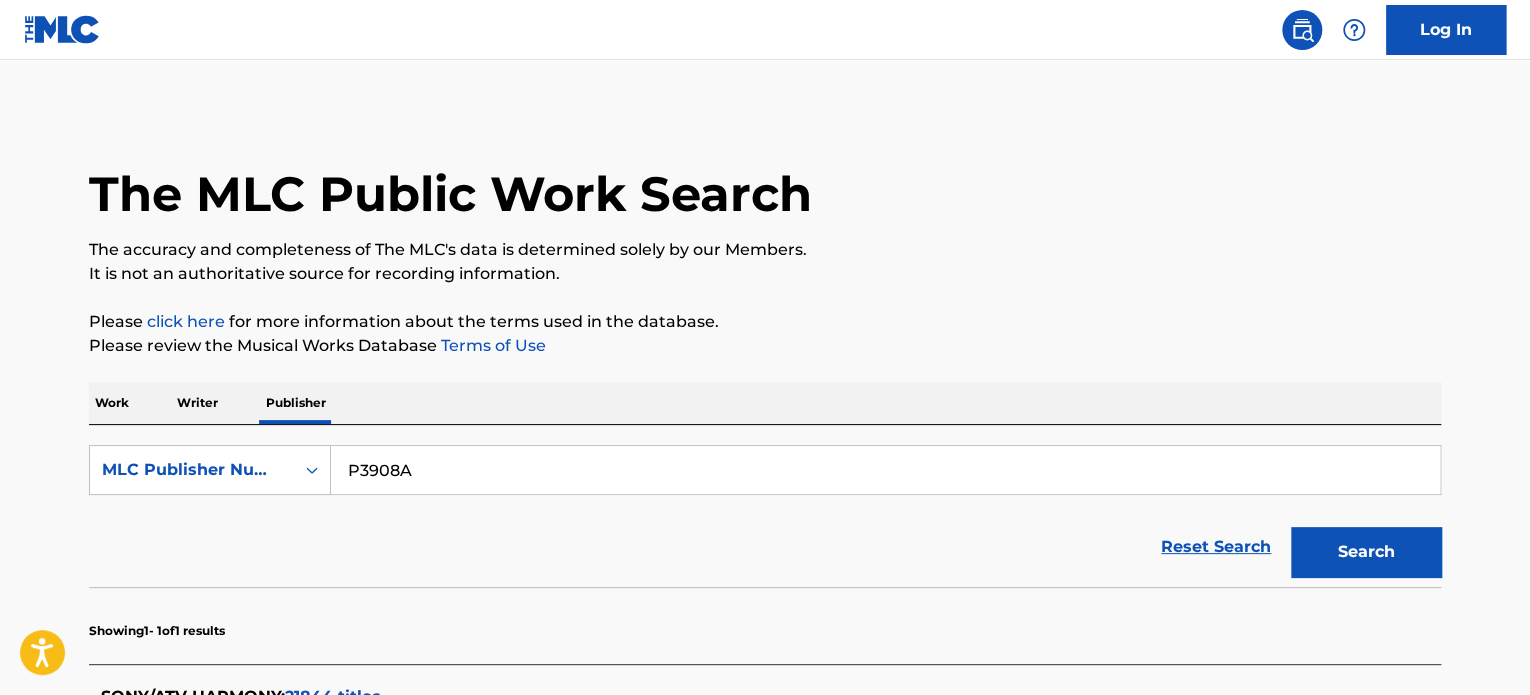 click on "Writer" at bounding box center [197, 403] 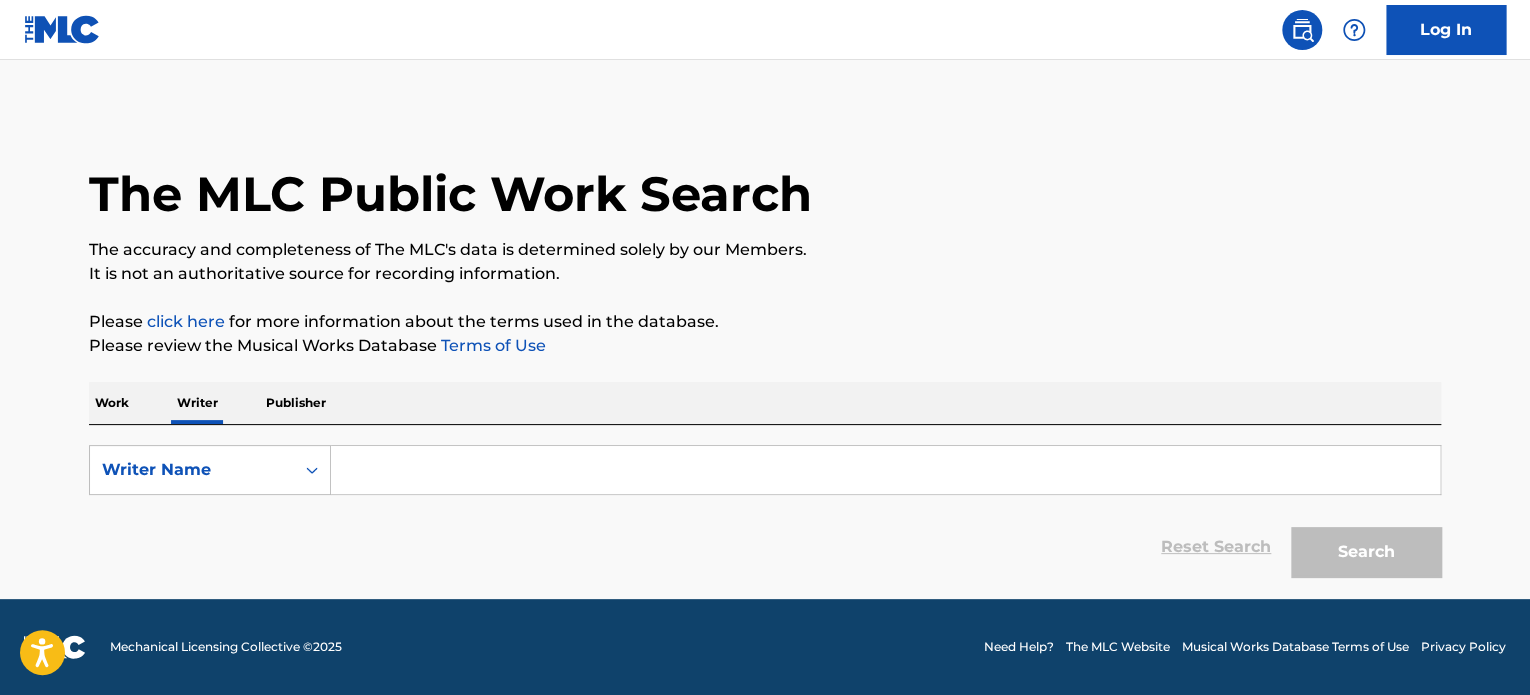 click on "Work" at bounding box center [112, 403] 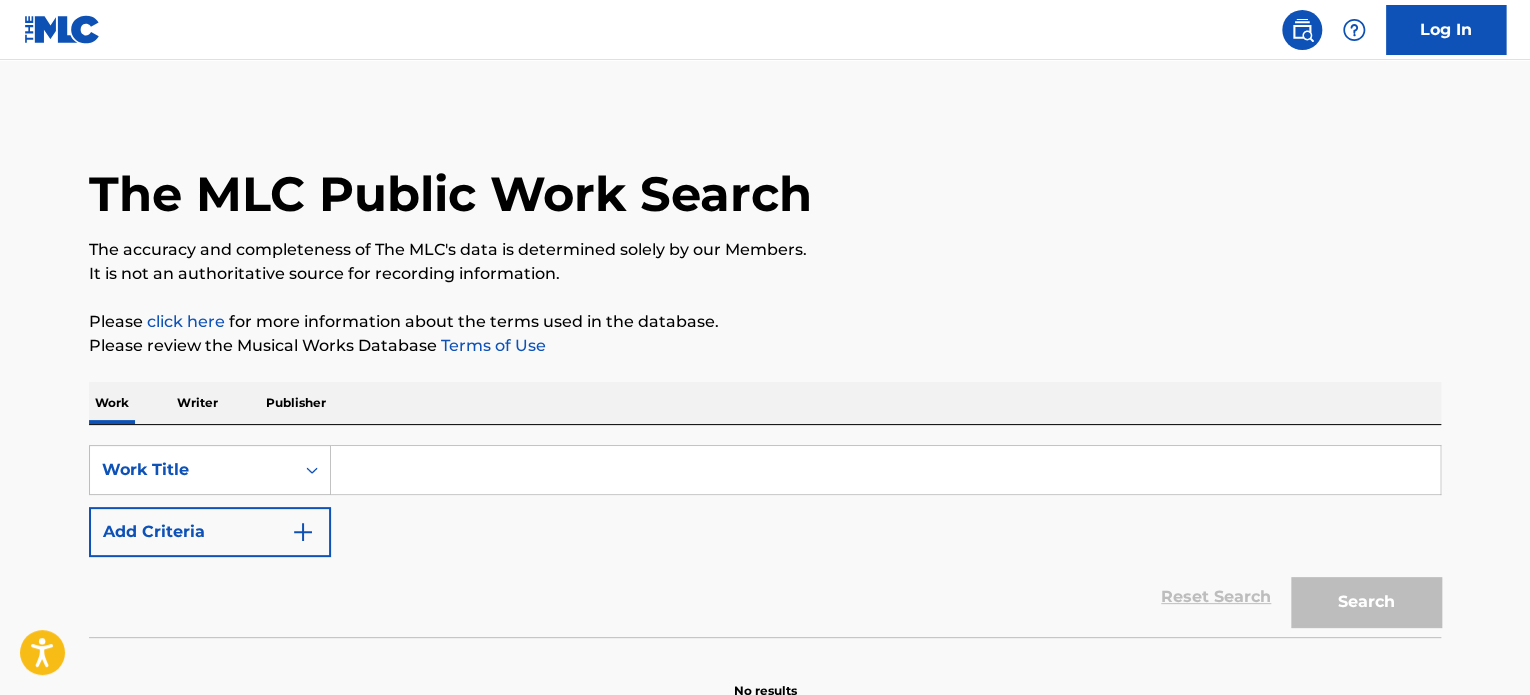 click on "Publisher" at bounding box center (296, 403) 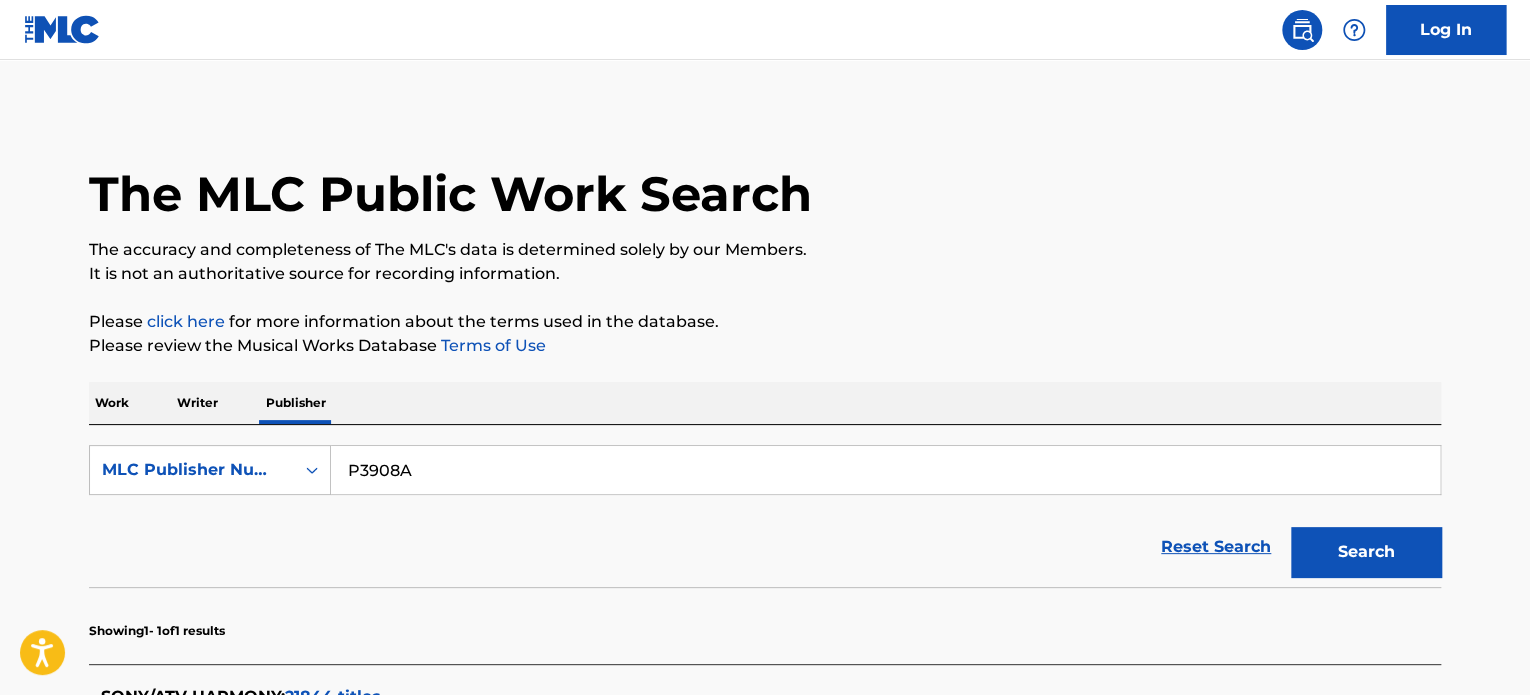 click on "Work" at bounding box center [112, 403] 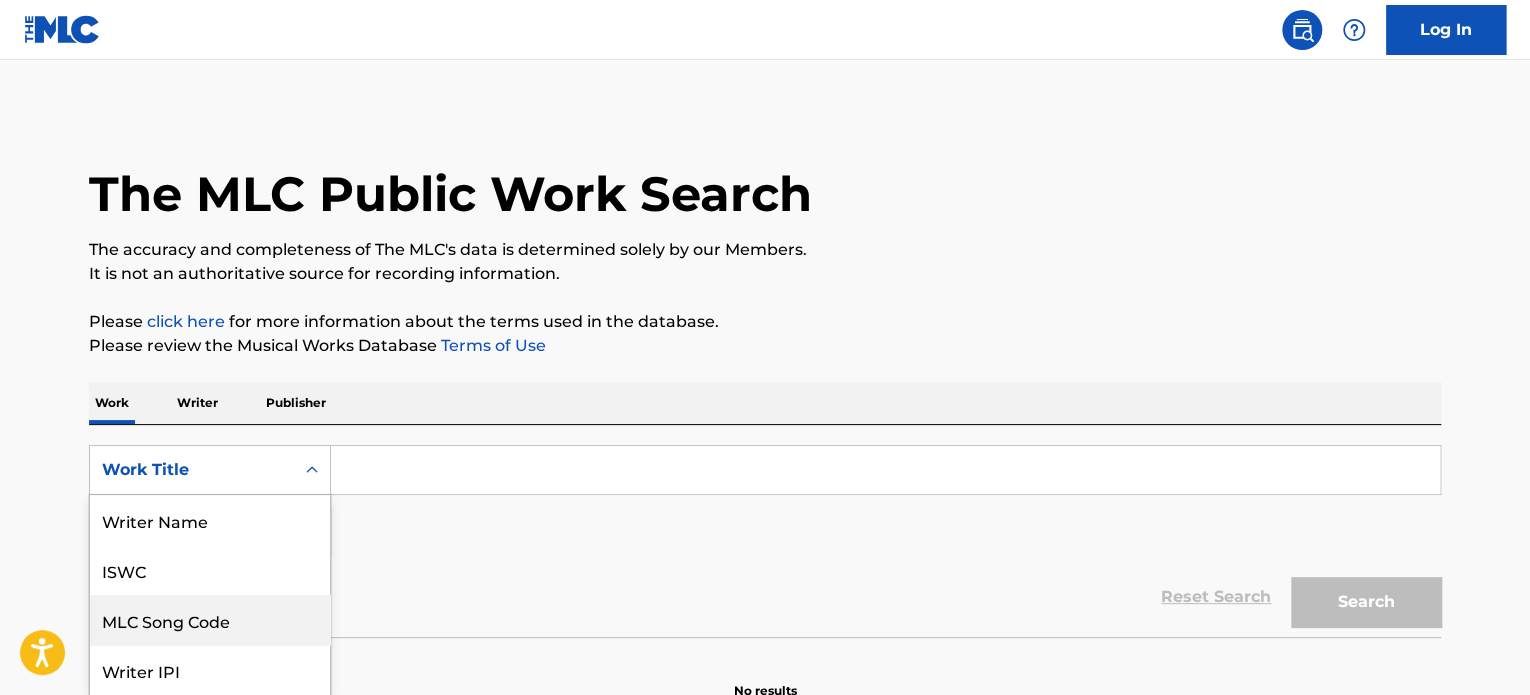 click on "8 results available. Use Up and Down to choose options, press Enter to select the currently focused option, press Escape to exit the menu, press Tab to select the option and exit the menu. Work Title Writer Name ISWC MLC Song Code Writer IPI Publisher Name Publisher IPI MLC Publisher Number Work Title" at bounding box center (210, 470) 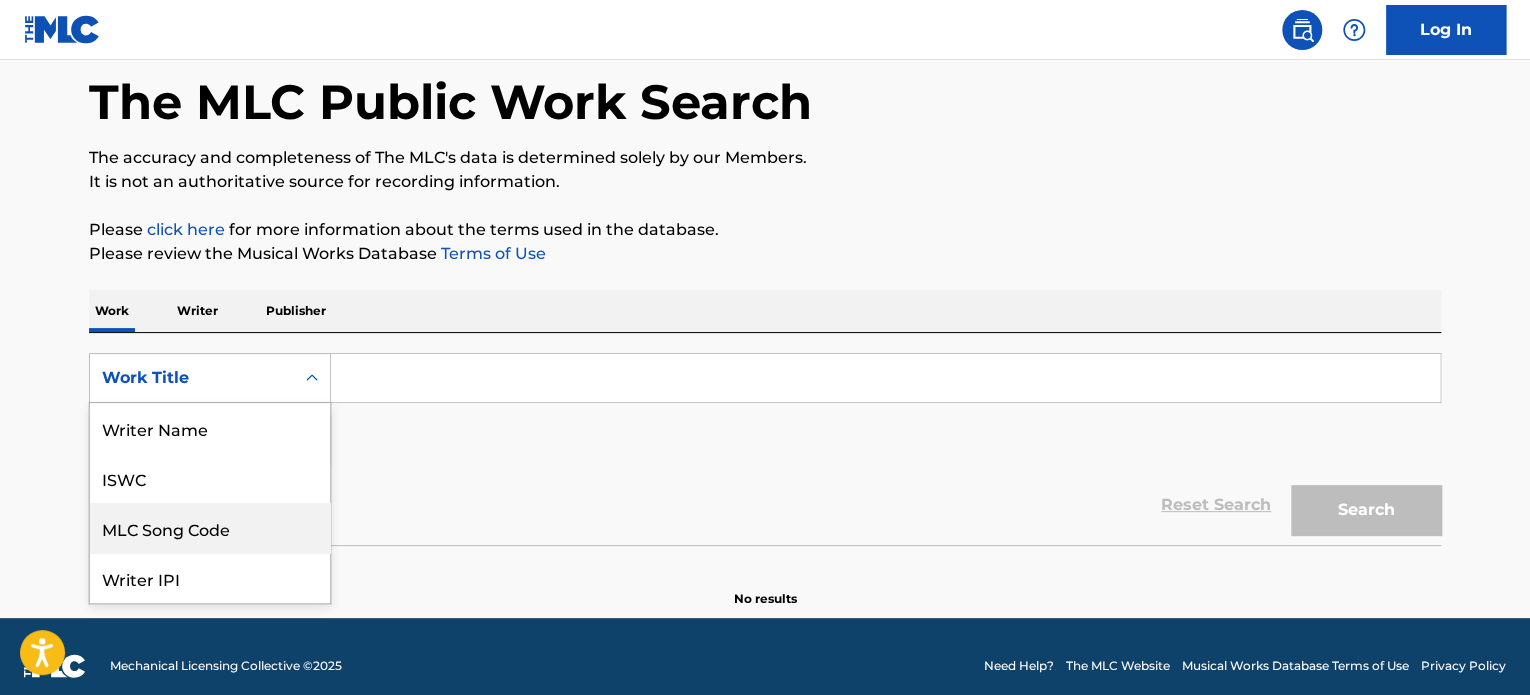 scroll, scrollTop: 100, scrollLeft: 0, axis: vertical 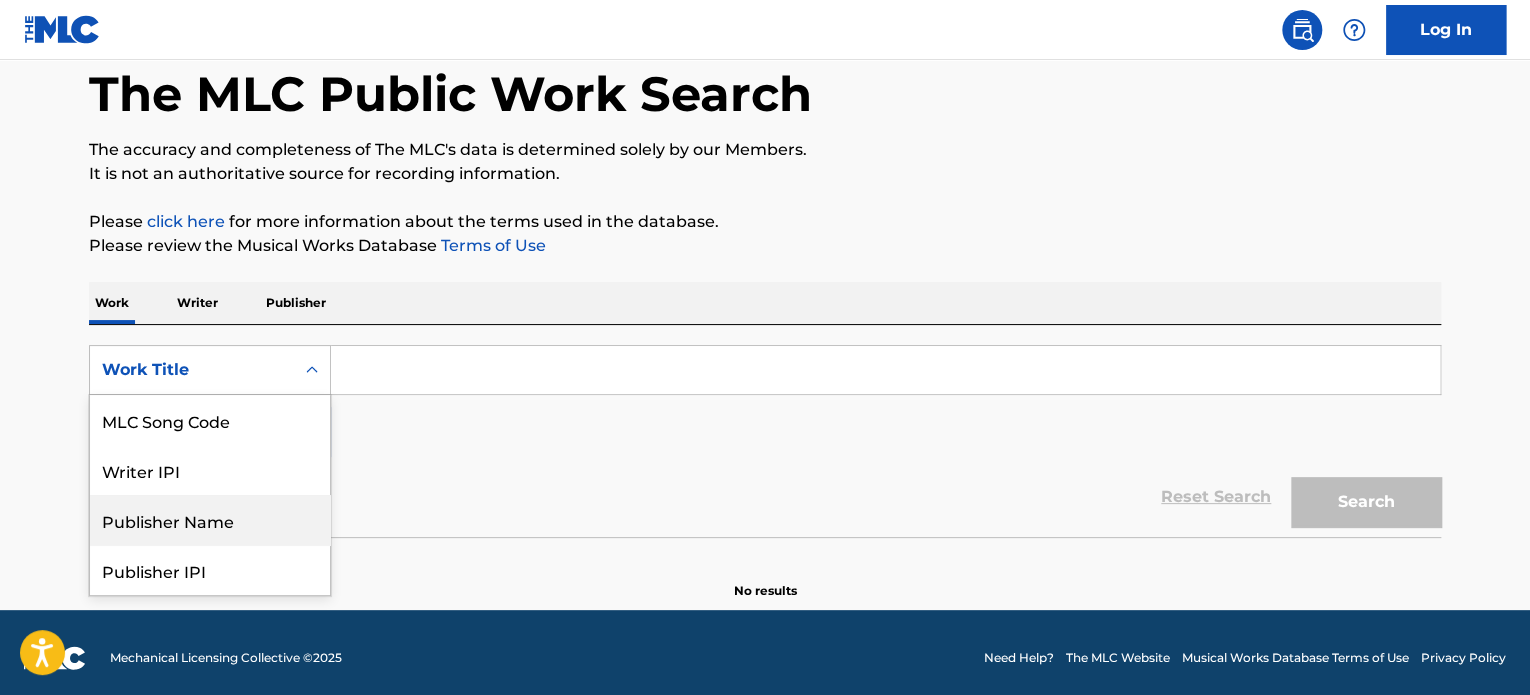 click on "Reset Search Search" at bounding box center (765, 497) 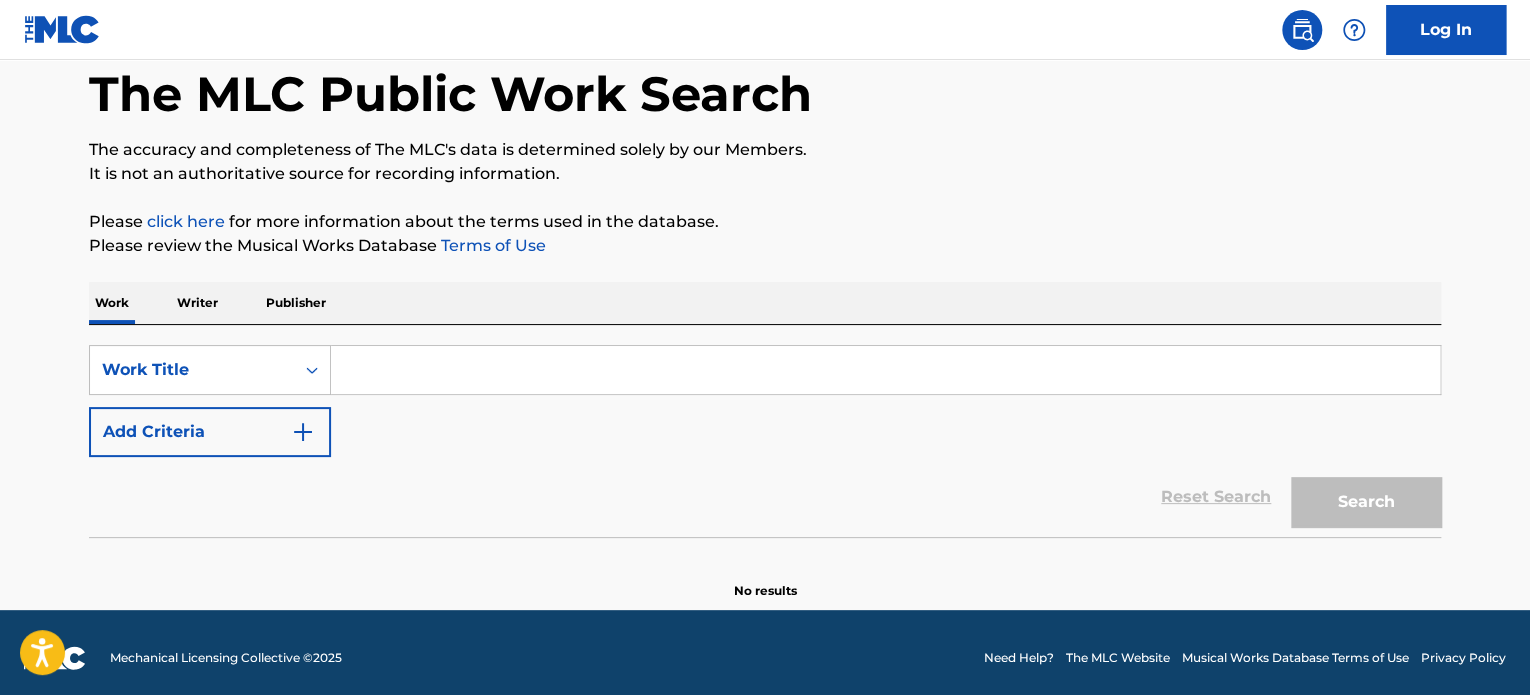 click at bounding box center (885, 370) 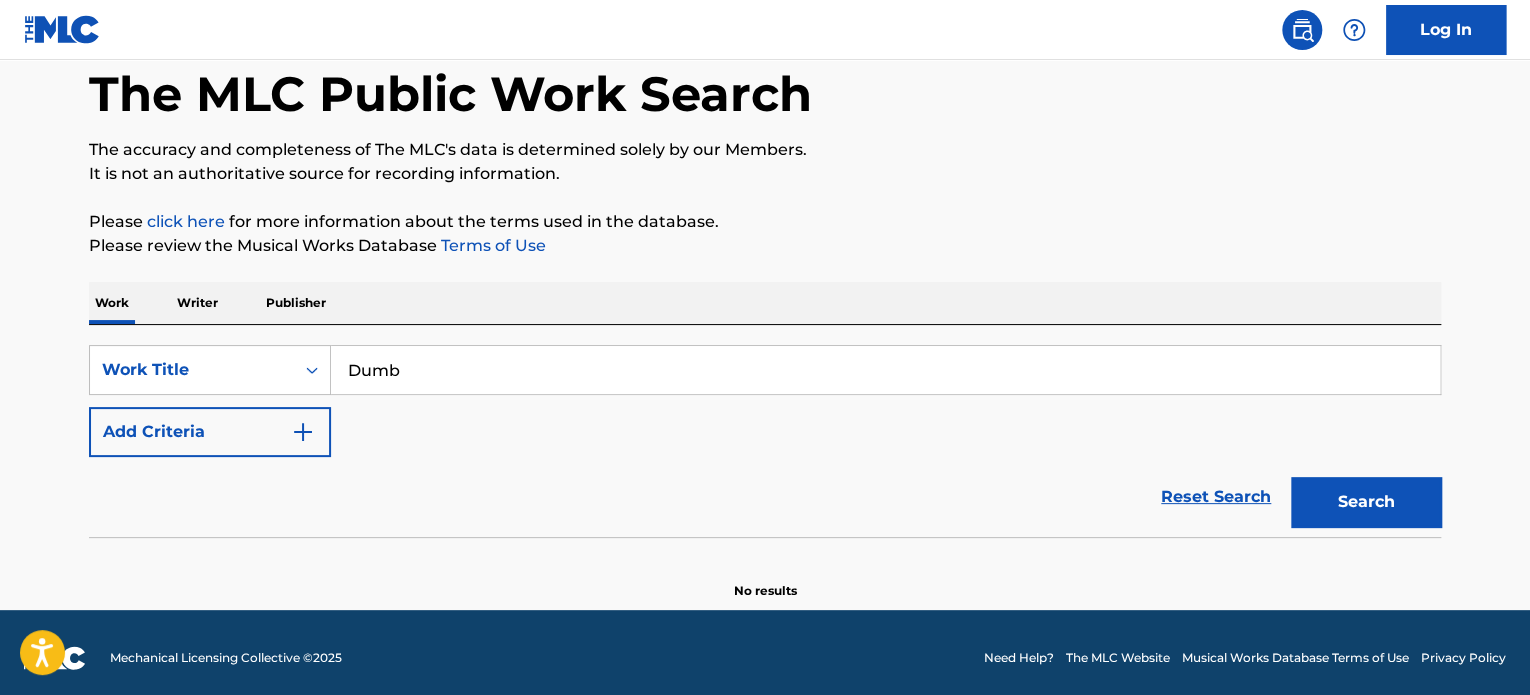type on "Dumb" 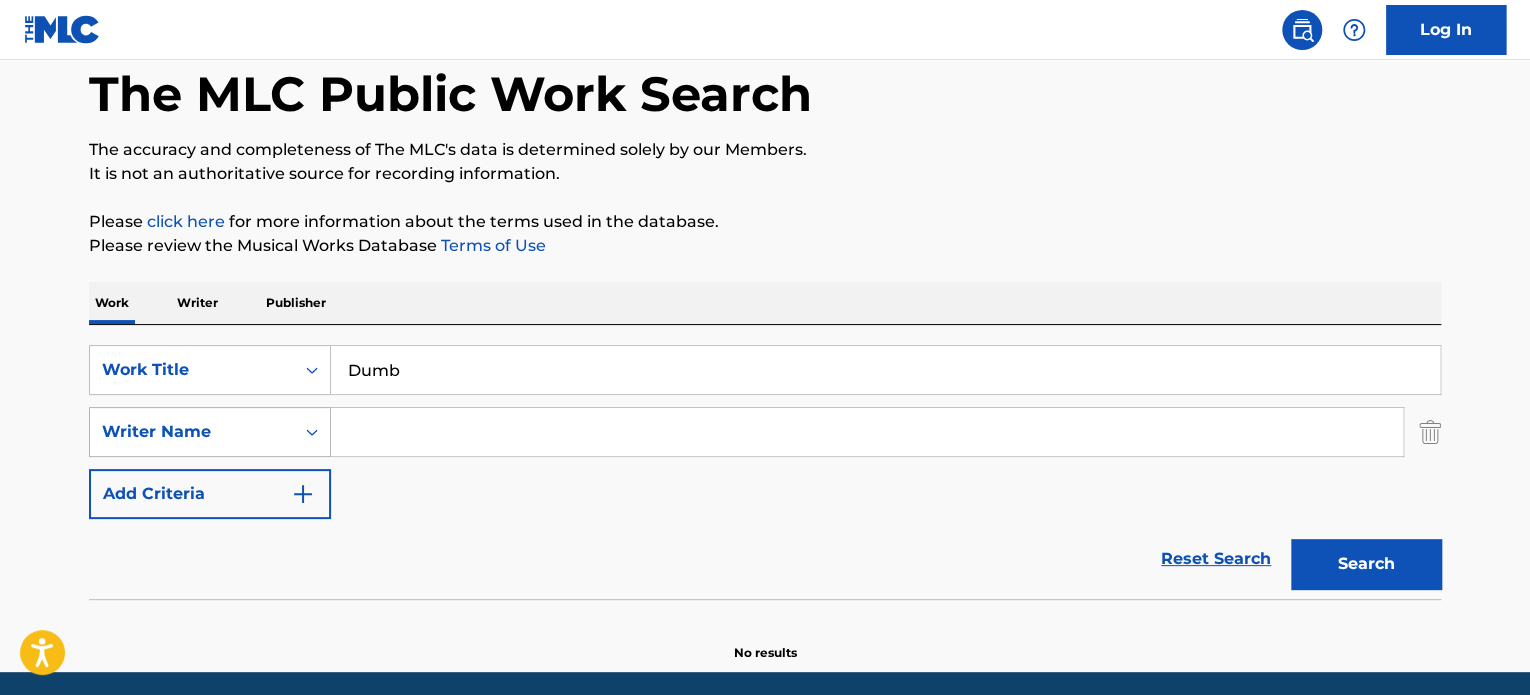 click on "Writer Name" at bounding box center [192, 432] 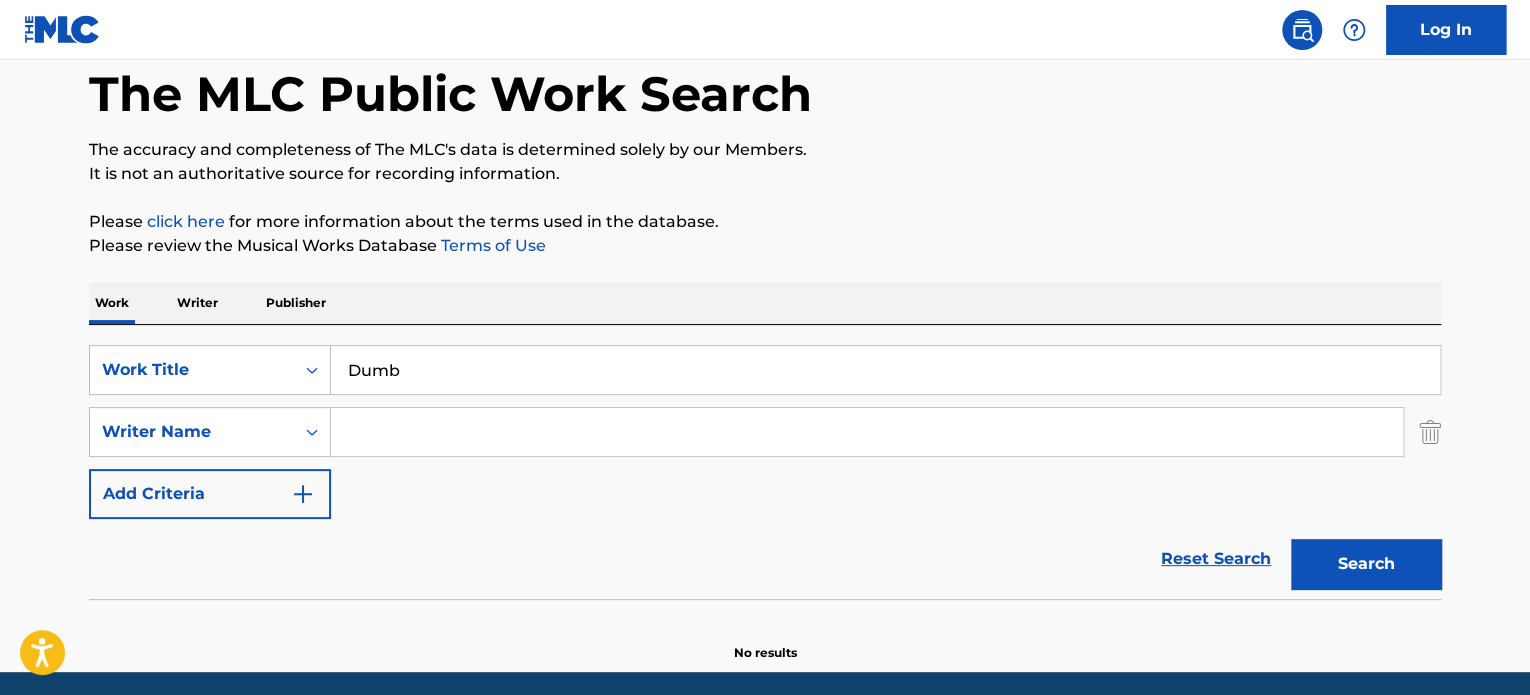 drag, startPoint x: 150, startPoint y: 443, endPoint x: 219, endPoint y: 412, distance: 75.643906 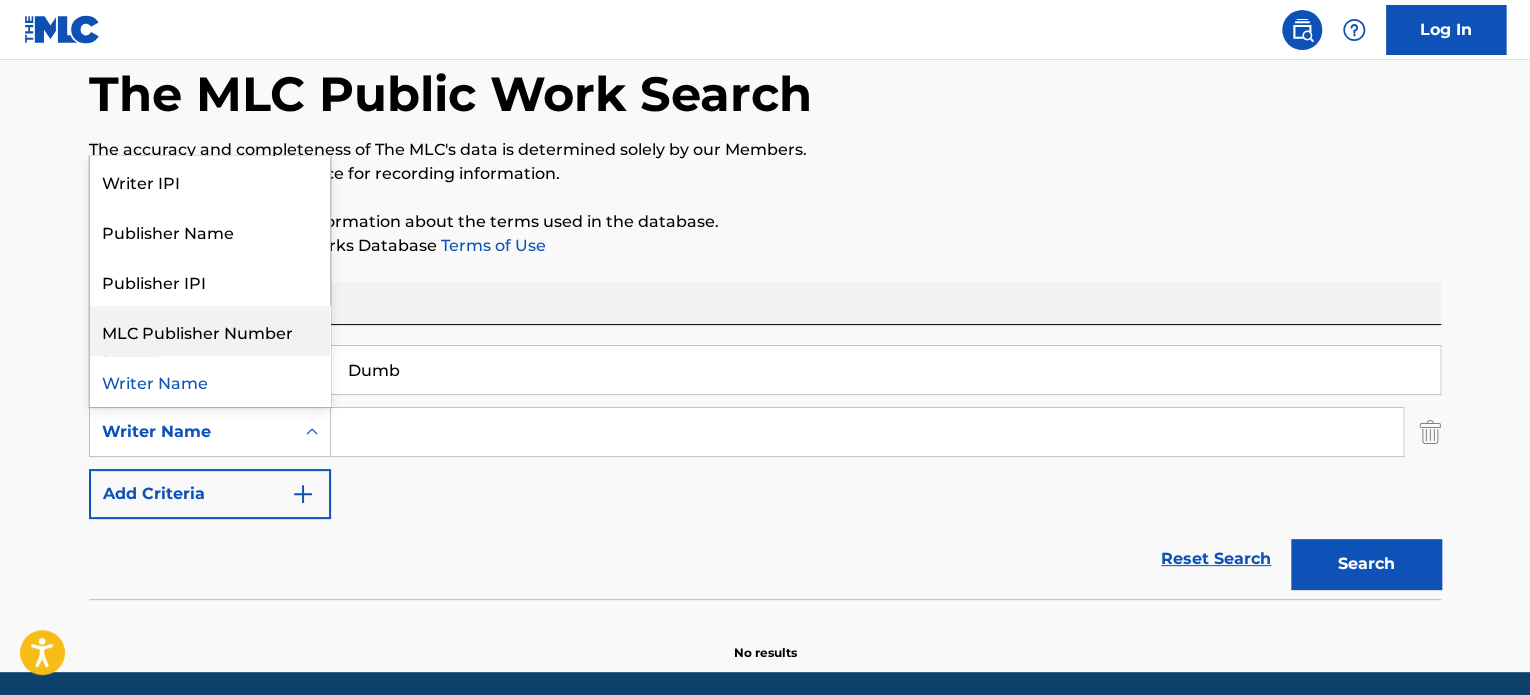 click on "MLC Publisher Number" at bounding box center [210, 331] 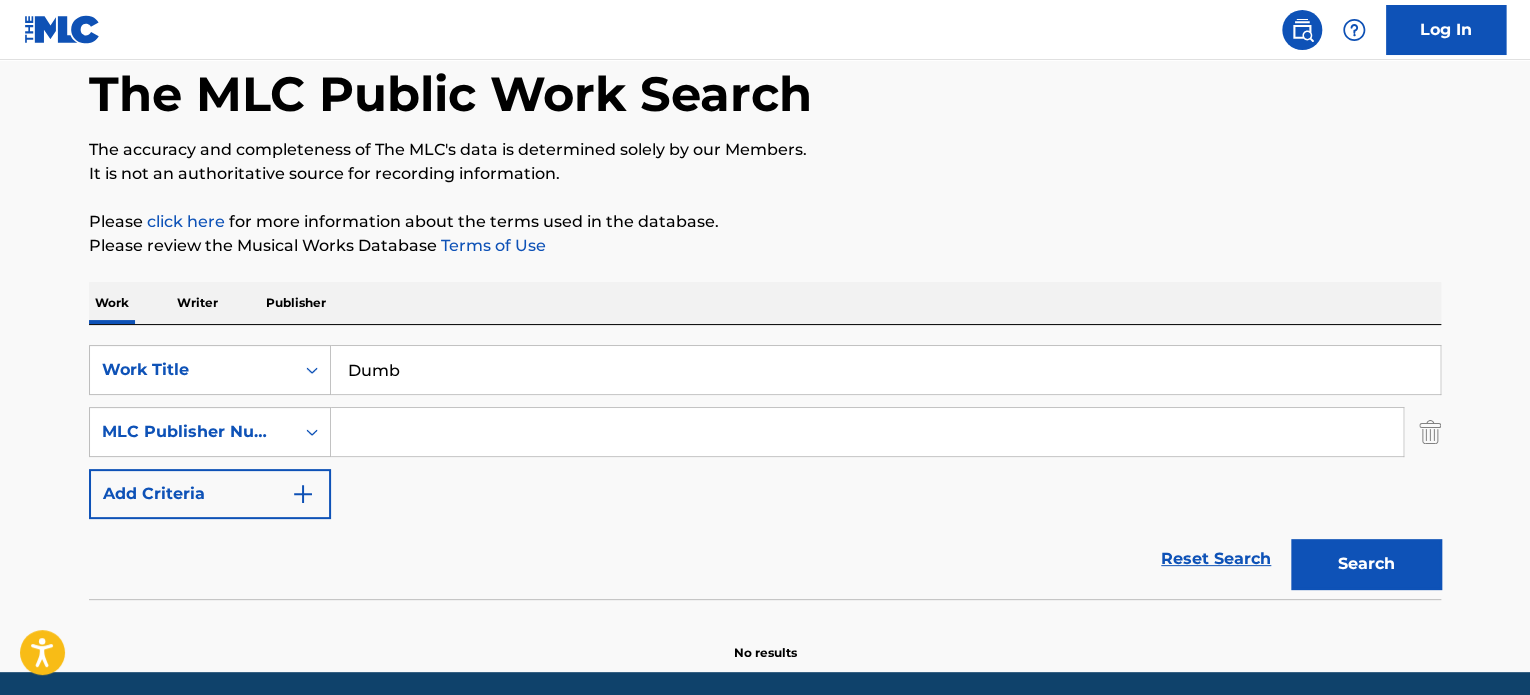 click on "SearchWithCriteria69eb5d43-8c4d-4147-bb88-8a2f2a21c883 Work Title Dumb SearchWithCriteria8d2b305a-d154-4705-9b72-e010692dcdb9 MLC Publisher Number Add Criteria" at bounding box center (765, 432) 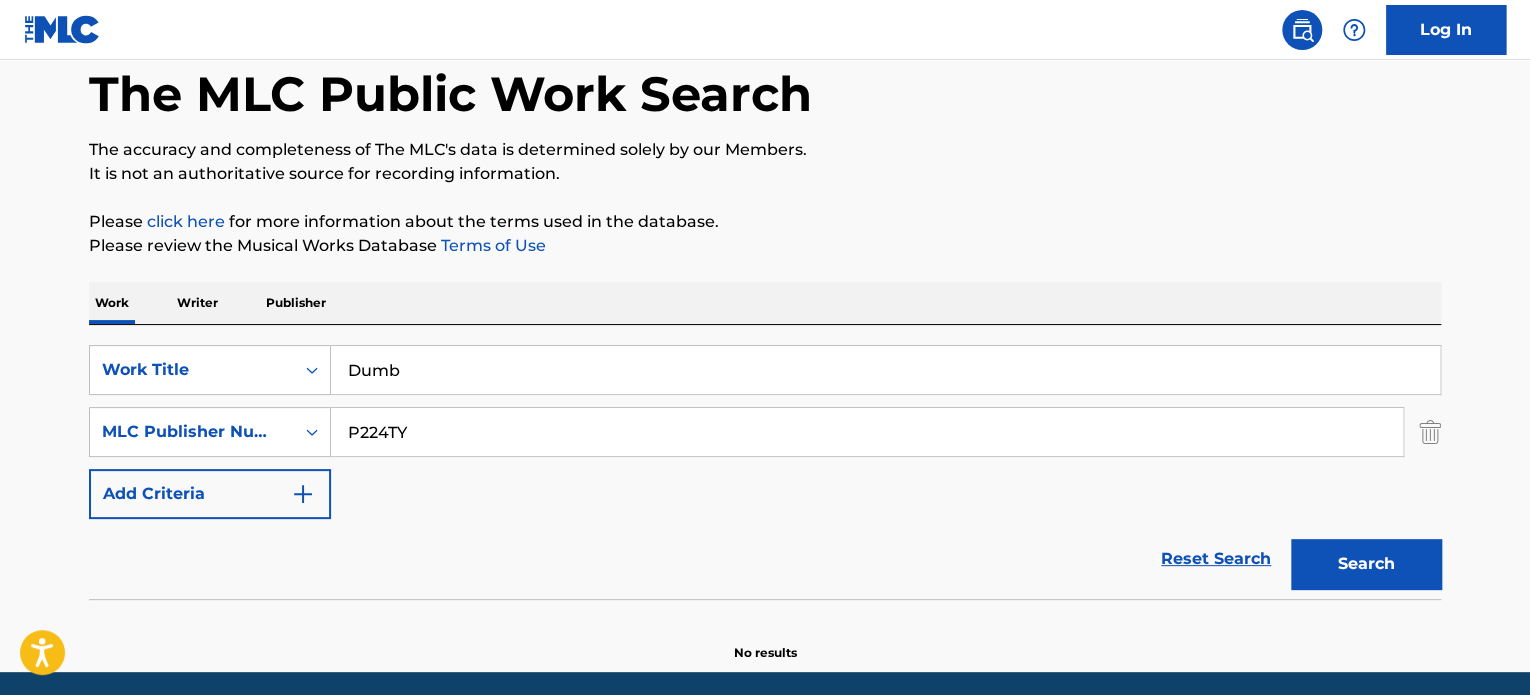 type on "P224TY" 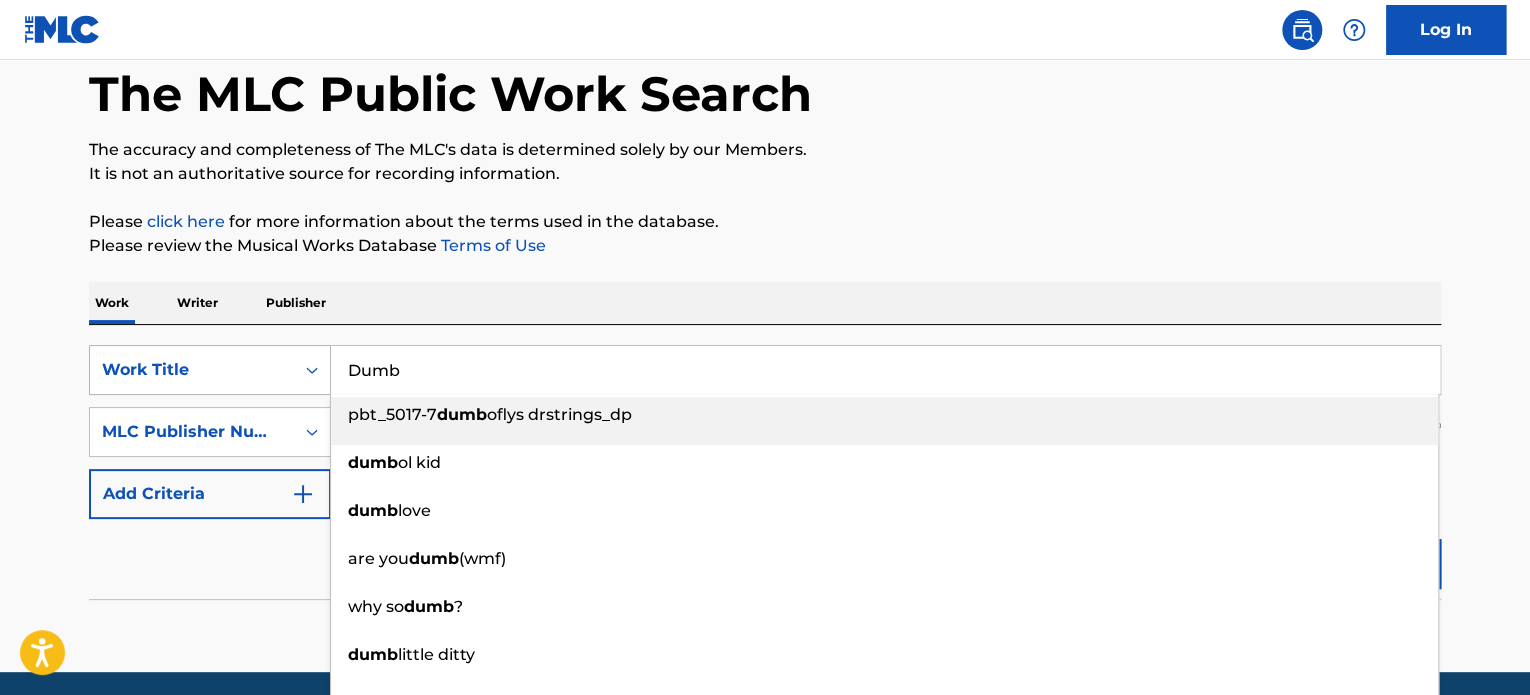 drag, startPoint x: 459, startPoint y: 370, endPoint x: 325, endPoint y: 373, distance: 134.03358 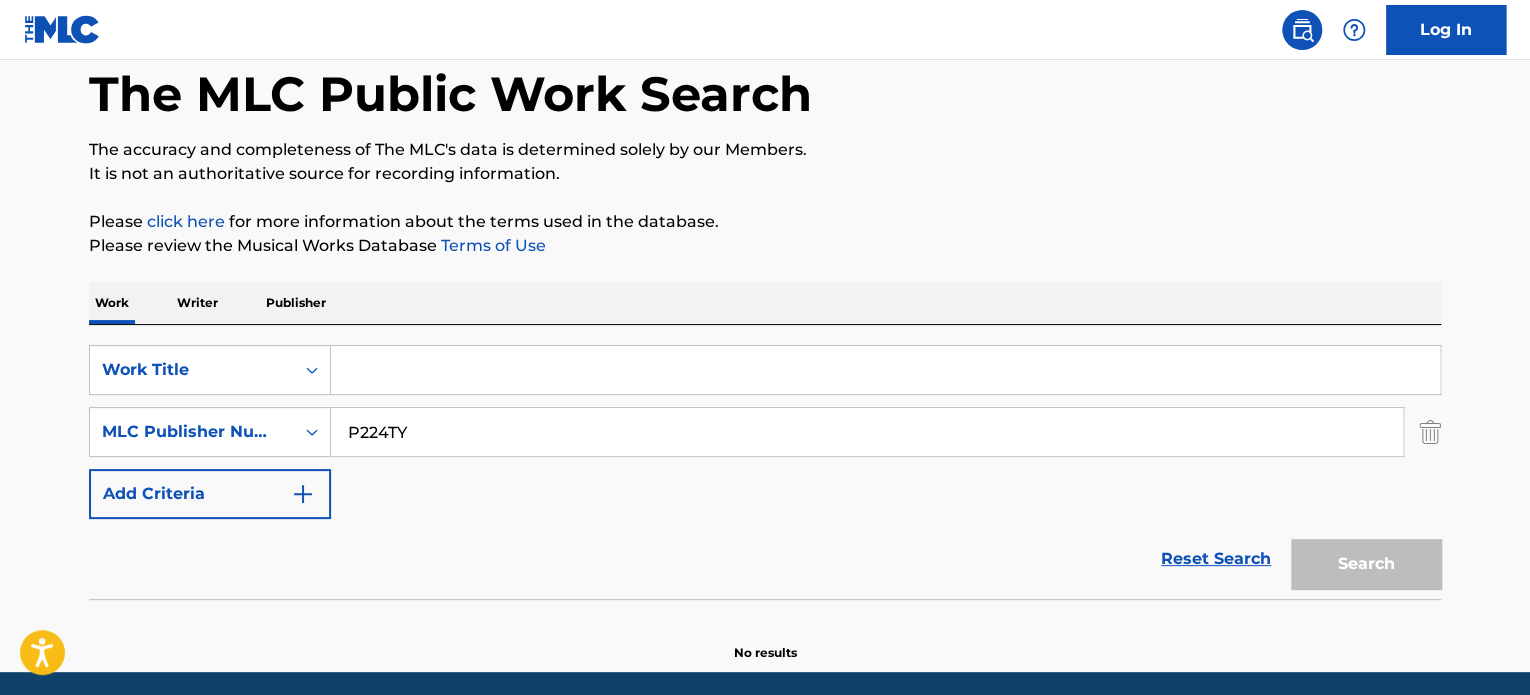 type 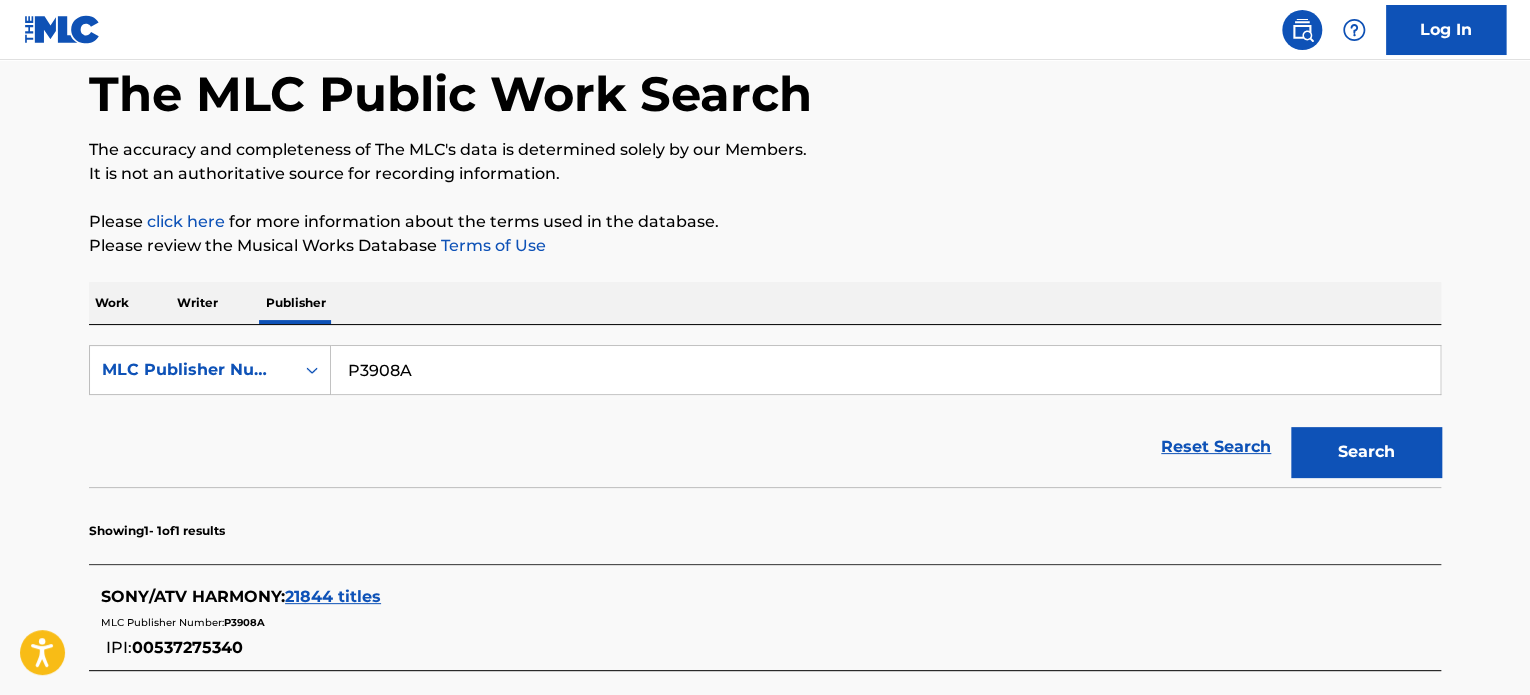 scroll, scrollTop: 0, scrollLeft: 0, axis: both 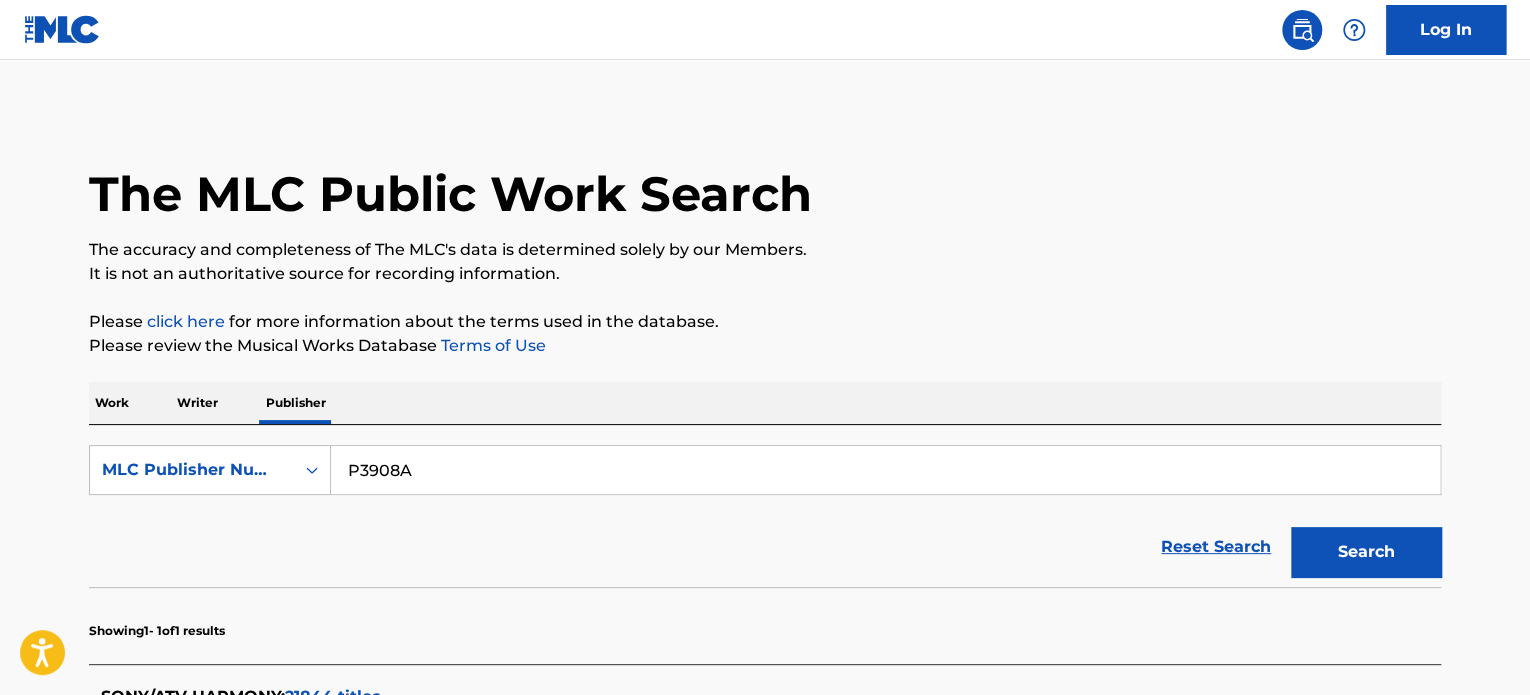 drag, startPoint x: 508, startPoint y: 463, endPoint x: 339, endPoint y: 446, distance: 169.85287 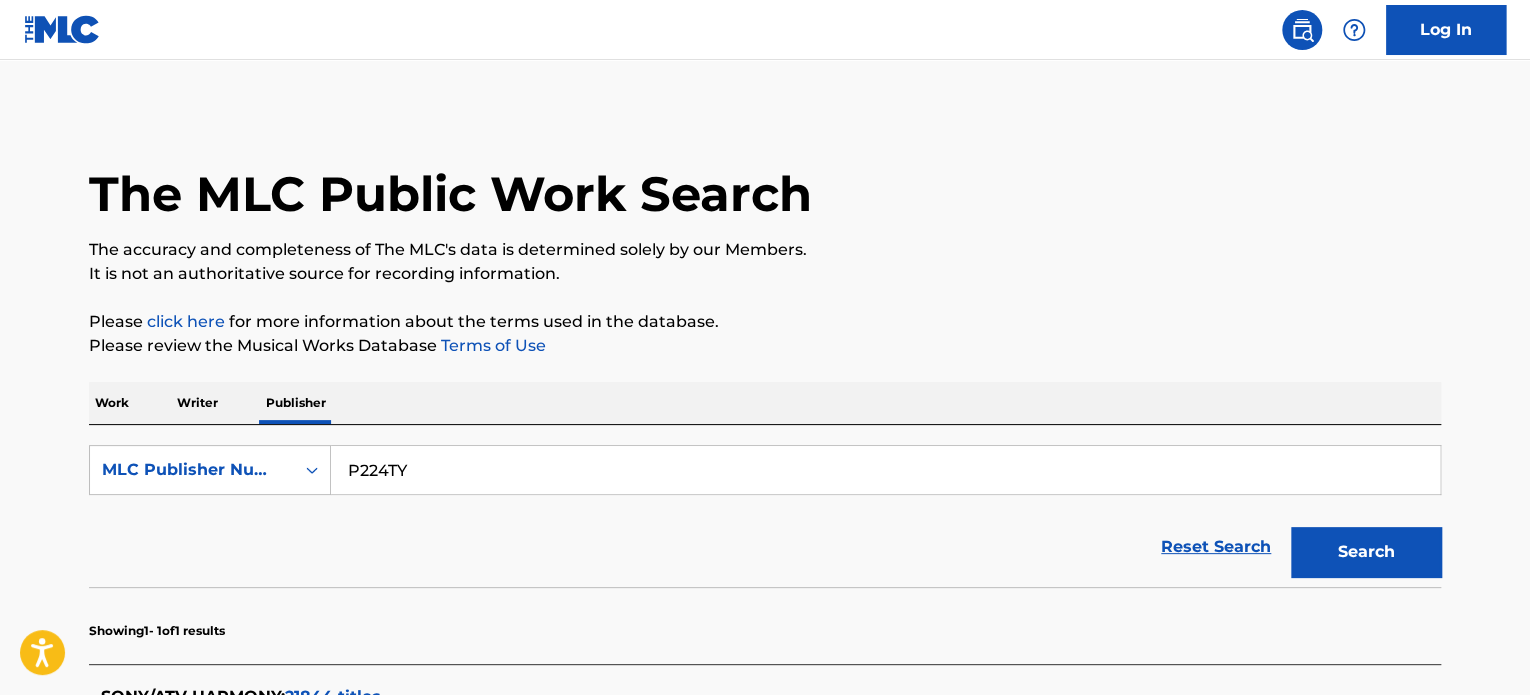 type on "P224TY" 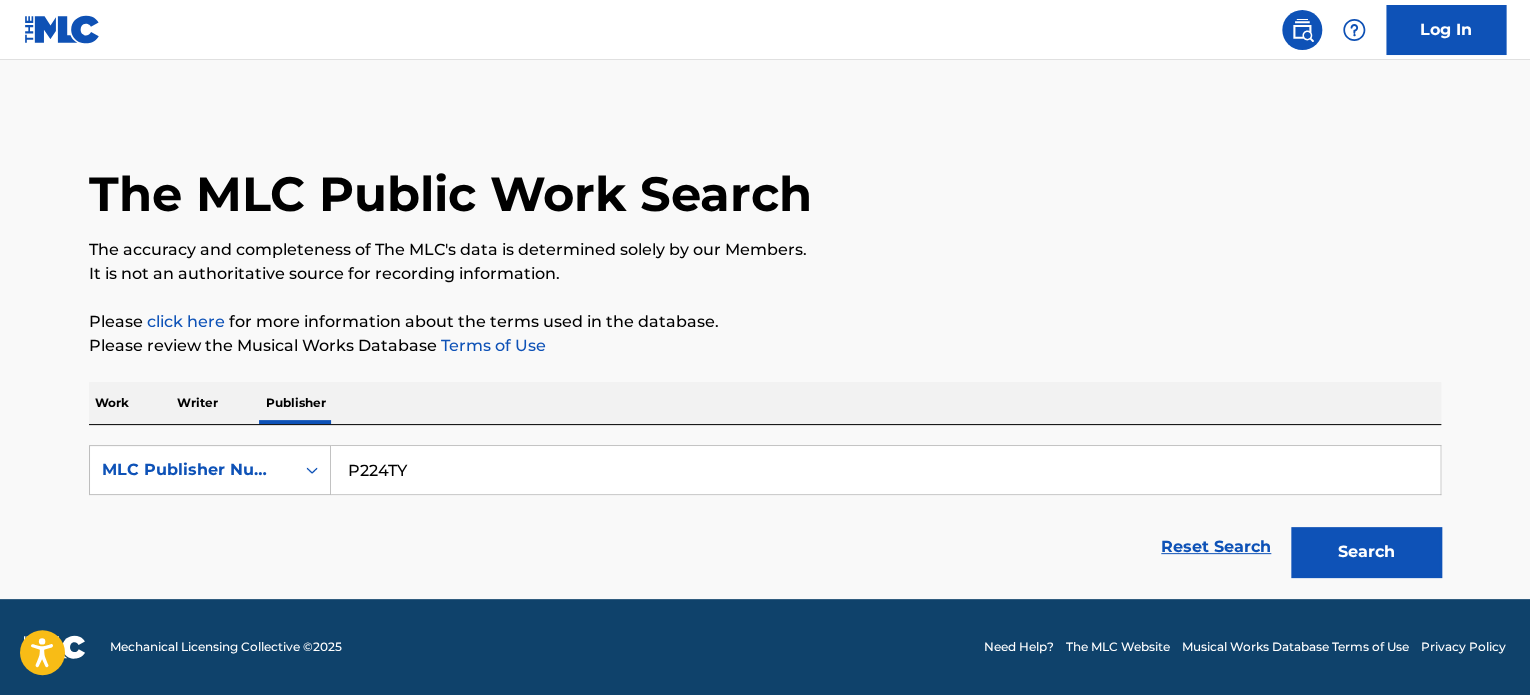 click on "Work" at bounding box center [112, 403] 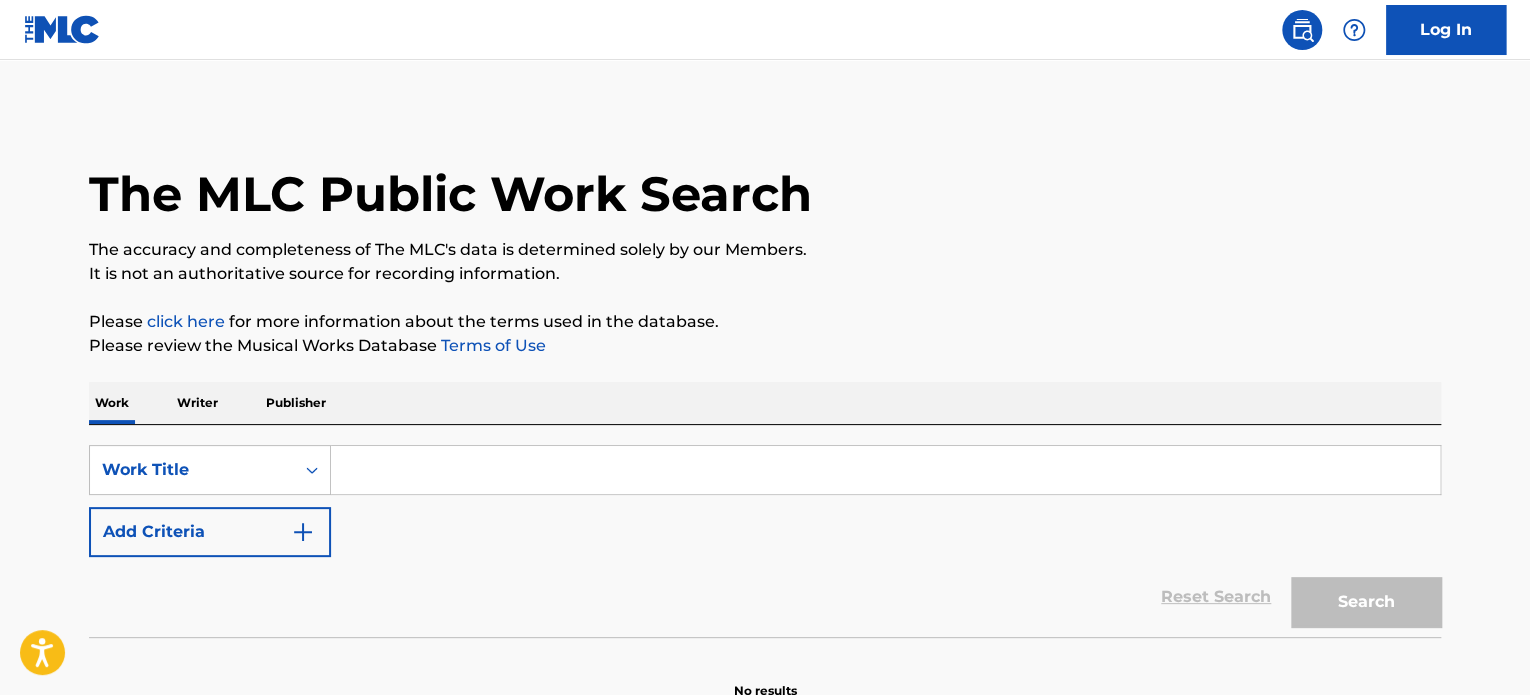 click at bounding box center (885, 470) 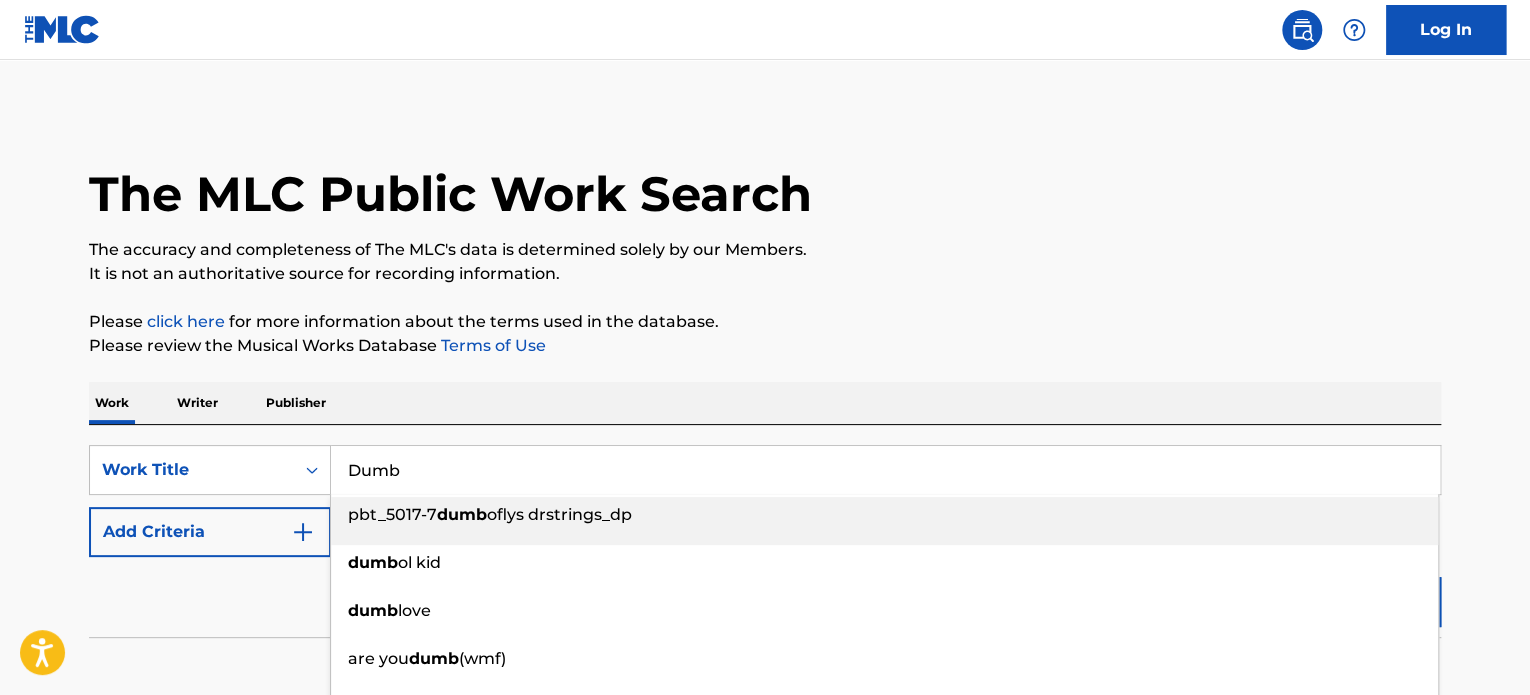 type on "Dumb" 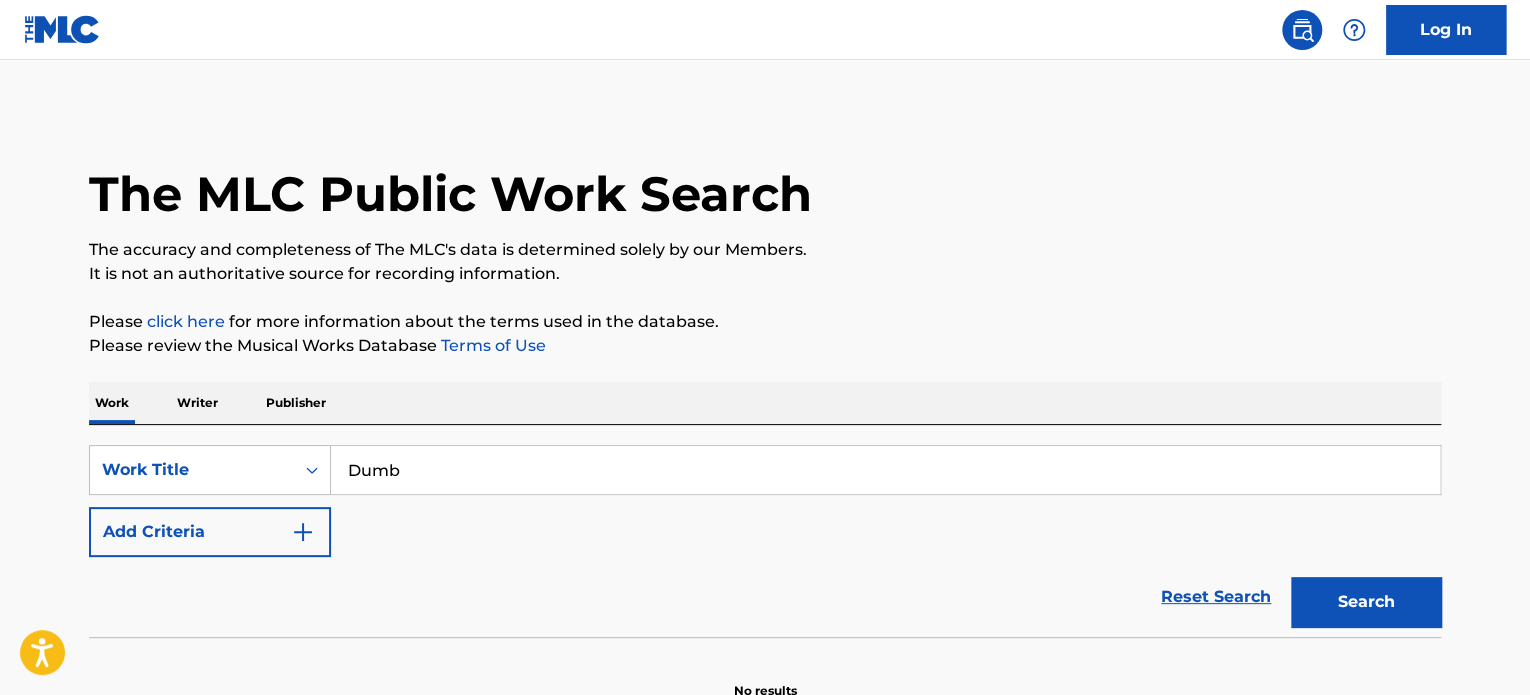 click on "Add Criteria" at bounding box center (210, 532) 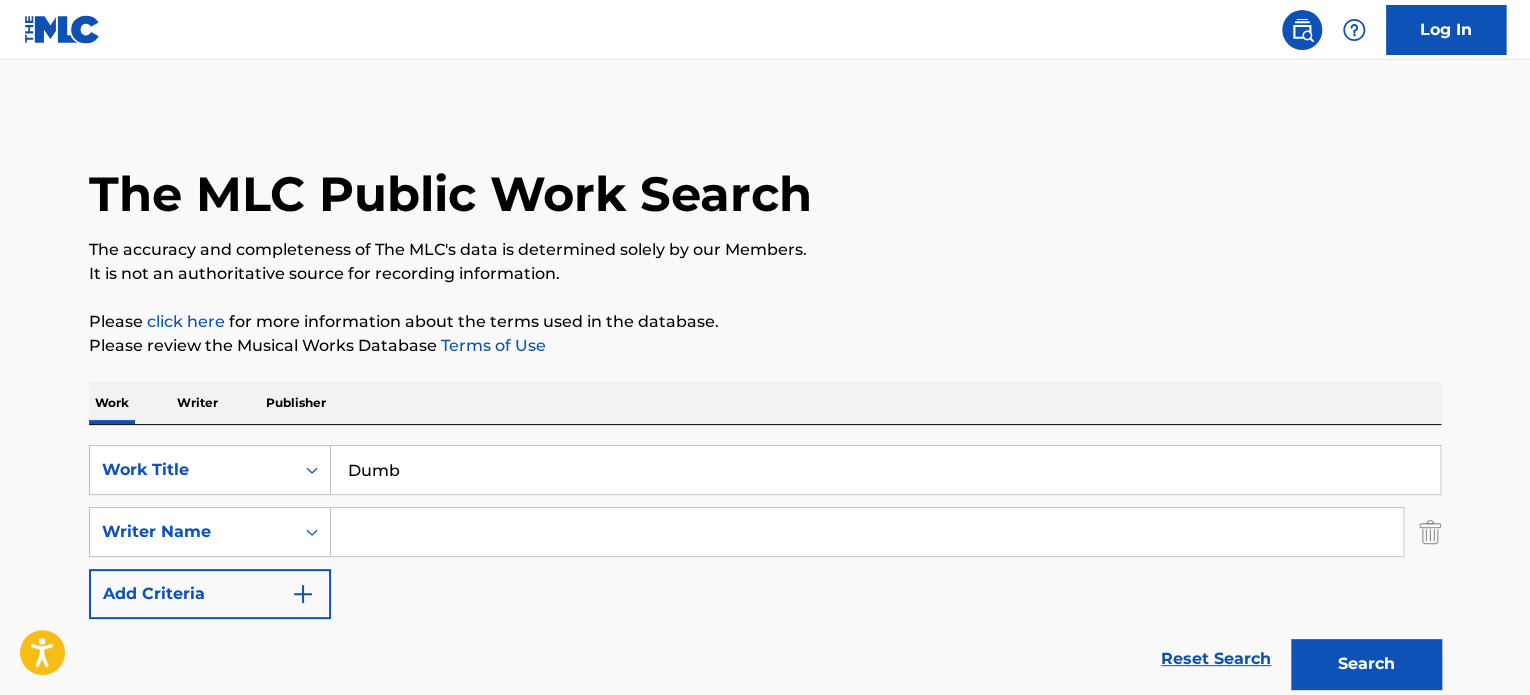 scroll, scrollTop: 24, scrollLeft: 0, axis: vertical 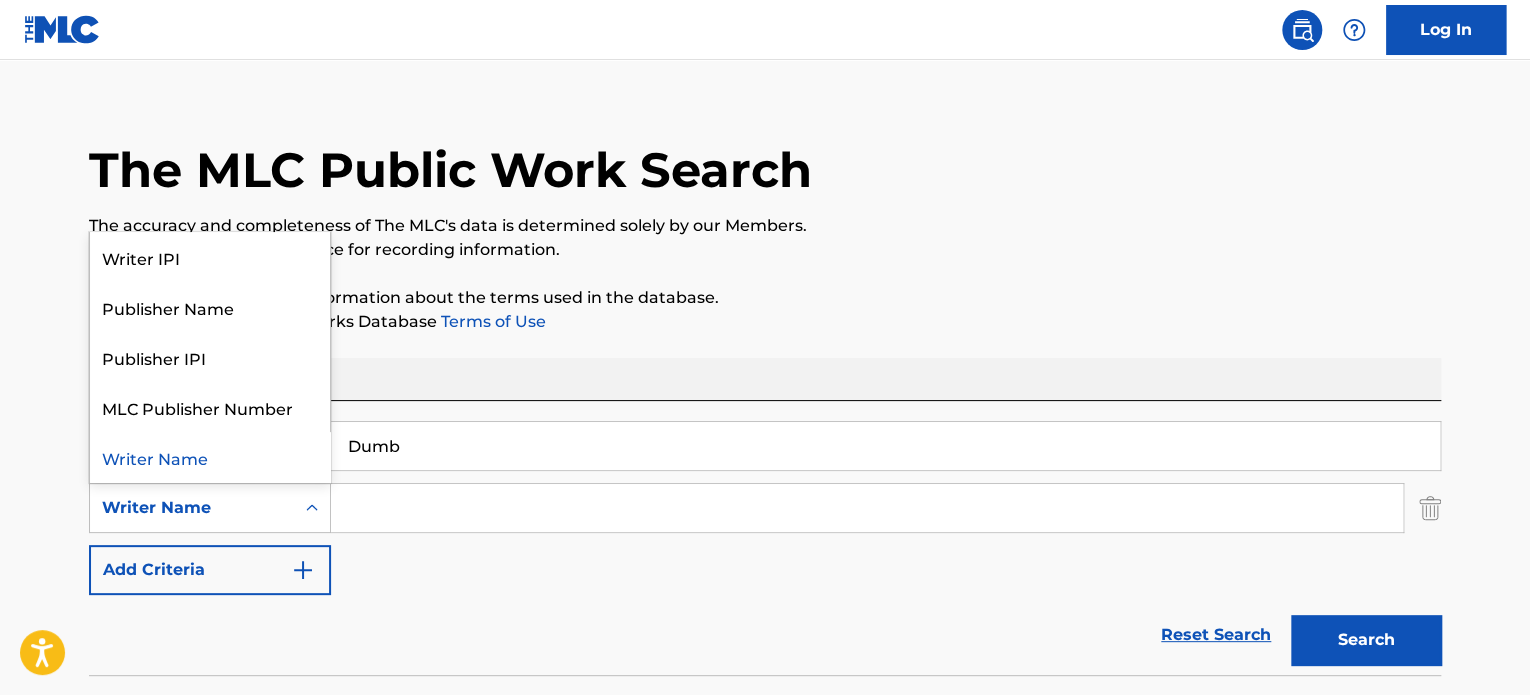 click on "Writer Name" at bounding box center [192, 508] 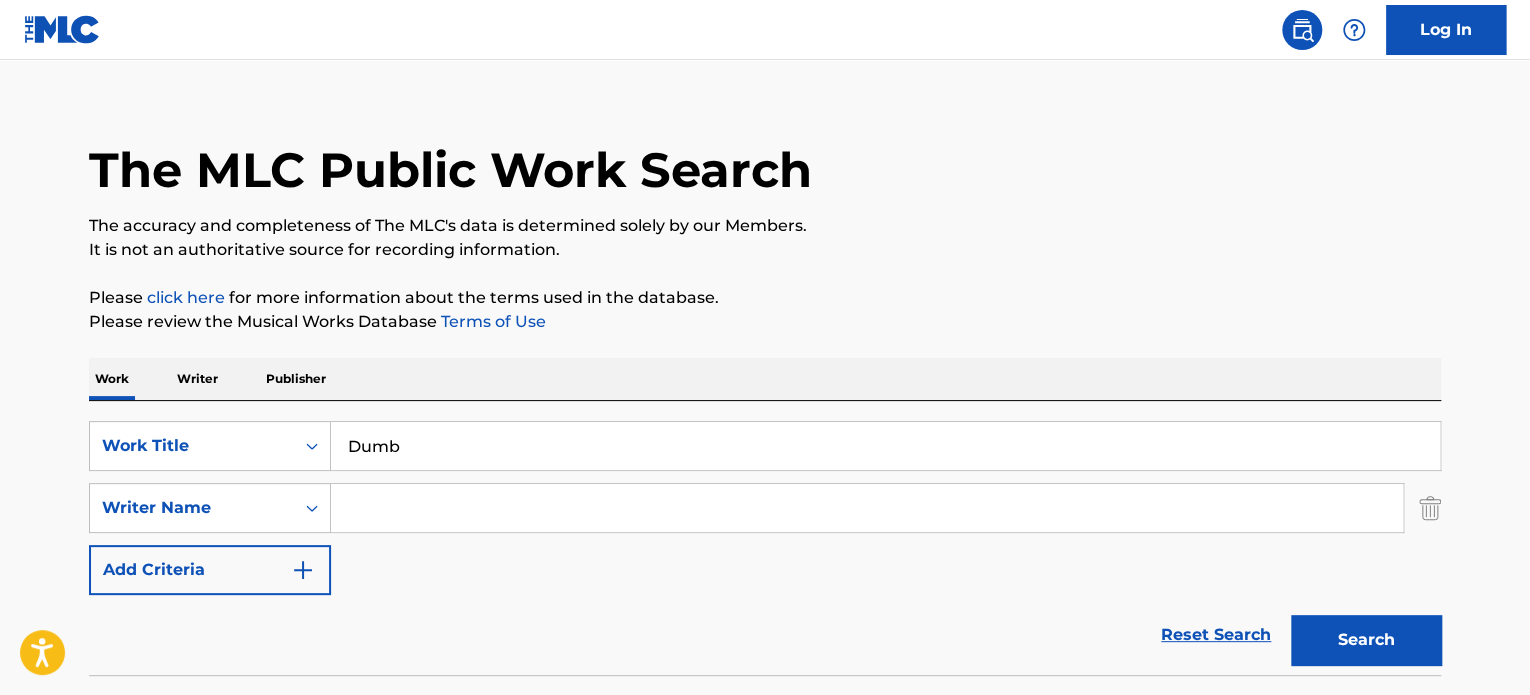 click on "Please review the Musical Works Database   Terms of Use" at bounding box center (765, 322) 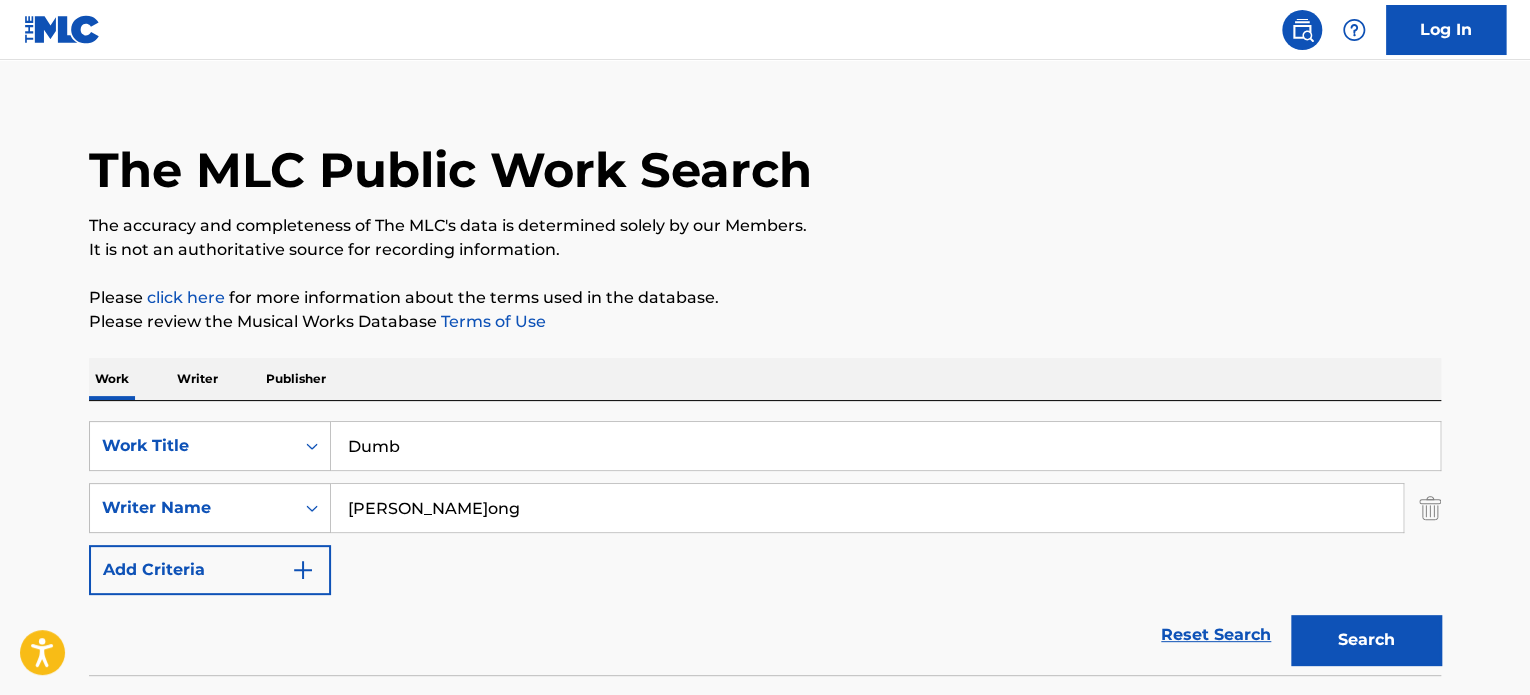type on "[PERSON_NAME]ong" 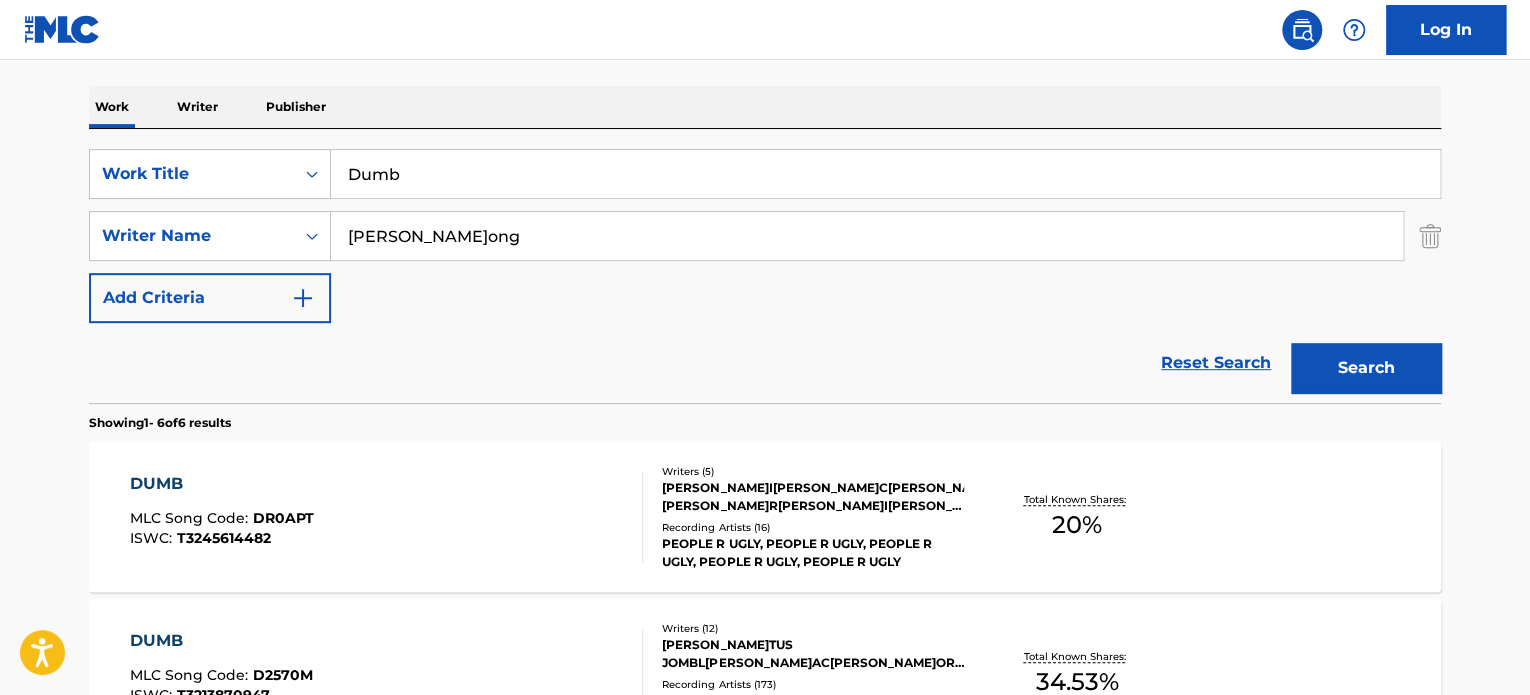 scroll, scrollTop: 299, scrollLeft: 0, axis: vertical 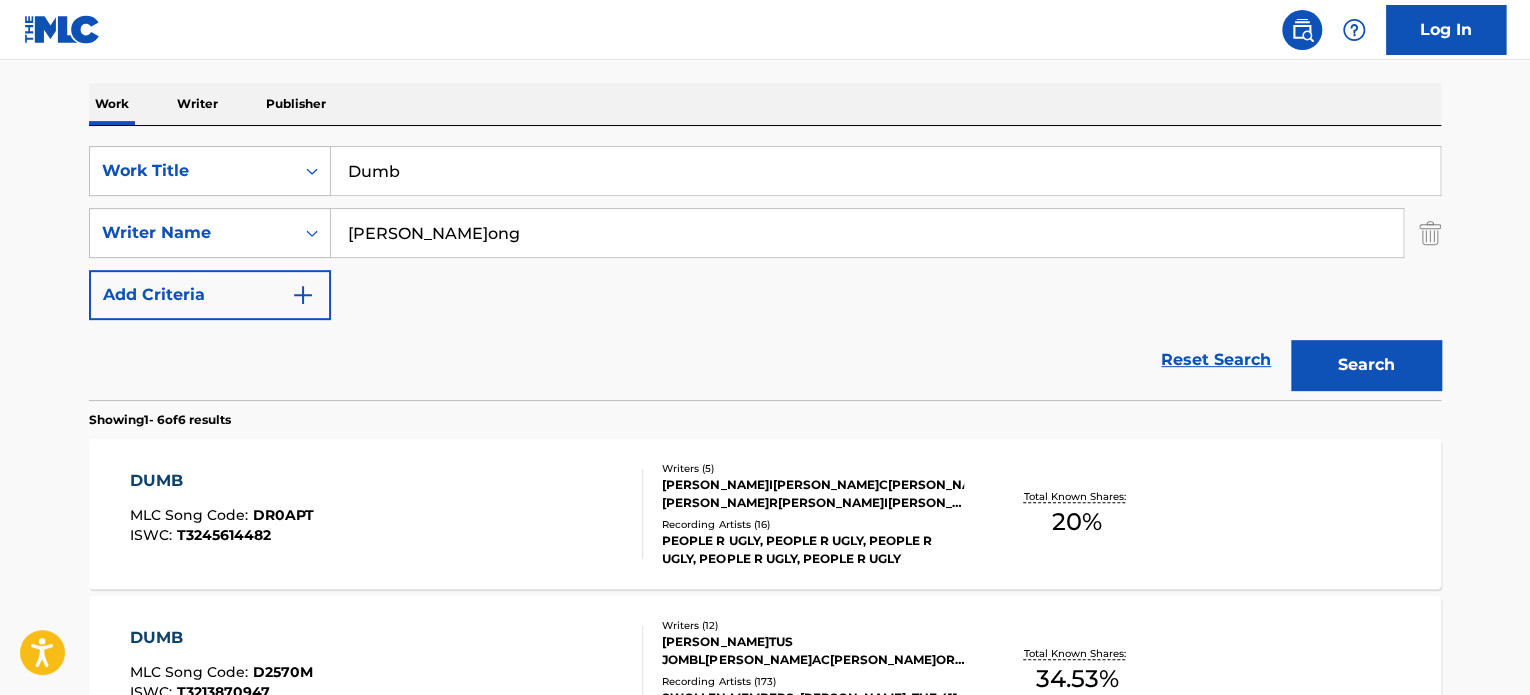 click on "DUMB MLC Song Code : DR0APT ISWC : T3245614482" at bounding box center [387, 514] 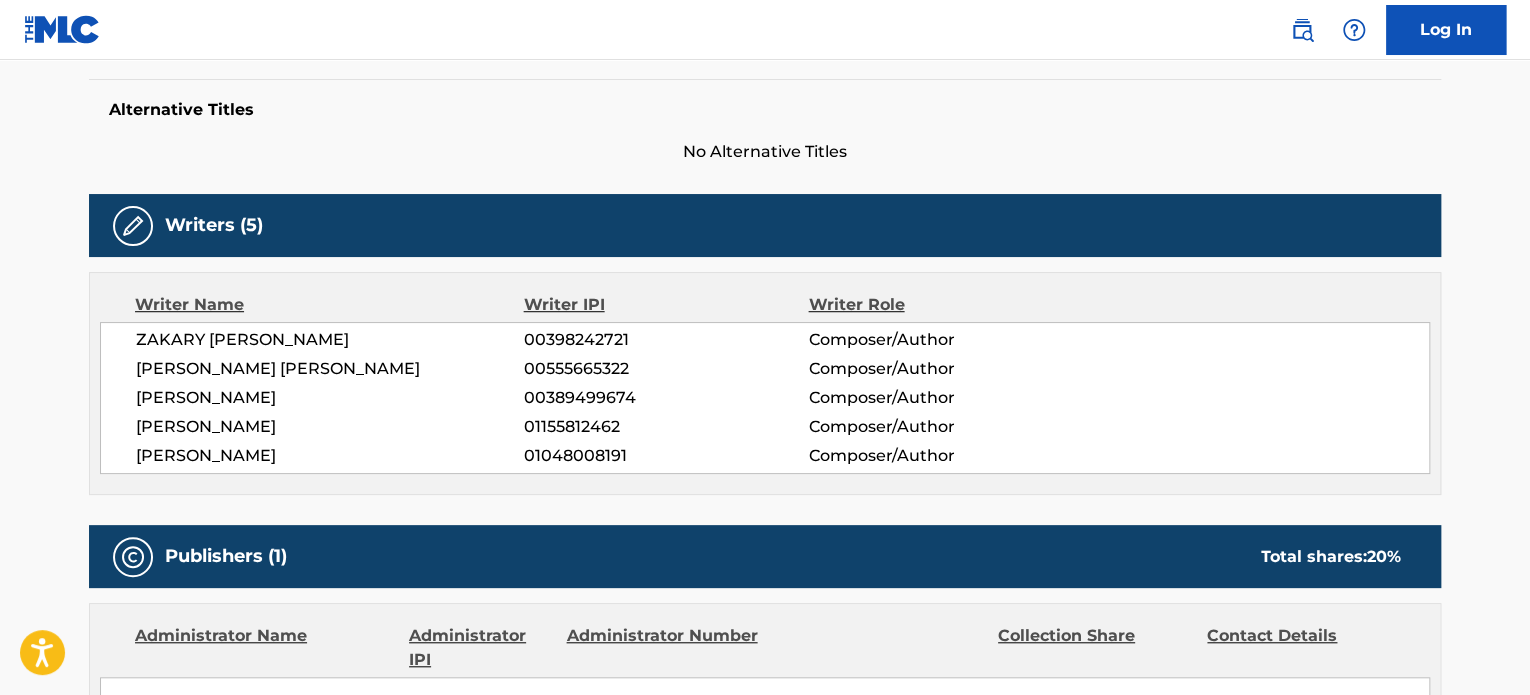 scroll, scrollTop: 0, scrollLeft: 0, axis: both 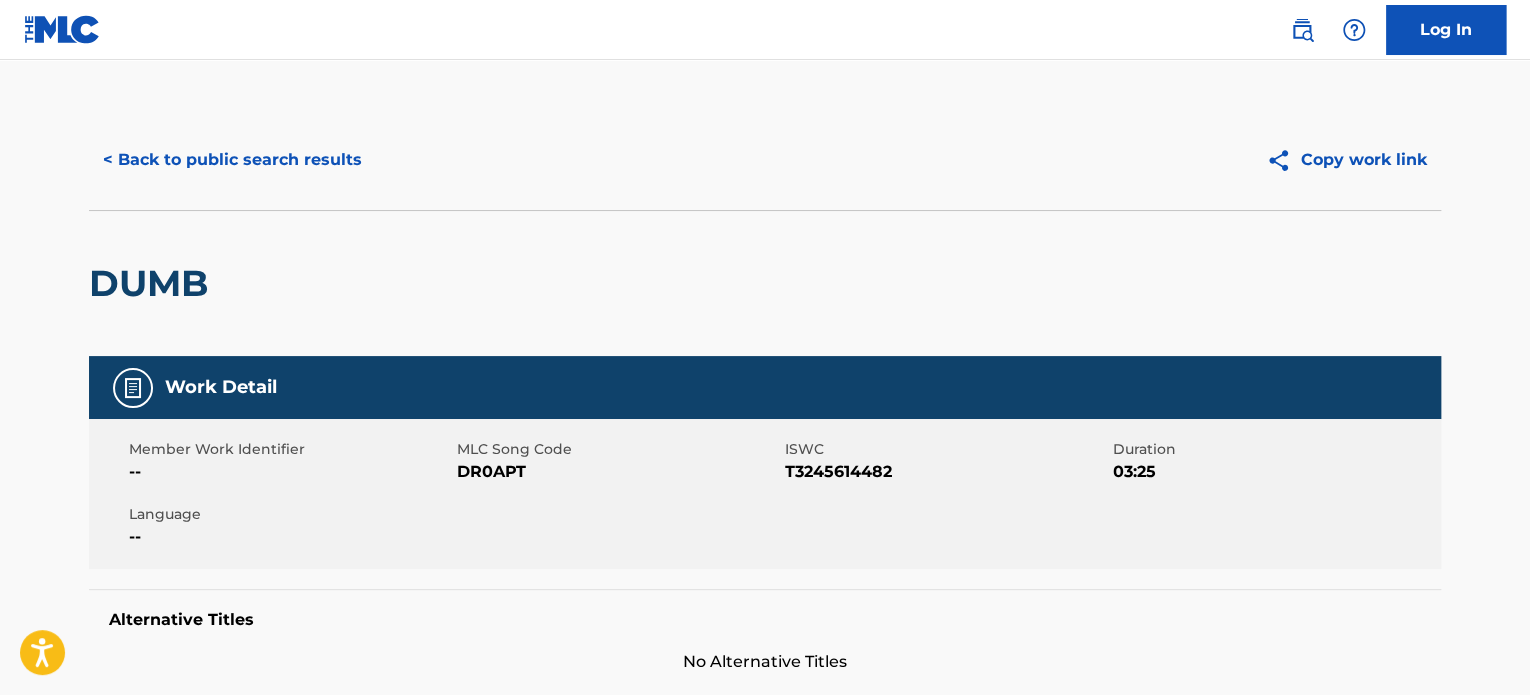 click on "< Back to public search results" at bounding box center [232, 160] 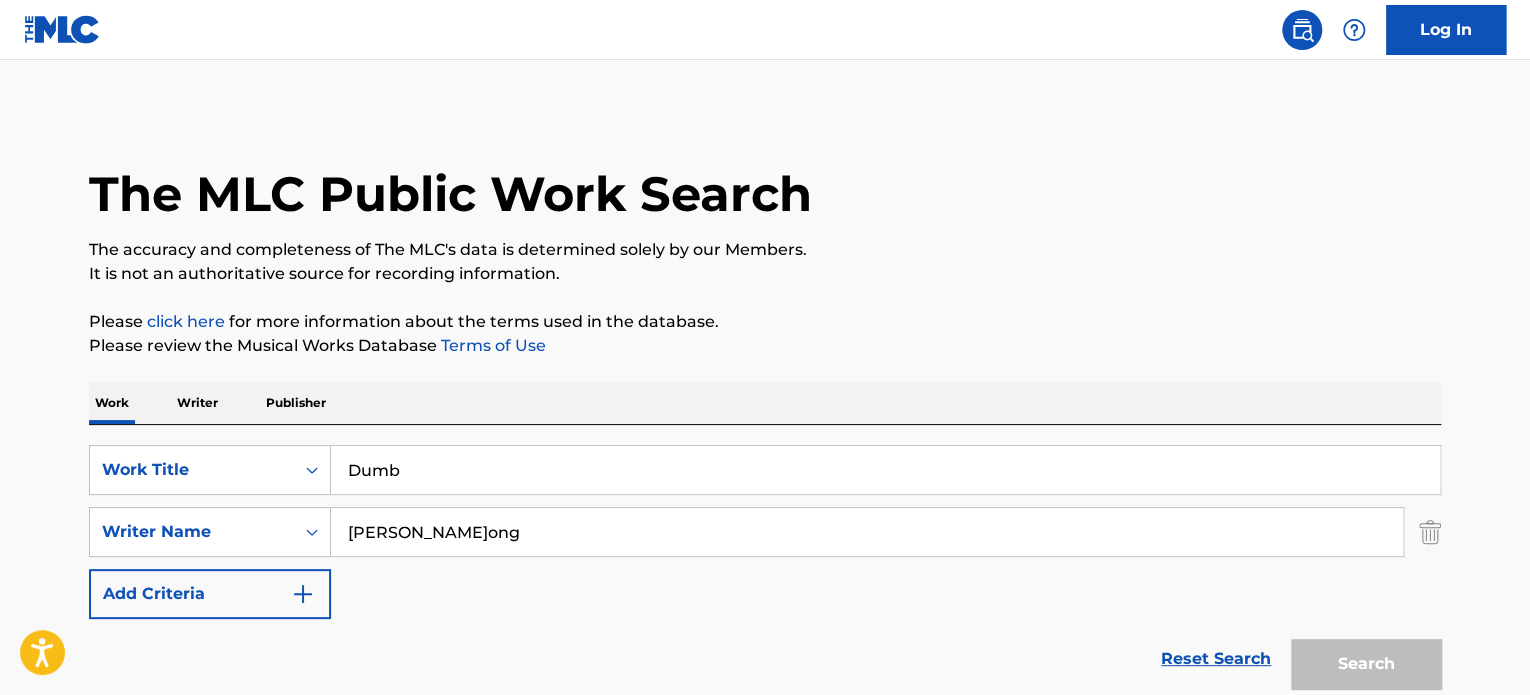 scroll, scrollTop: 299, scrollLeft: 0, axis: vertical 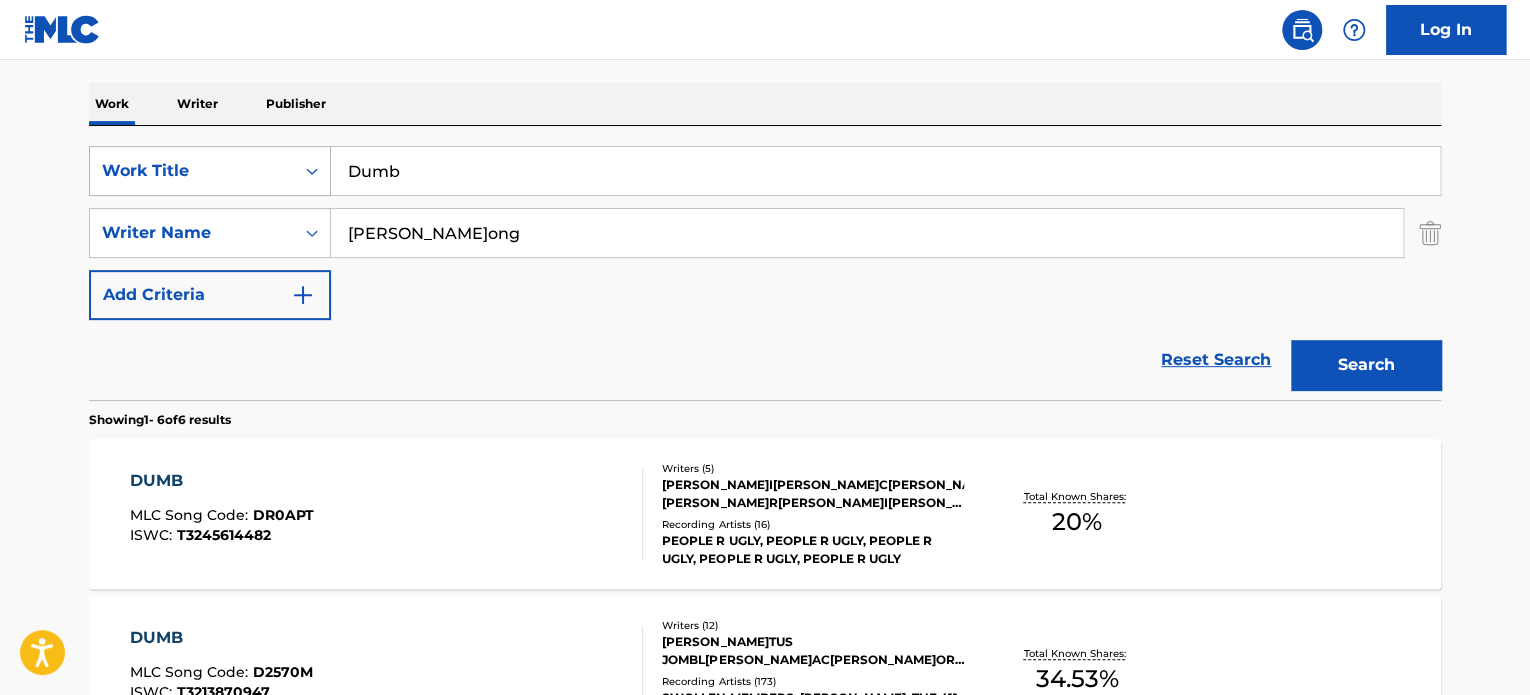 drag, startPoint x: 484, startPoint y: 176, endPoint x: 264, endPoint y: 145, distance: 222.17336 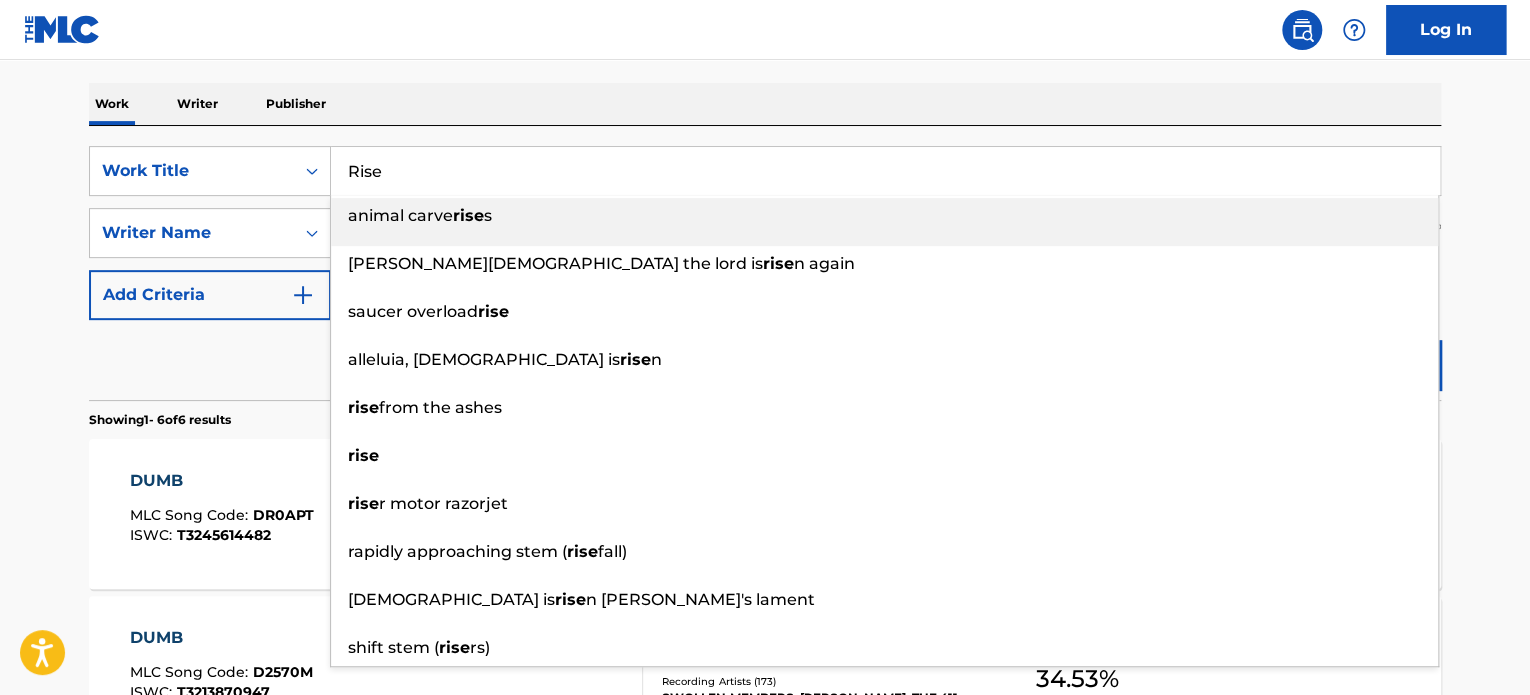 type on "Rise" 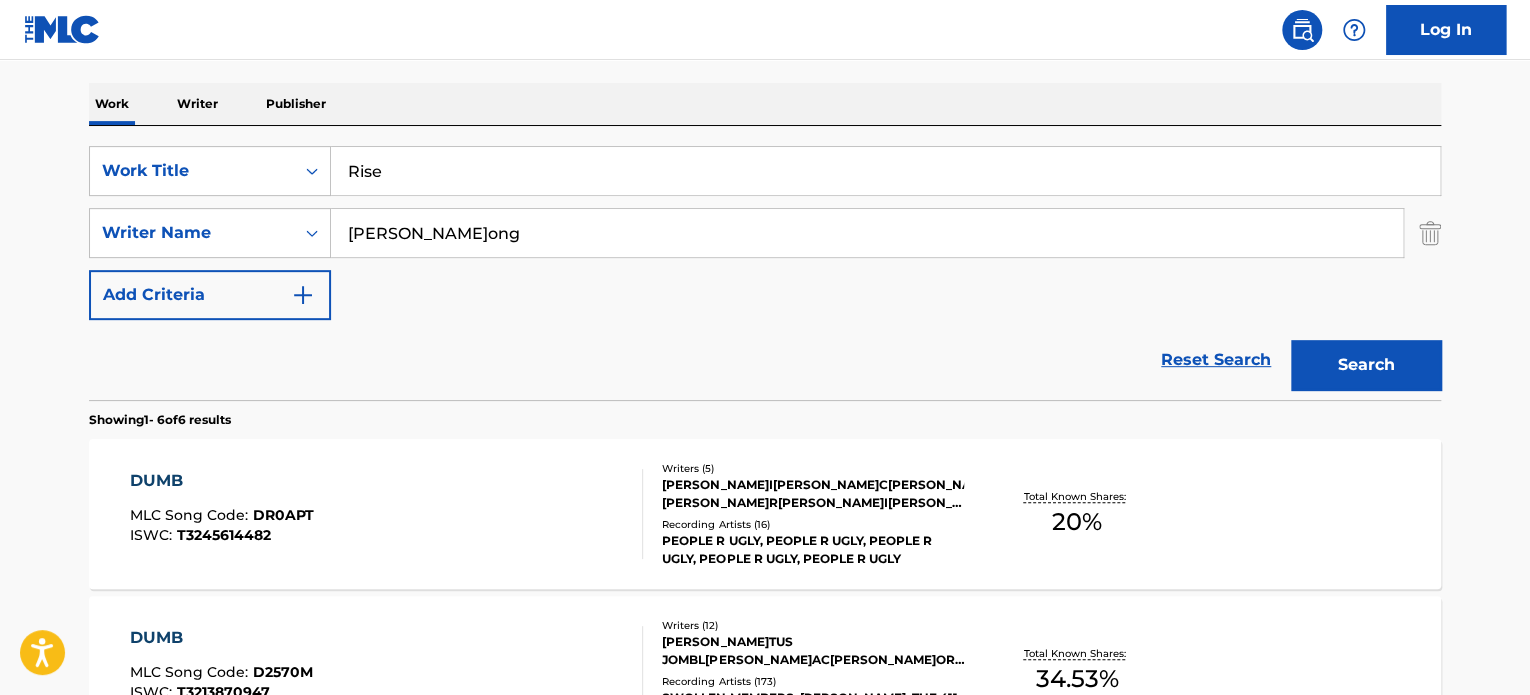 click on "Reset Search Search" at bounding box center [765, 360] 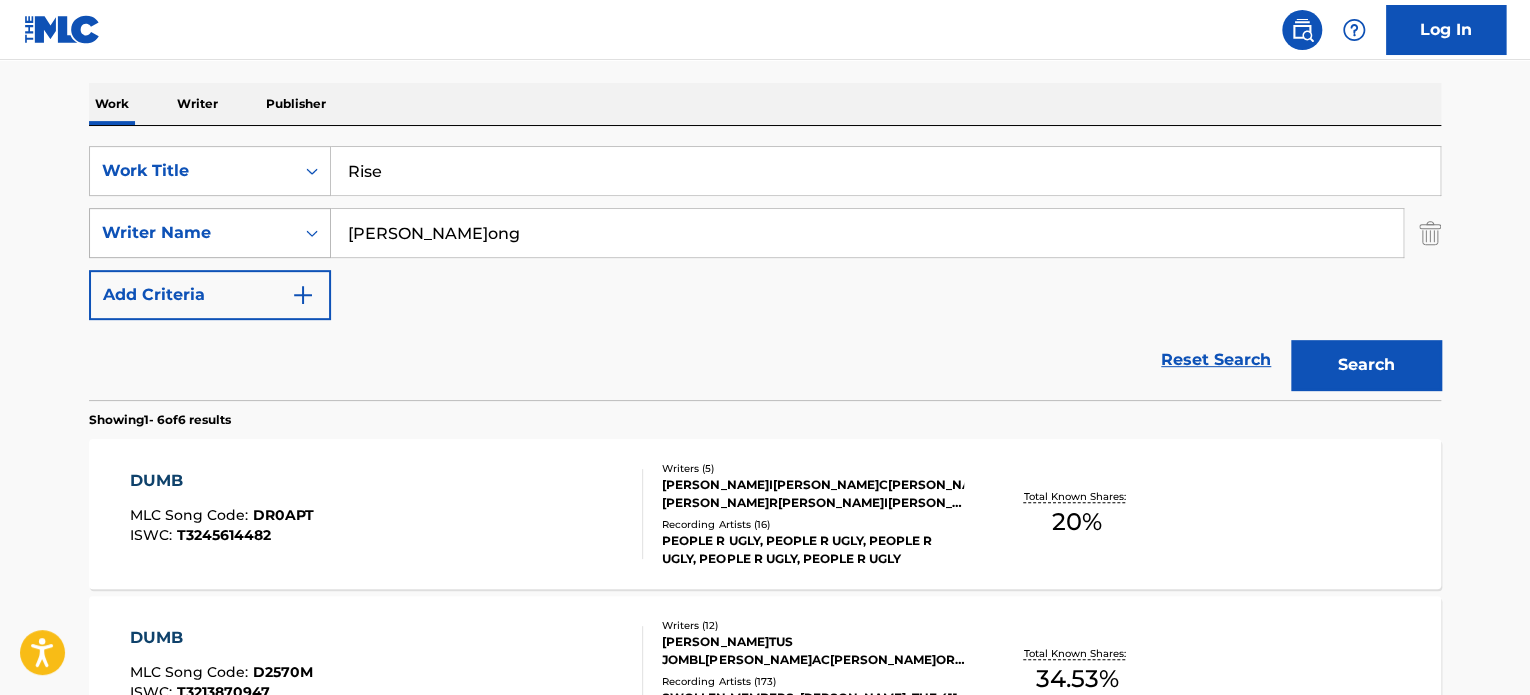 drag, startPoint x: 479, startPoint y: 225, endPoint x: 309, endPoint y: 227, distance: 170.01176 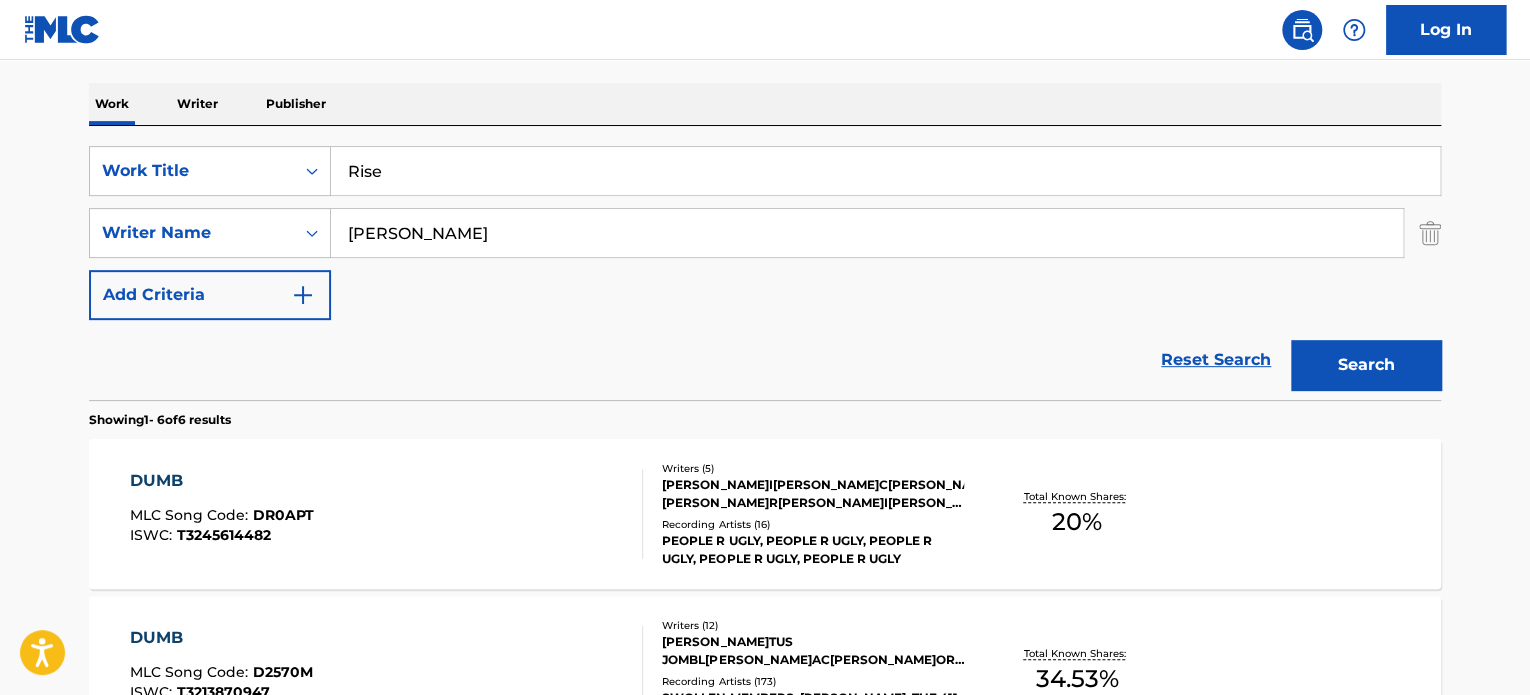 type on "[PERSON_NAME]" 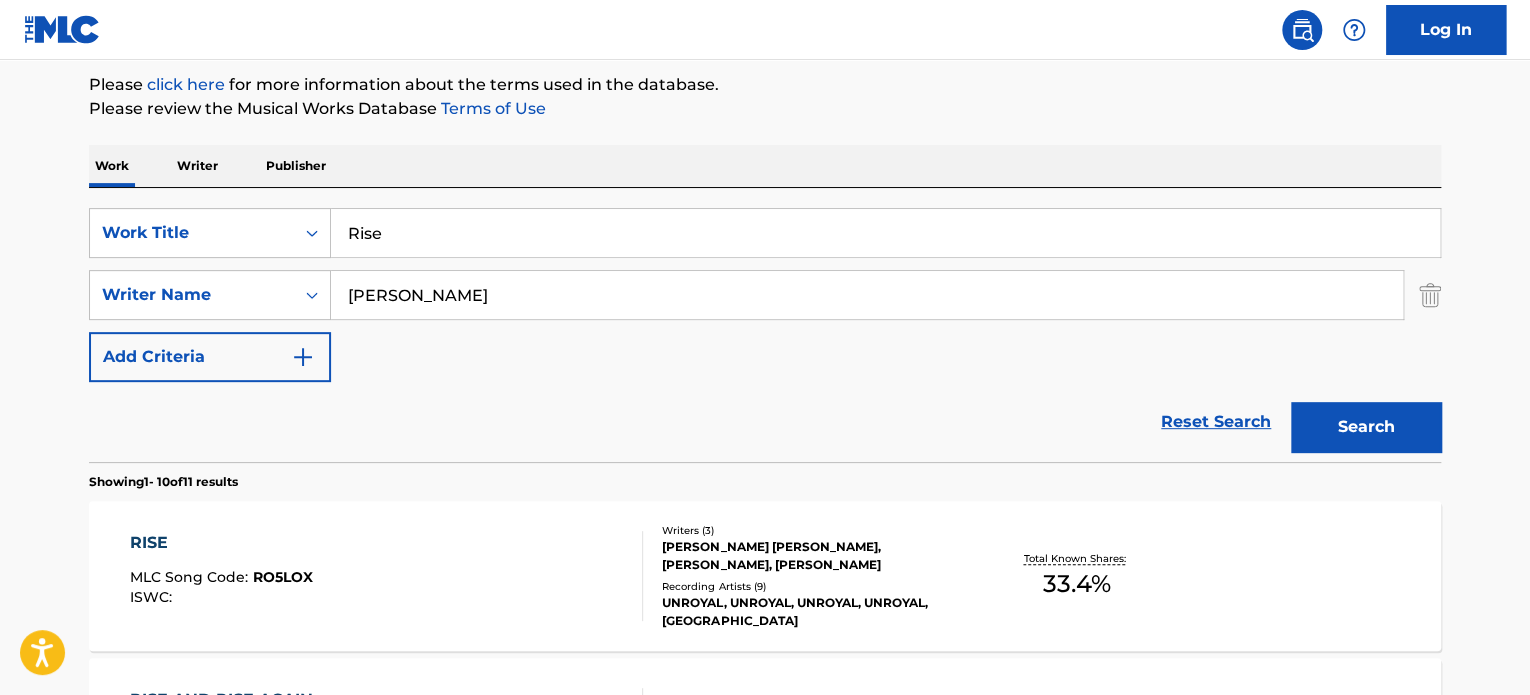 scroll, scrollTop: 299, scrollLeft: 0, axis: vertical 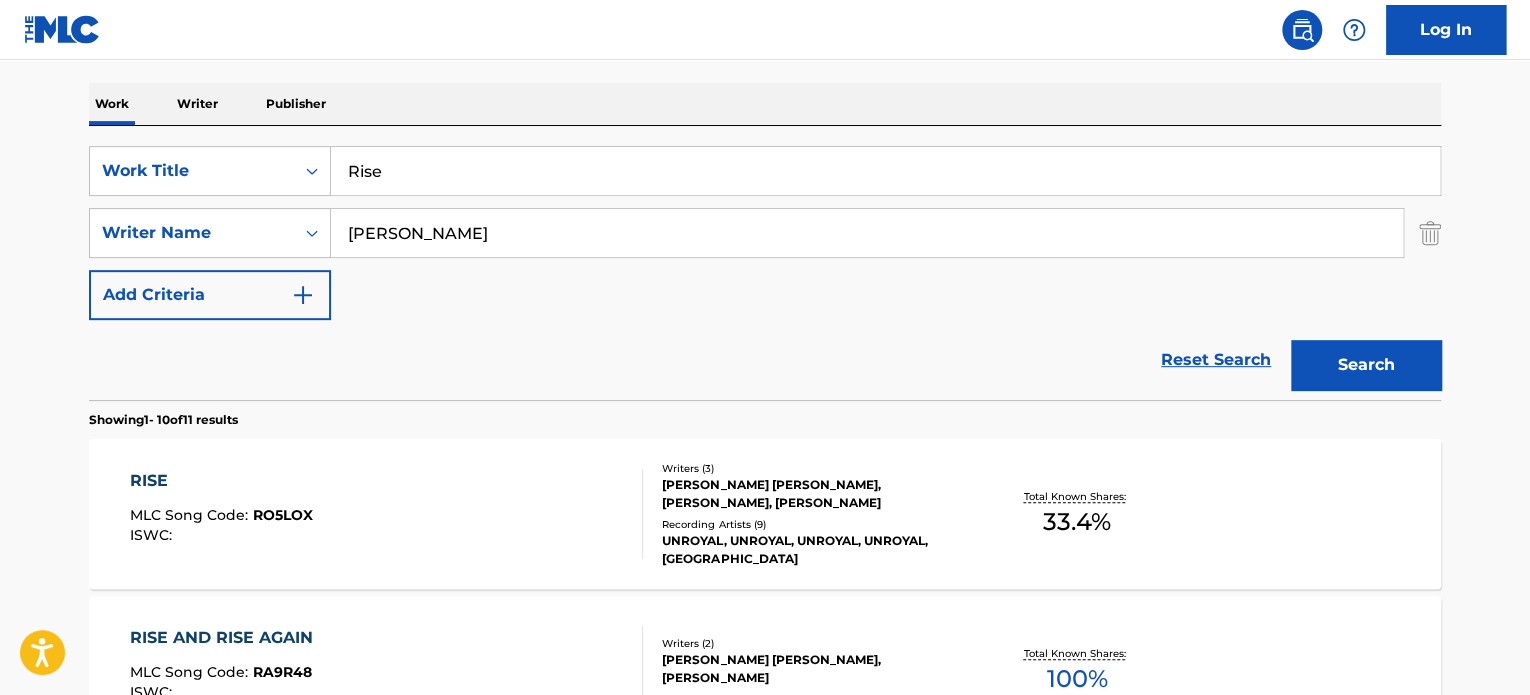 click on "RISE MLC Song Code : RO5LOX ISWC :" at bounding box center (387, 514) 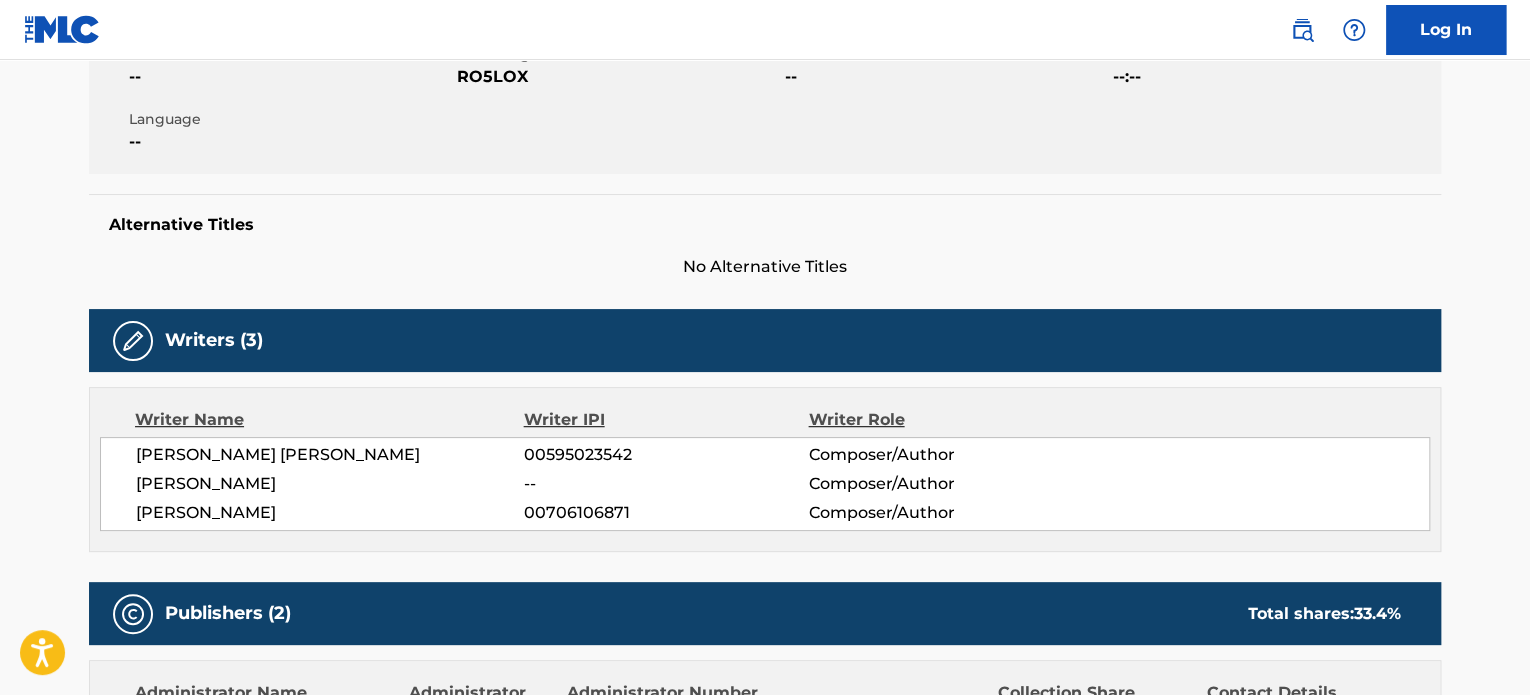 scroll, scrollTop: 527, scrollLeft: 0, axis: vertical 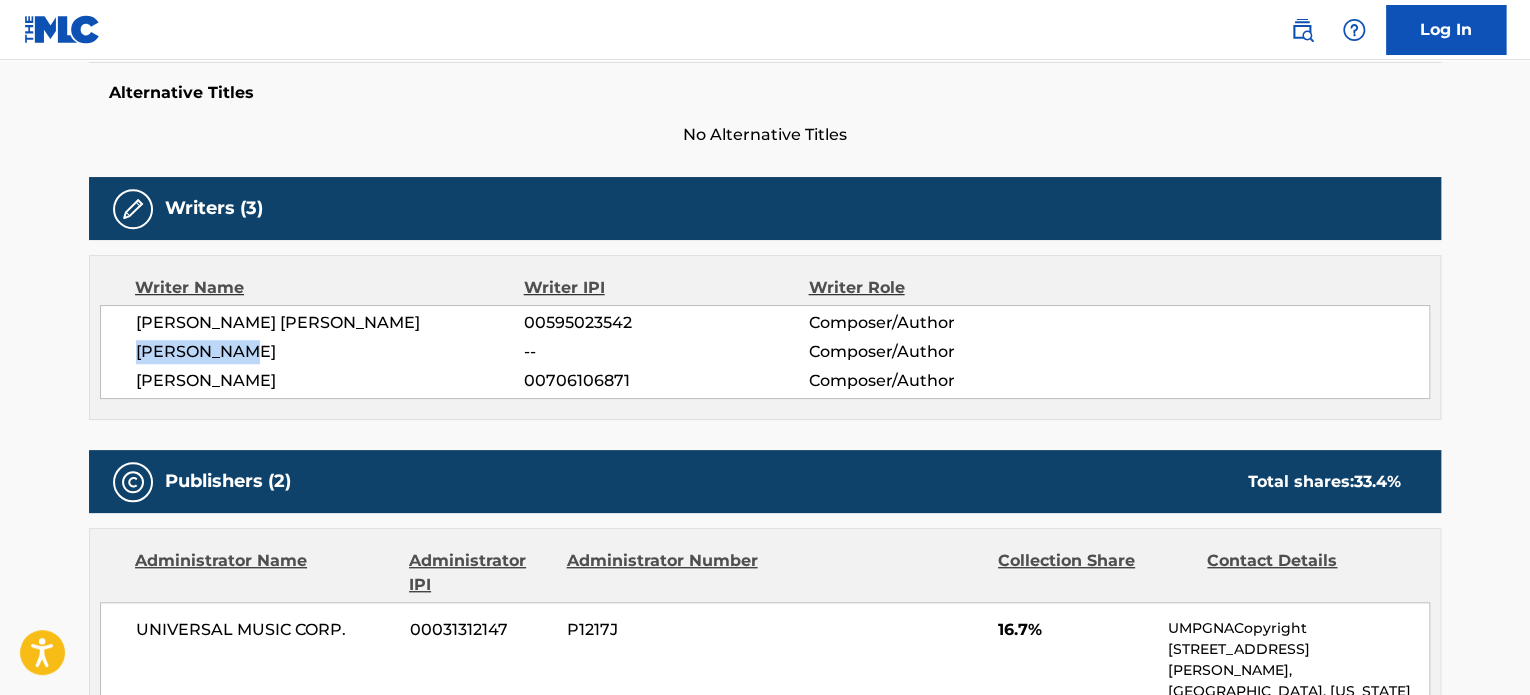 drag, startPoint x: 268, startPoint y: 345, endPoint x: 108, endPoint y: 345, distance: 160 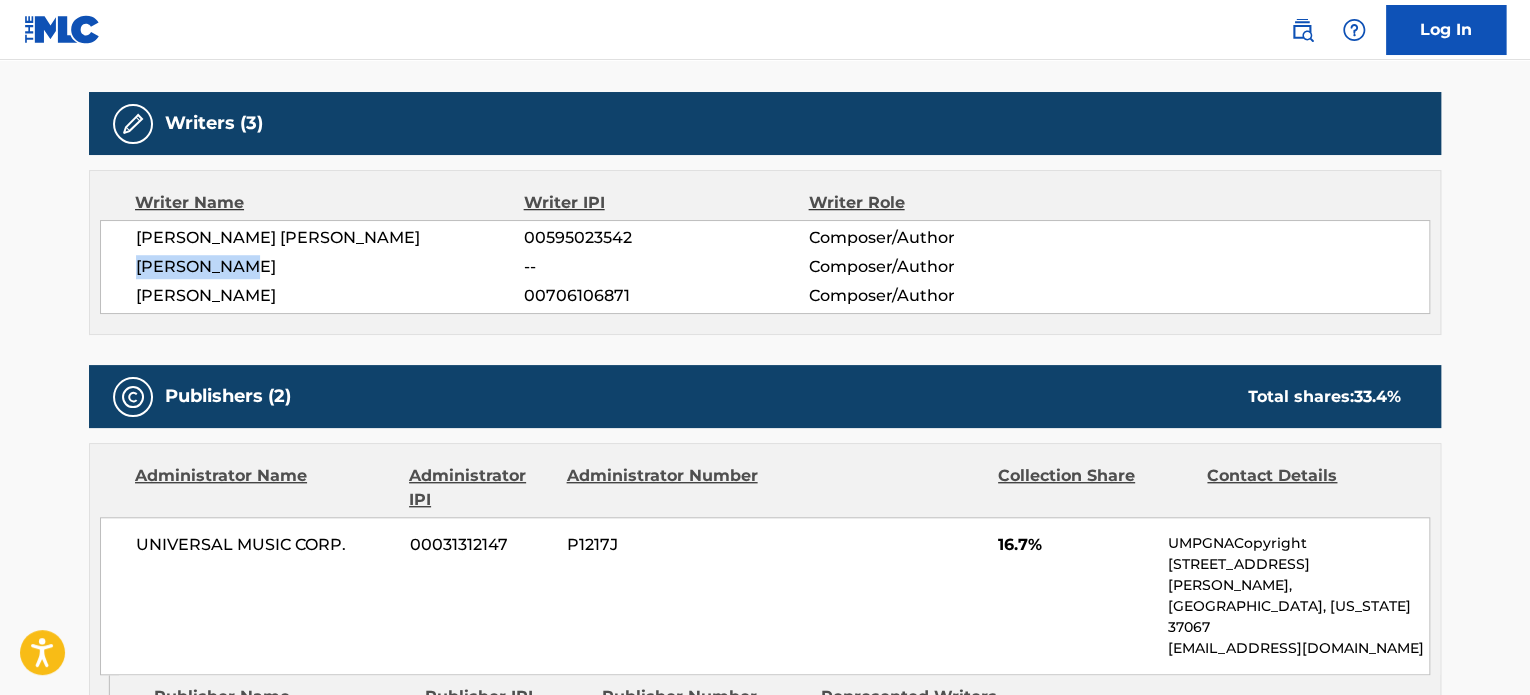 scroll, scrollTop: 603, scrollLeft: 0, axis: vertical 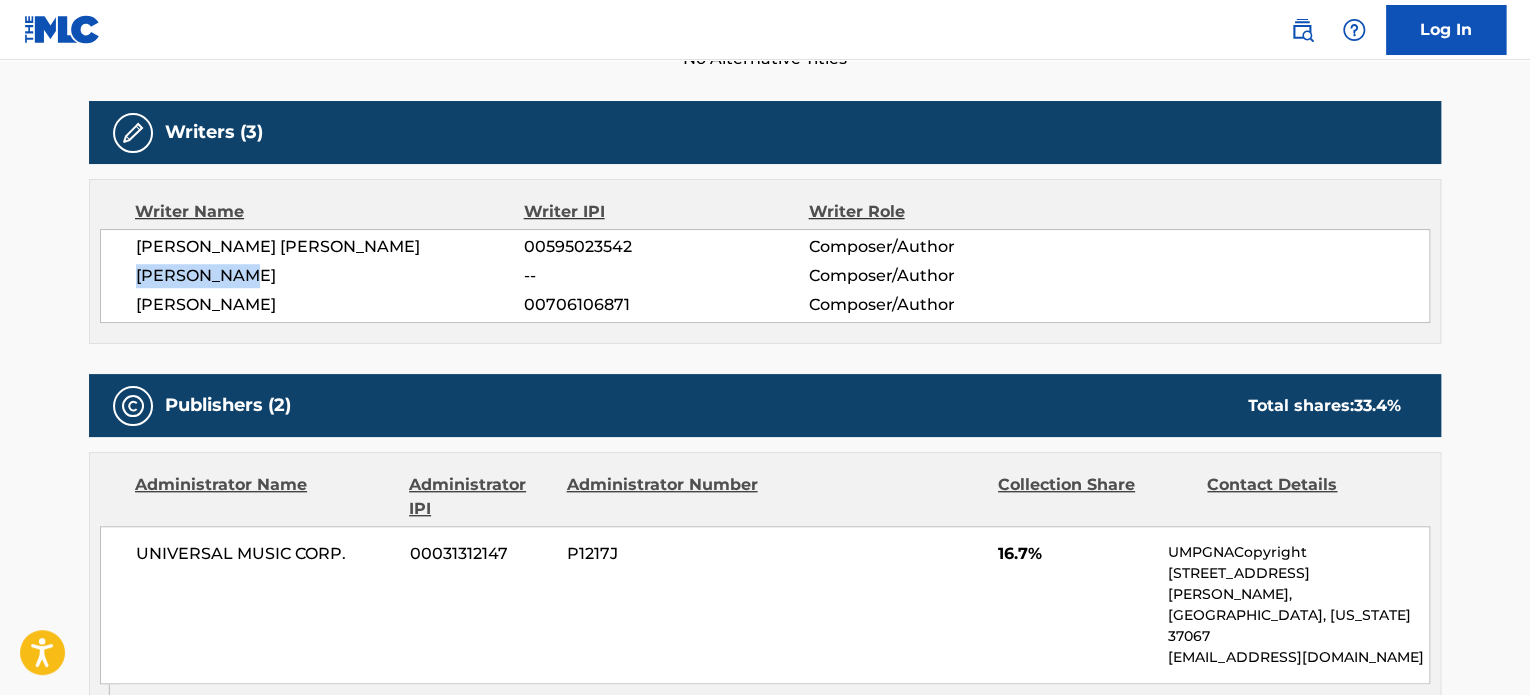 copy on "[PERSON_NAME]" 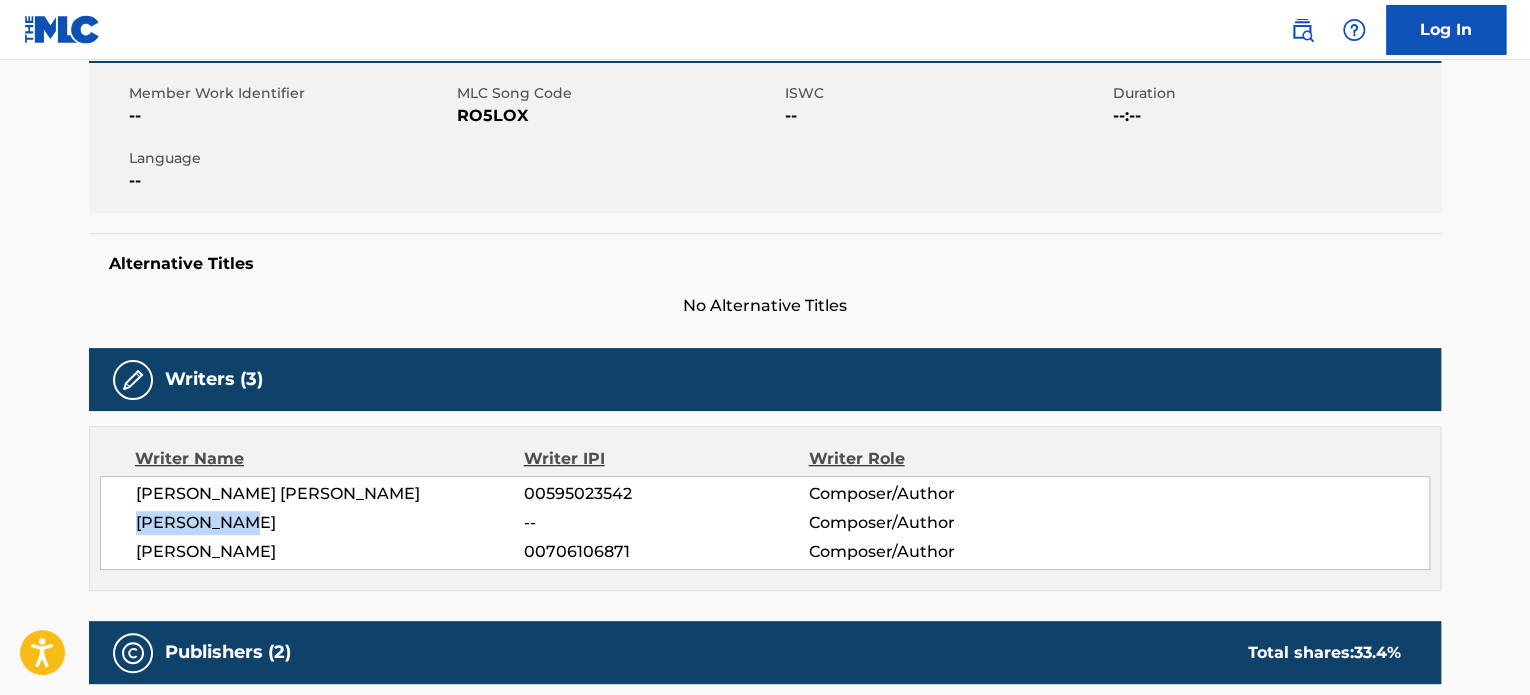 scroll, scrollTop: 0, scrollLeft: 0, axis: both 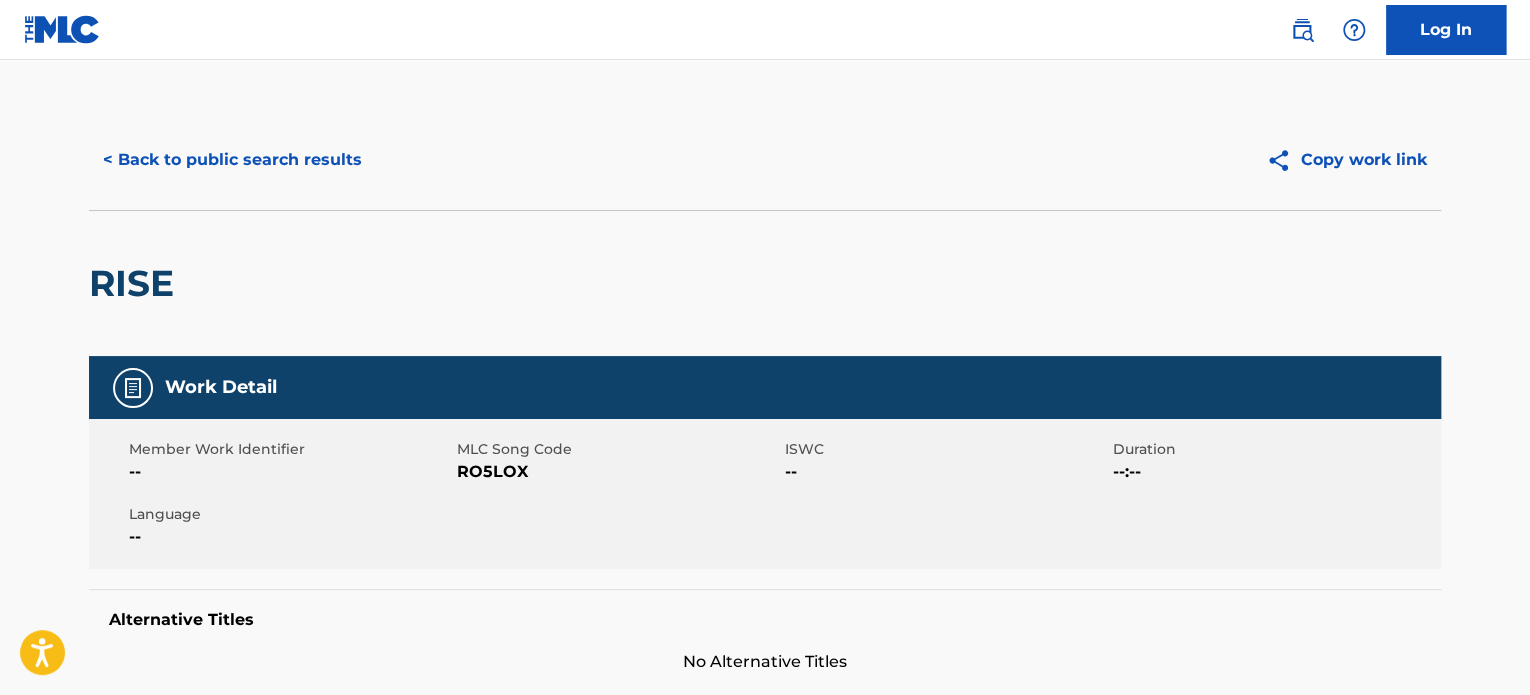 click on "< Back to public search results" at bounding box center [232, 160] 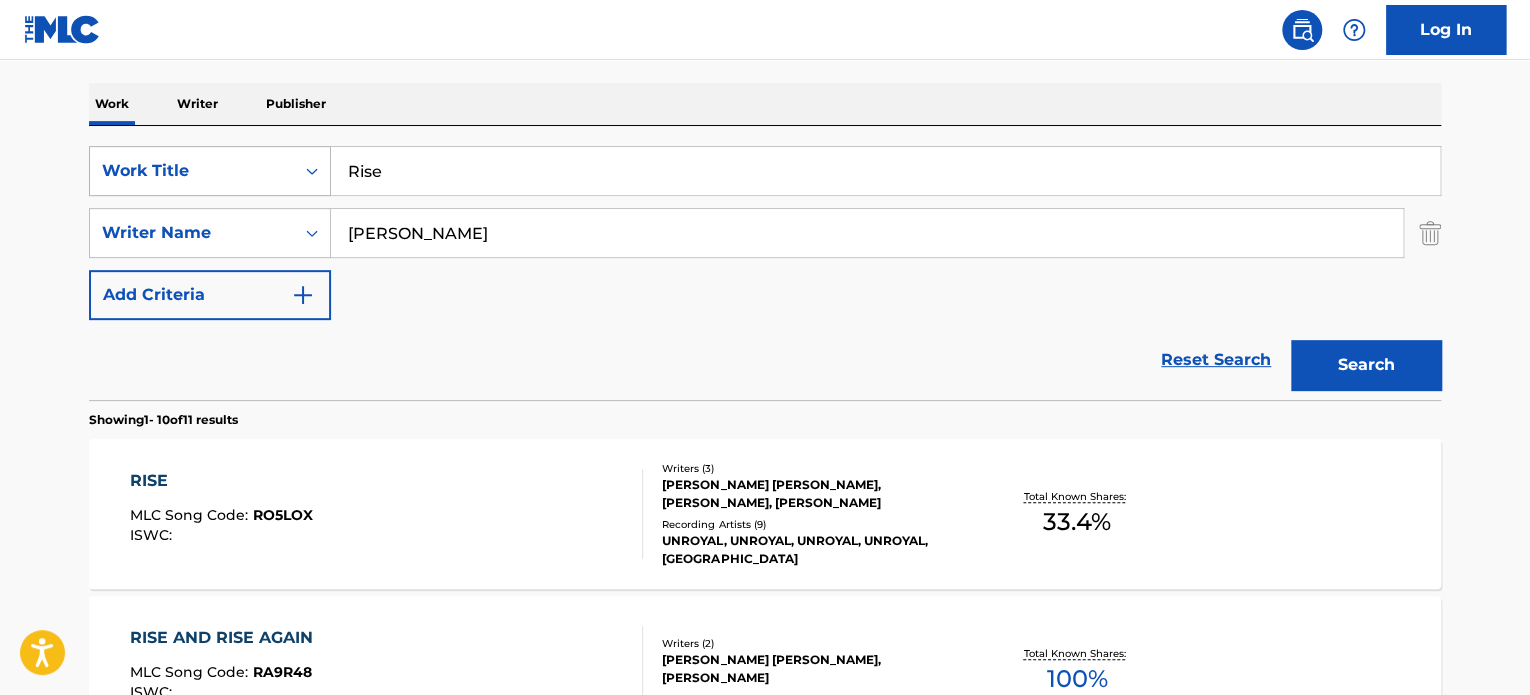 drag, startPoint x: 417, startPoint y: 170, endPoint x: 273, endPoint y: 173, distance: 144.03125 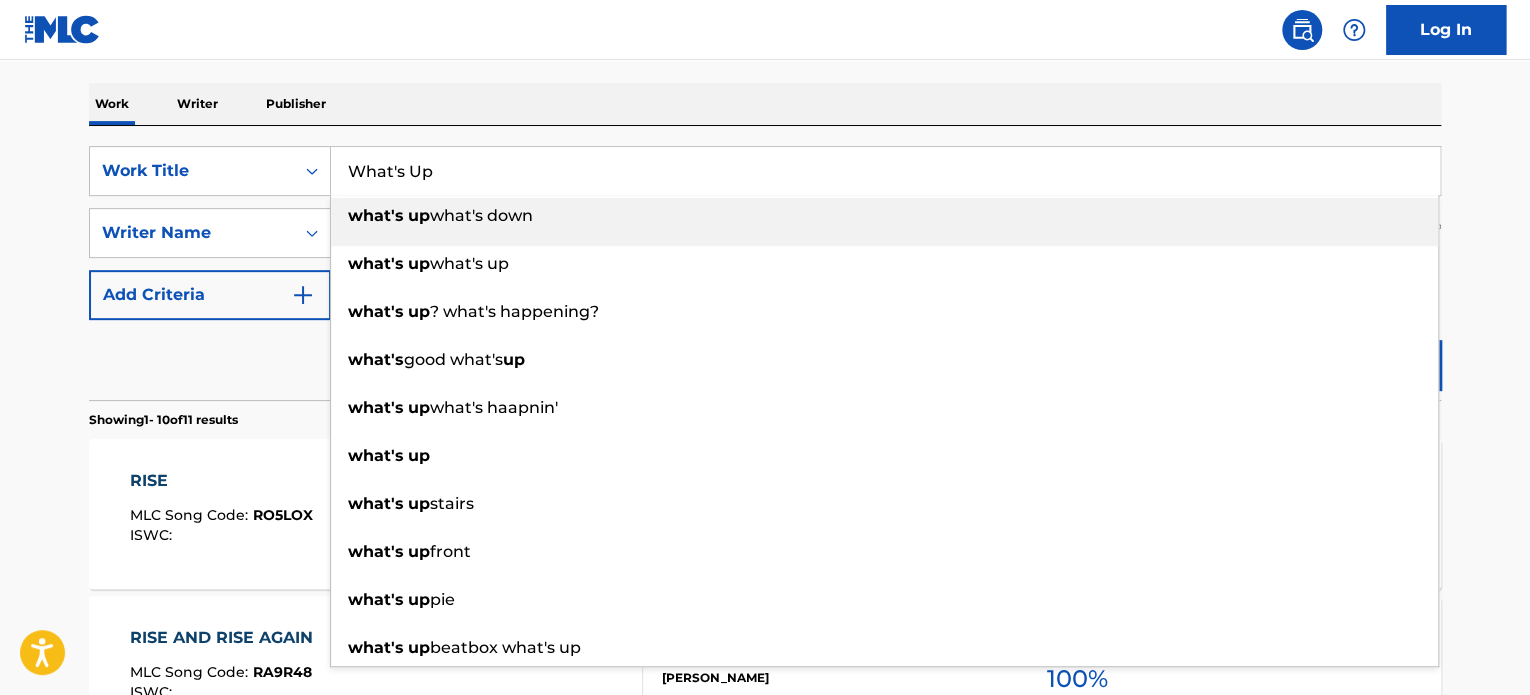 type on "What's Up" 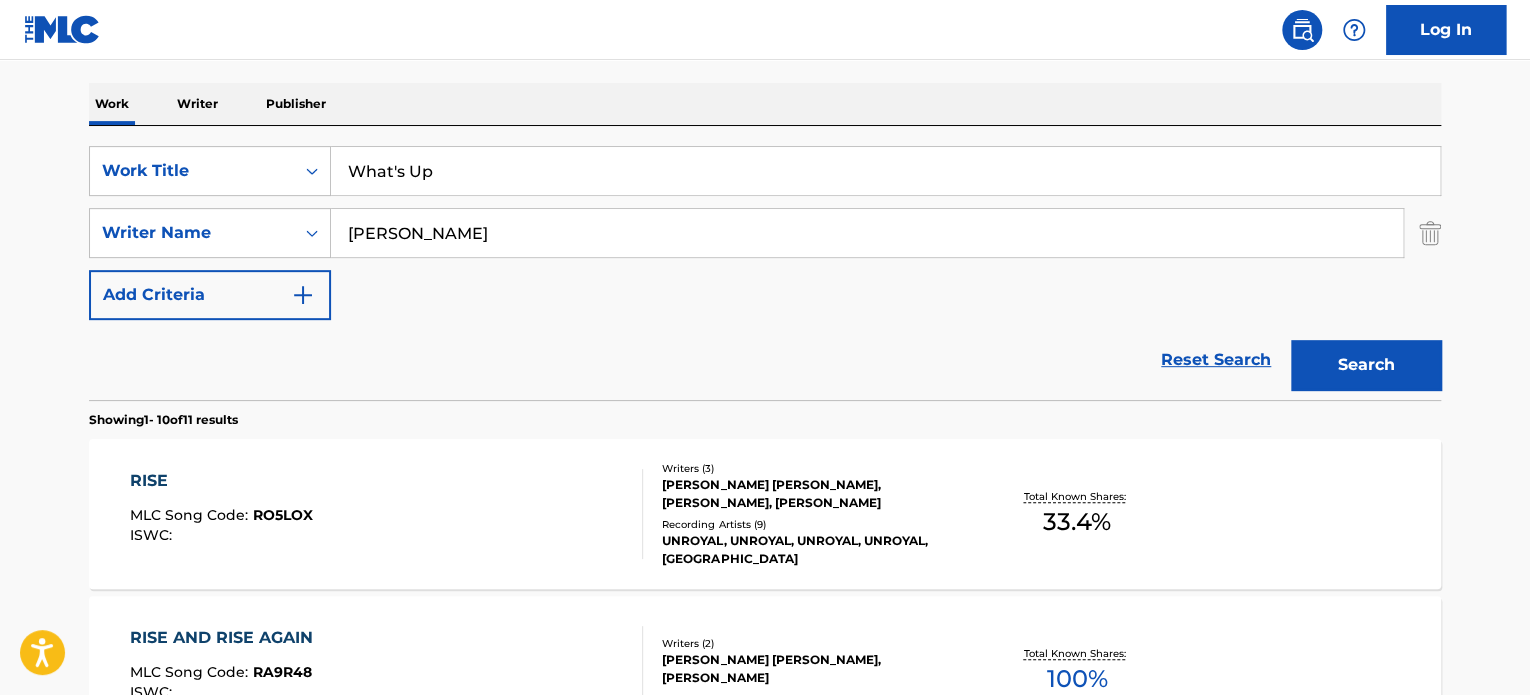 click on "The MLC Public Work Search The accuracy and completeness of The MLC's data is determined solely by our Members. It is not an authoritative source for recording information. Please   click here   for more information about the terms used in the database. Please review the Musical Works Database   Terms of Use Work Writer Publisher SearchWithCriteria69eb5d43-8c4d-4147-bb88-8a2f2a21c883 Work Title What's Up SearchWithCriteria70699ad9-c2ad-4945-afdd-f7bbe43c5346 Writer Name [PERSON_NAME] Add Criteria Reset Search Search Showing  1  -   10  of  11   results   RISE MLC Song Code : RO5LOX ISWC : Writers ( 3 ) [PERSON_NAME] [PERSON_NAME], [PERSON_NAME], [PERSON_NAME] Recording Artists ( 9 ) UNROYAL, UNROYAL, UNROYAL, UNROYAL, UNROYAL Total Known Shares: 33.4 % RISE AND RISE AGAIN MLC Song Code : RA9R48 ISWC : Writers ( 2 ) [PERSON_NAME] [PERSON_NAME], [PERSON_NAME] Recording Artists ( 0 ) Total Known Shares: 100 % RISE ABOVE MLC Song Code : RVA6OE ISWC : Writers ( 2 ) [PERSON_NAME], [PERSON_NAME] Recording Artists ( 0 ) 100 % SUN RISE" at bounding box center [765, 958] 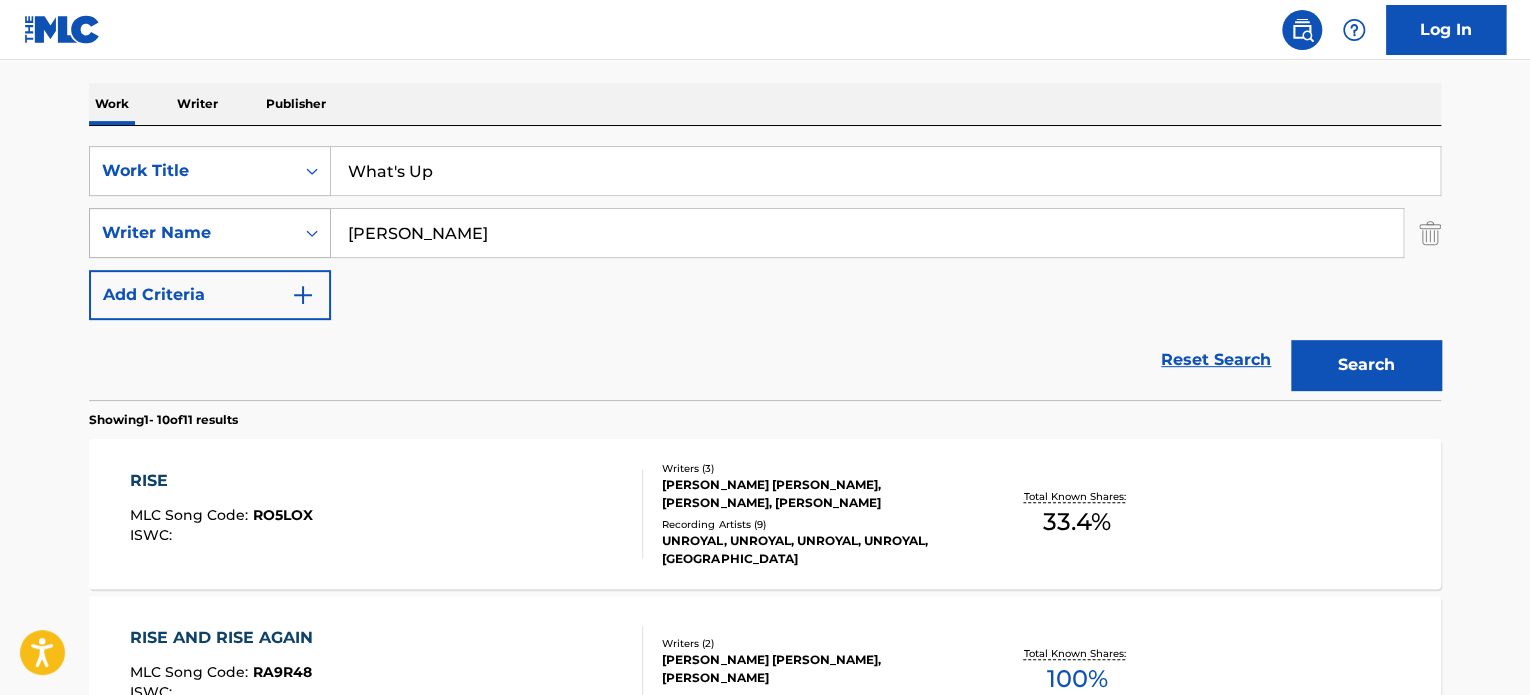 drag, startPoint x: 497, startPoint y: 230, endPoint x: 276, endPoint y: 215, distance: 221.50847 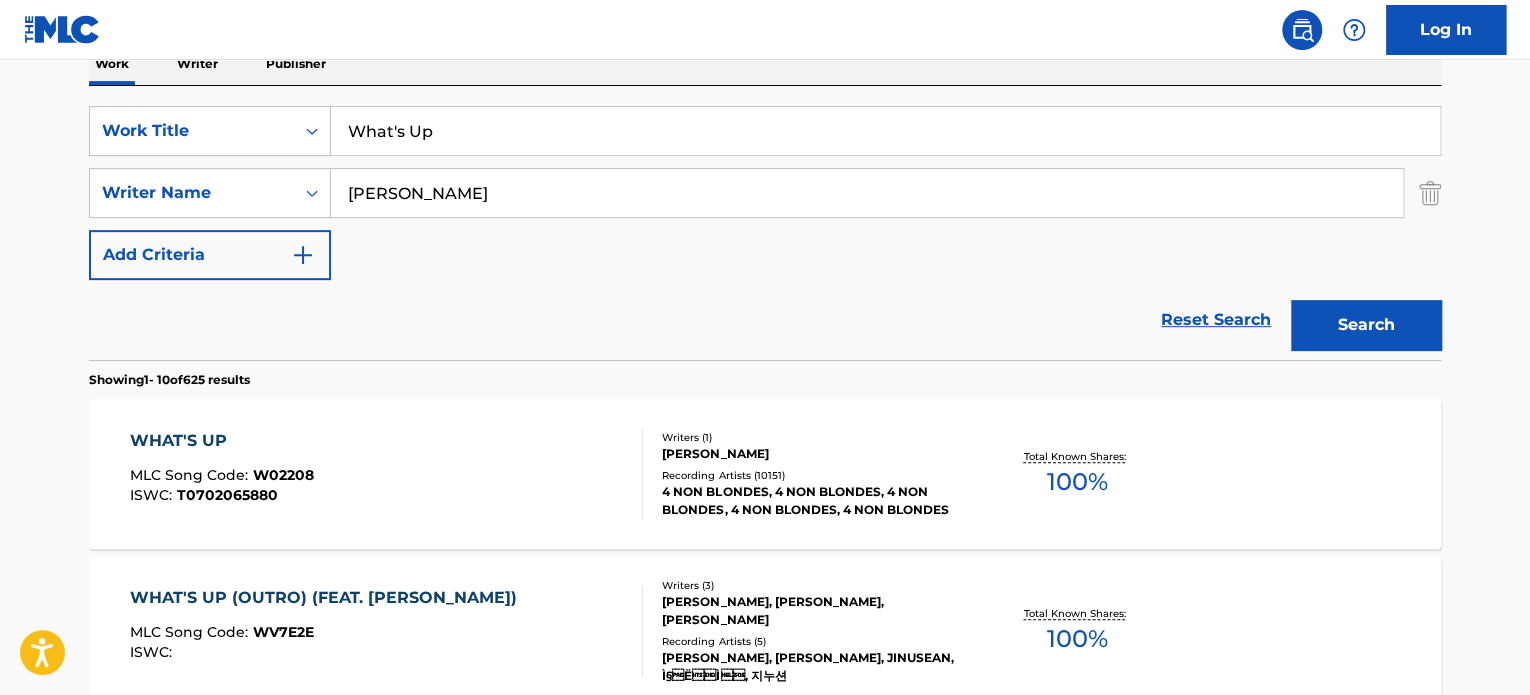 scroll, scrollTop: 338, scrollLeft: 0, axis: vertical 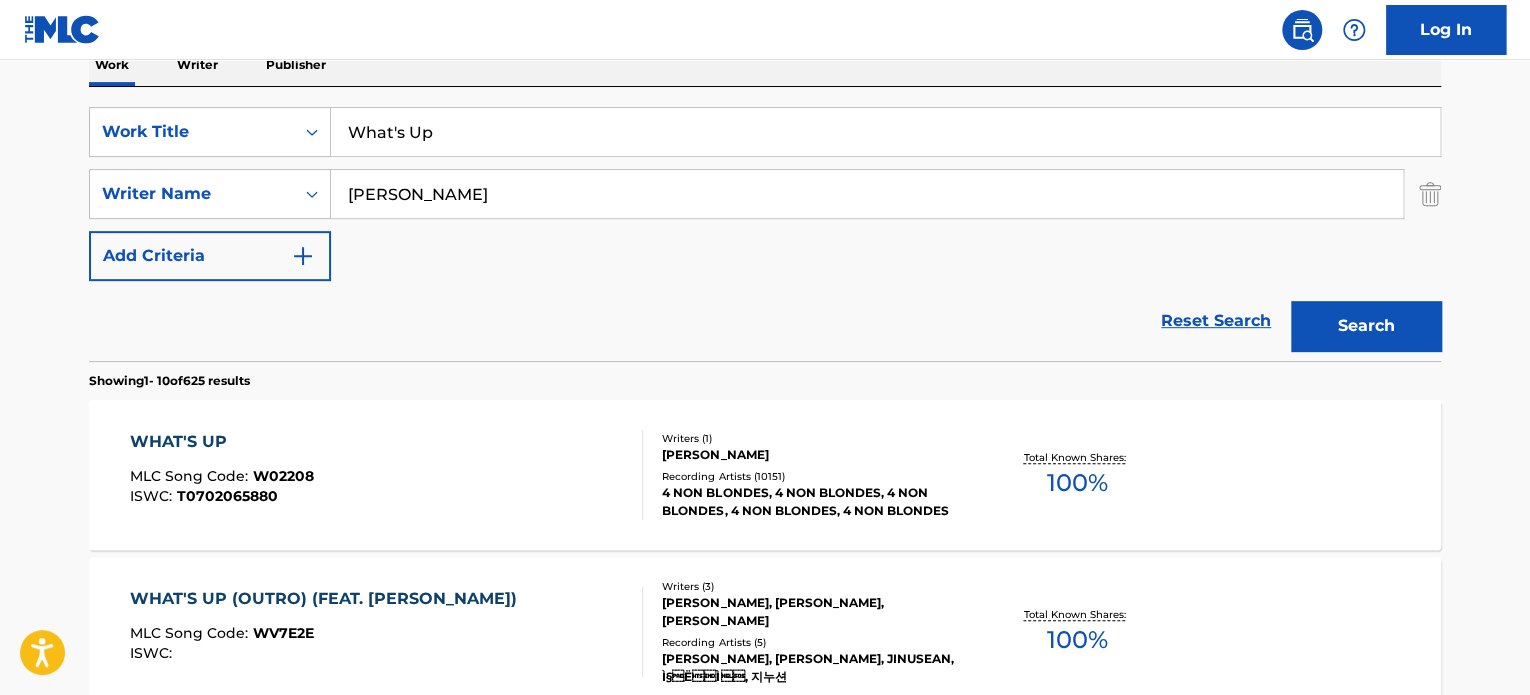 click on "WHAT'S UP MLC Song Code : W02208 ISWC : T0702065880" at bounding box center (387, 475) 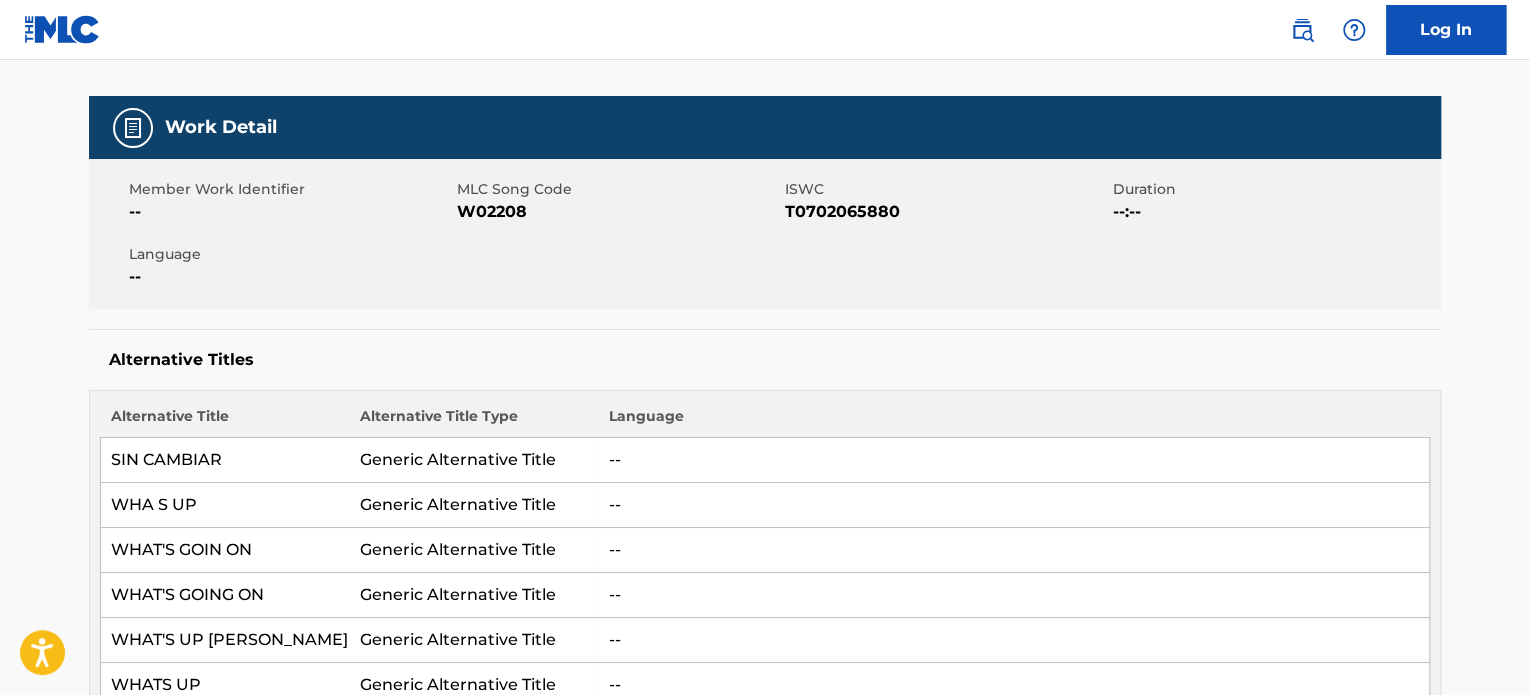 scroll, scrollTop: 0, scrollLeft: 0, axis: both 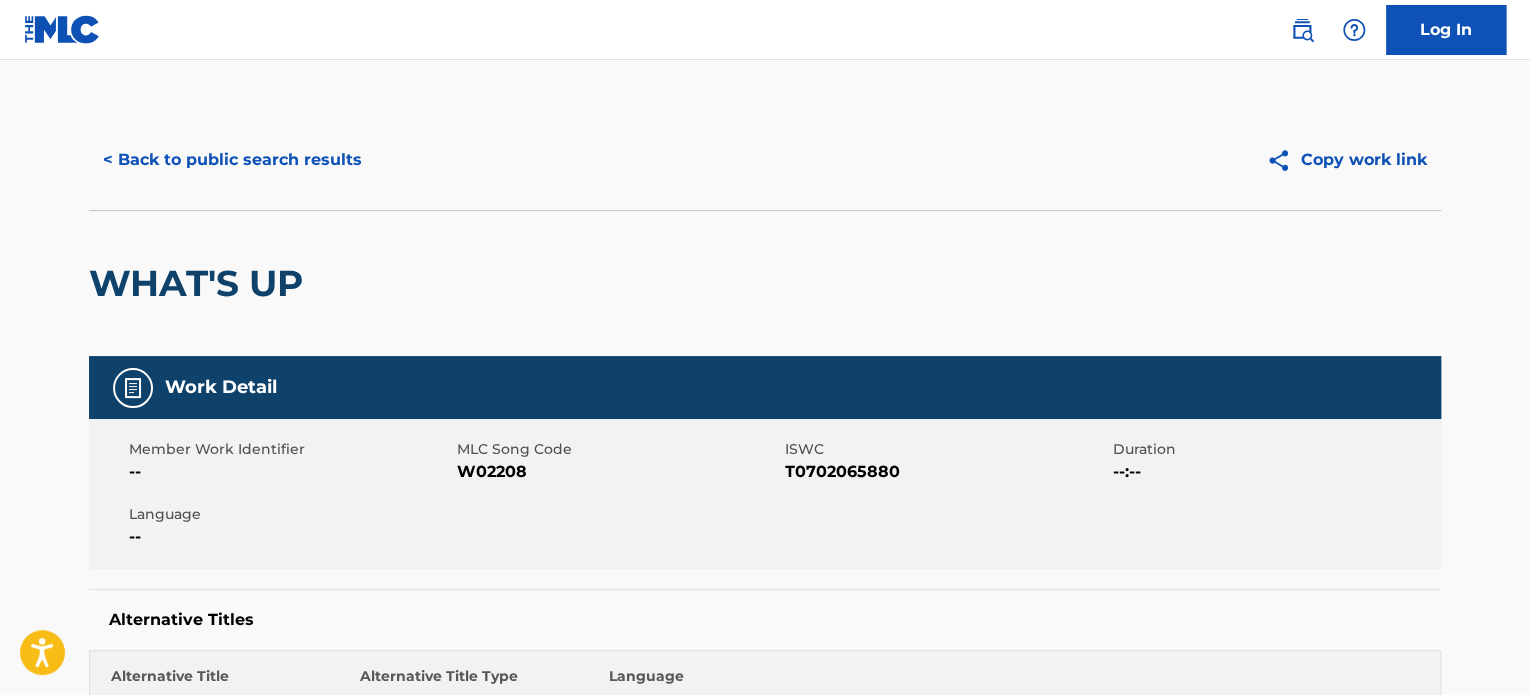 click on "< Back to public search results" at bounding box center [232, 160] 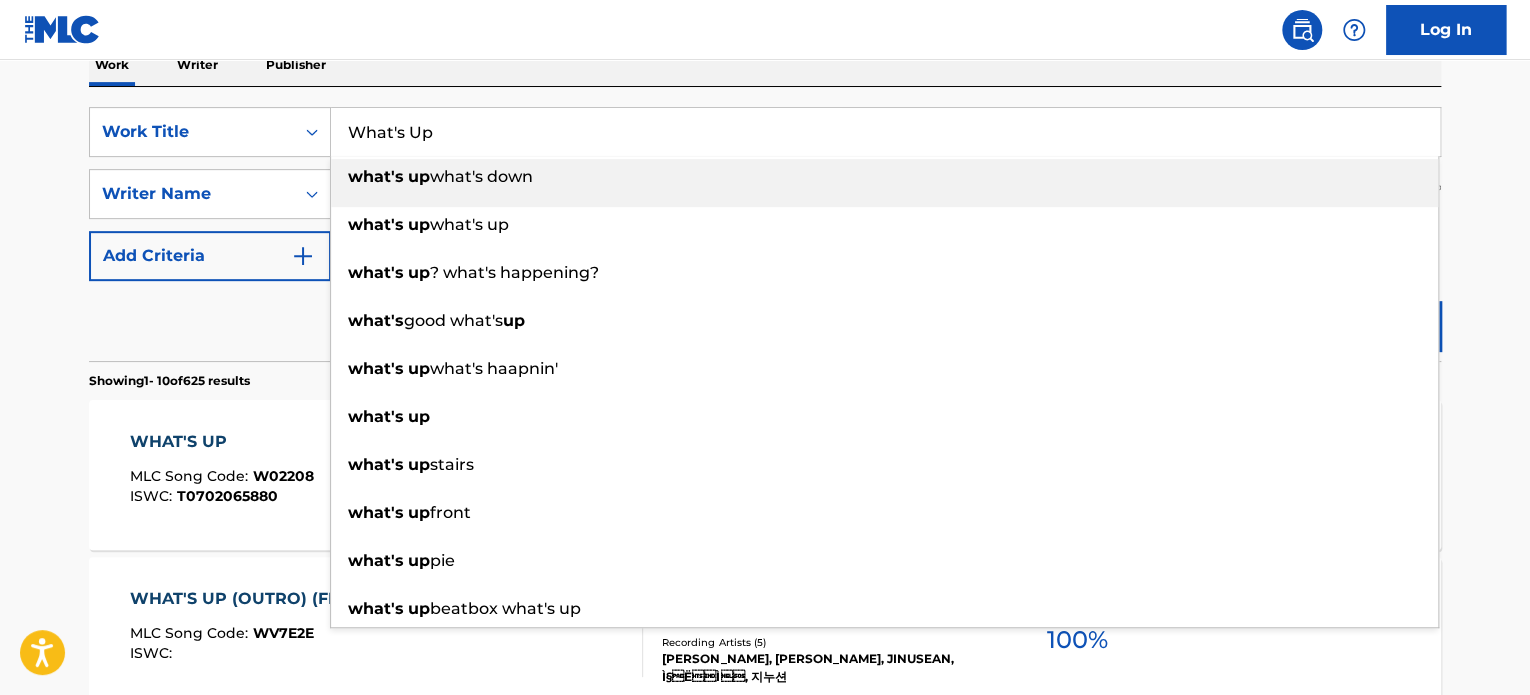 drag, startPoint x: 456, startPoint y: 147, endPoint x: 349, endPoint y: 128, distance: 108.67382 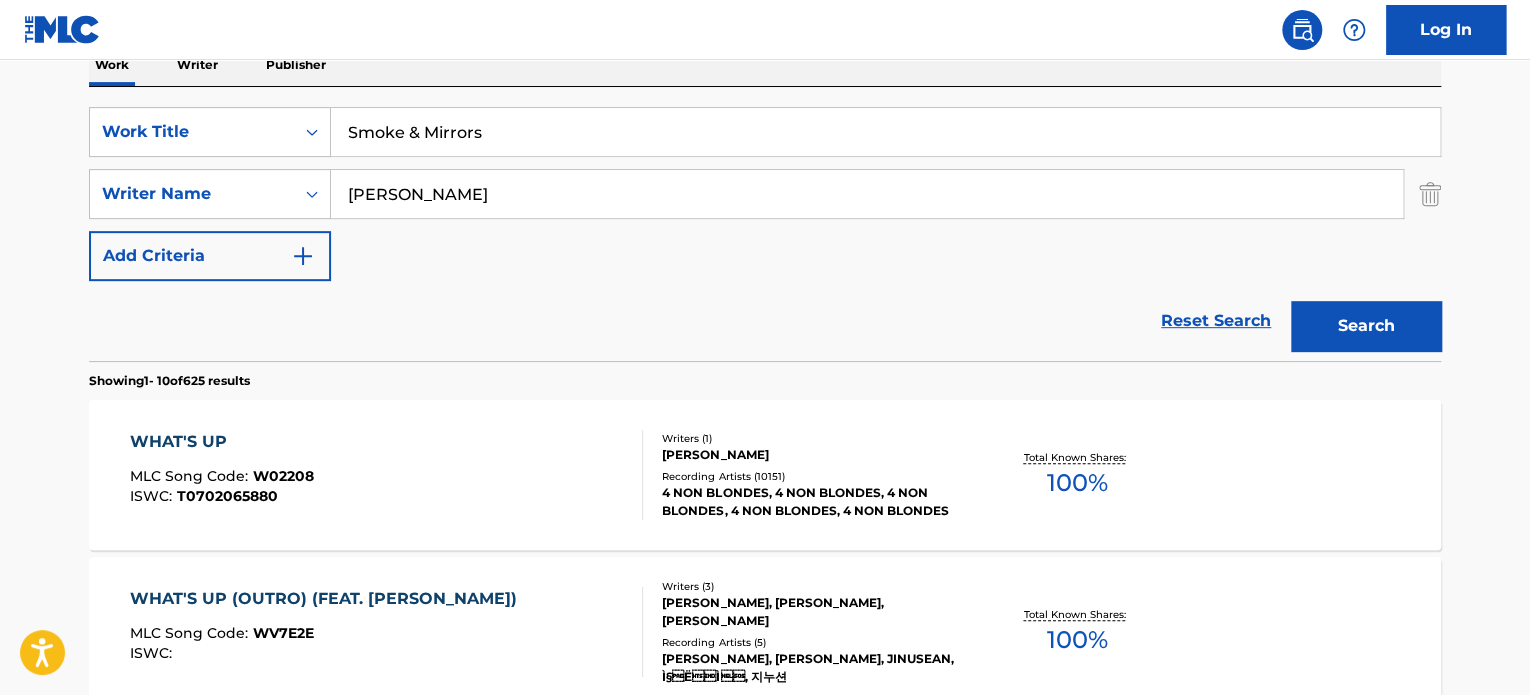 type on "Smoke & Mirrors" 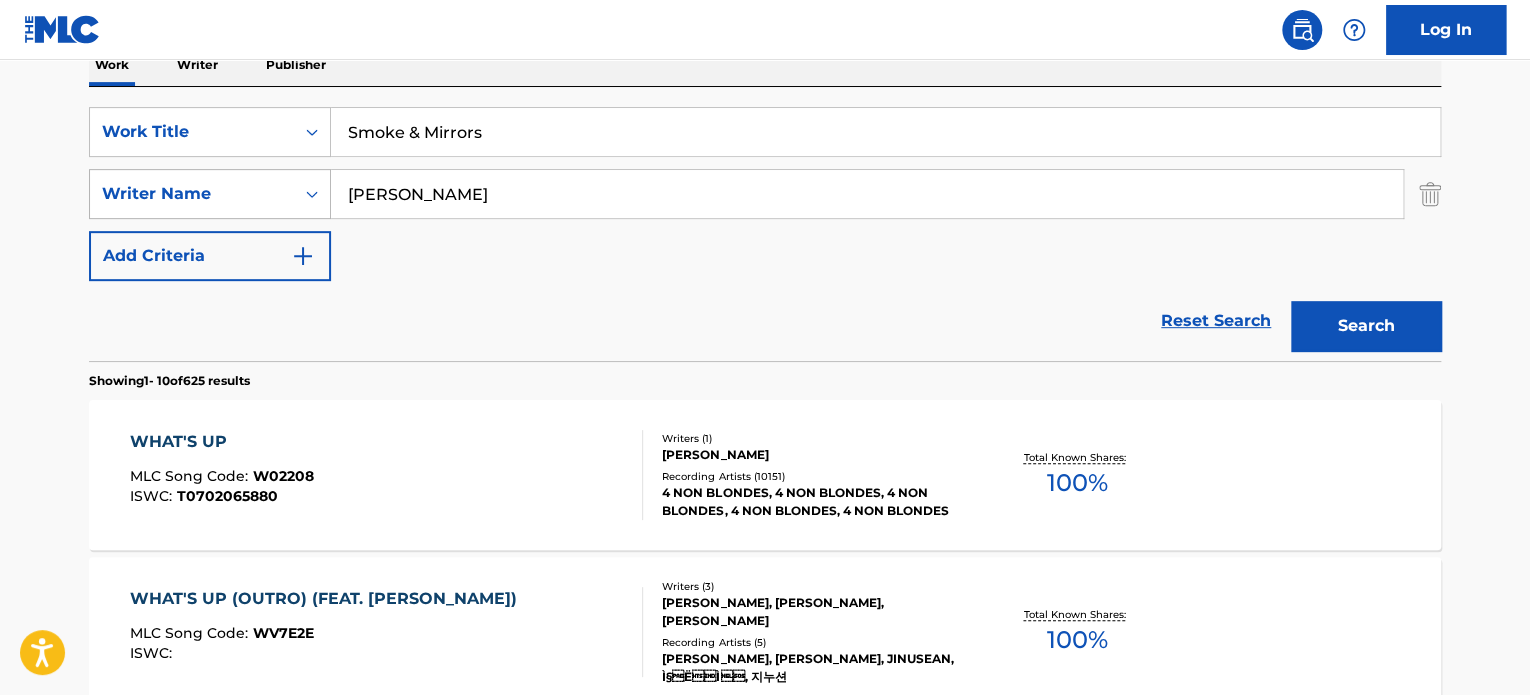 drag, startPoint x: 488, startPoint y: 197, endPoint x: 305, endPoint y: 175, distance: 184.31766 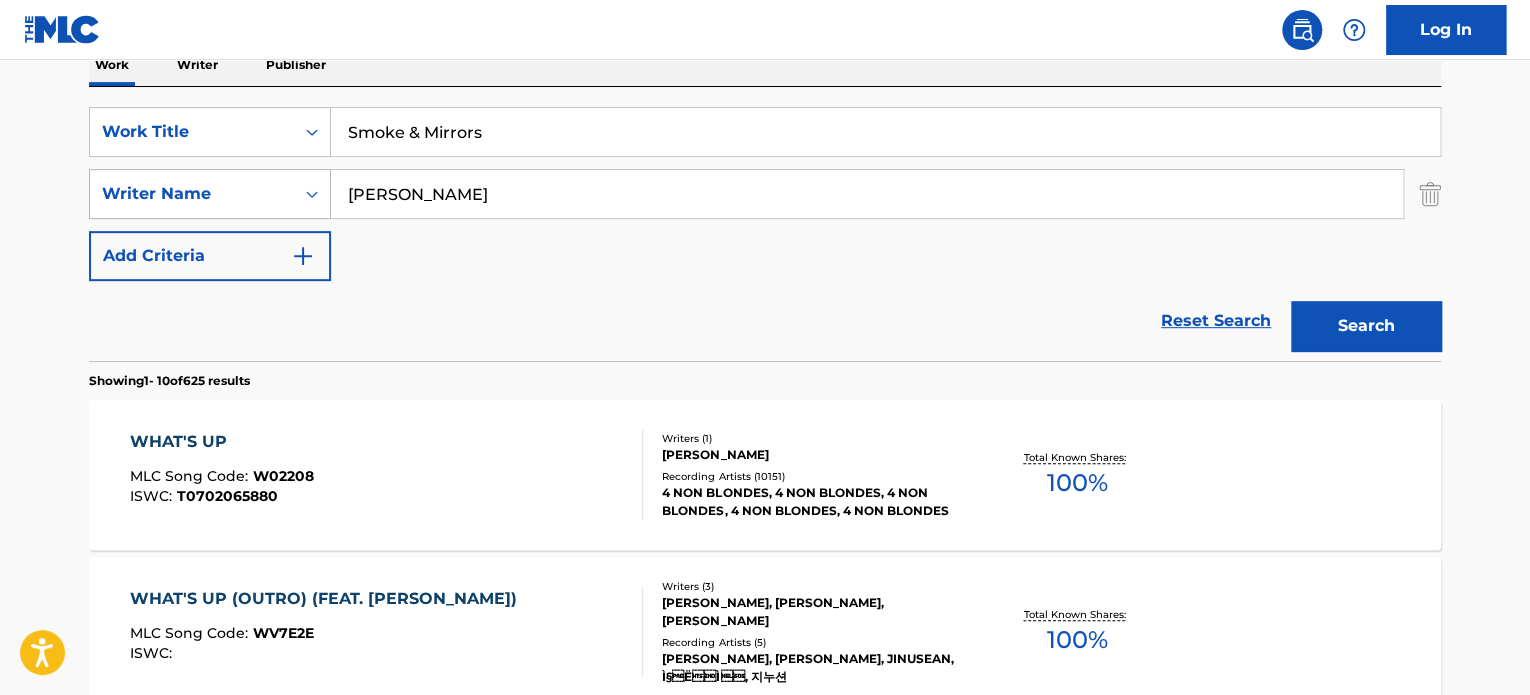 type on "[PERSON_NAME]" 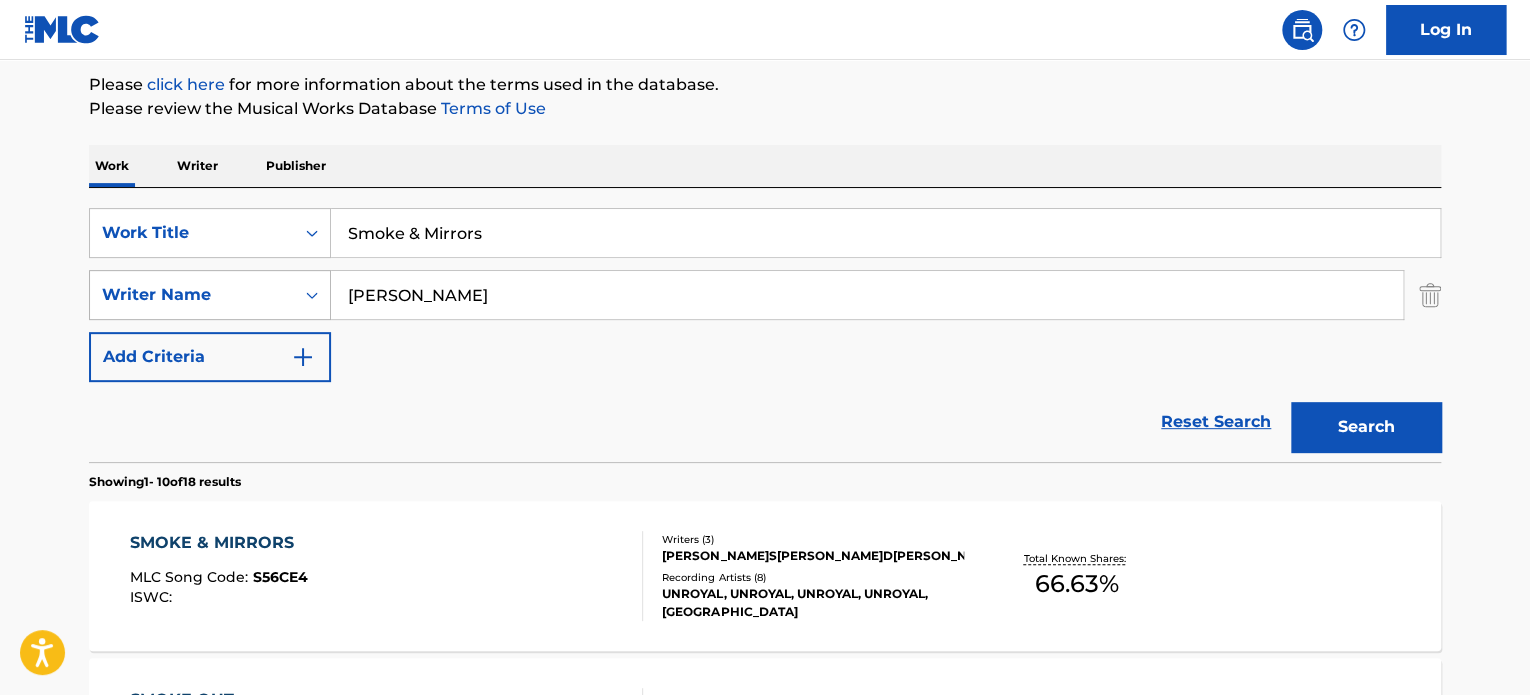 scroll, scrollTop: 338, scrollLeft: 0, axis: vertical 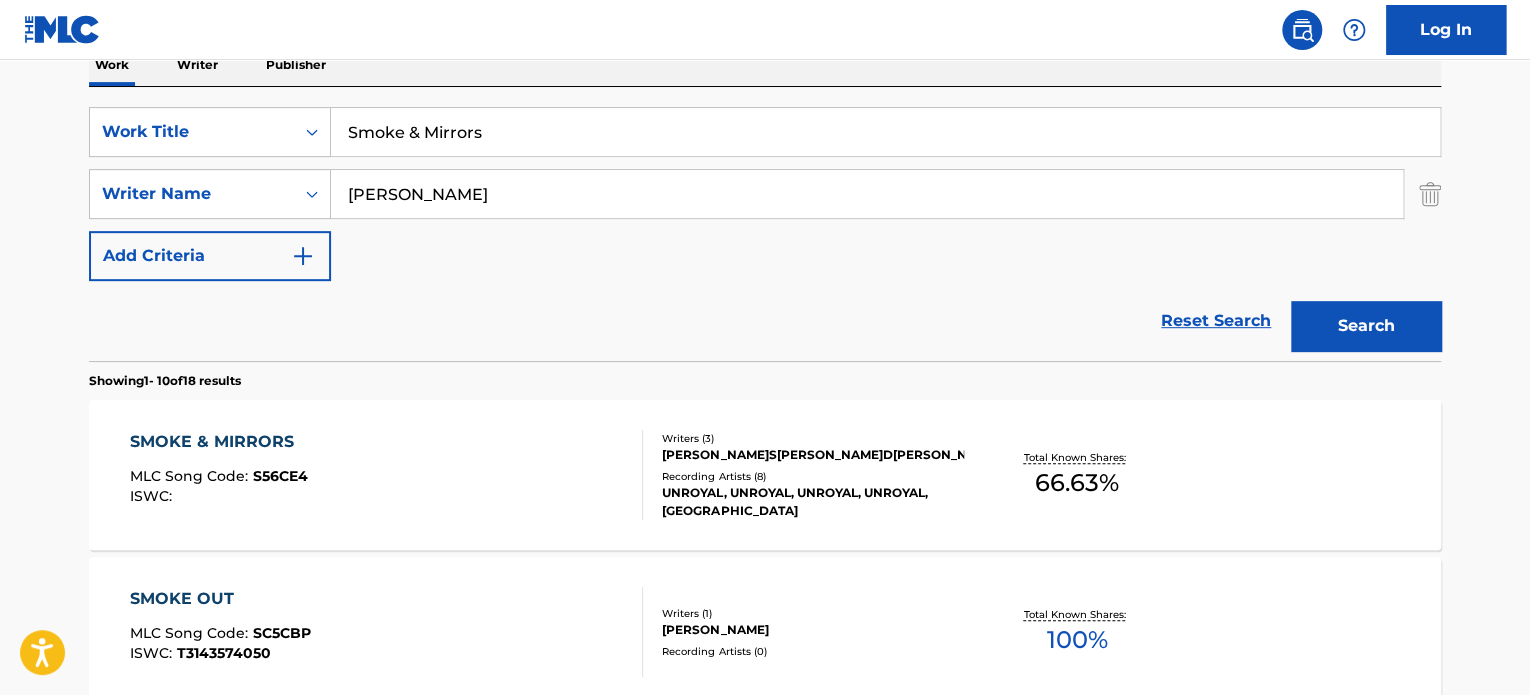 click on "SMOKE & MIRRORS MLC Song Code : S56CE4 ISWC :" at bounding box center [387, 475] 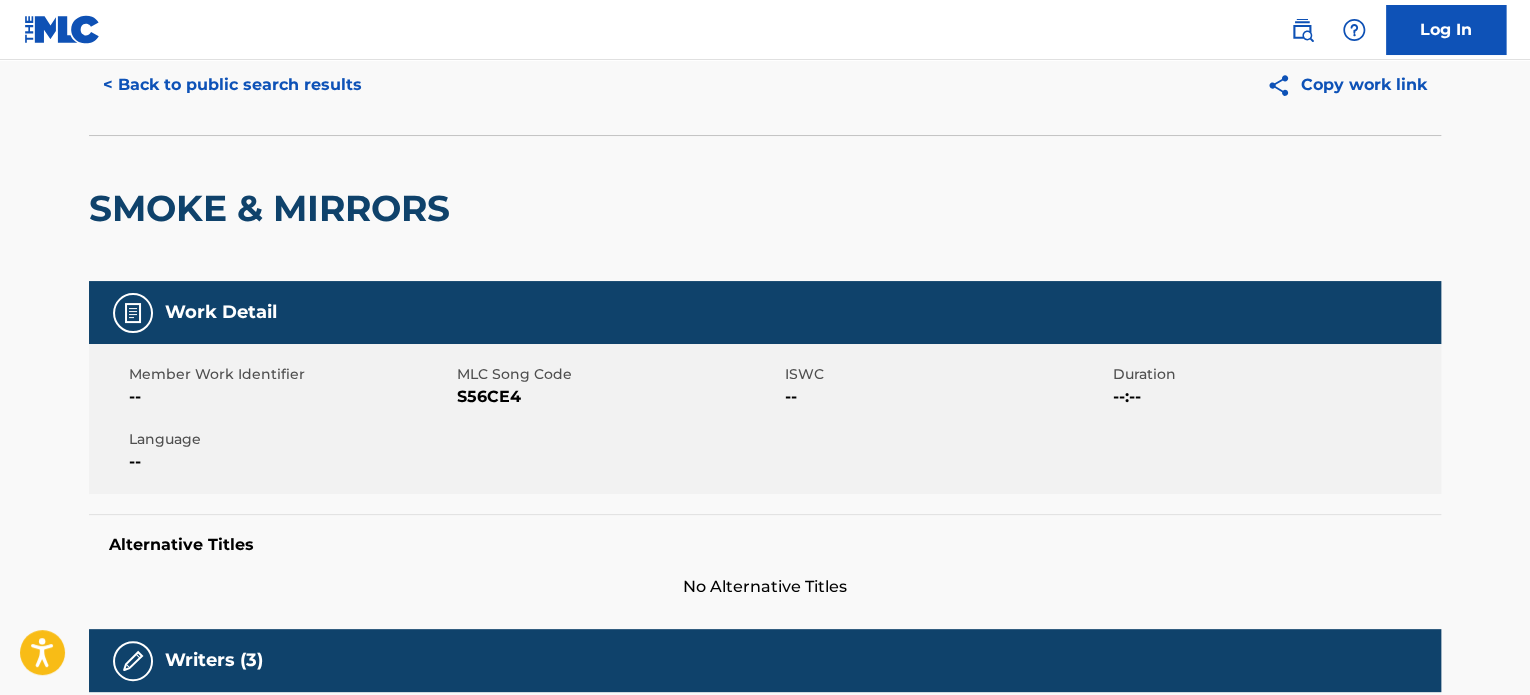 scroll, scrollTop: 0, scrollLeft: 0, axis: both 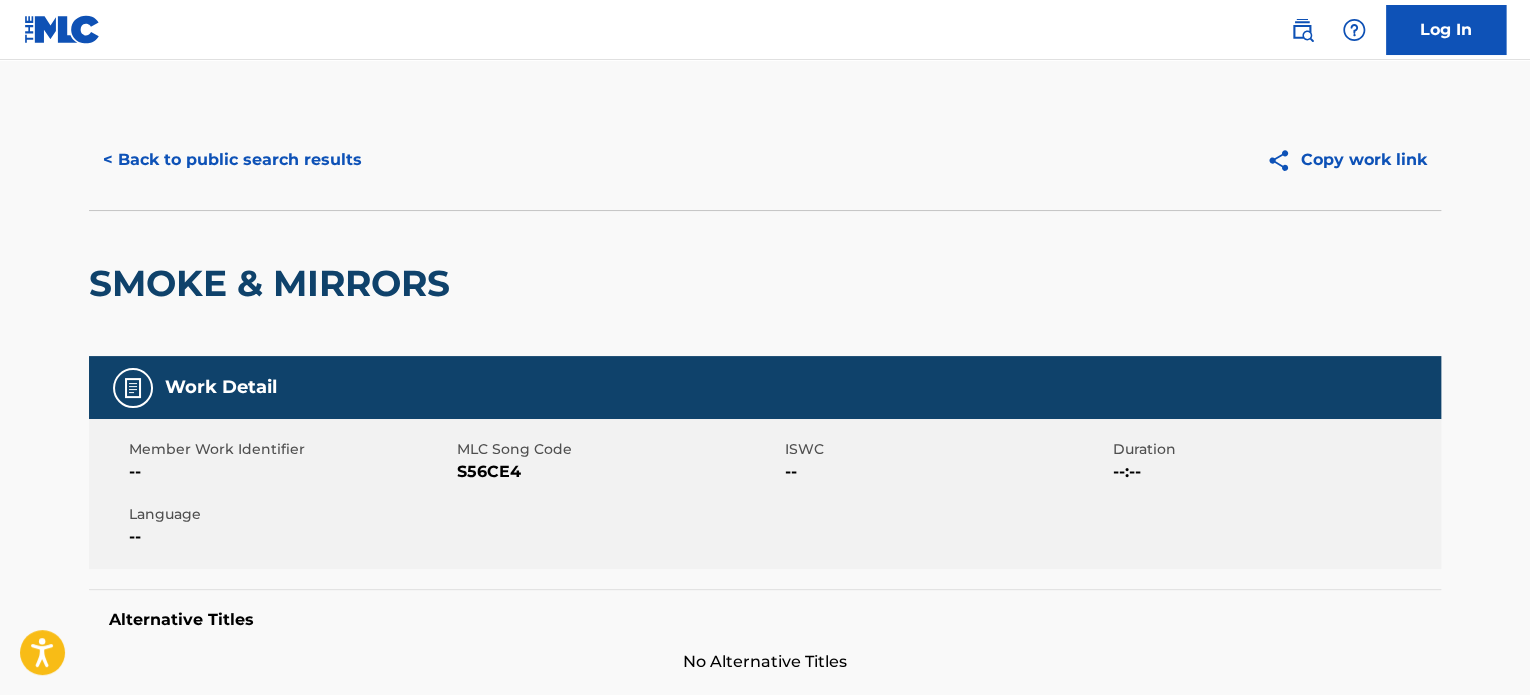 click on "< Back to public search results" at bounding box center [232, 160] 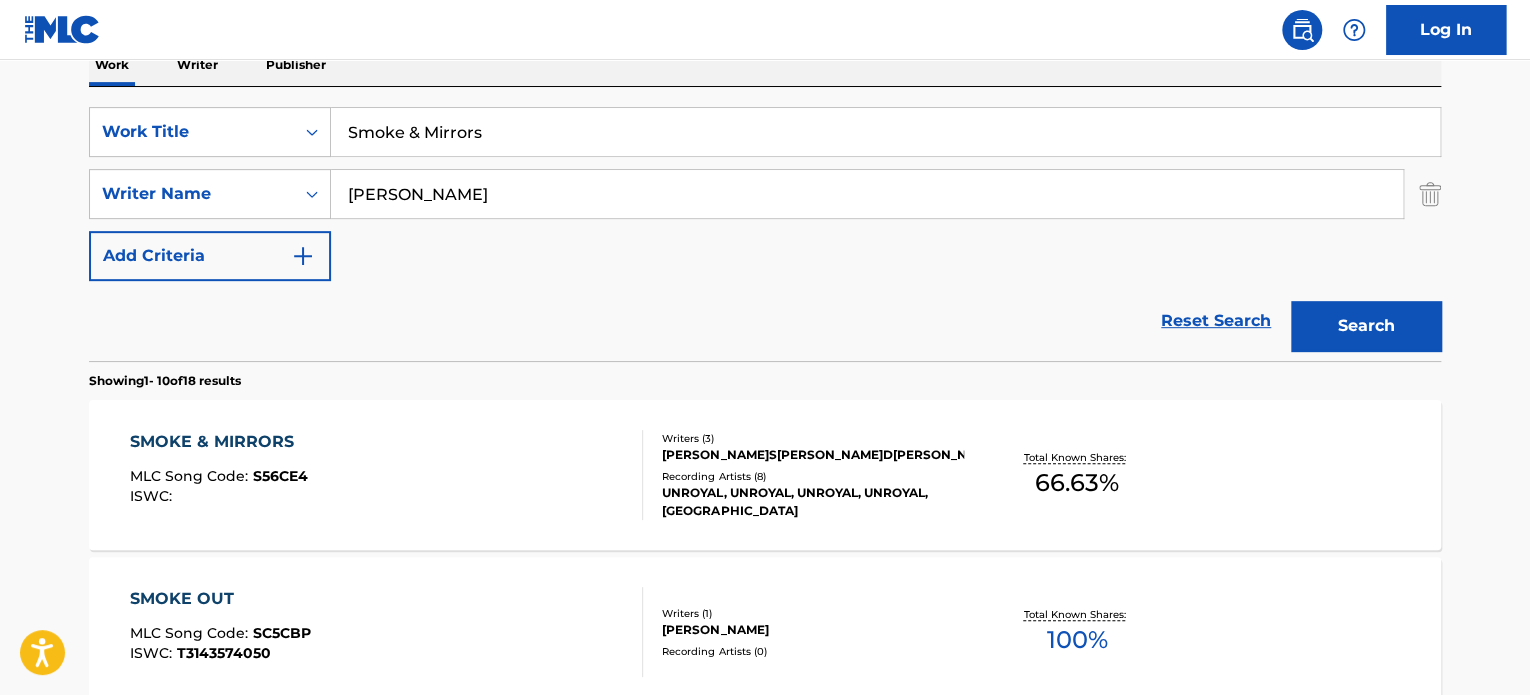 drag, startPoint x: 525, startPoint y: 143, endPoint x: 351, endPoint y: 117, distance: 175.93181 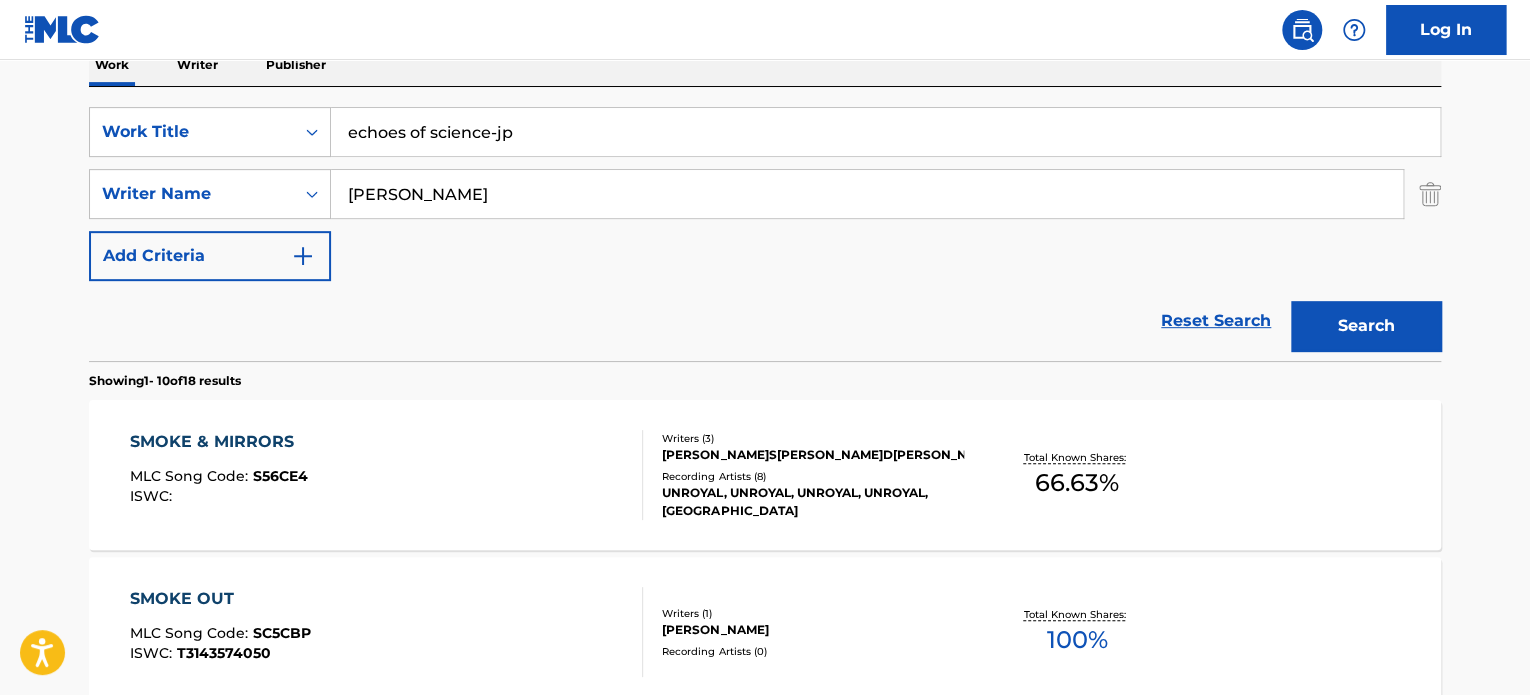 drag, startPoint x: 407, startPoint y: 124, endPoint x: 768, endPoint y: 159, distance: 362.69272 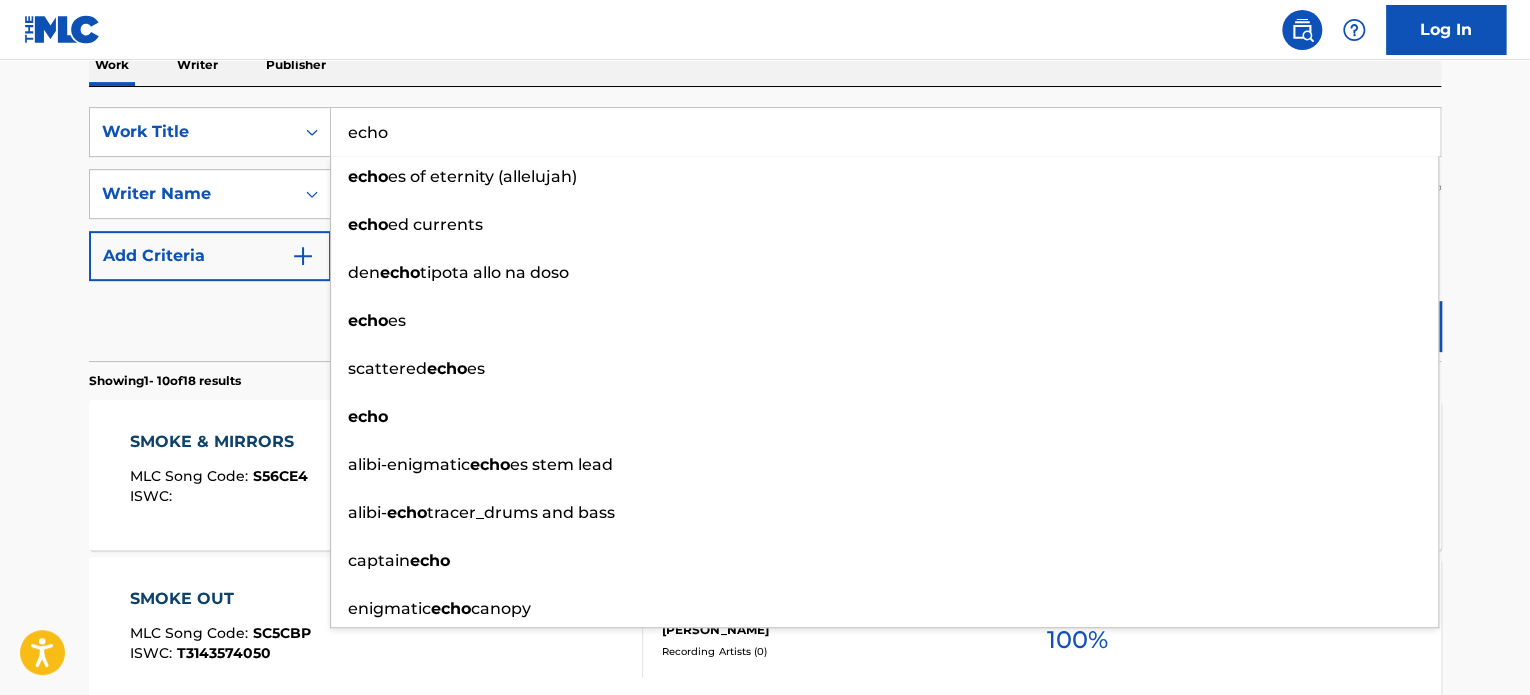 type on "echo" 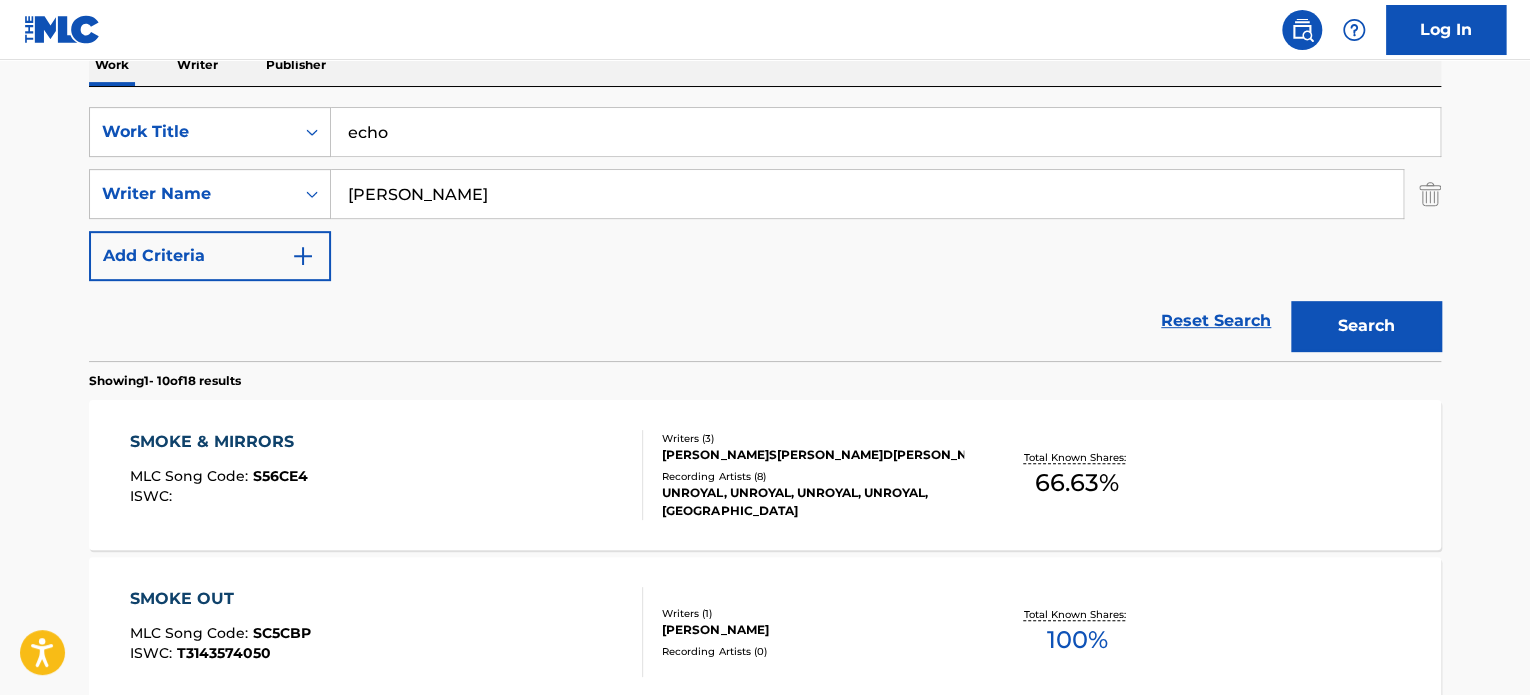 click on "Search" at bounding box center [1366, 326] 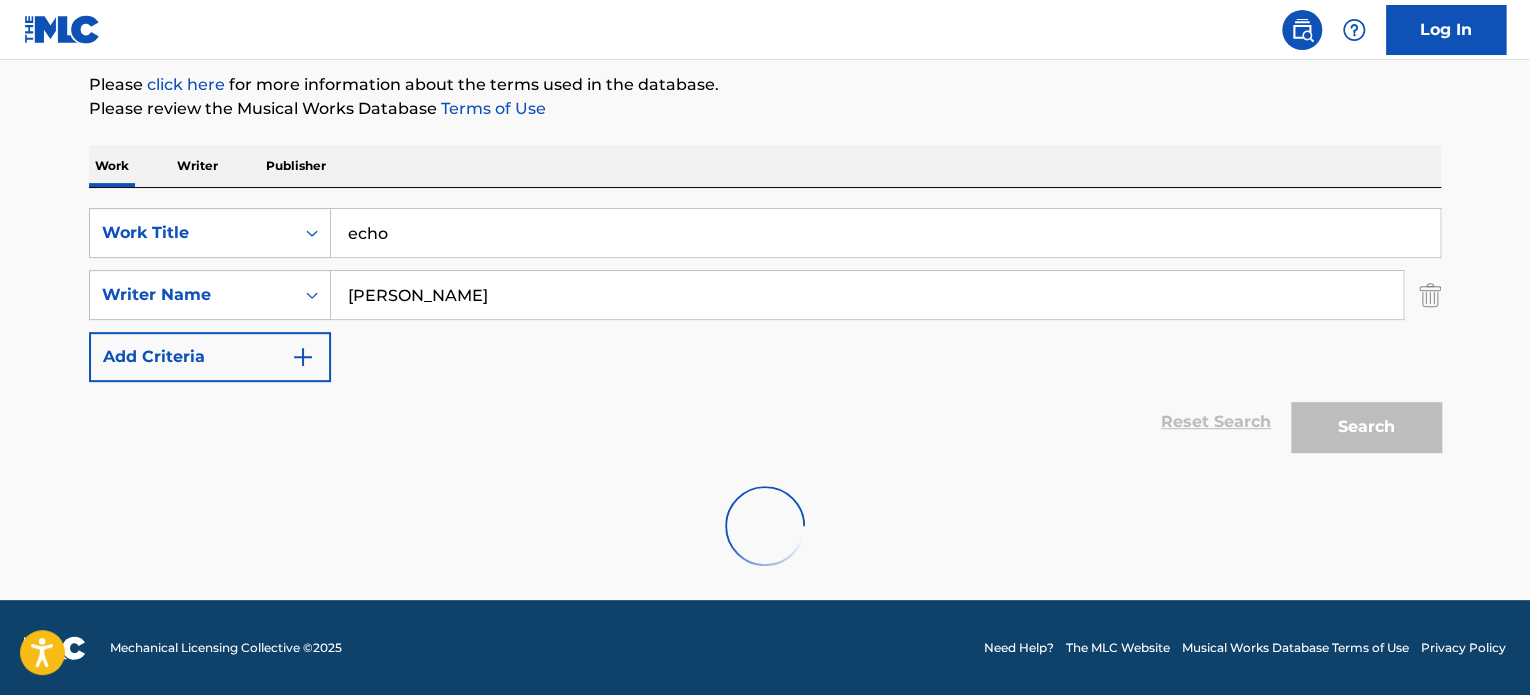 scroll, scrollTop: 338, scrollLeft: 0, axis: vertical 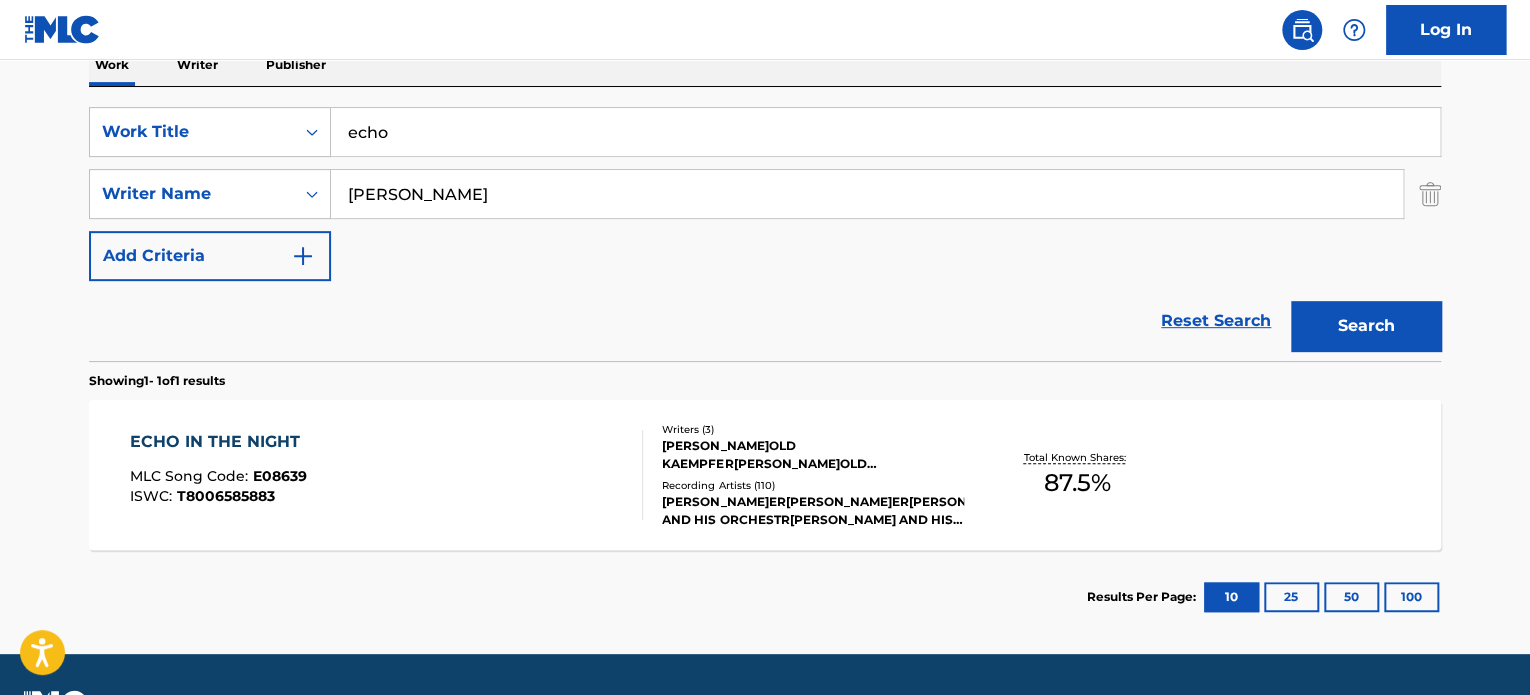 drag, startPoint x: 439, startPoint y: 198, endPoint x: 340, endPoint y: 190, distance: 99.32271 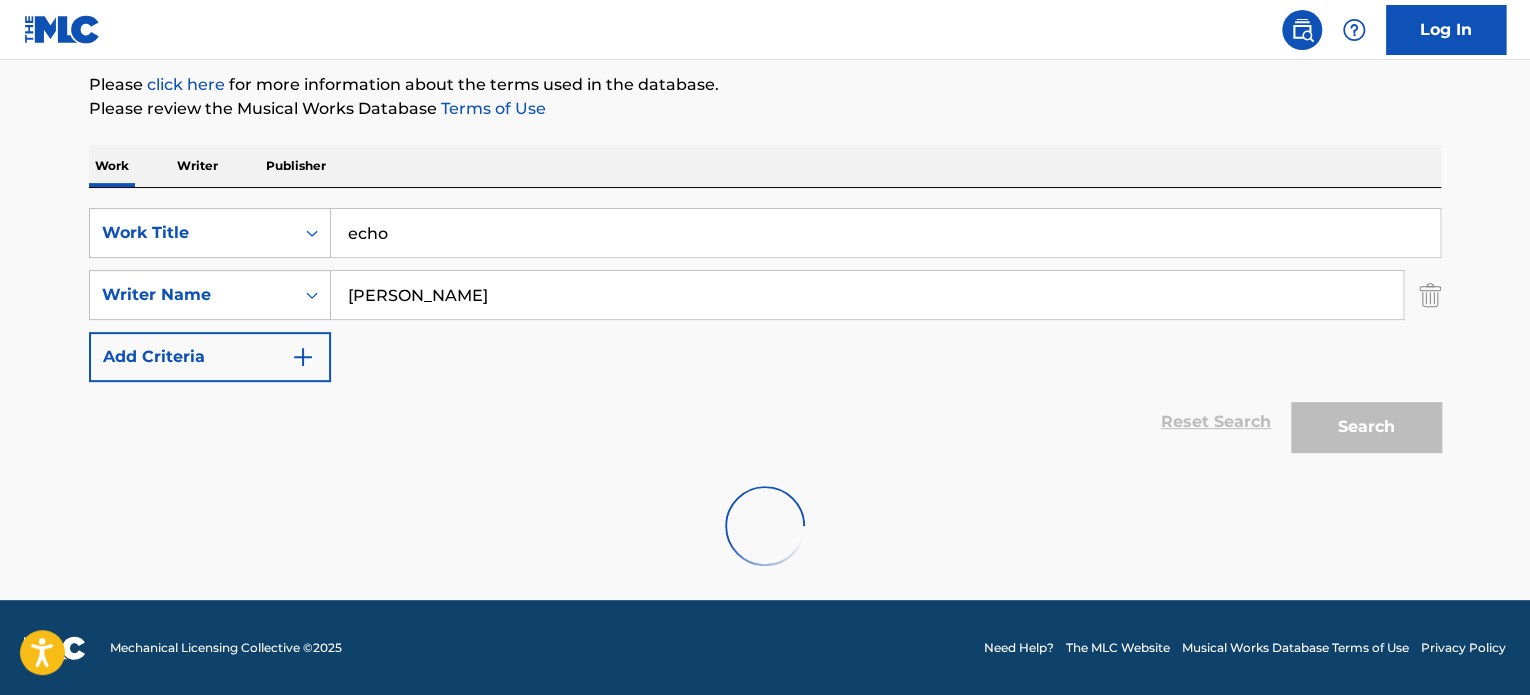 scroll, scrollTop: 338, scrollLeft: 0, axis: vertical 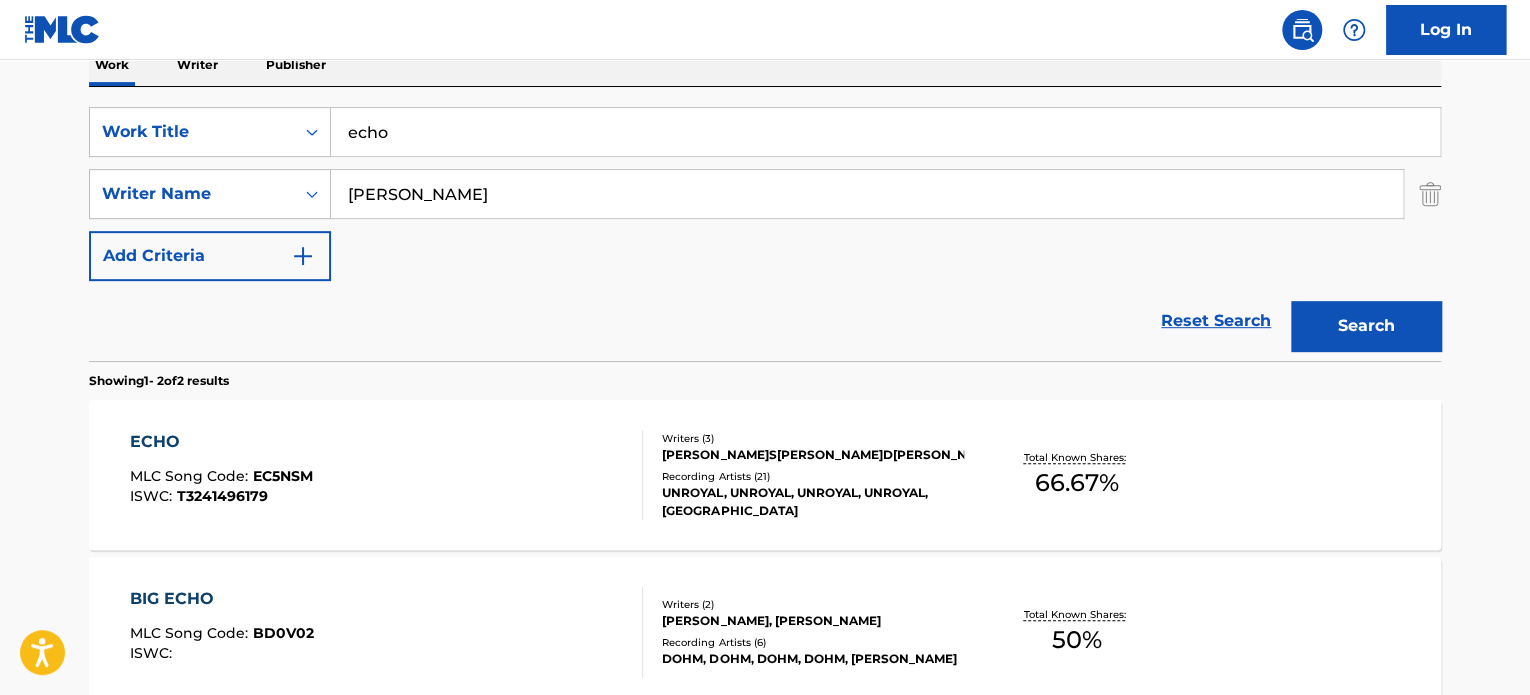 click on "Writers ( 3 ) [PERSON_NAME]S[PERSON_NAME]D[PERSON_NAME]REZ Recording Artists ( 21 ) UNROYAL, UNROYAL, UNROYAL, UNROYAL, UNROYAL" at bounding box center (803, 475) 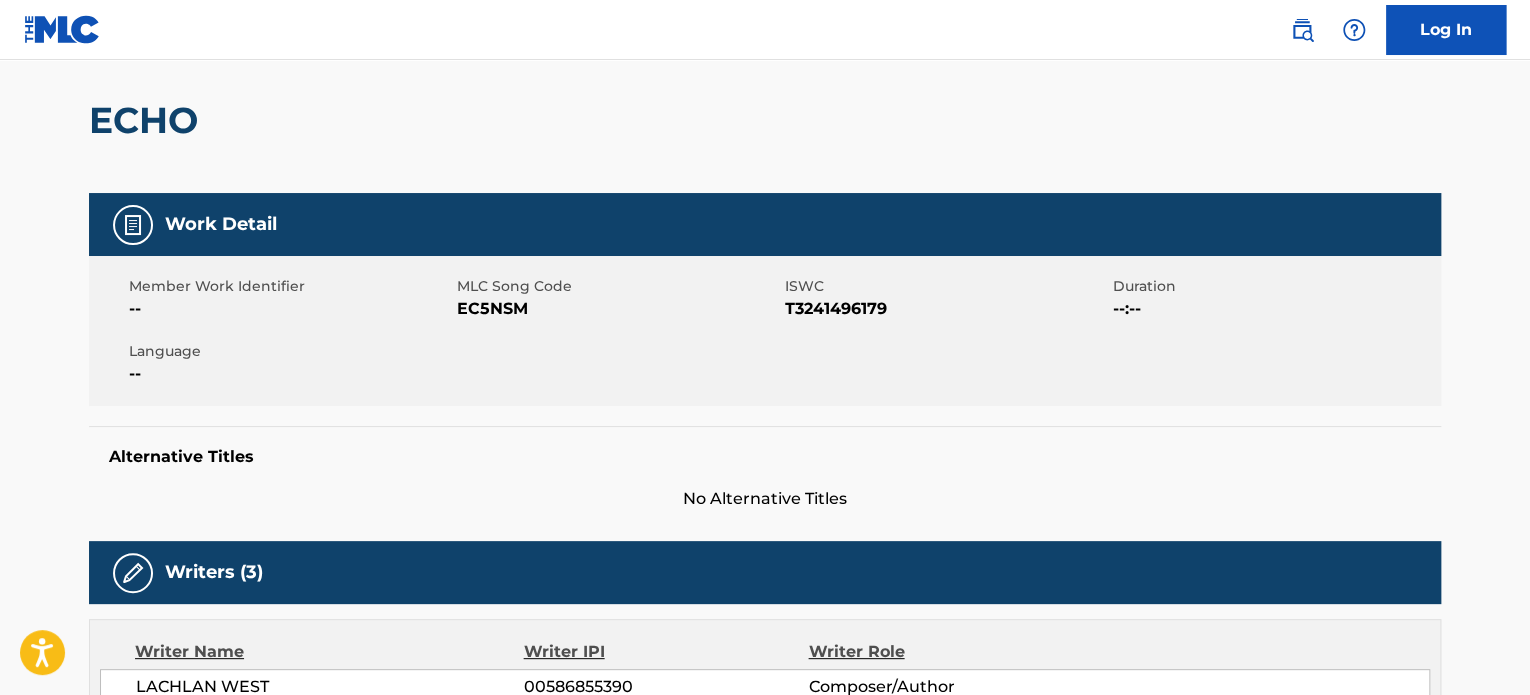 scroll, scrollTop: 0, scrollLeft: 0, axis: both 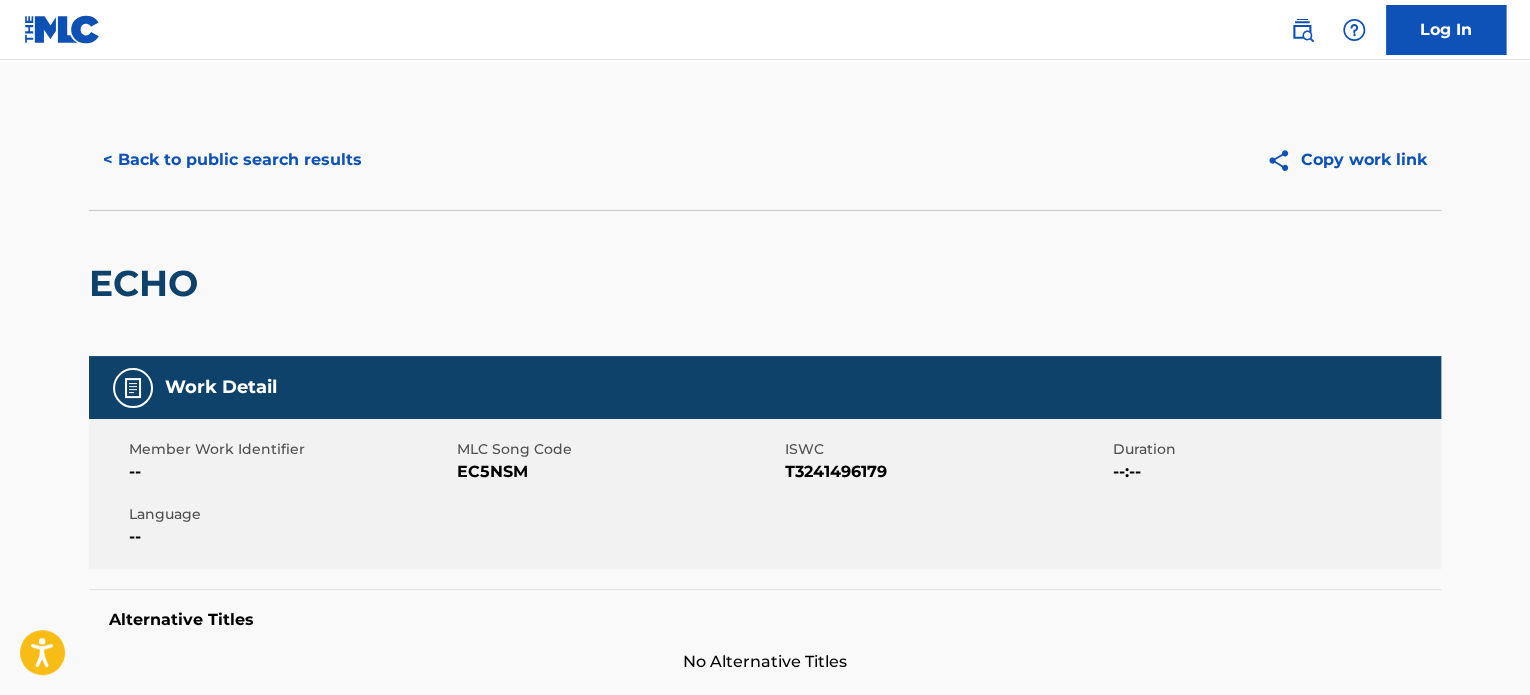 click on "< Back to public search results" at bounding box center [232, 160] 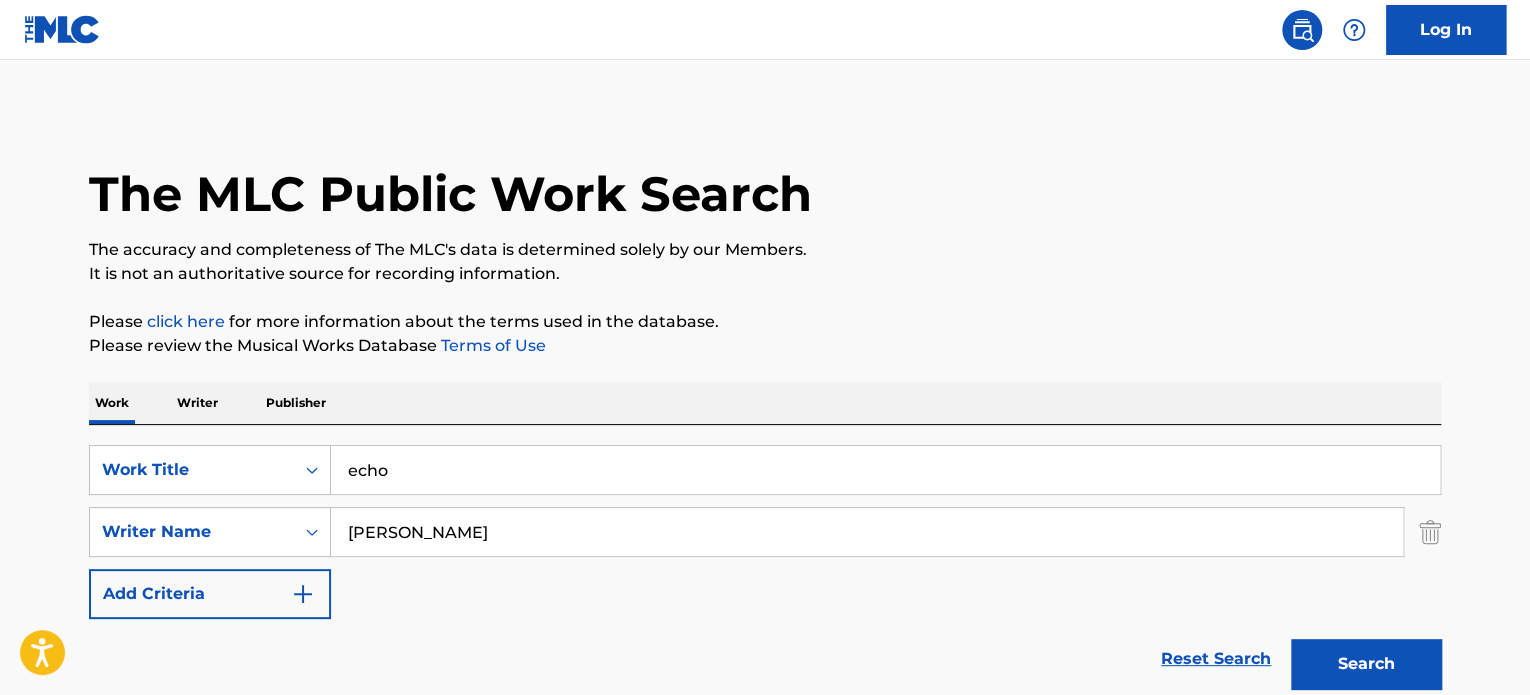 scroll, scrollTop: 338, scrollLeft: 0, axis: vertical 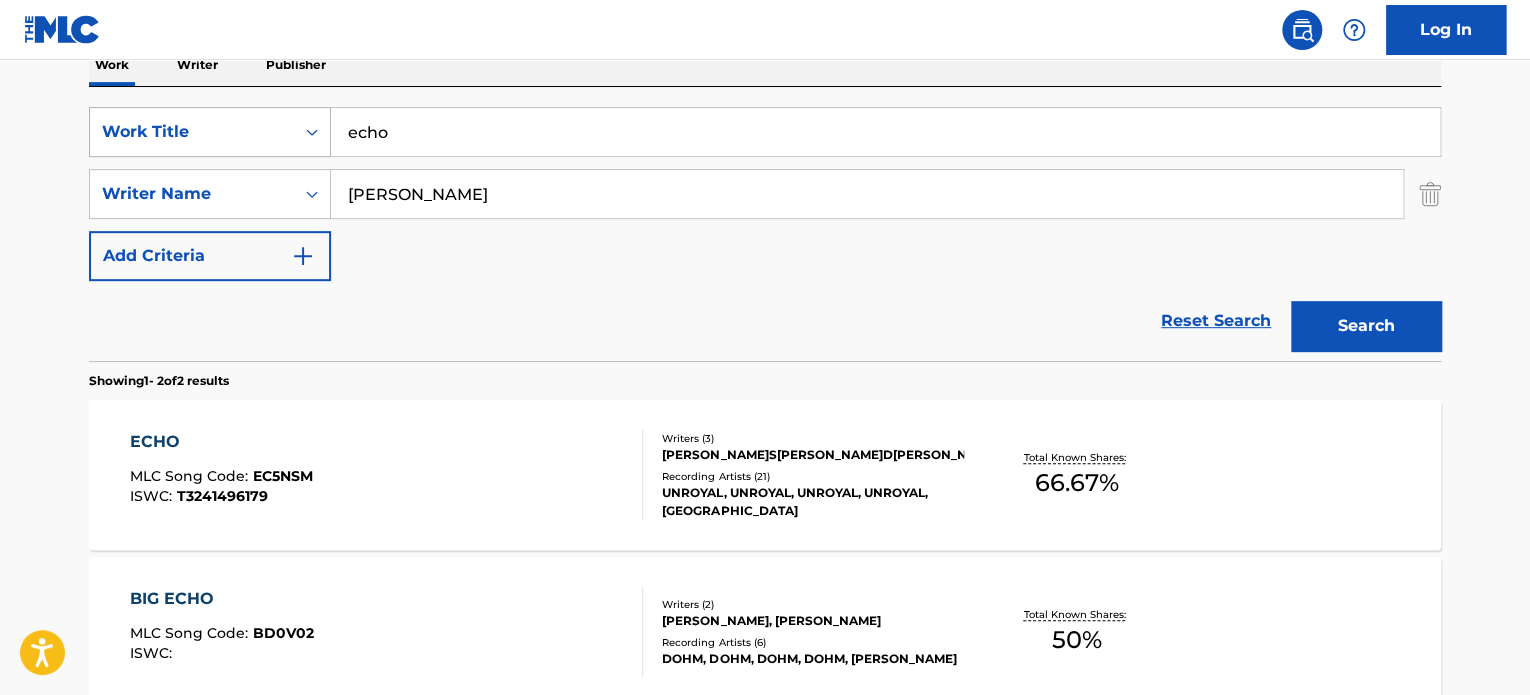 drag, startPoint x: 432, startPoint y: 147, endPoint x: 319, endPoint y: 148, distance: 113.004425 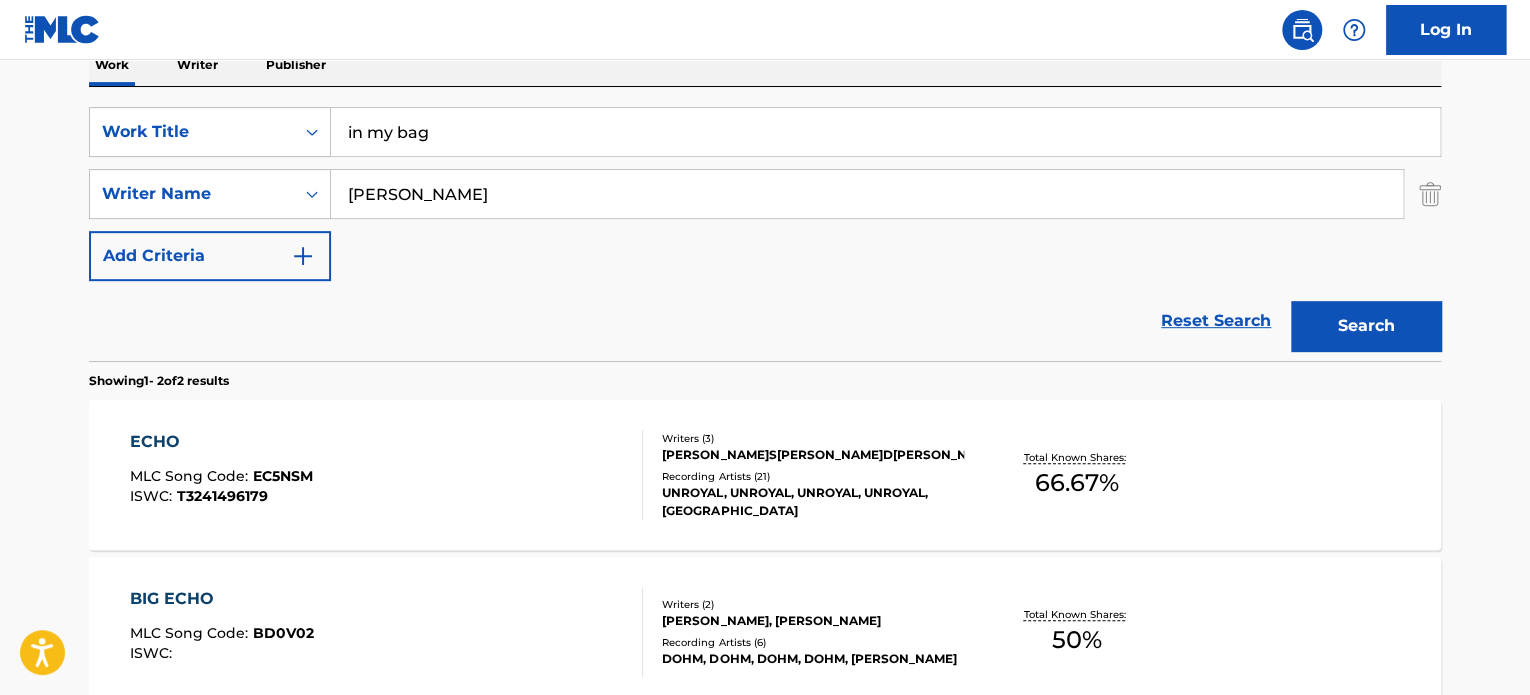 type on "in my bag" 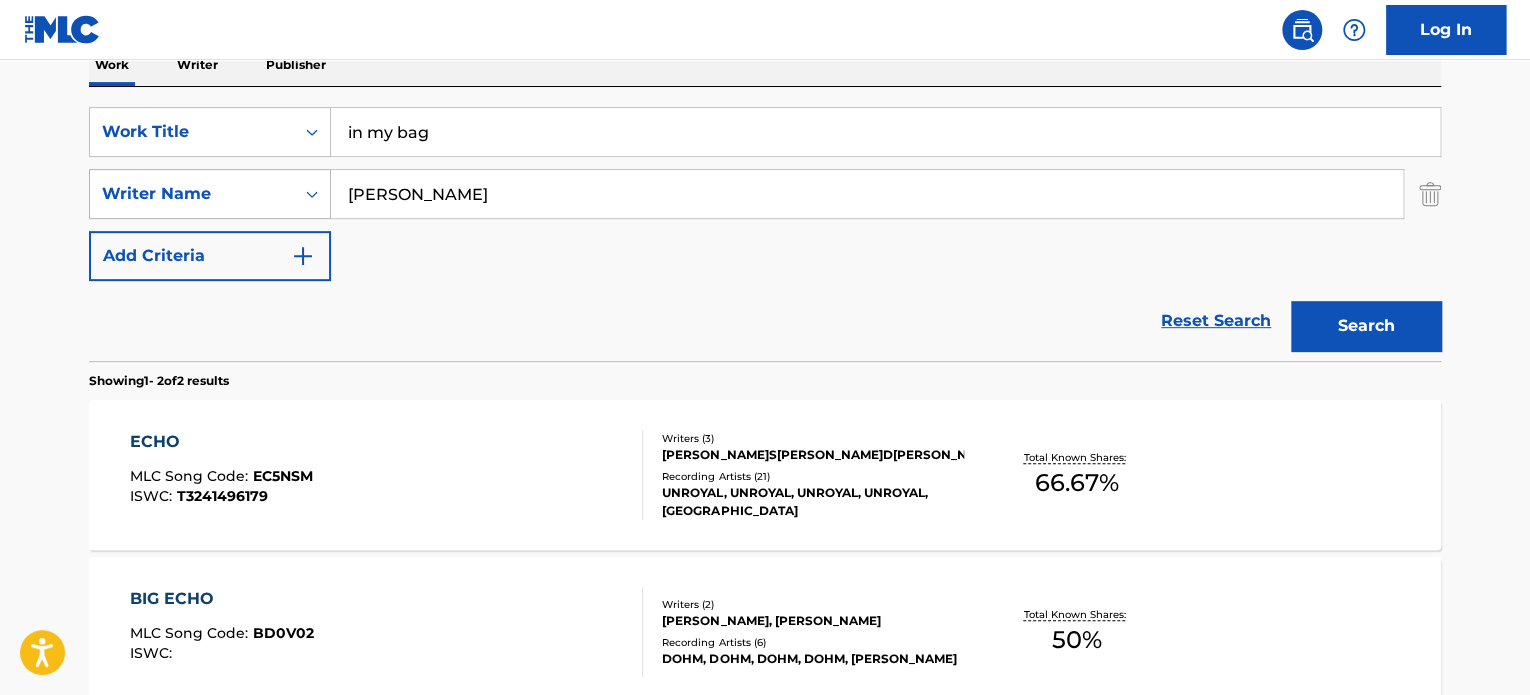 drag, startPoint x: 393, startPoint y: 186, endPoint x: 327, endPoint y: 194, distance: 66.48308 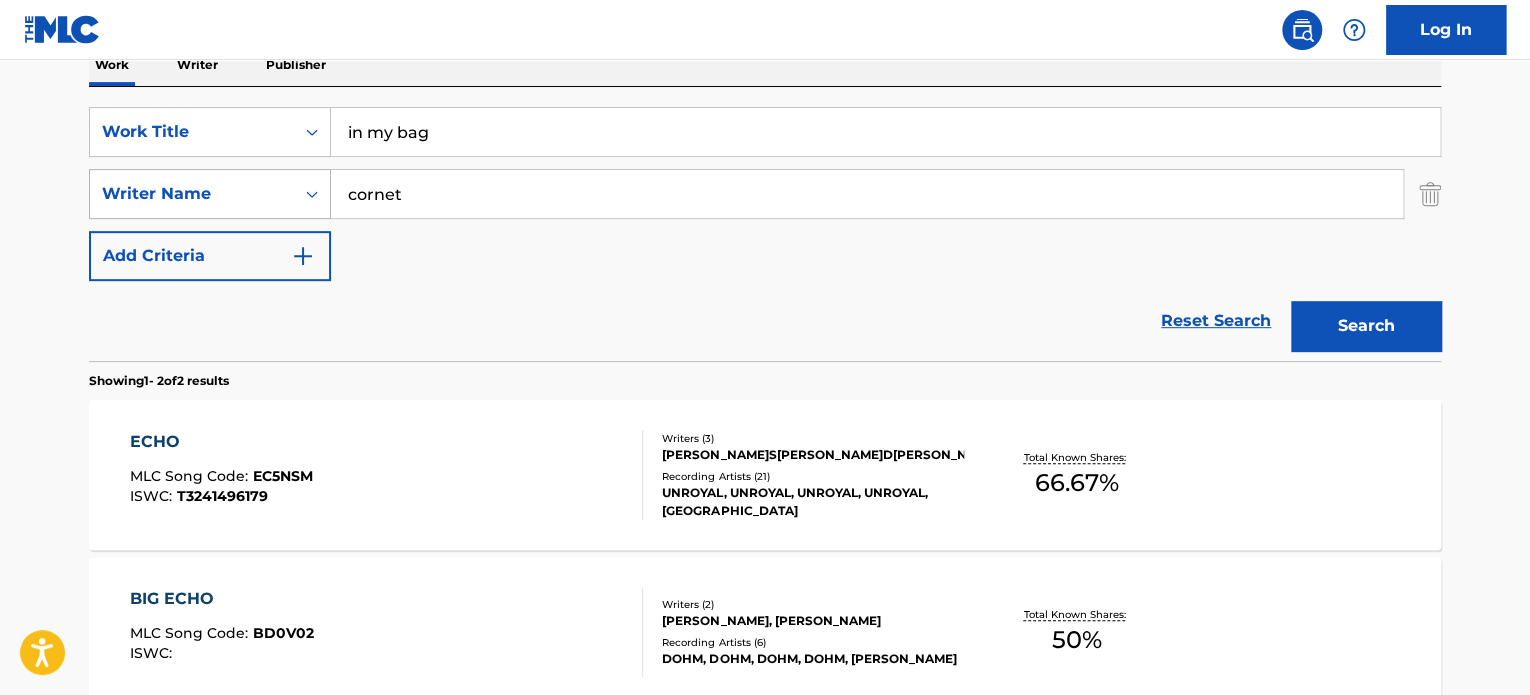 type on "cornet" 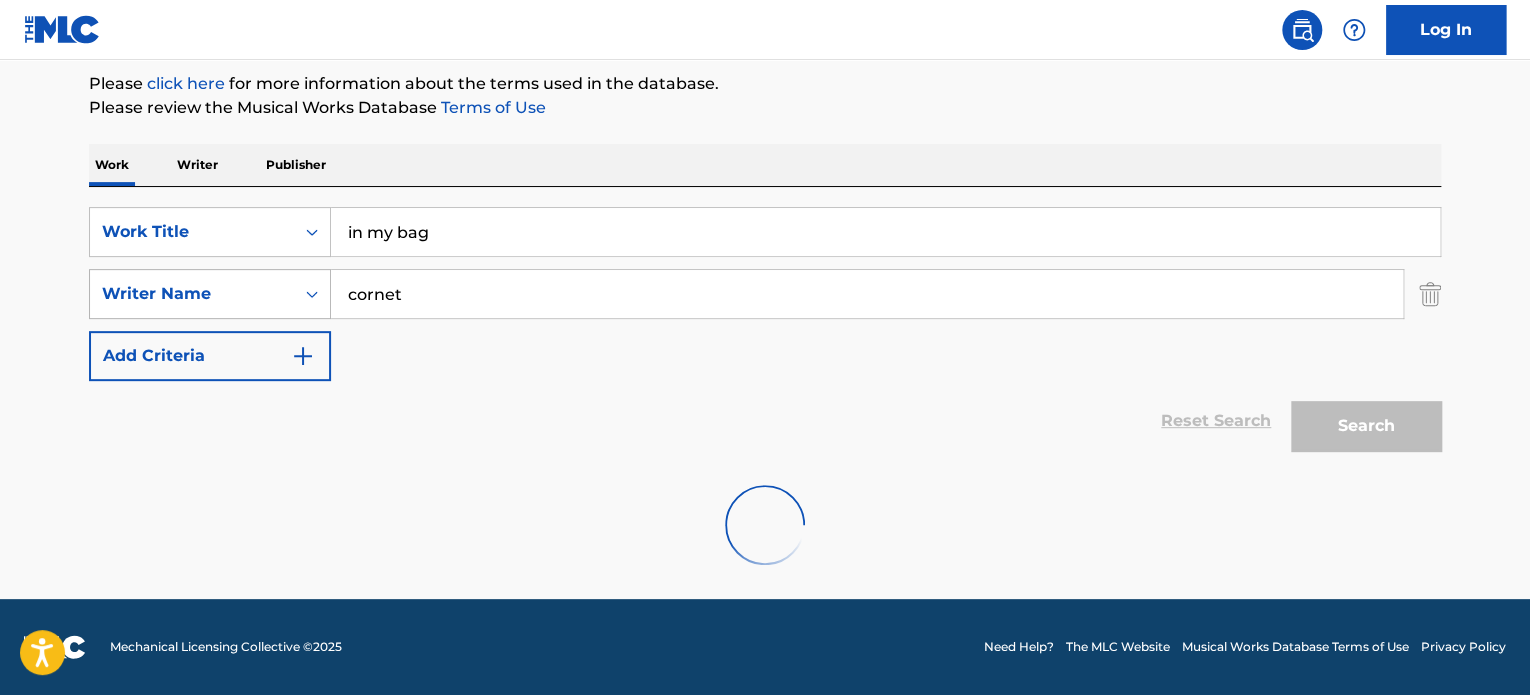 scroll, scrollTop: 237, scrollLeft: 0, axis: vertical 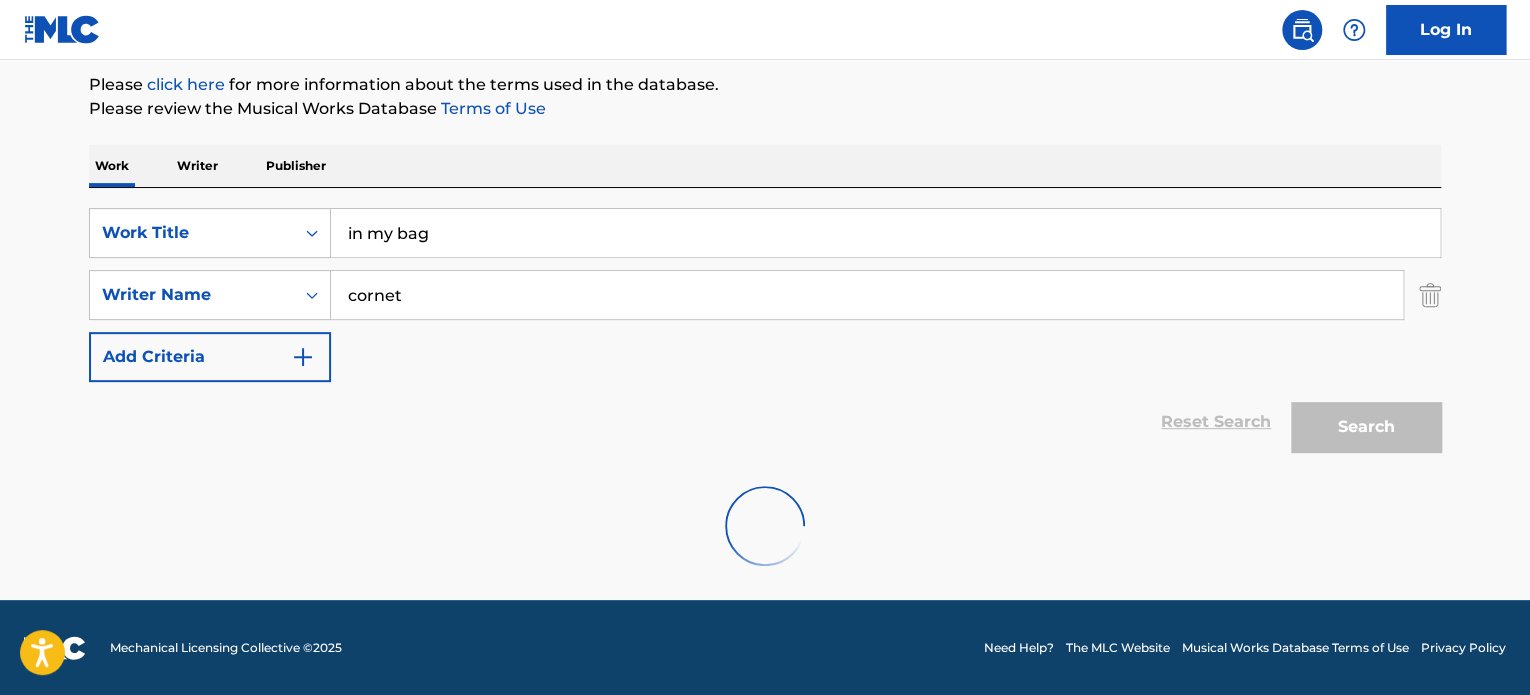 click at bounding box center [765, 526] 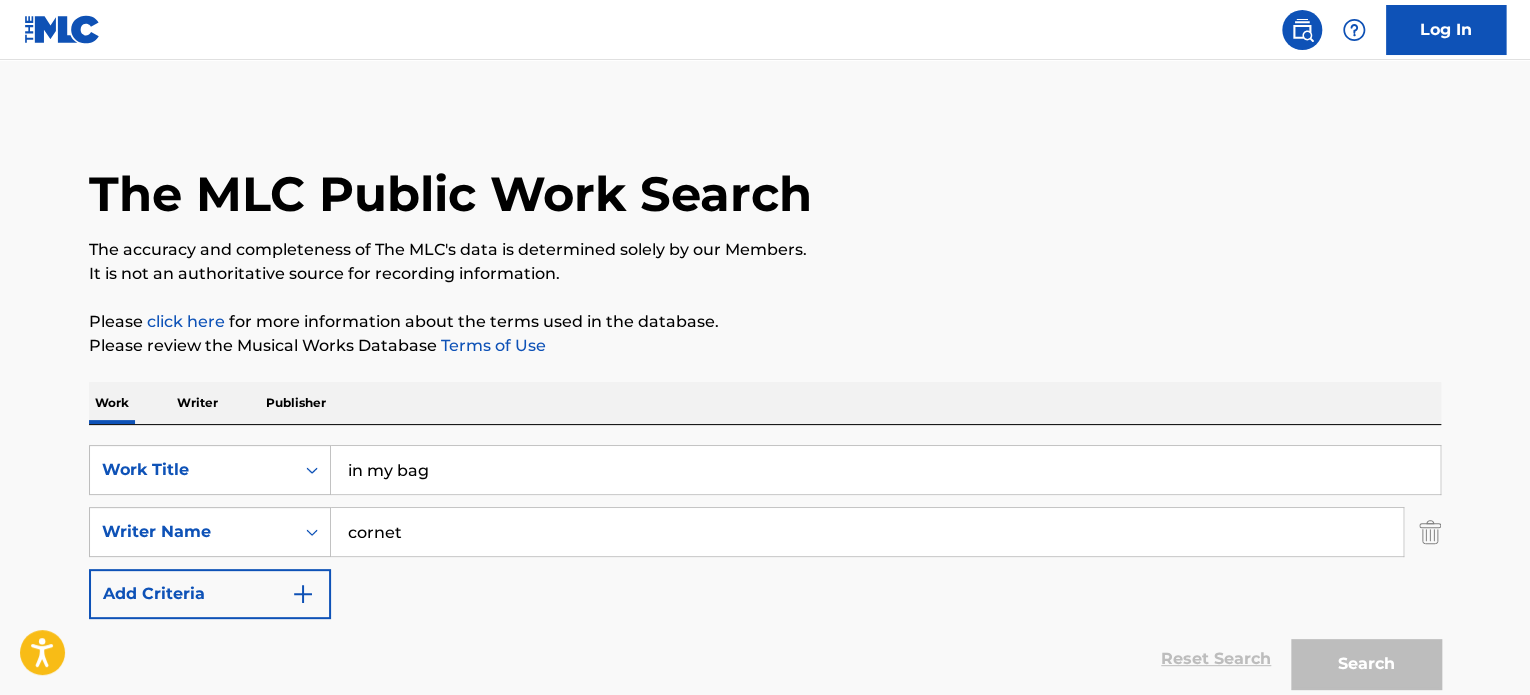 scroll, scrollTop: 216, scrollLeft: 0, axis: vertical 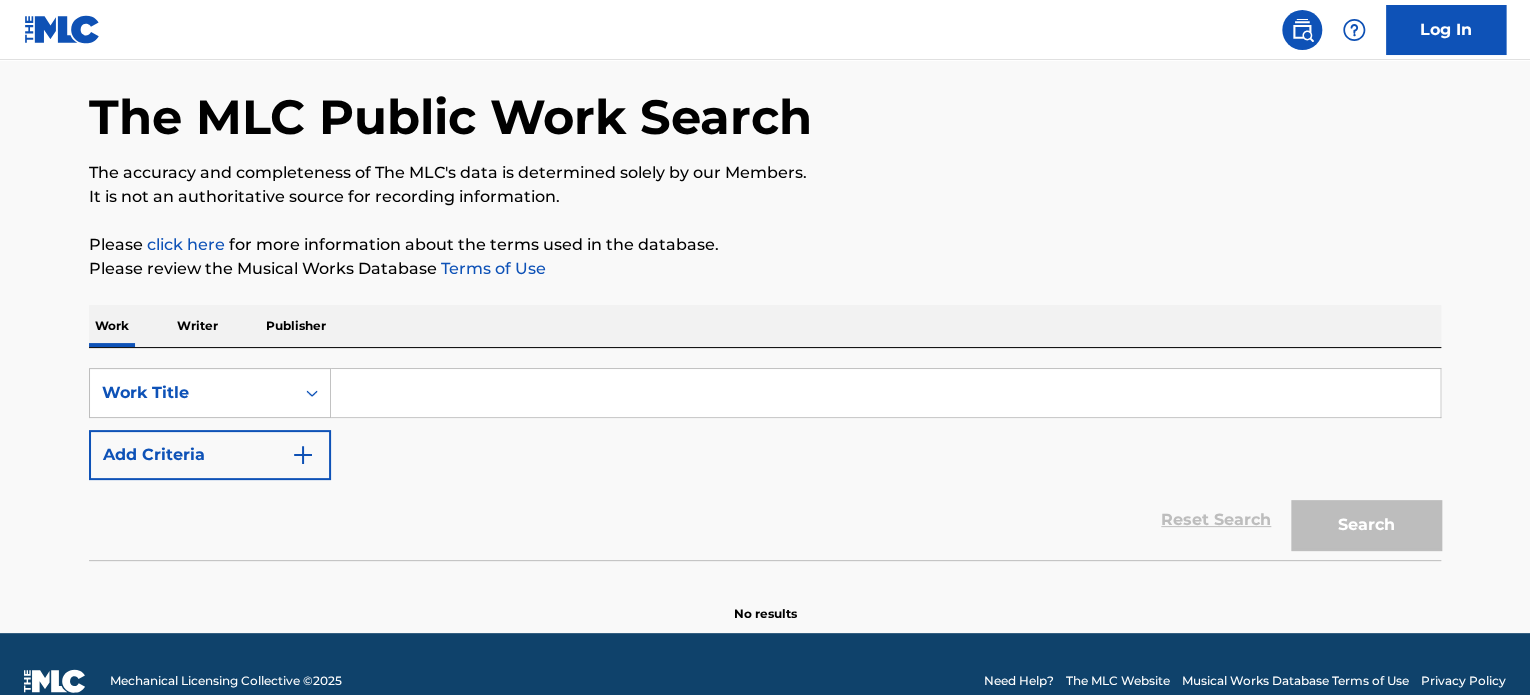 click at bounding box center [885, 393] 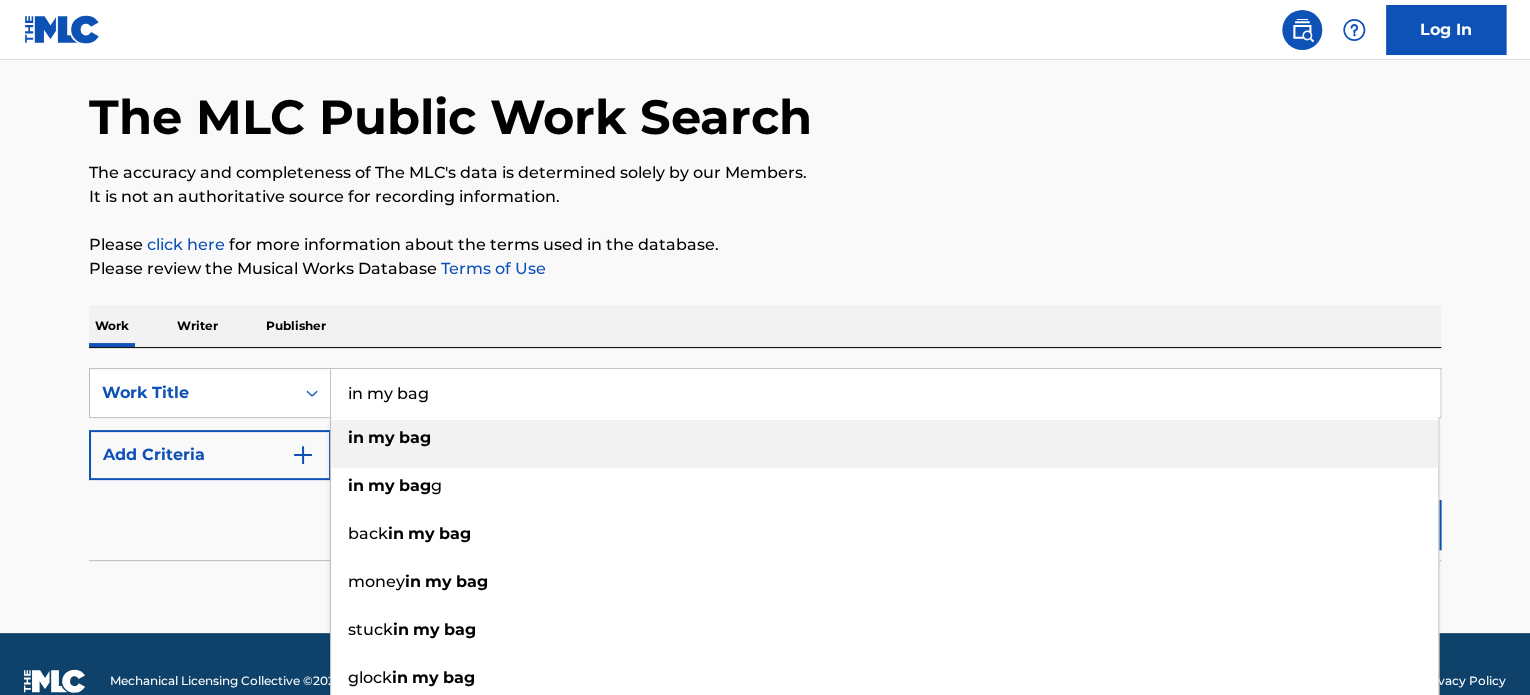type on "in my bag" 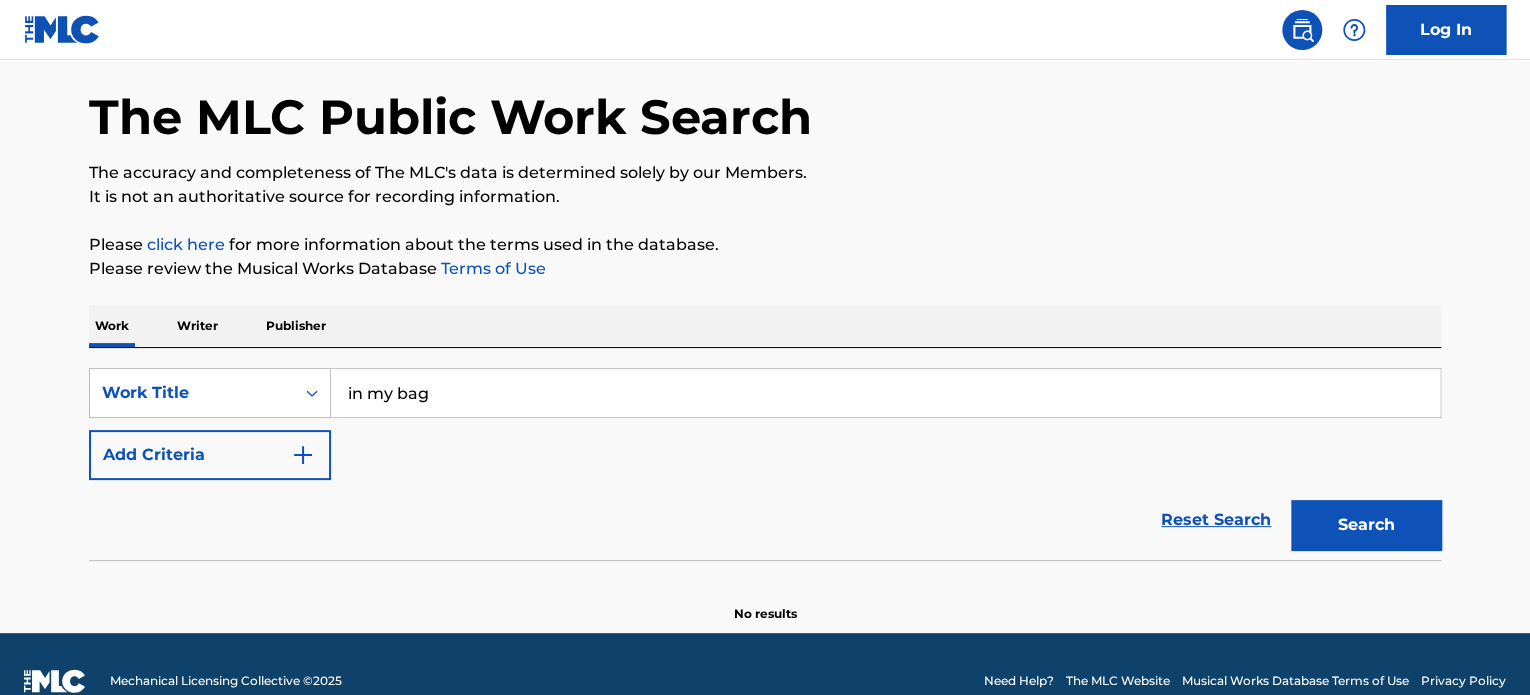 click on "Add Criteria" at bounding box center (210, 455) 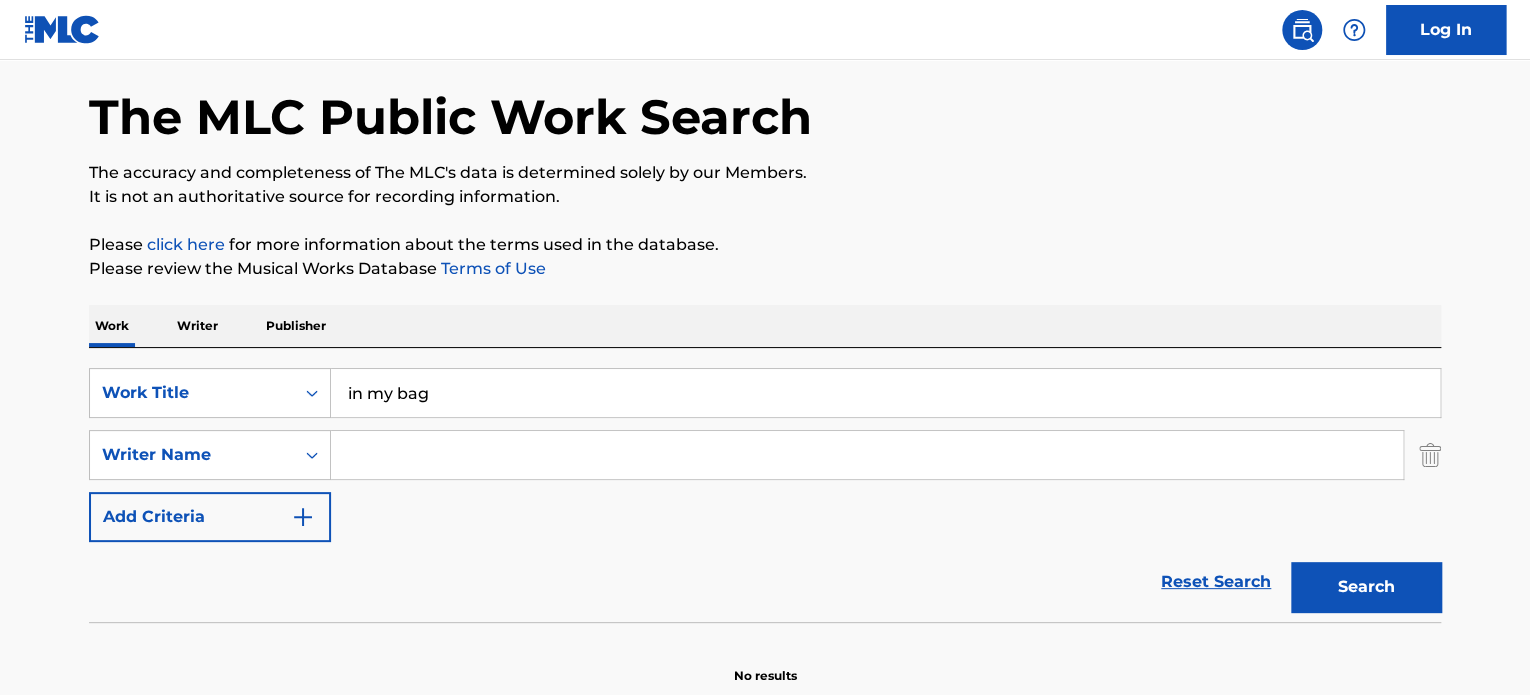 click at bounding box center [867, 455] 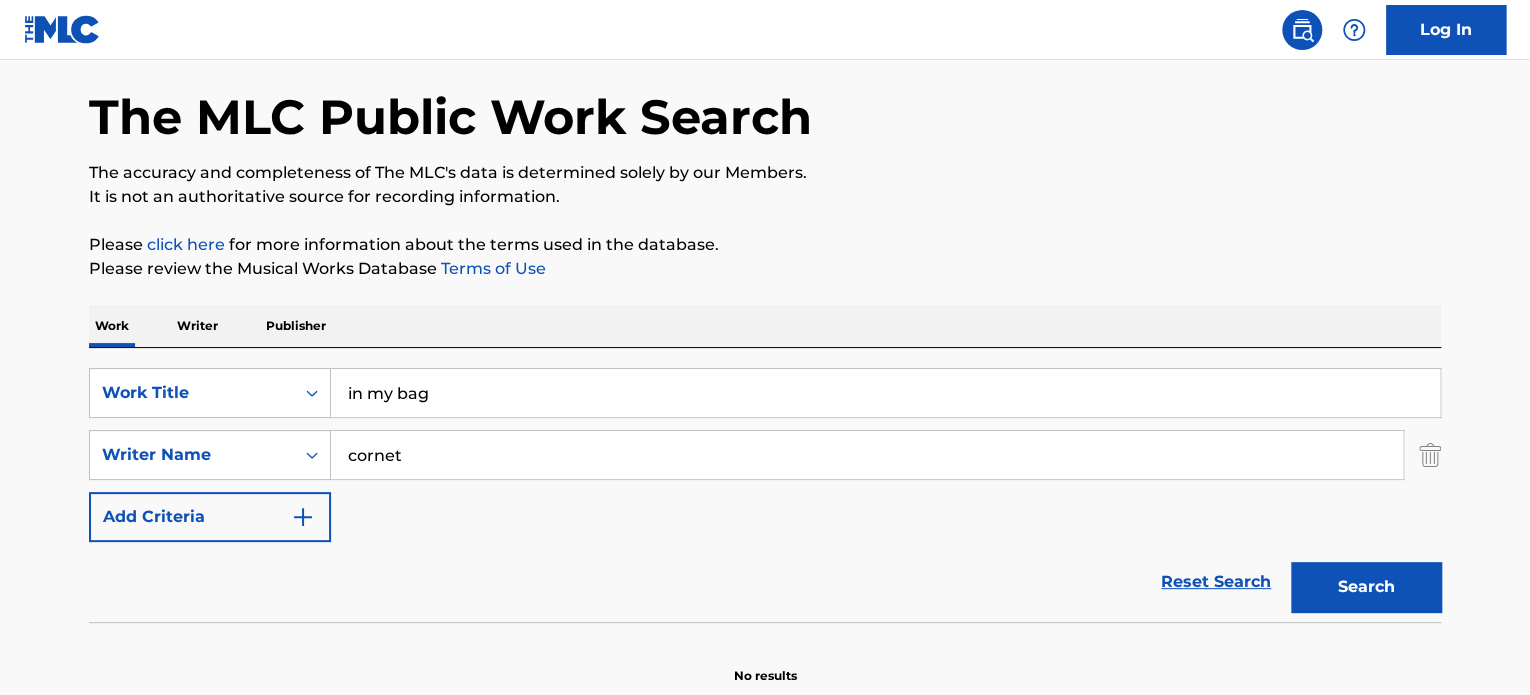 type on "cornet" 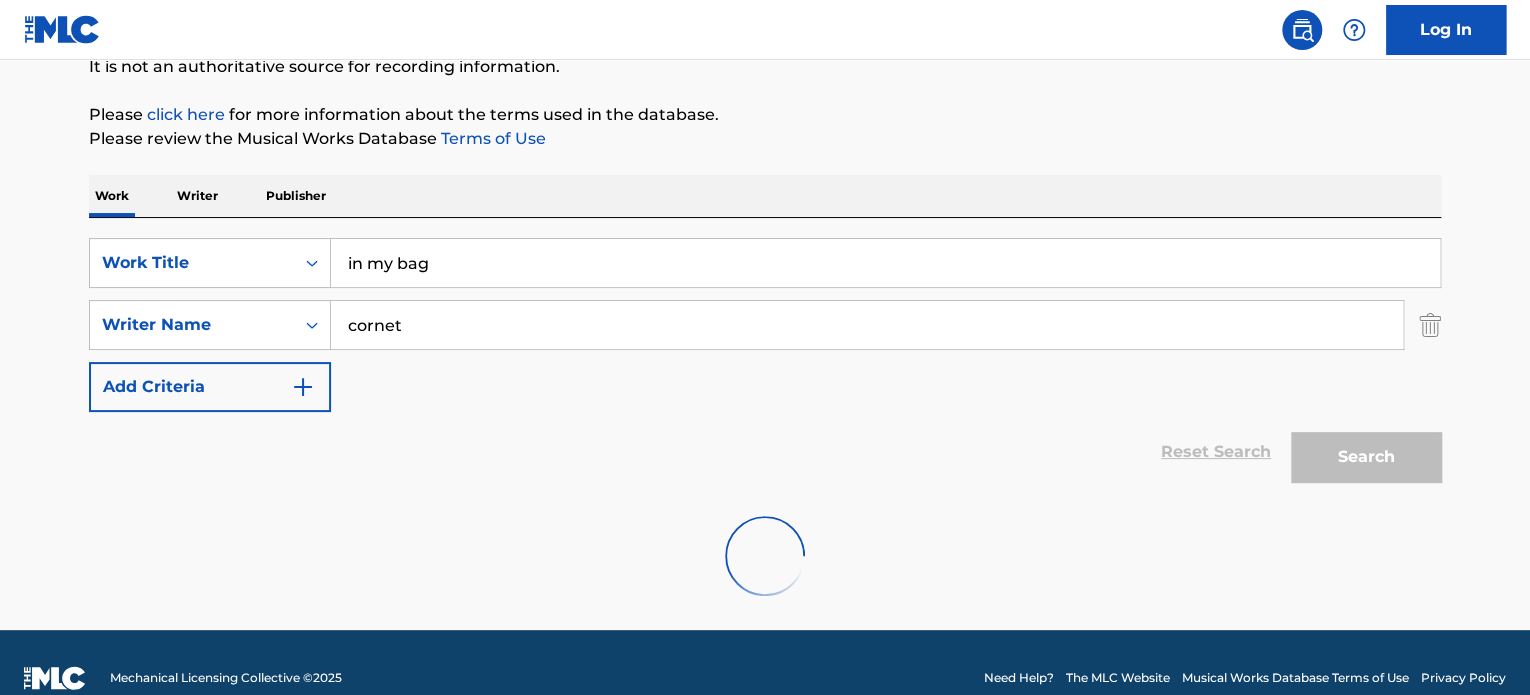 scroll, scrollTop: 230, scrollLeft: 0, axis: vertical 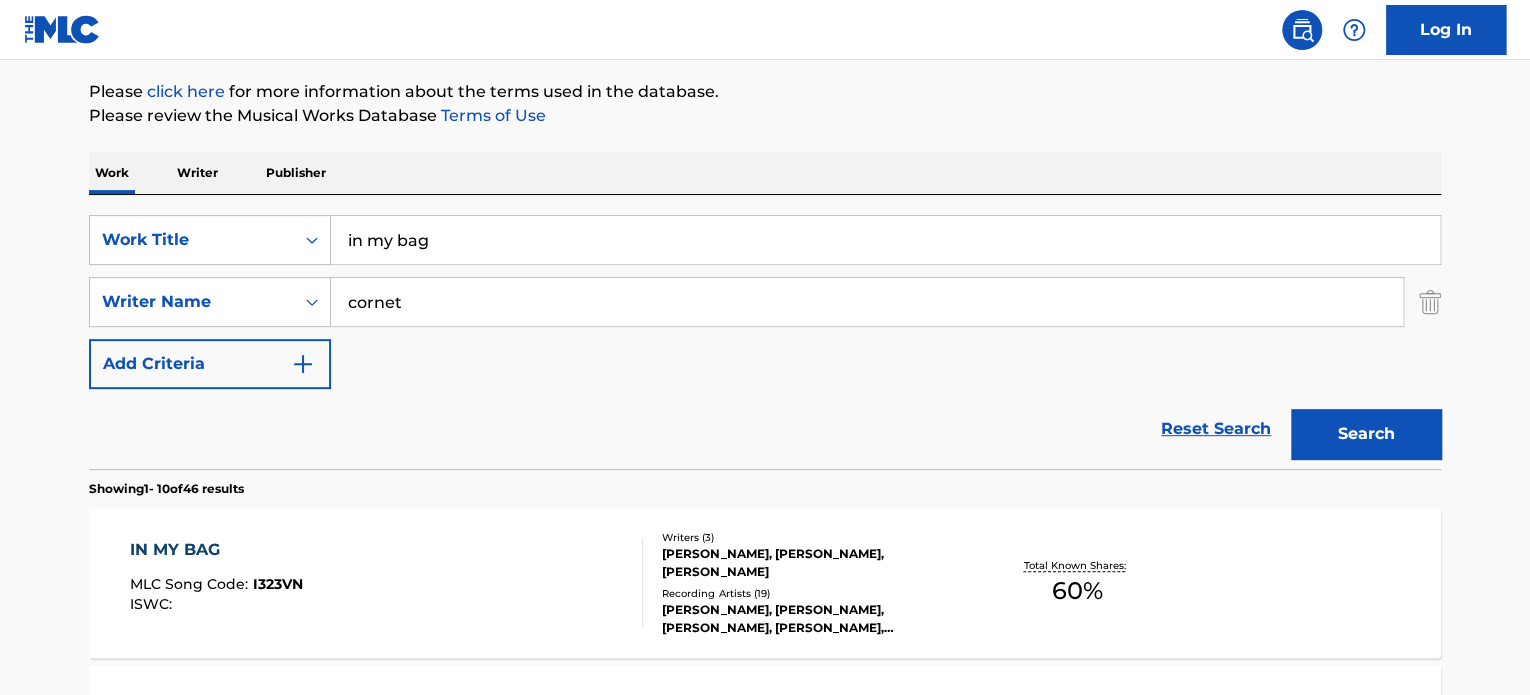 click on "IN MY BAG MLC Song Code : I323VN ISWC :" at bounding box center [387, 583] 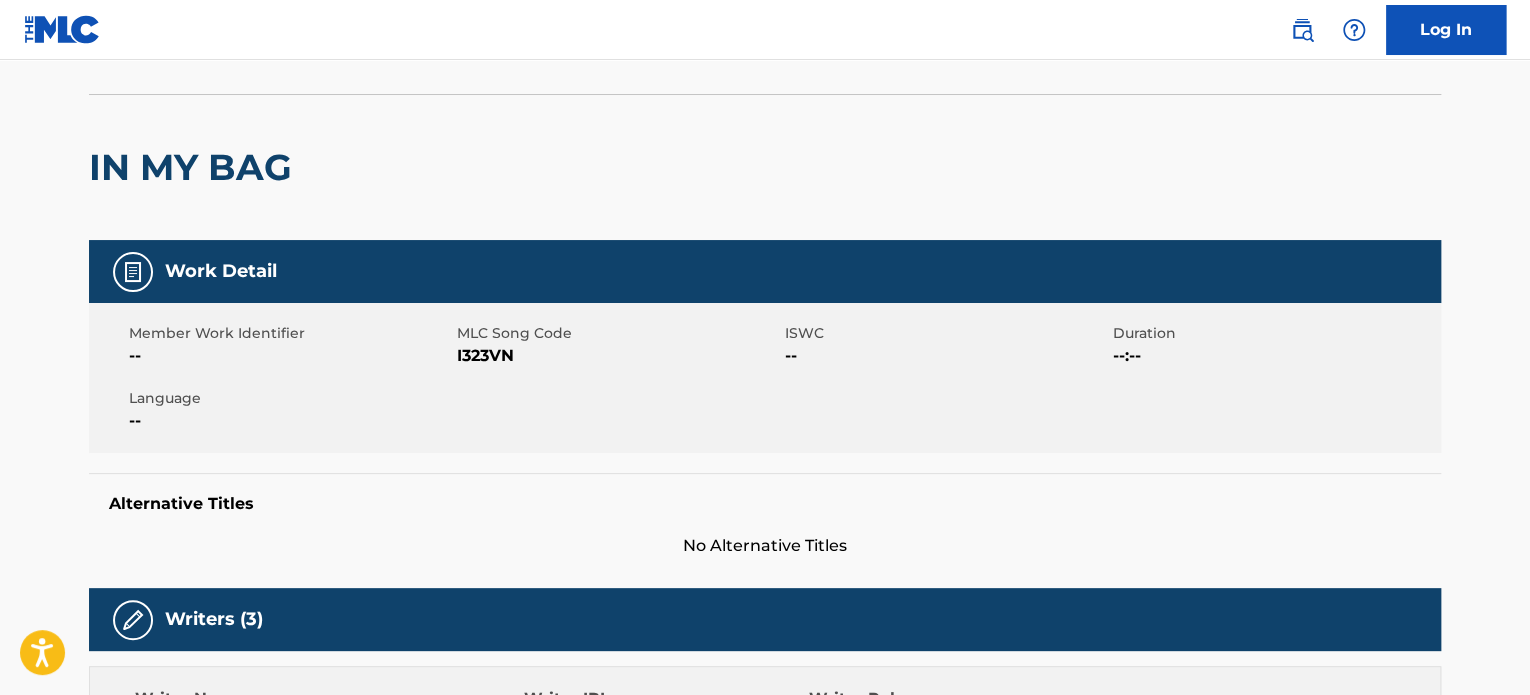 scroll, scrollTop: 0, scrollLeft: 0, axis: both 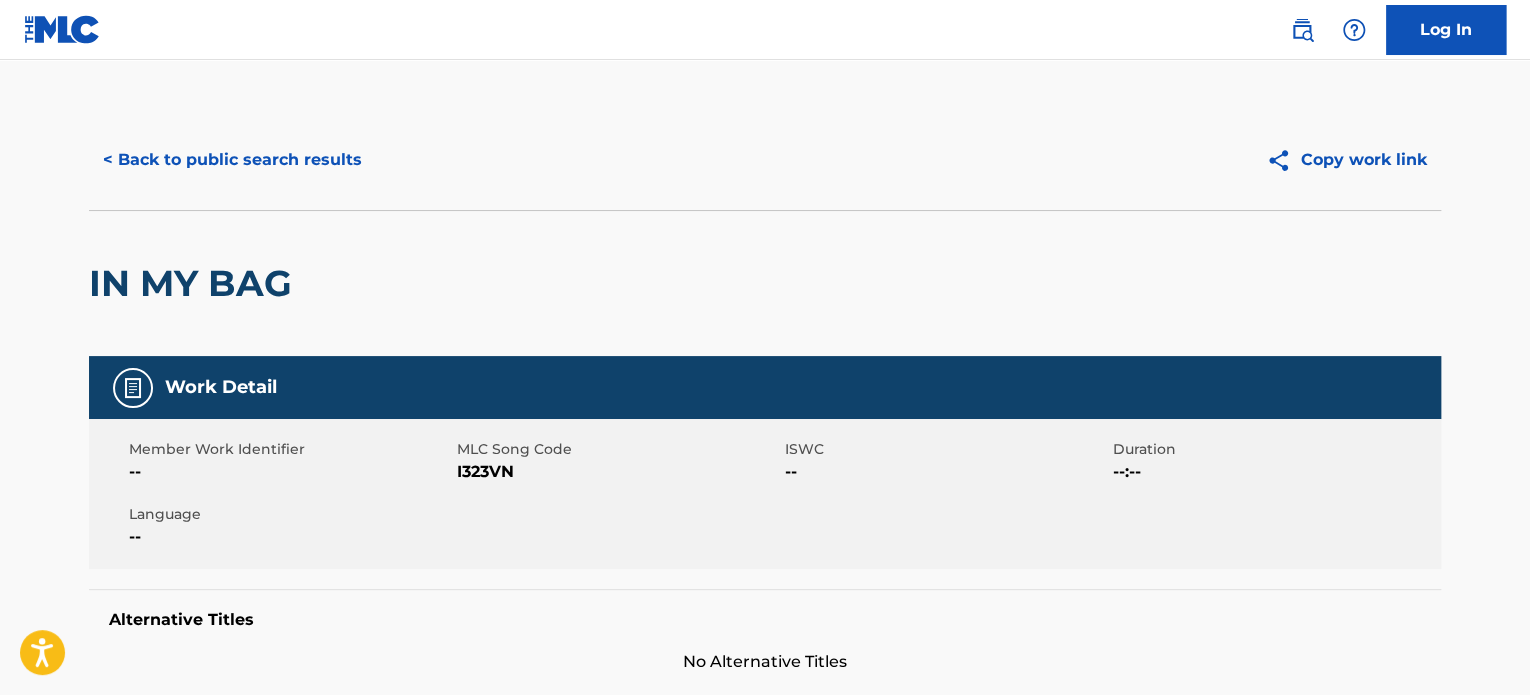 click on "< Back to public search results" at bounding box center [232, 160] 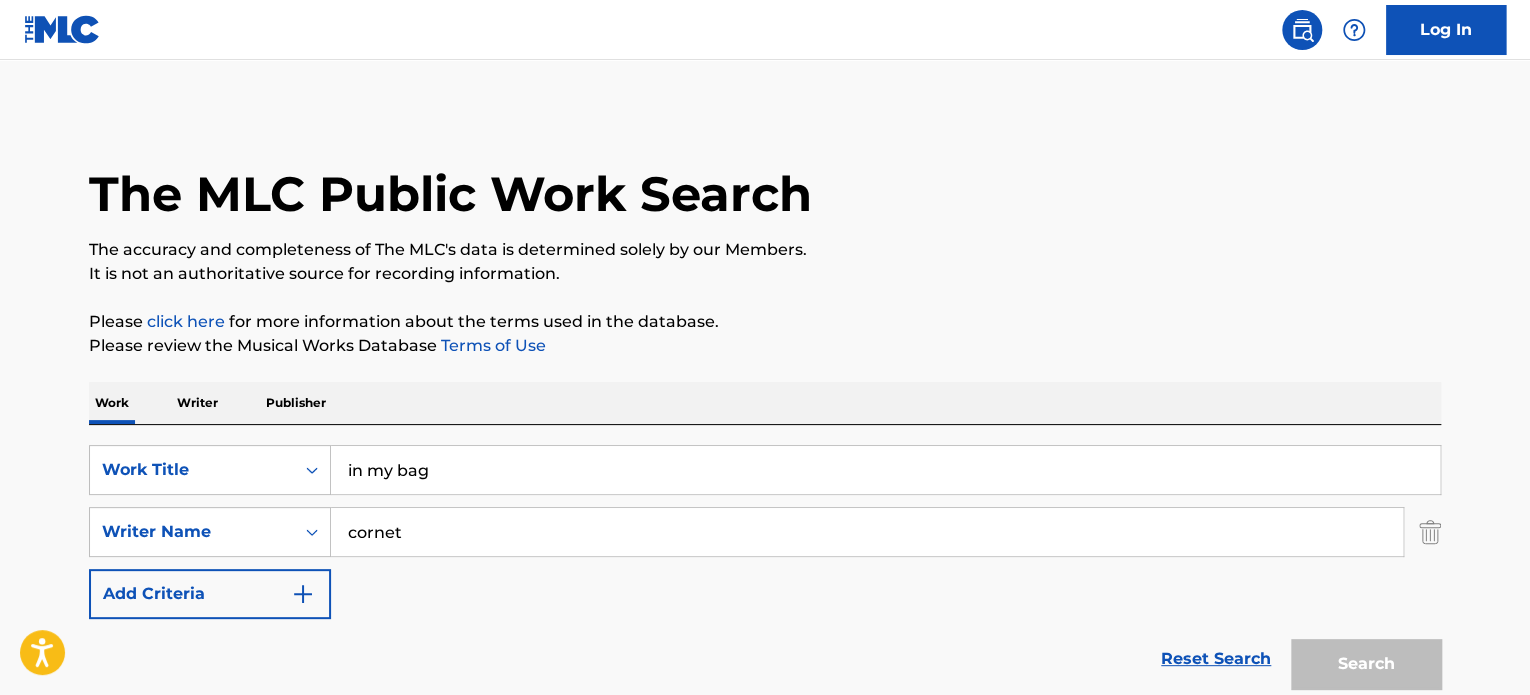 scroll, scrollTop: 230, scrollLeft: 0, axis: vertical 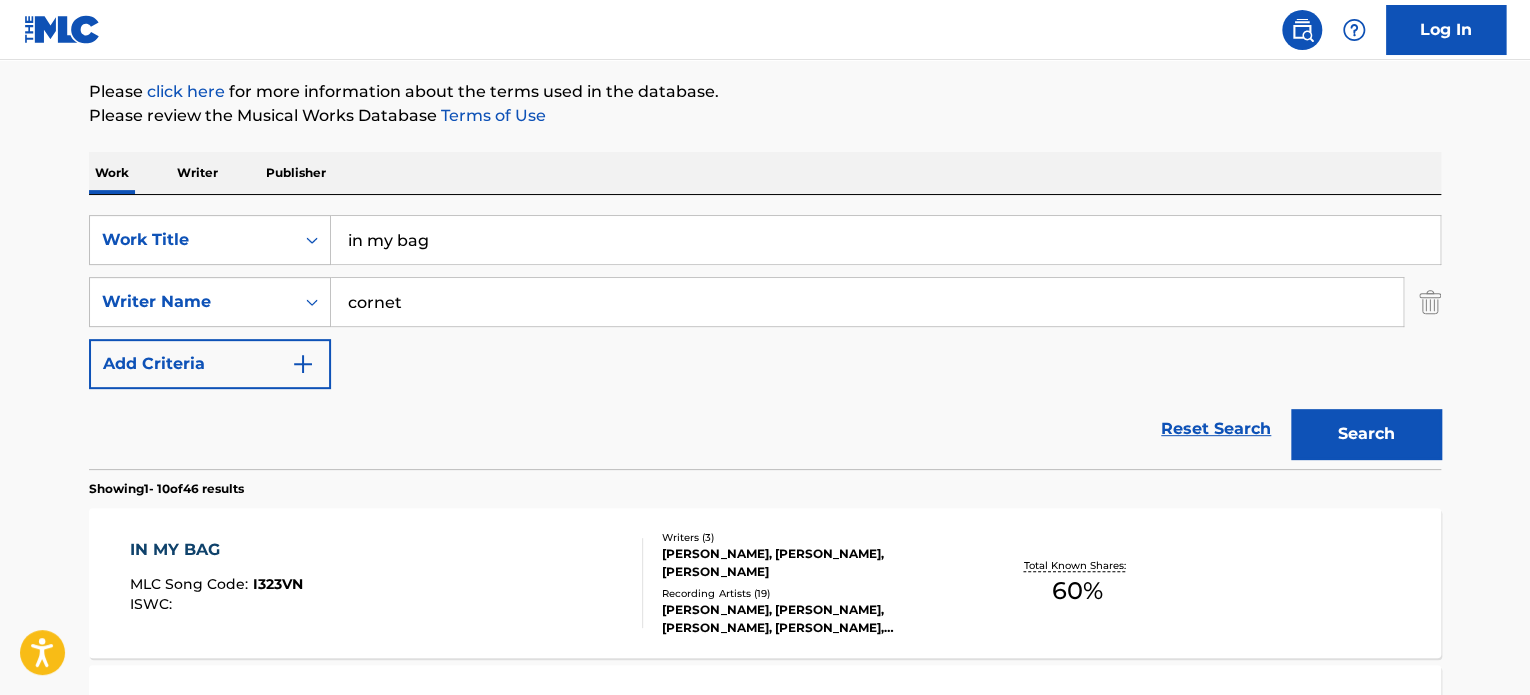 click on "Publisher" at bounding box center [296, 173] 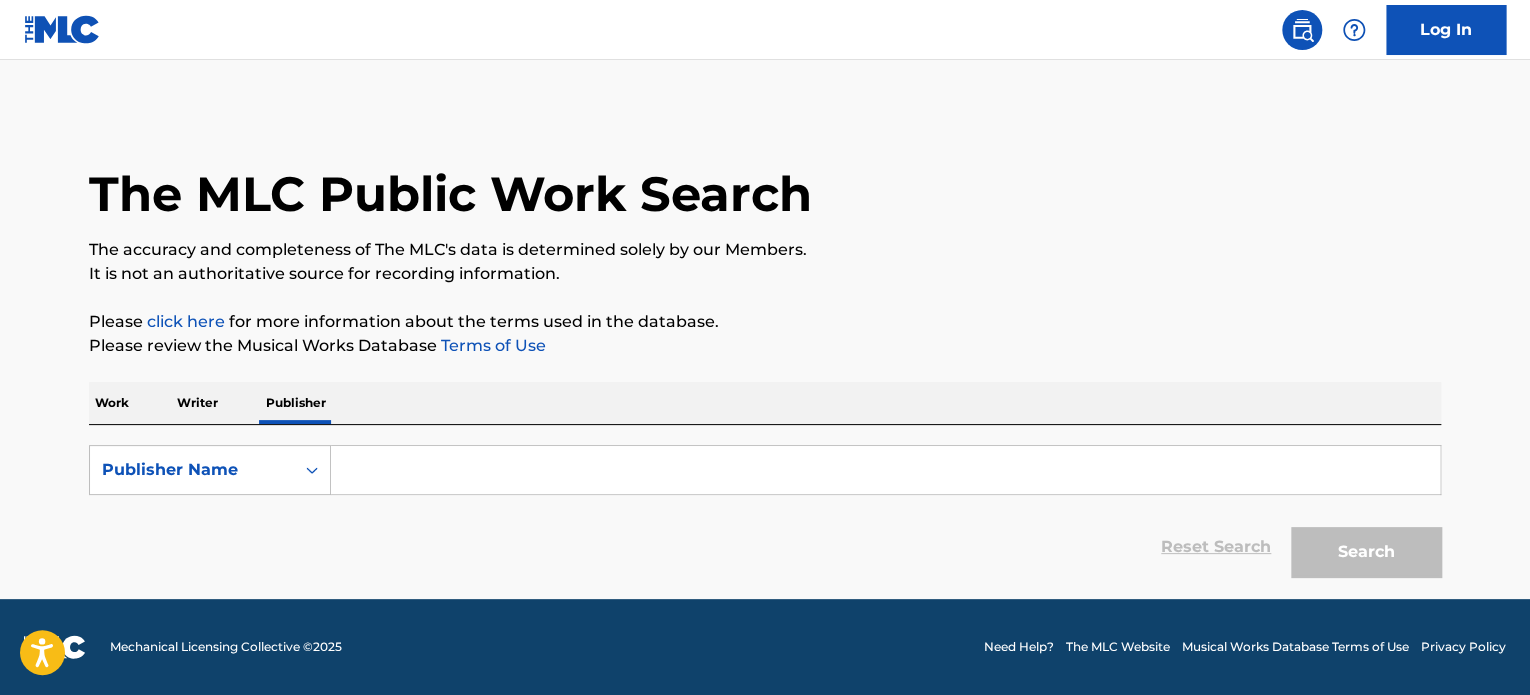 click at bounding box center [885, 470] 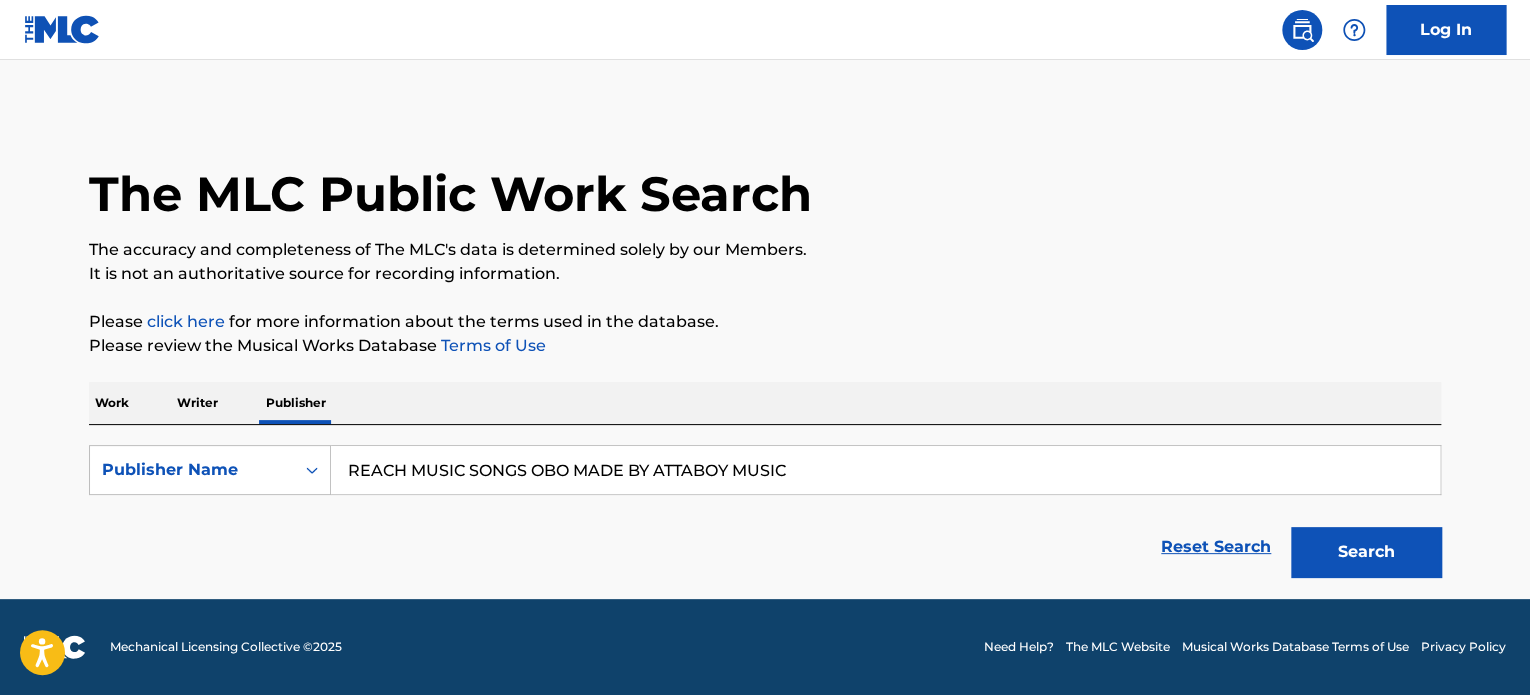 type on "REACH MUSIC SONGS OBO MADE BY ATTABOY MUSIC" 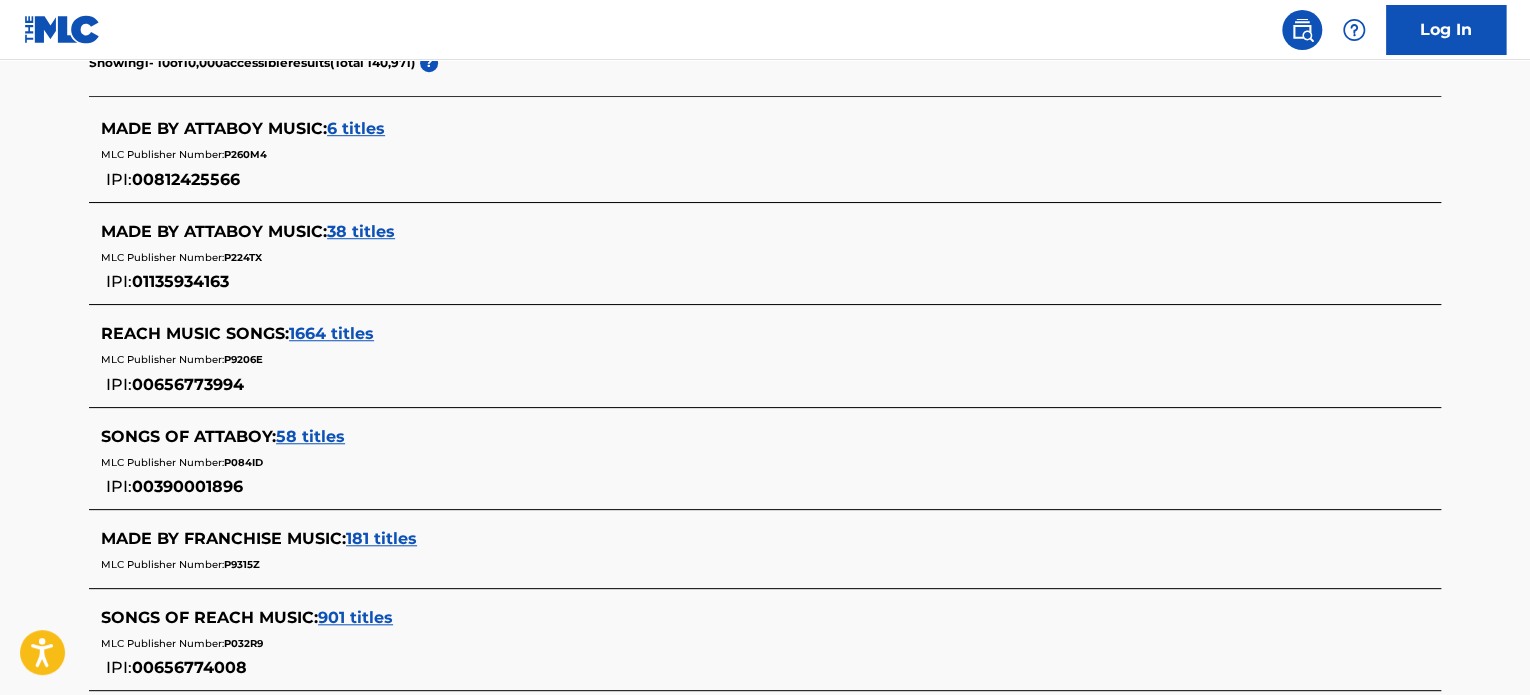 scroll, scrollTop: 532, scrollLeft: 0, axis: vertical 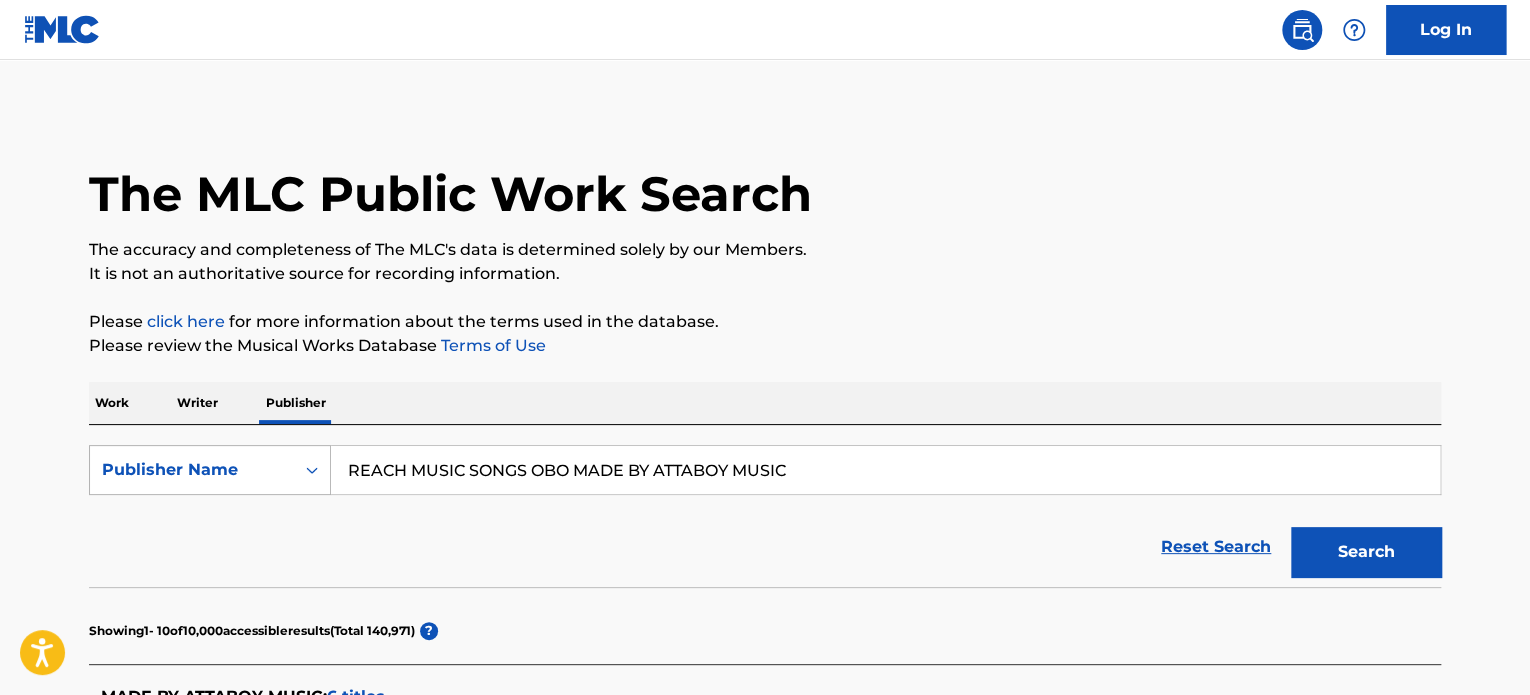 click on "Publisher Name" at bounding box center [192, 470] 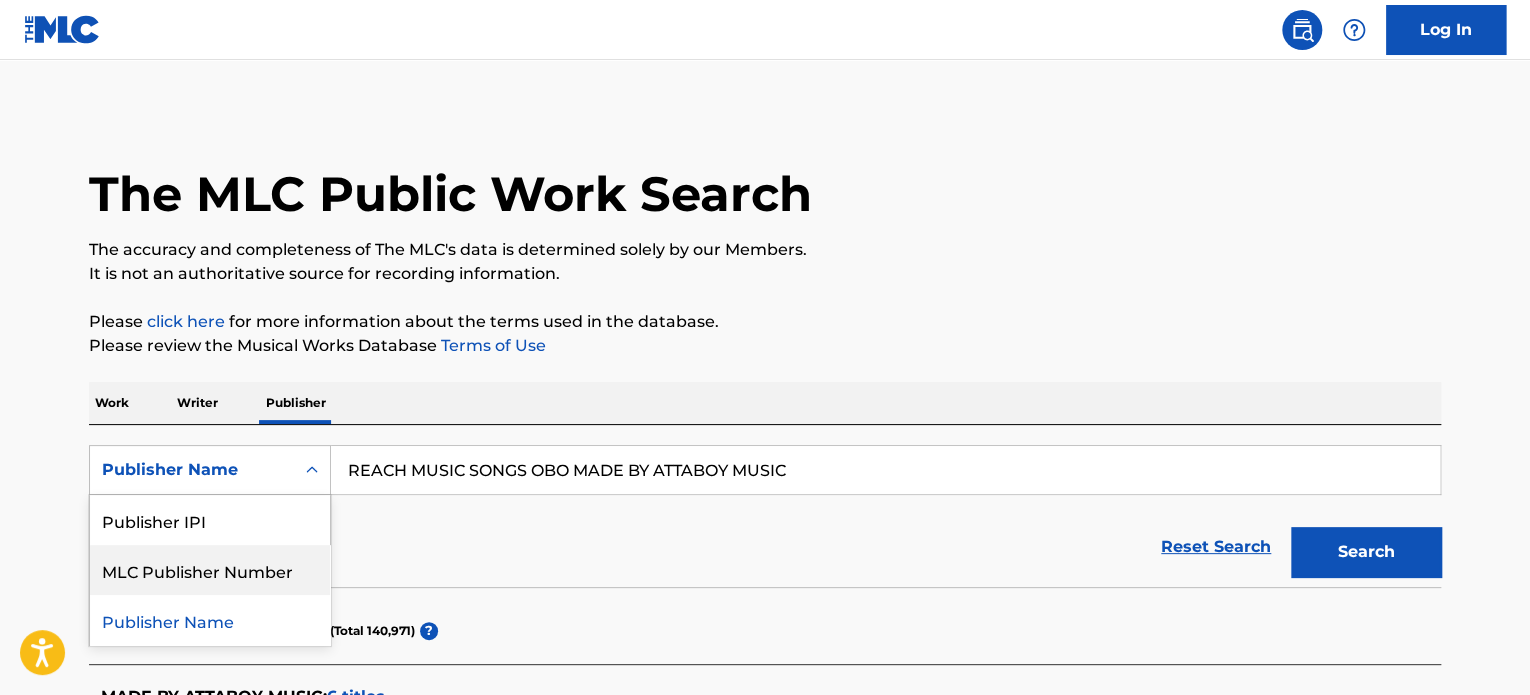 click on "MLC Publisher Number" at bounding box center (210, 570) 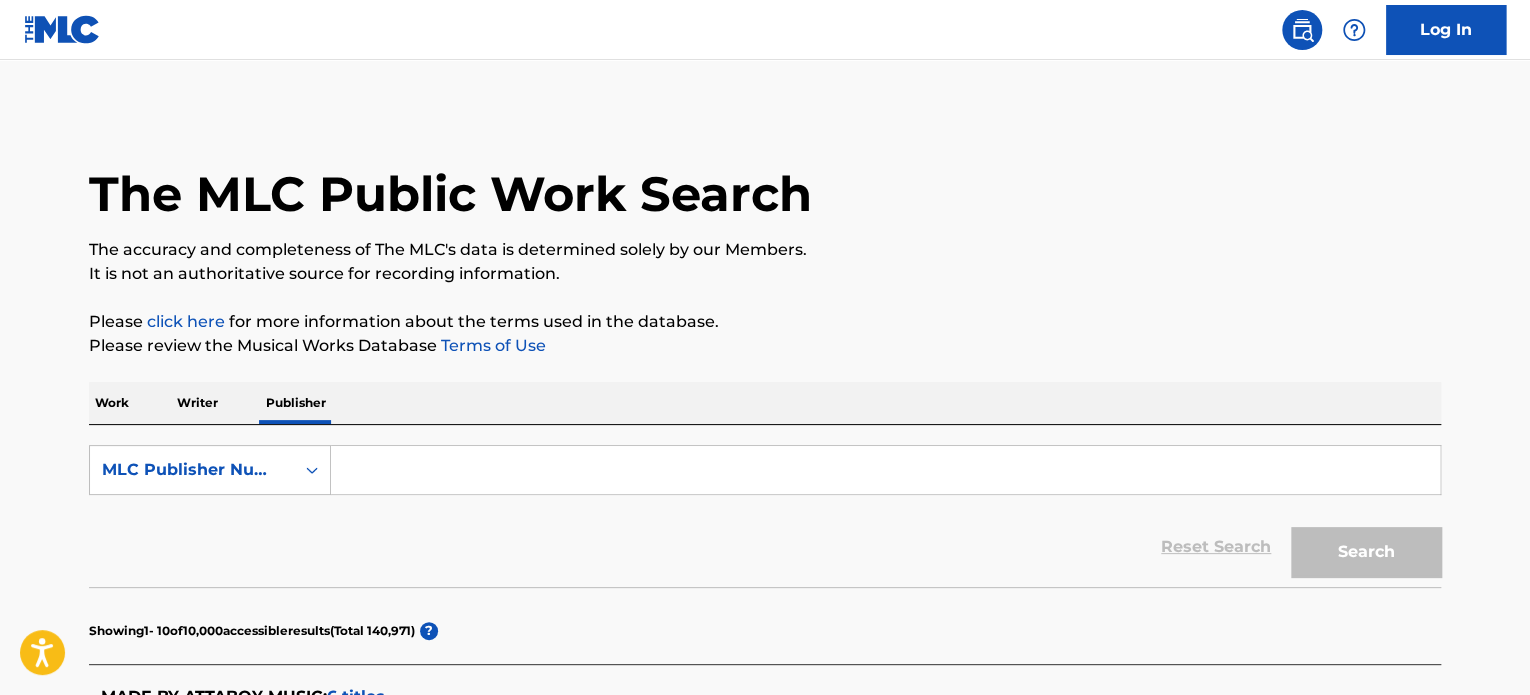 click at bounding box center (886, 470) 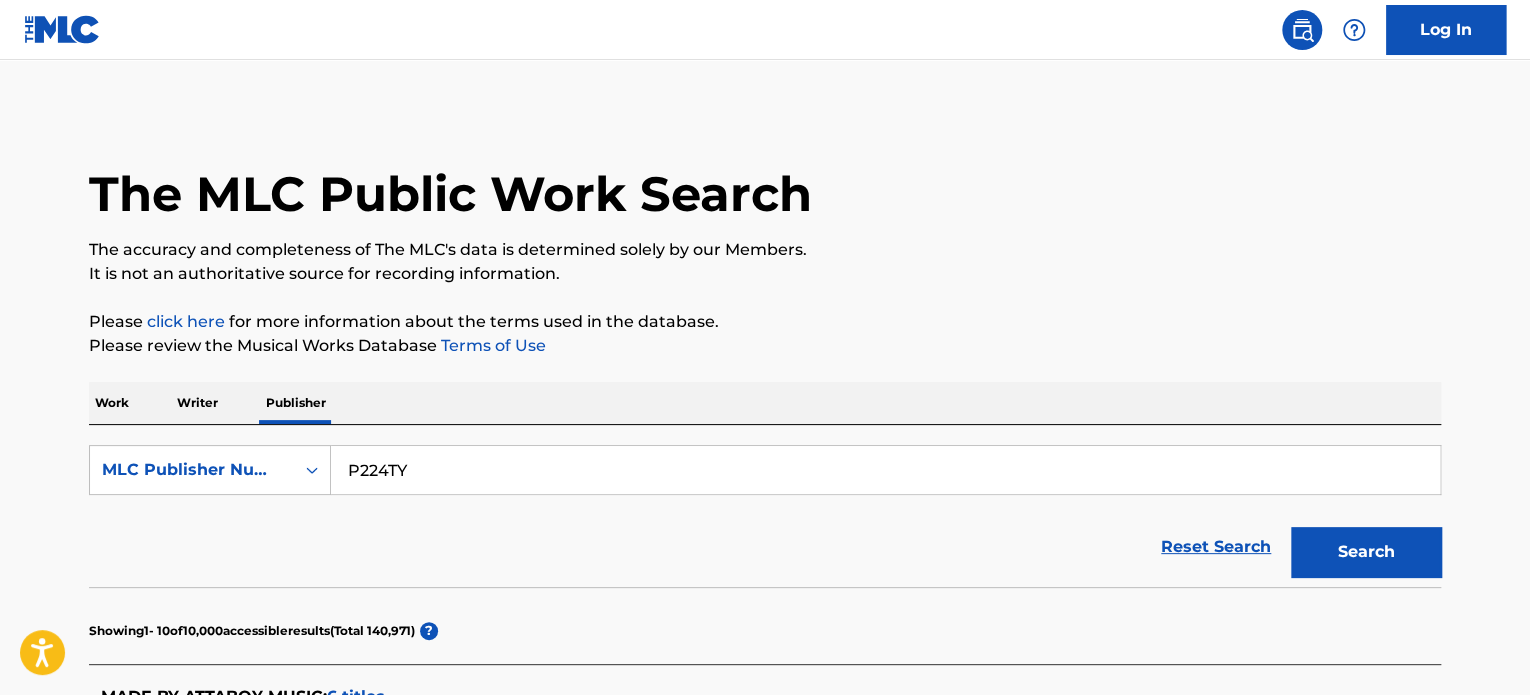 type on "P224TY" 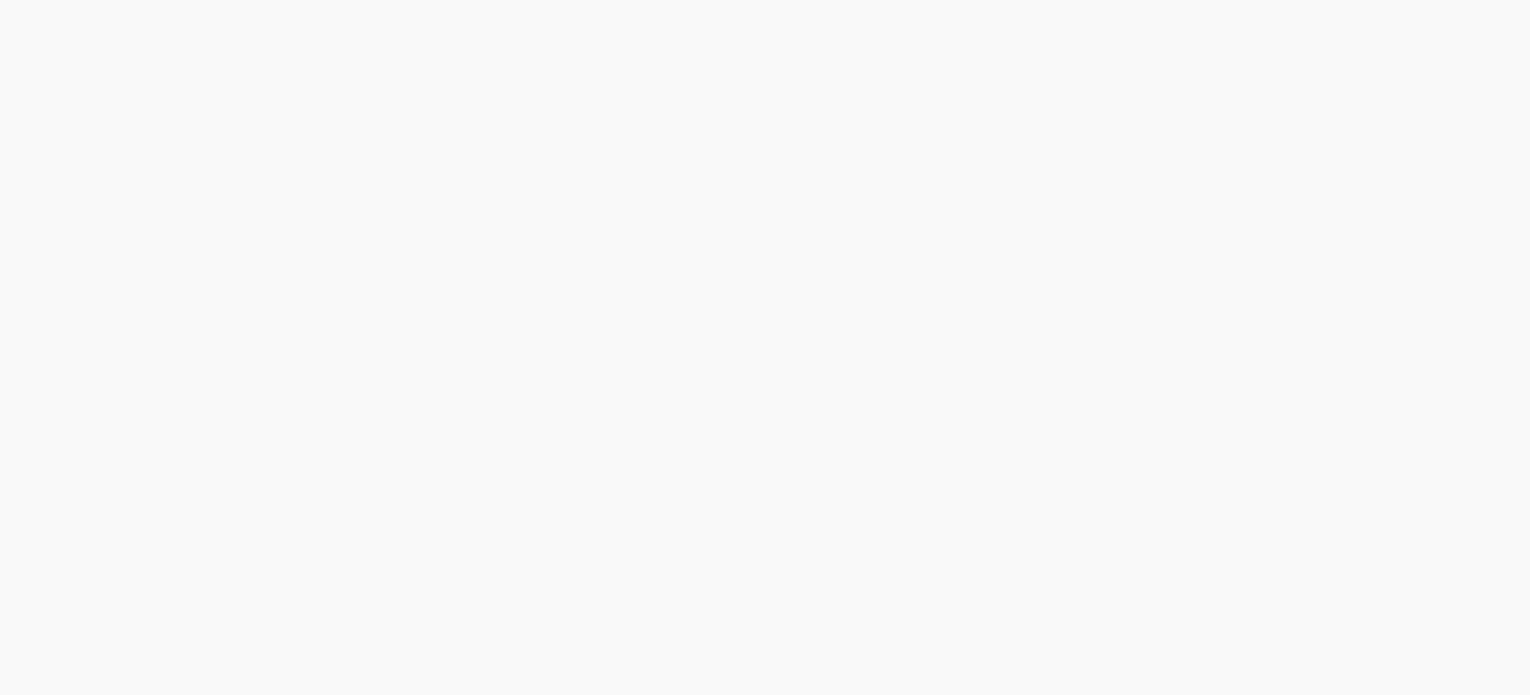 scroll, scrollTop: 0, scrollLeft: 0, axis: both 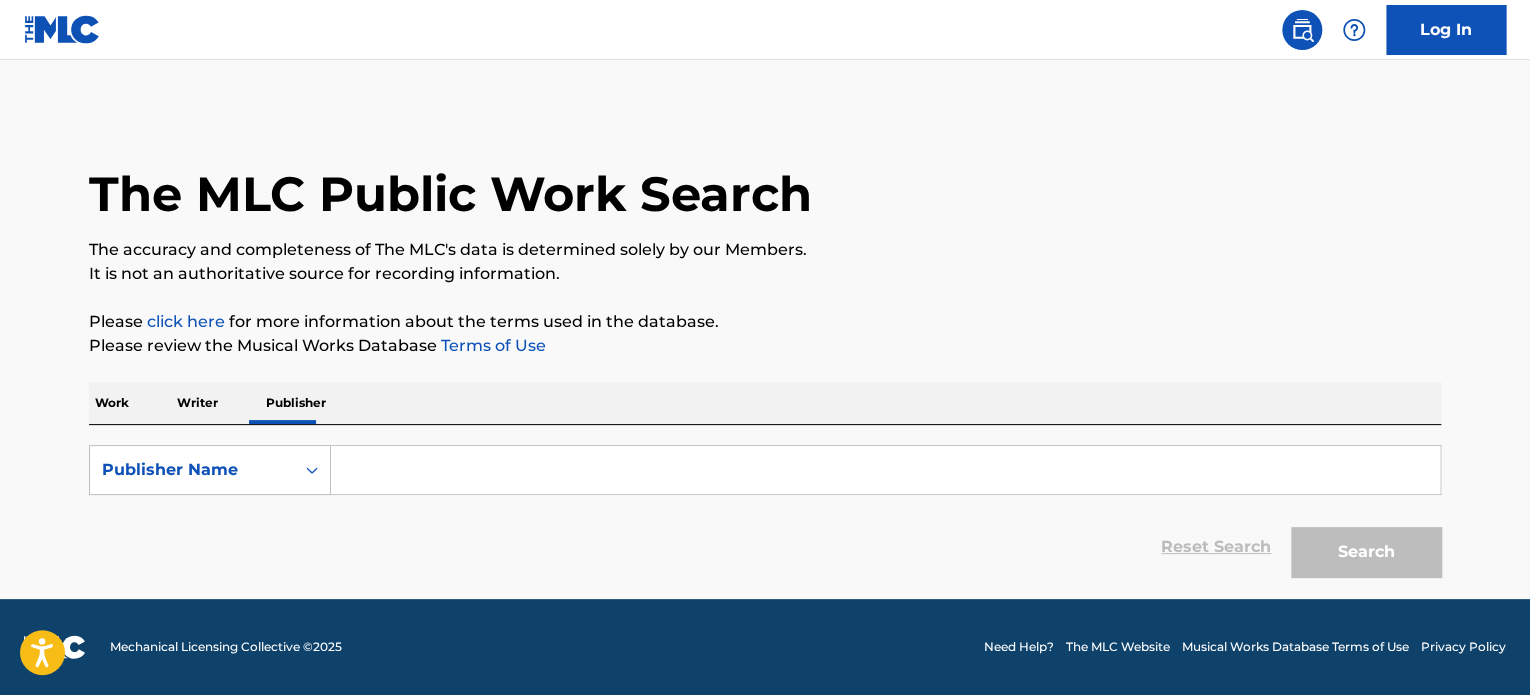 click at bounding box center [885, 470] 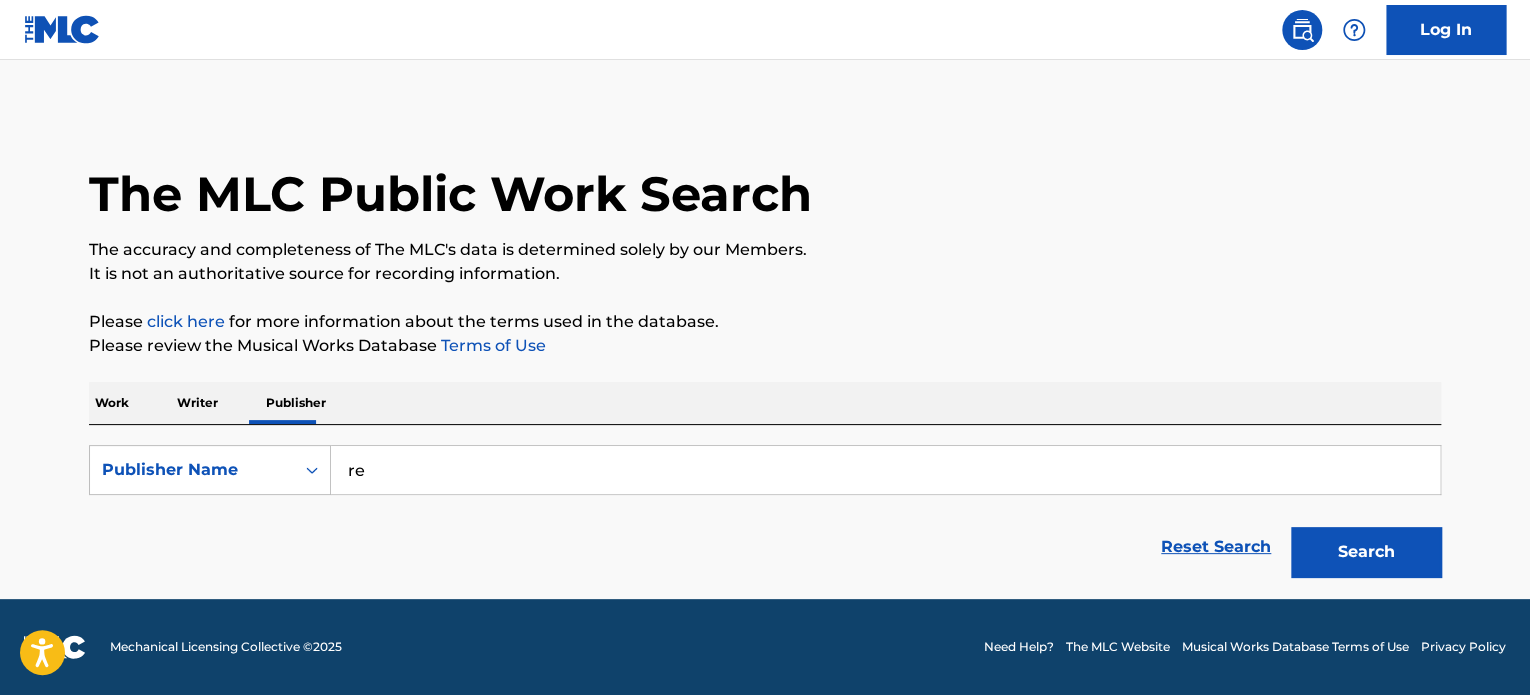 type on "r" 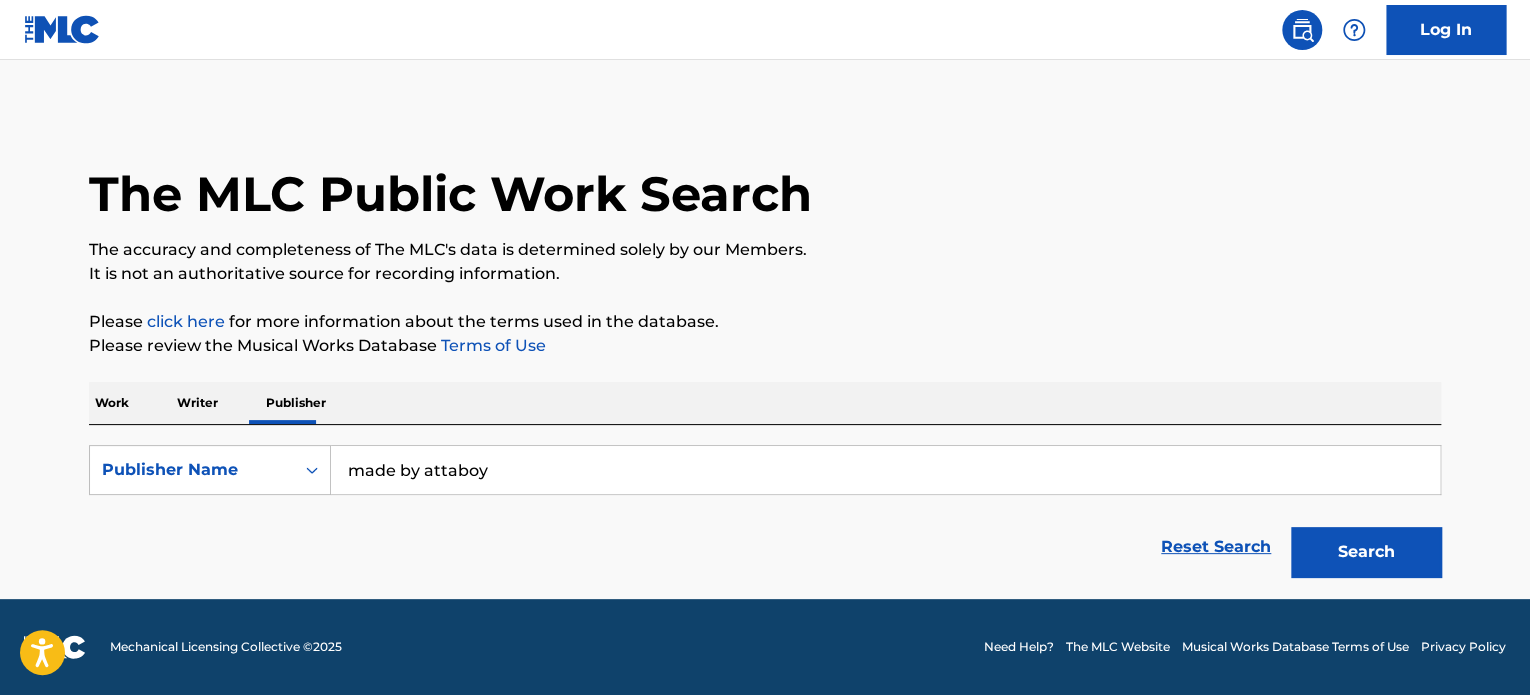 type on "made by attaboy" 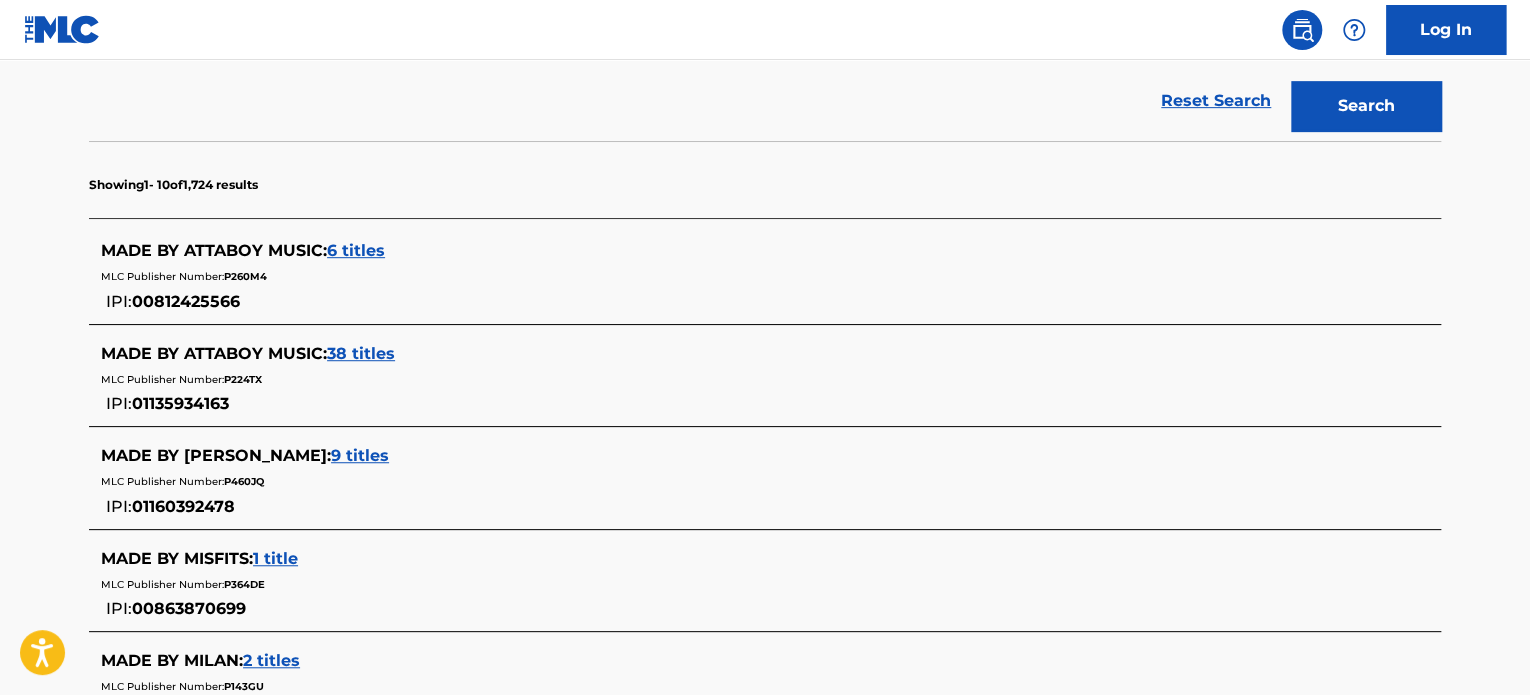 scroll, scrollTop: 392, scrollLeft: 0, axis: vertical 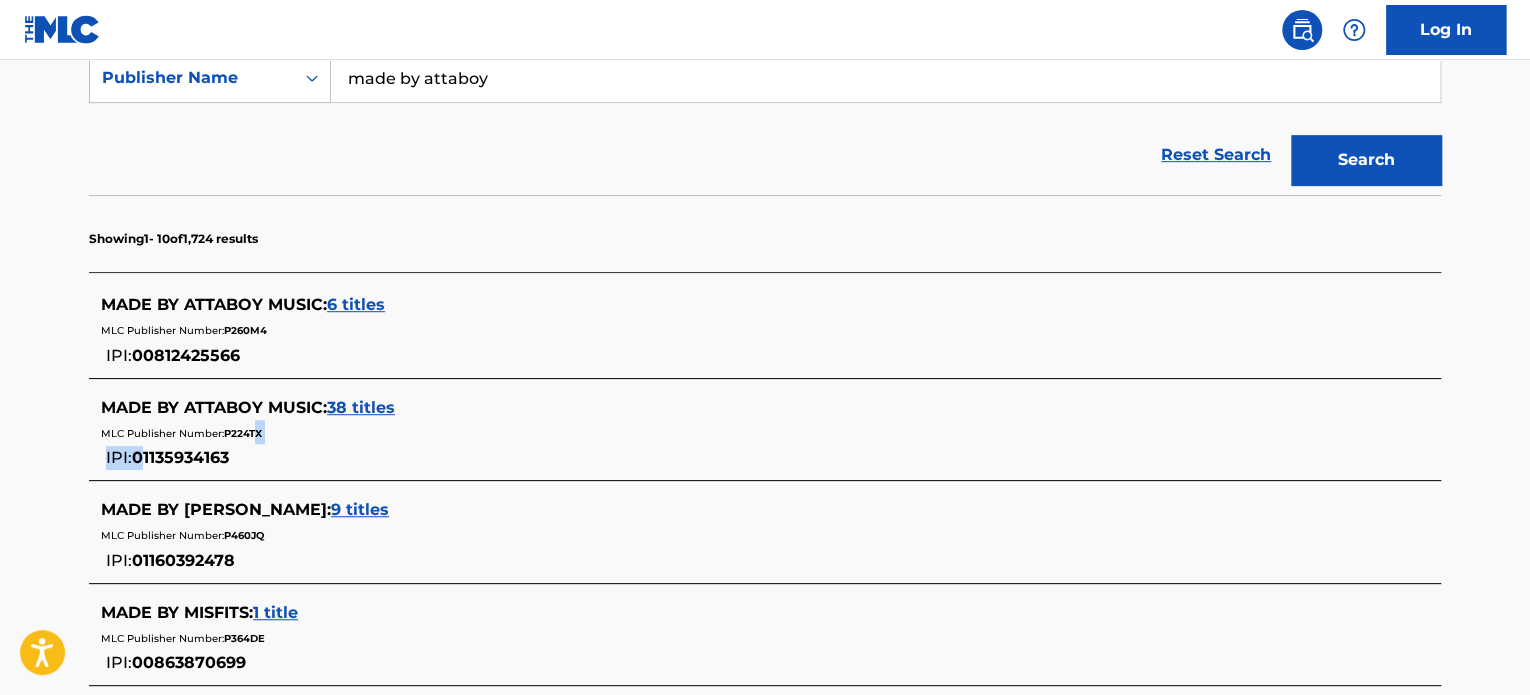 drag, startPoint x: 256, startPoint y: 455, endPoint x: 152, endPoint y: 461, distance: 104.172935 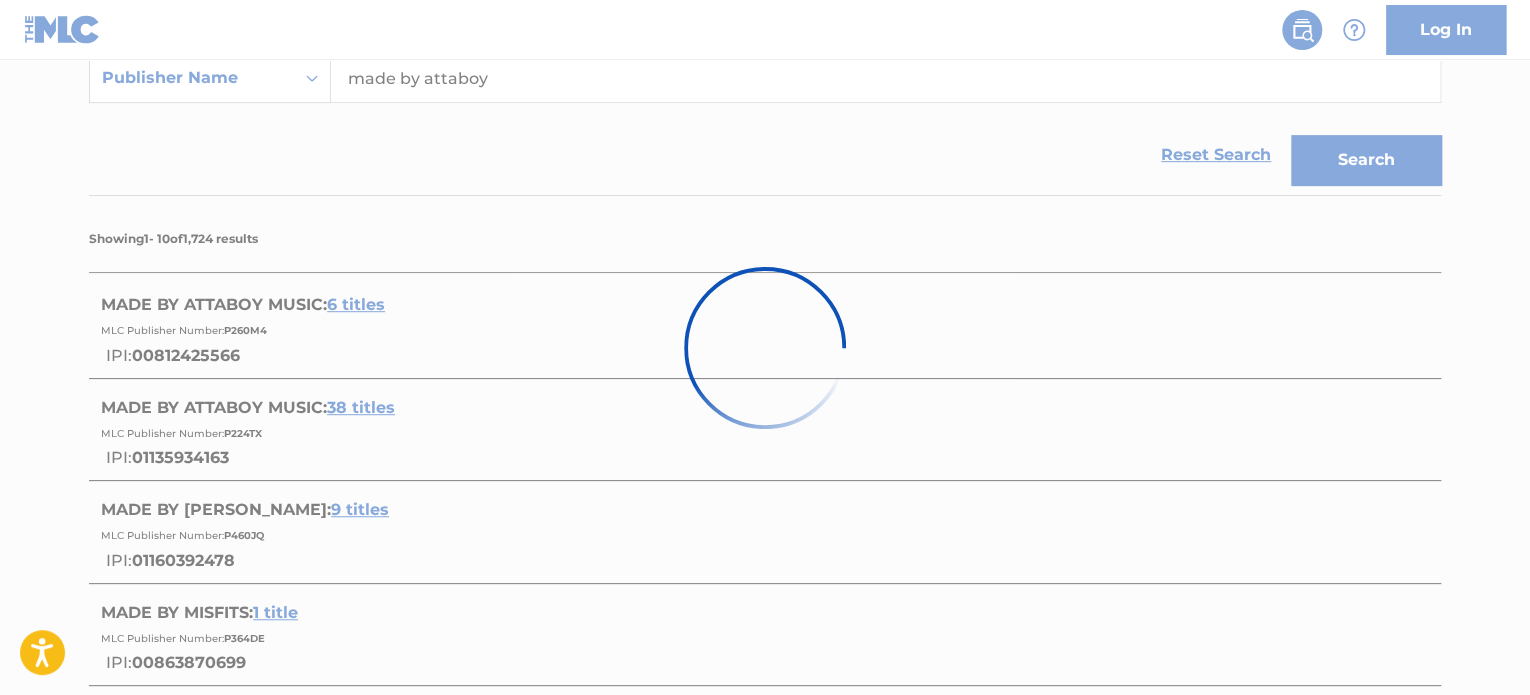 click at bounding box center [765, 347] 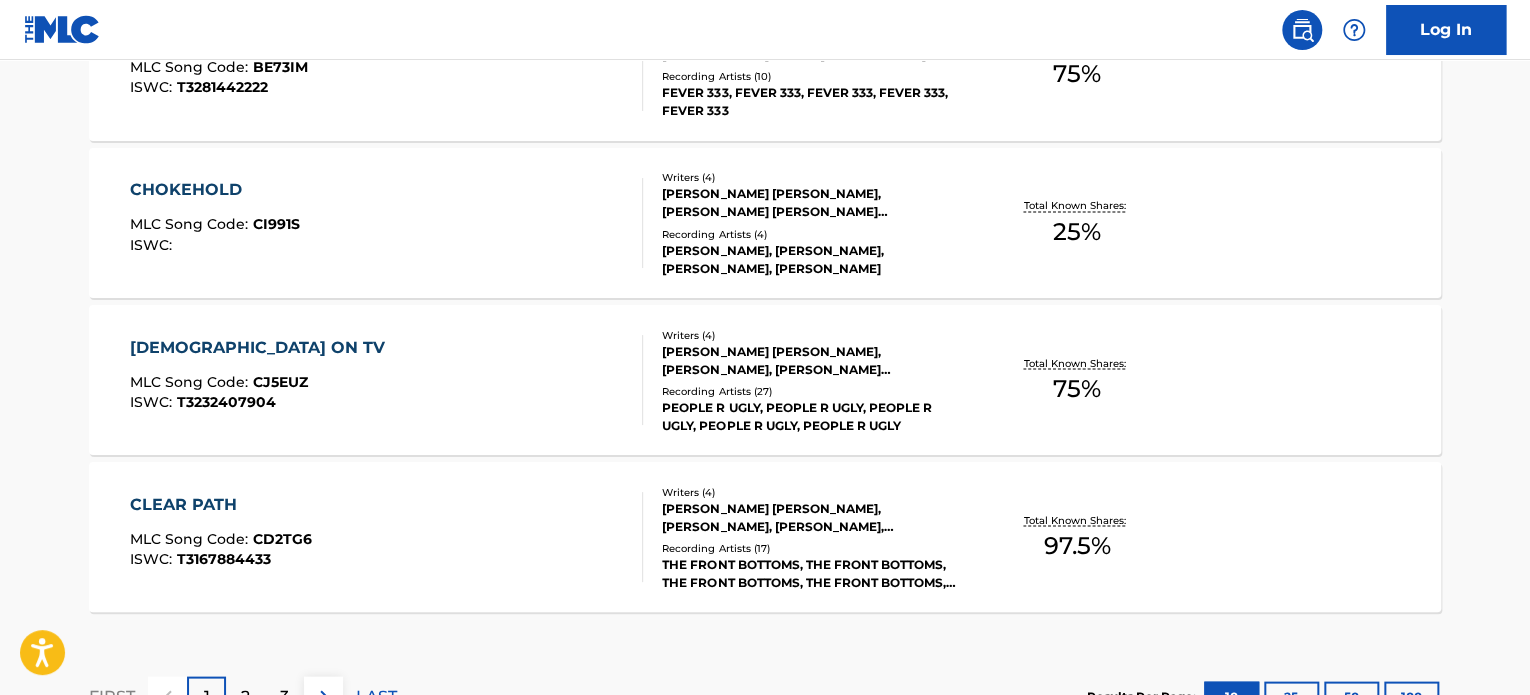 scroll, scrollTop: 1830, scrollLeft: 0, axis: vertical 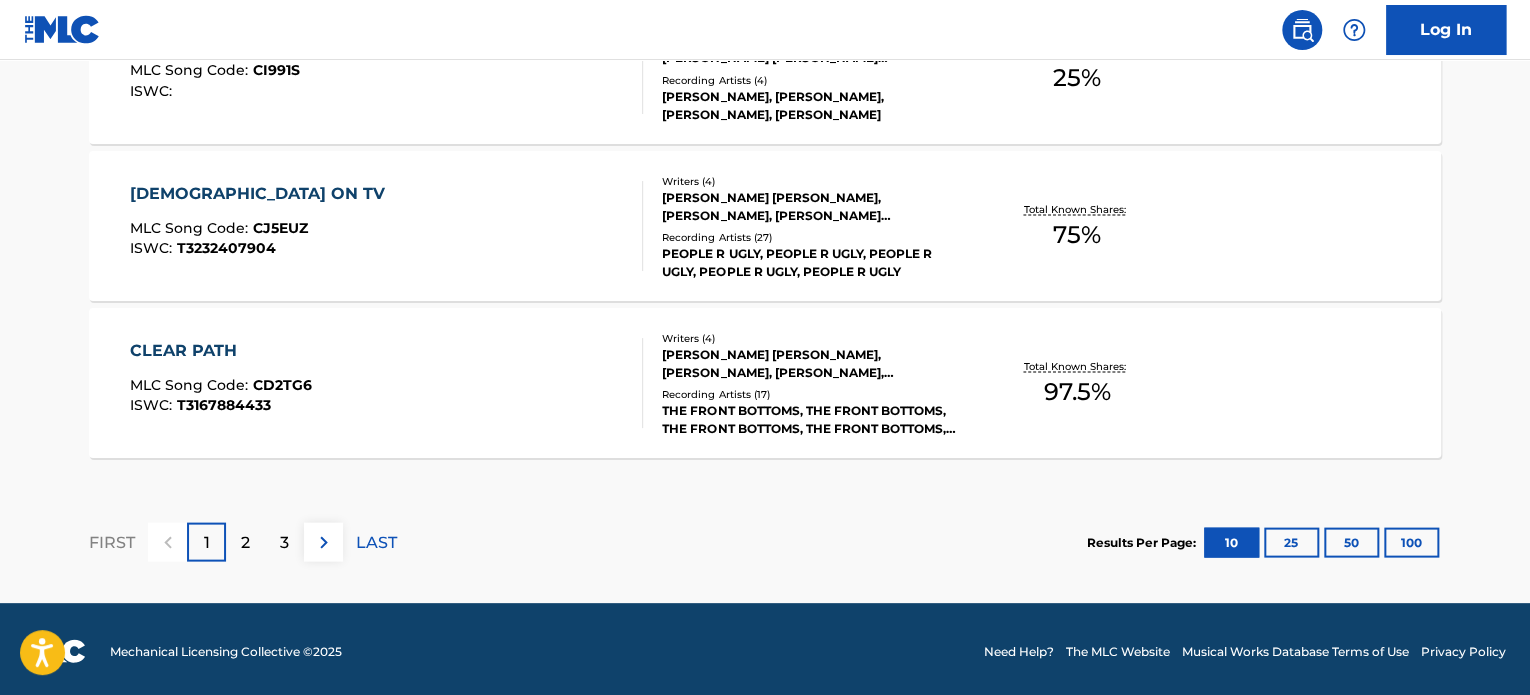click on "3" at bounding box center (284, 541) 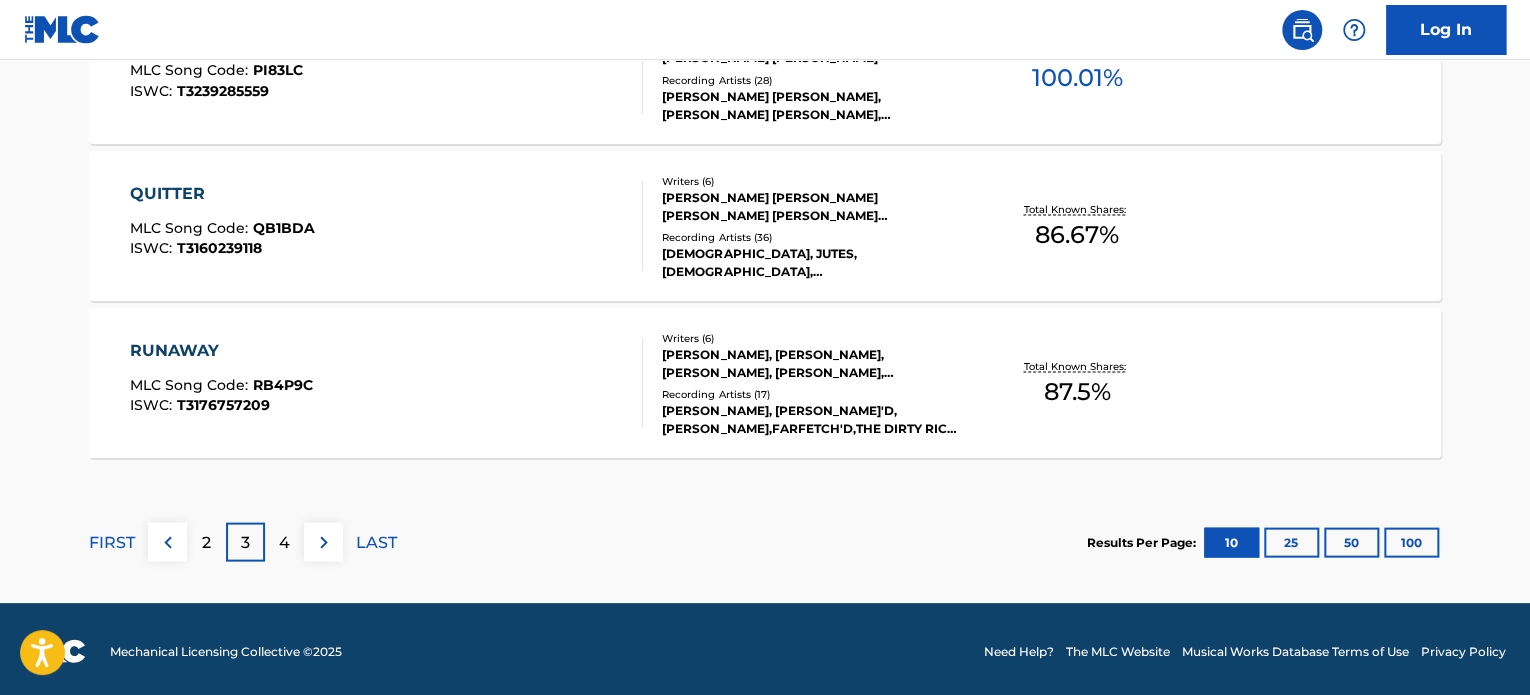 scroll, scrollTop: 1833, scrollLeft: 0, axis: vertical 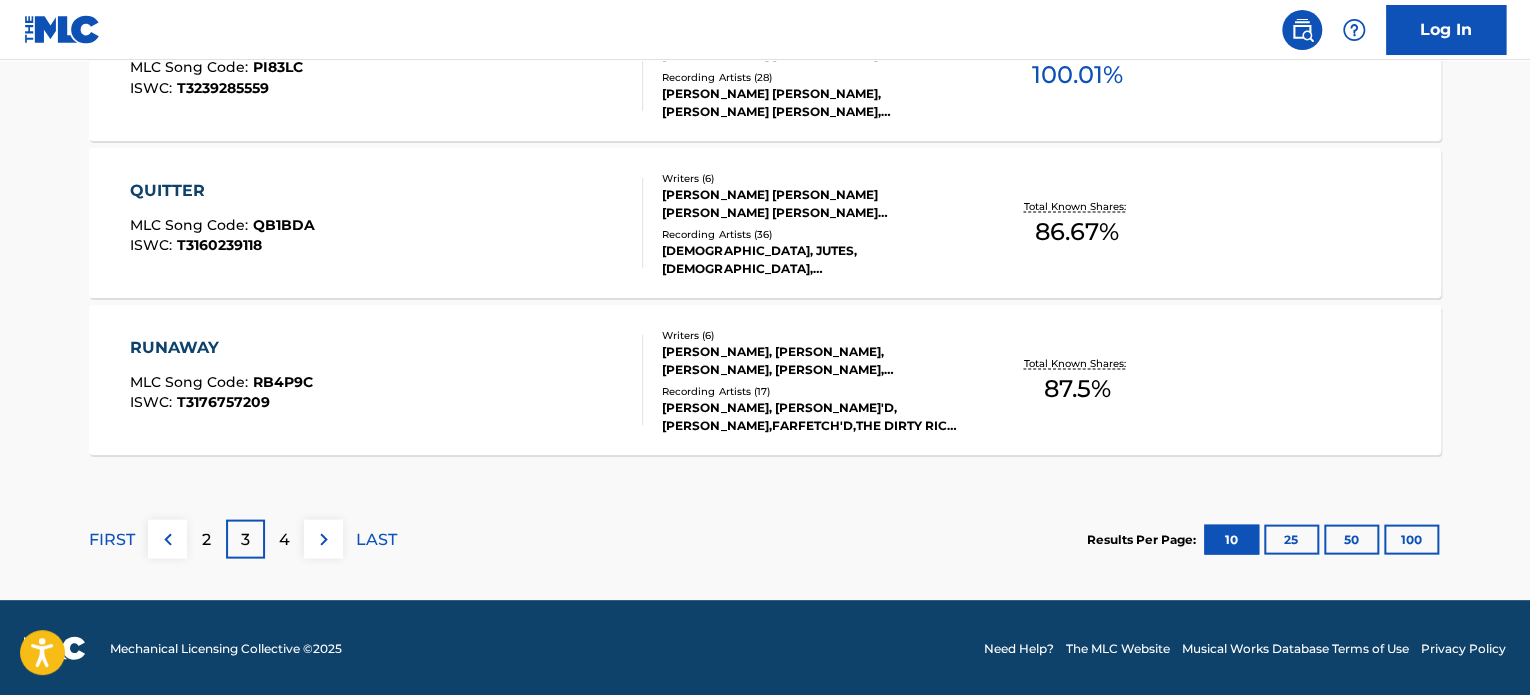 click on "3" at bounding box center (245, 539) 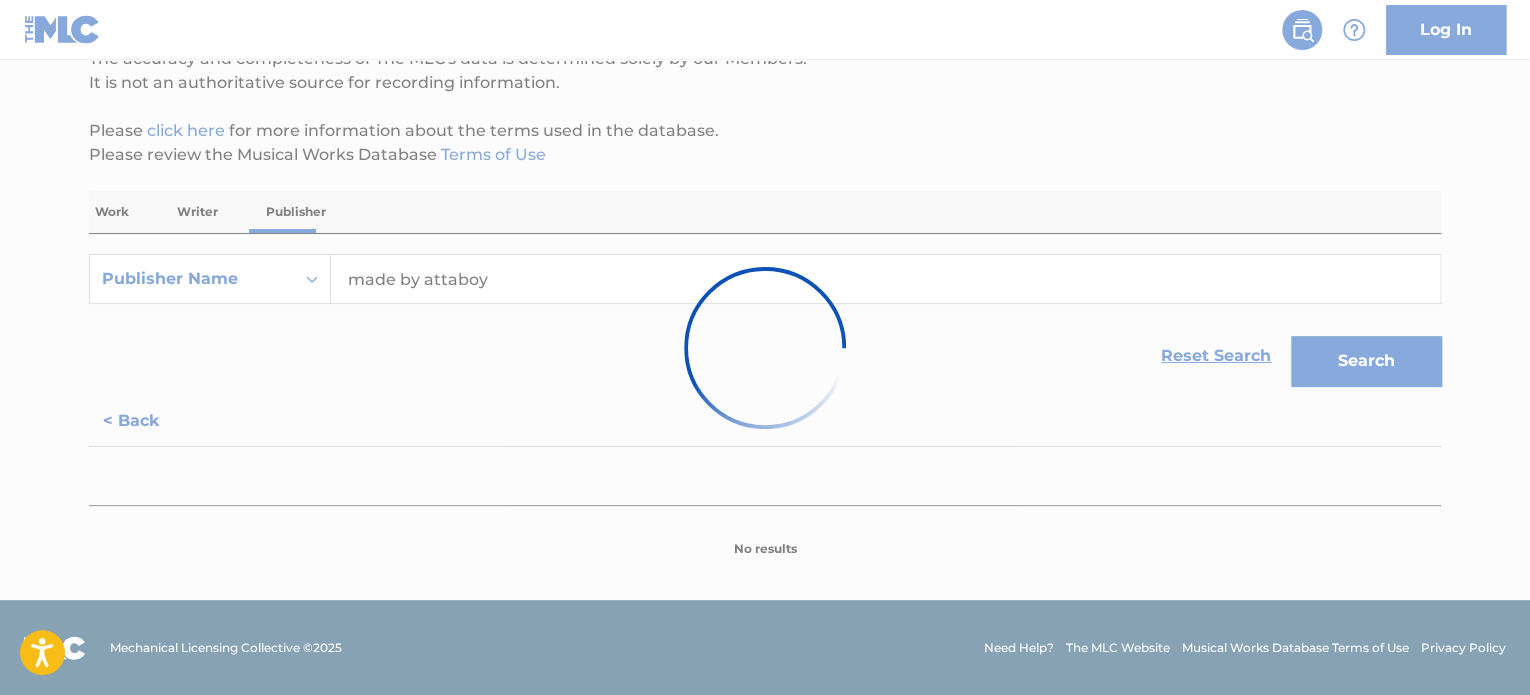 scroll, scrollTop: 0, scrollLeft: 0, axis: both 